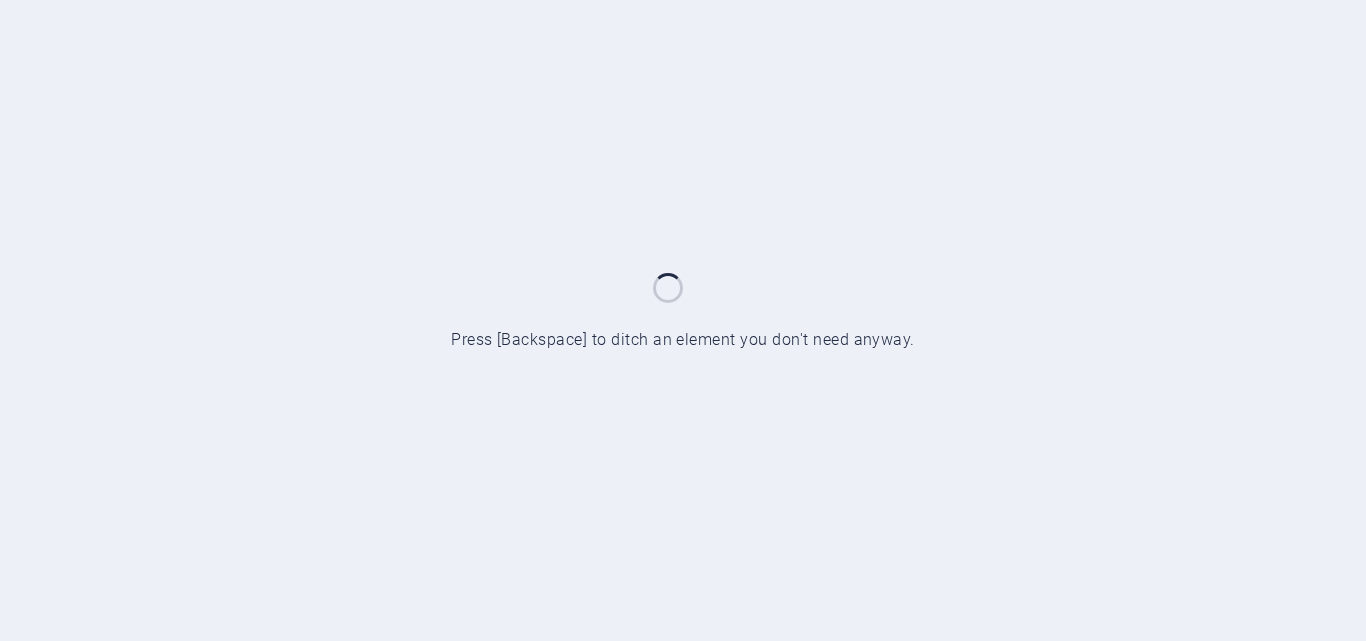 scroll, scrollTop: 0, scrollLeft: 0, axis: both 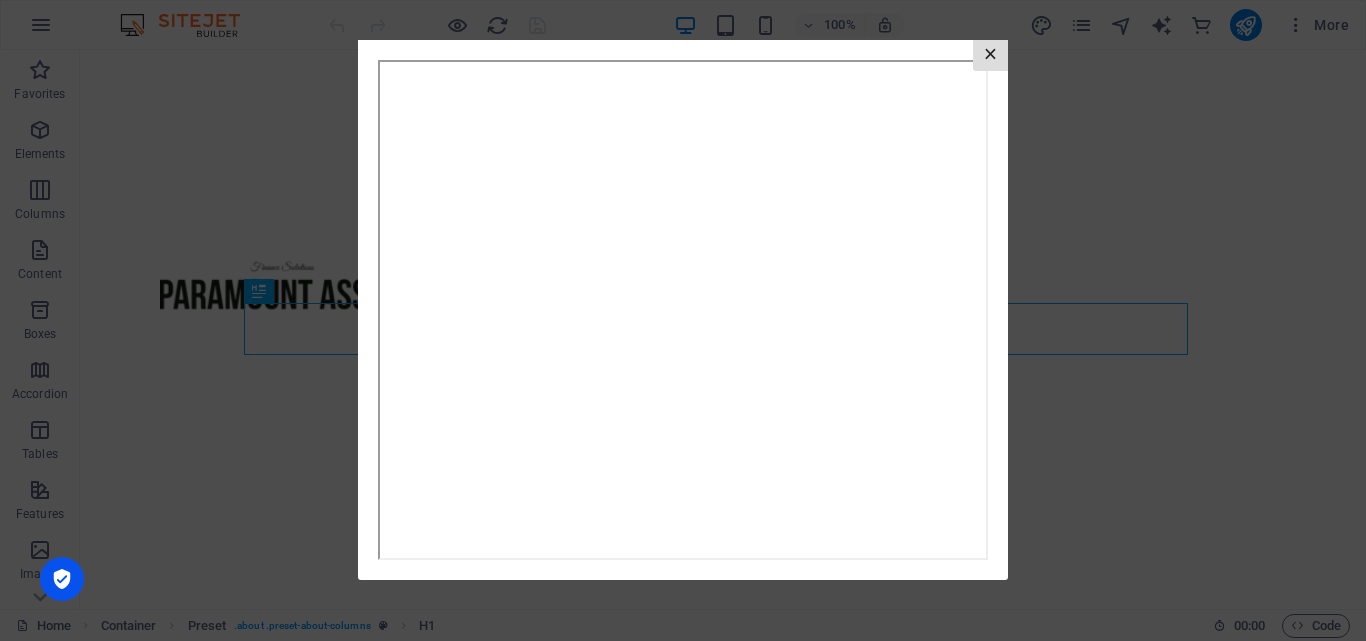 click on "×" at bounding box center [990, 55] 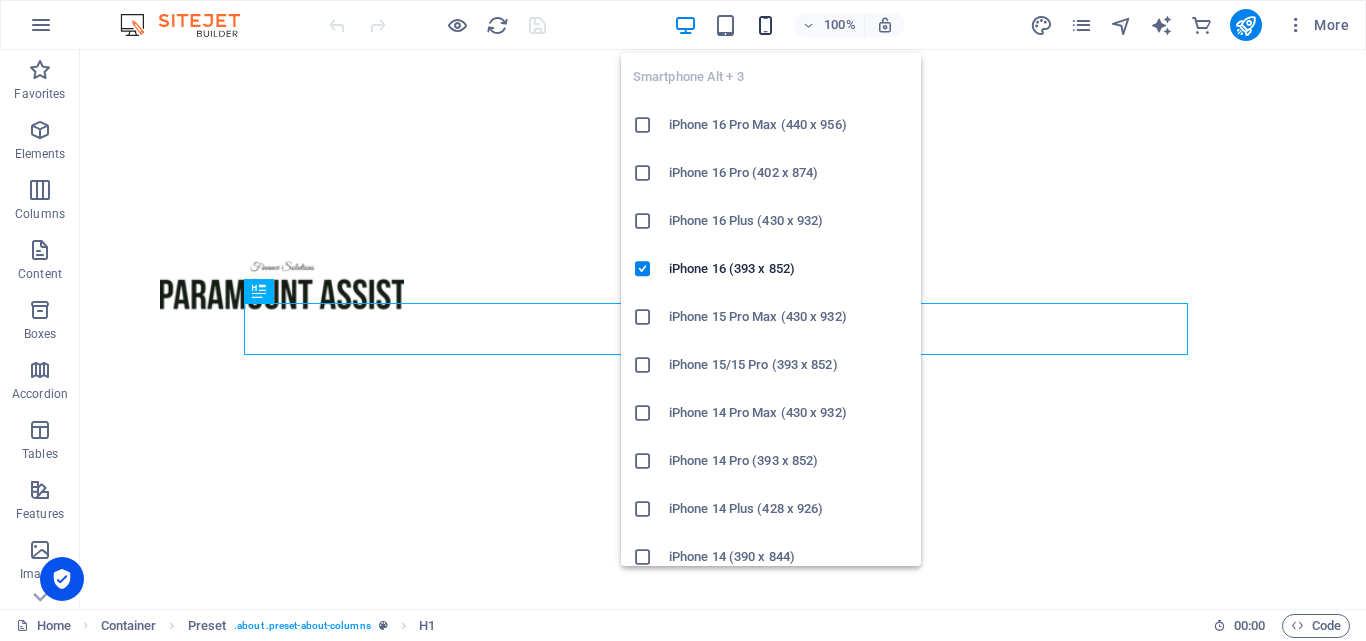 click at bounding box center [765, 25] 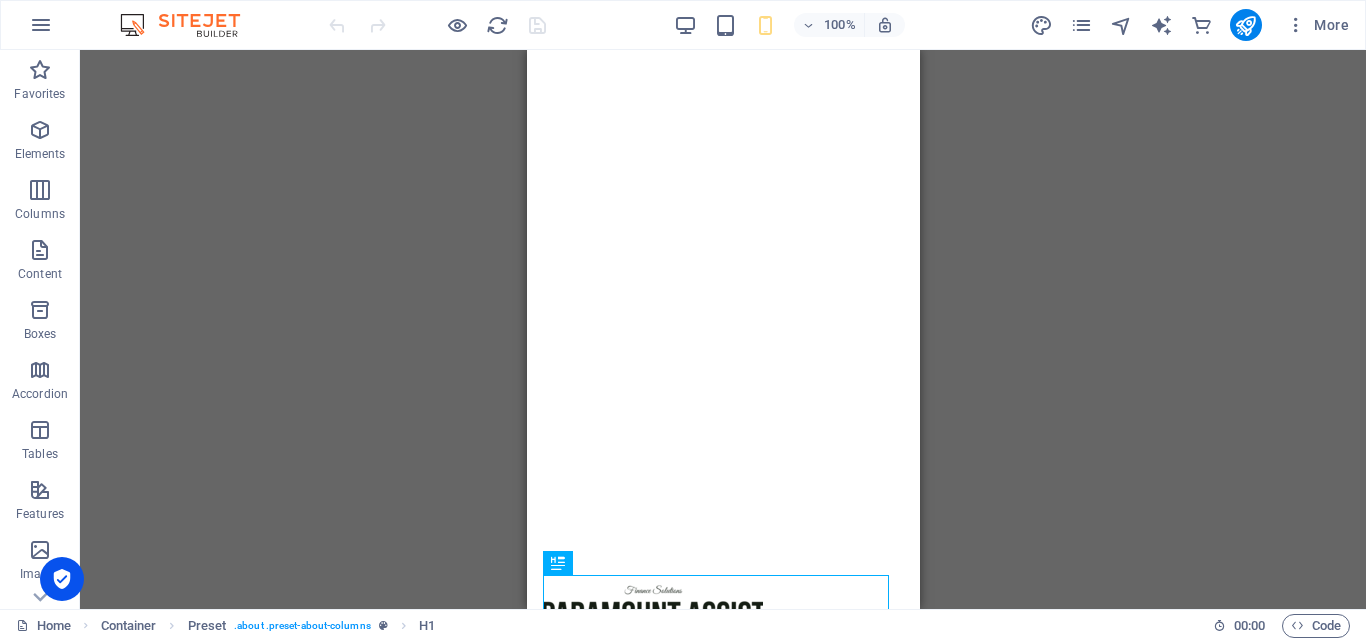 scroll, scrollTop: 0, scrollLeft: 0, axis: both 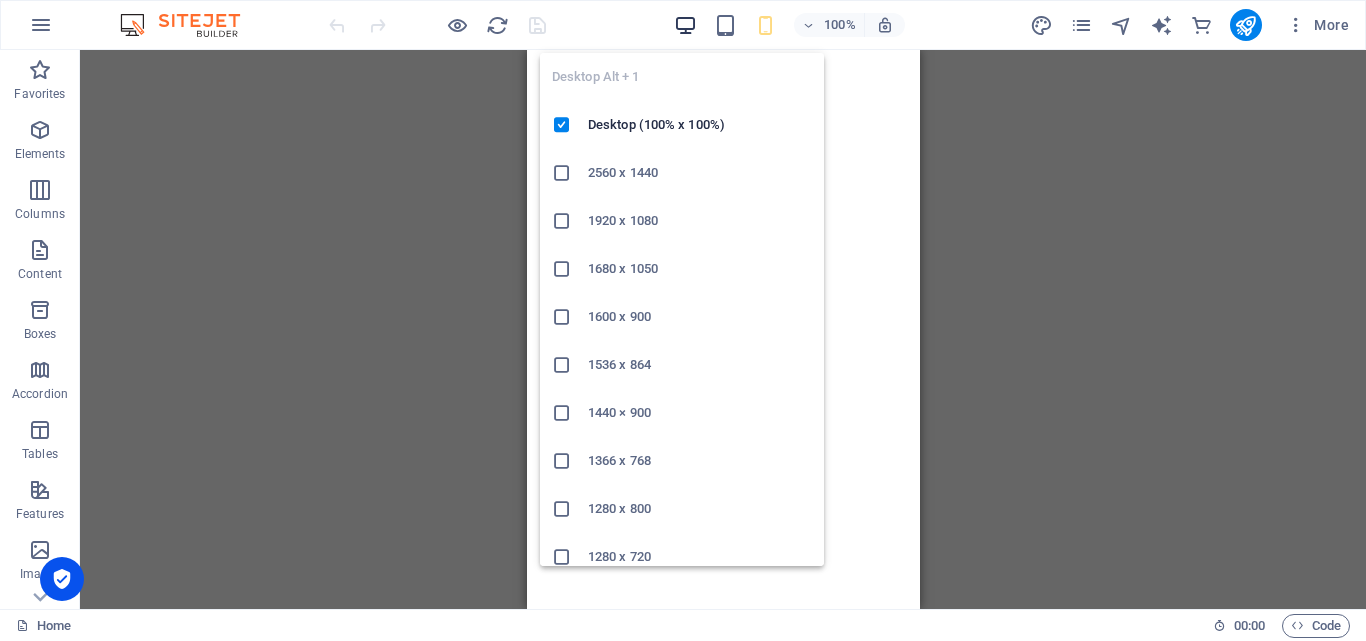 click at bounding box center [685, 25] 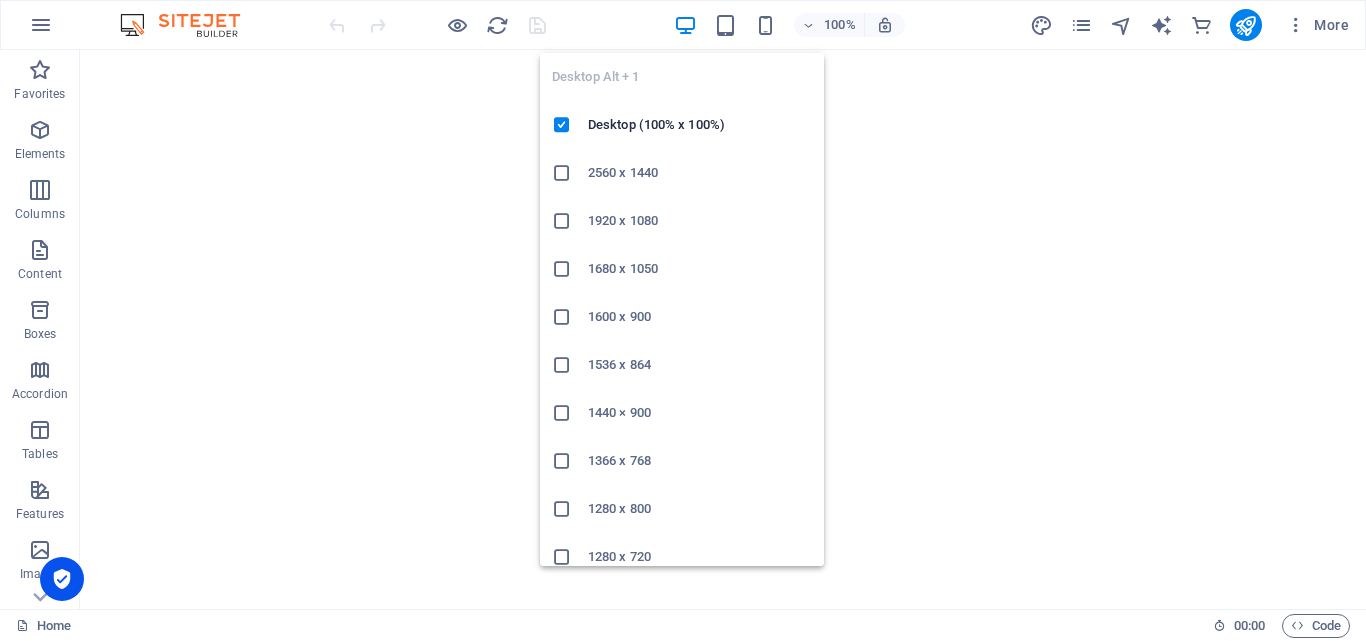 drag, startPoint x: 758, startPoint y: 77, endPoint x: 1067, endPoint y: 285, distance: 372.4849 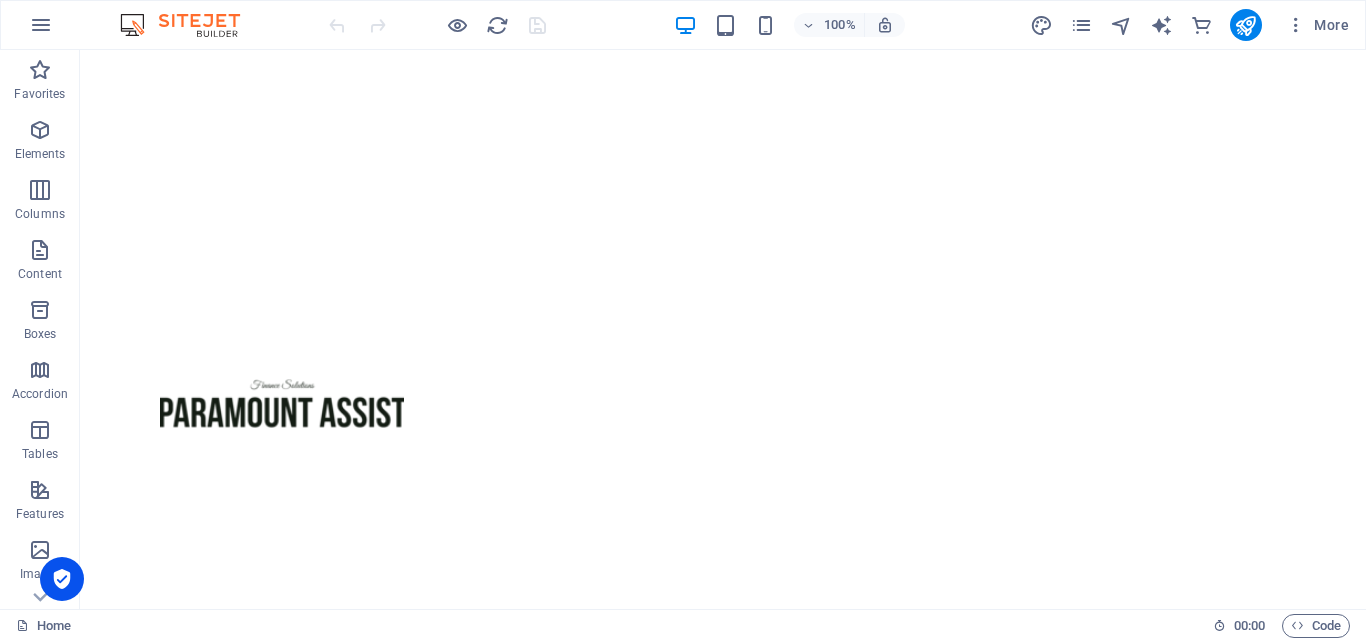 scroll, scrollTop: 285, scrollLeft: 0, axis: vertical 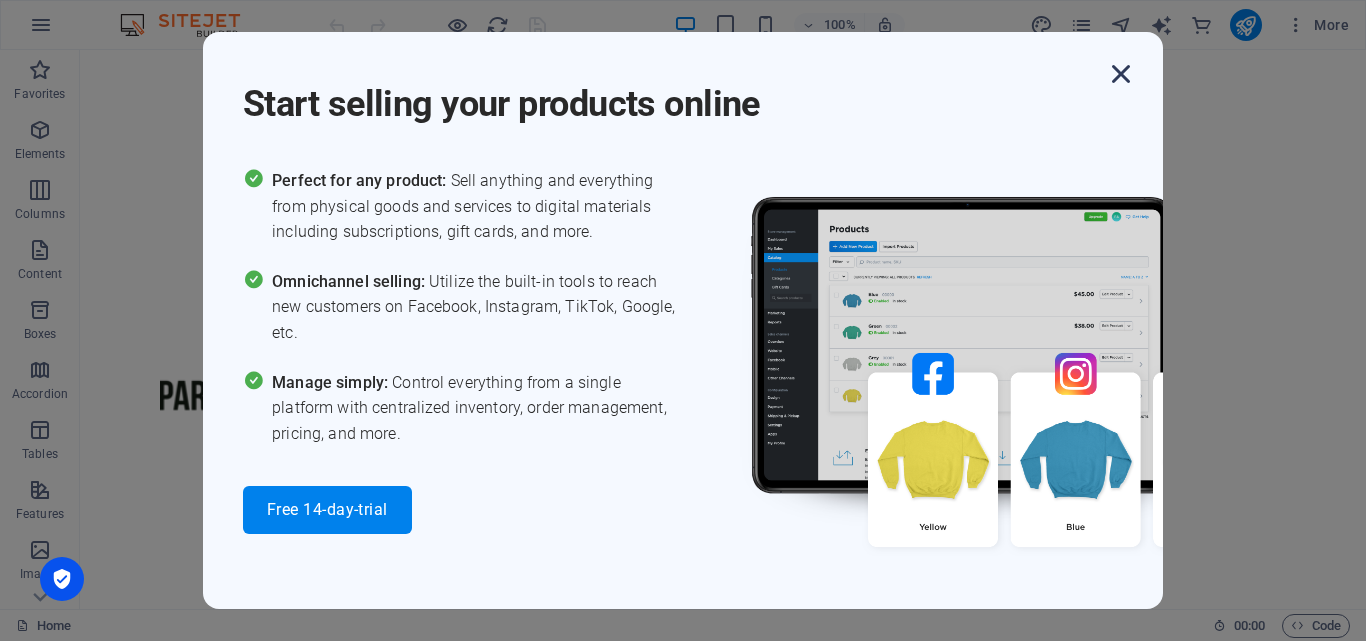 click at bounding box center [1121, 74] 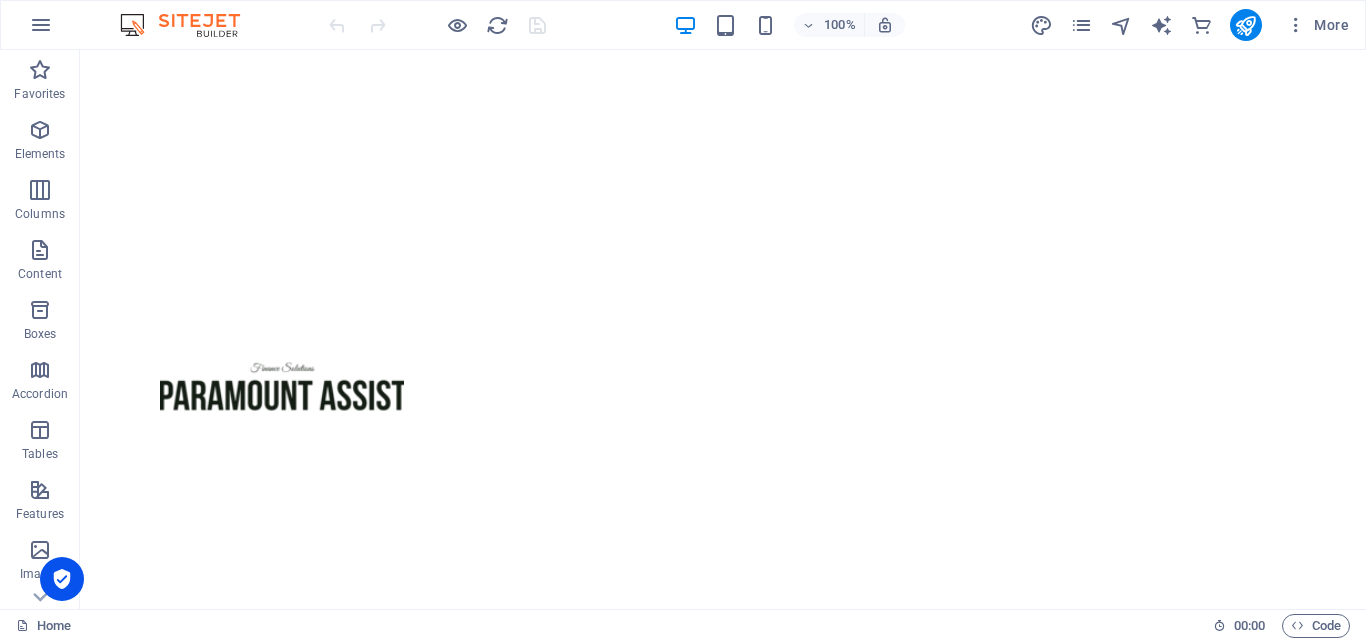 scroll, scrollTop: 0, scrollLeft: 0, axis: both 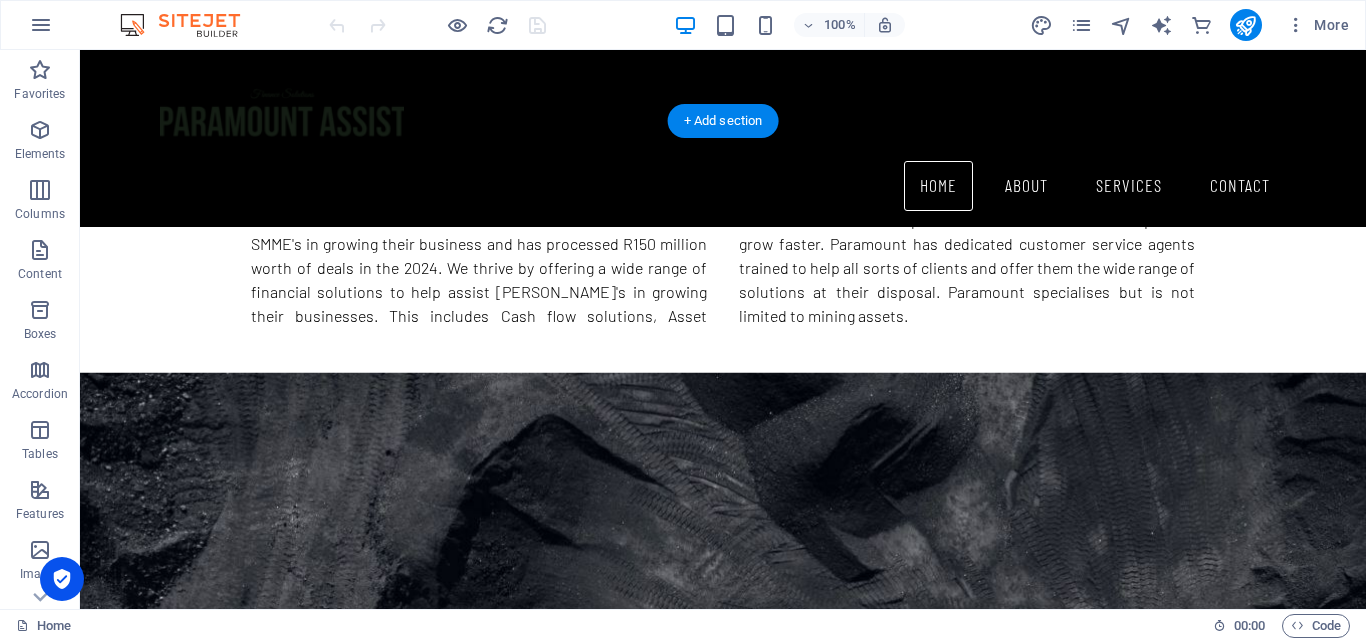 click at bounding box center [723, 653] 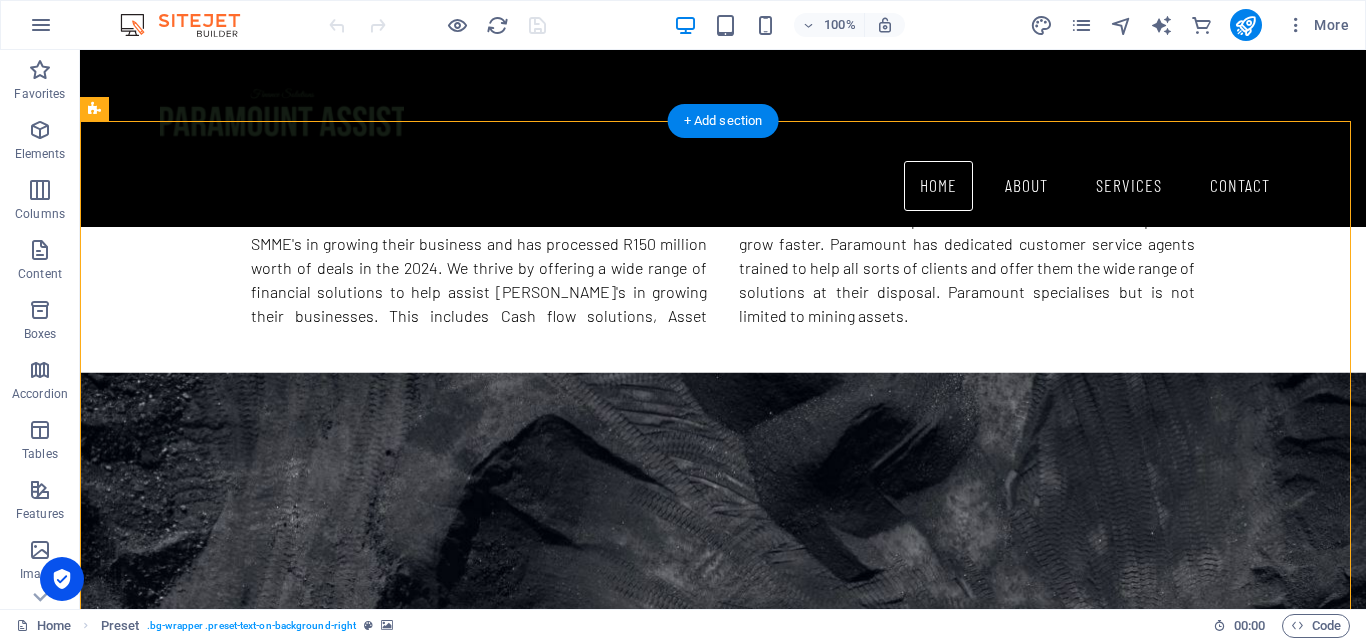 click at bounding box center (723, 653) 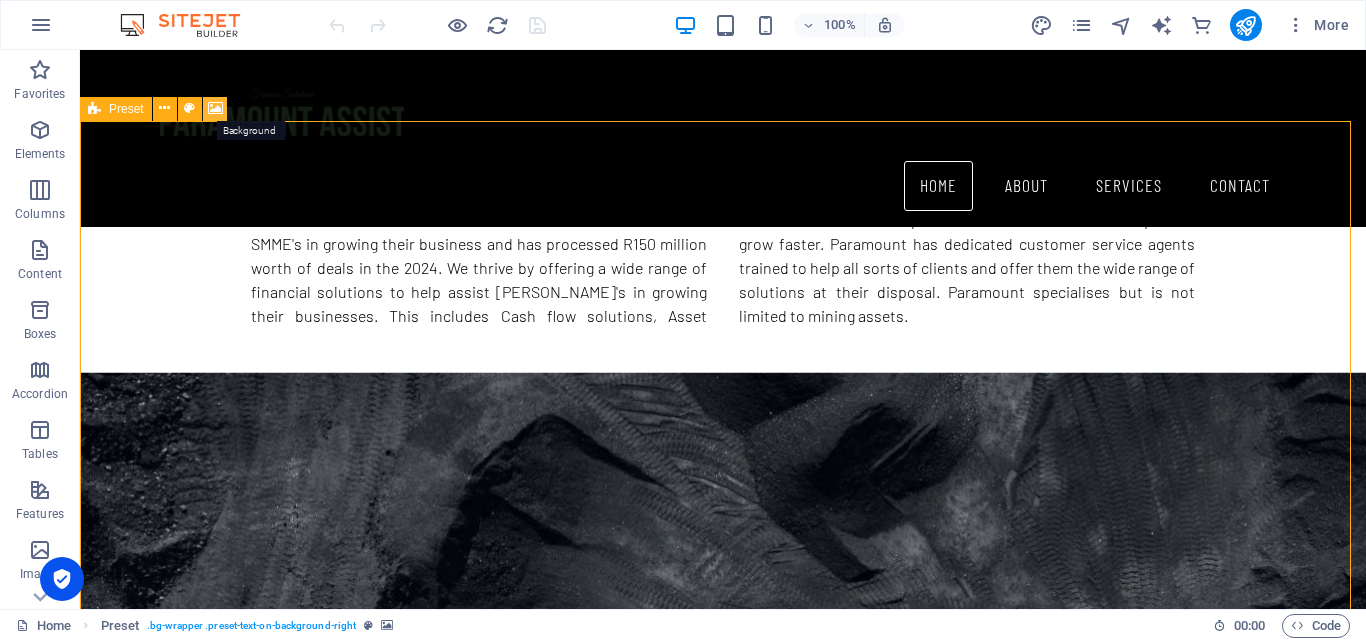 click at bounding box center [215, 108] 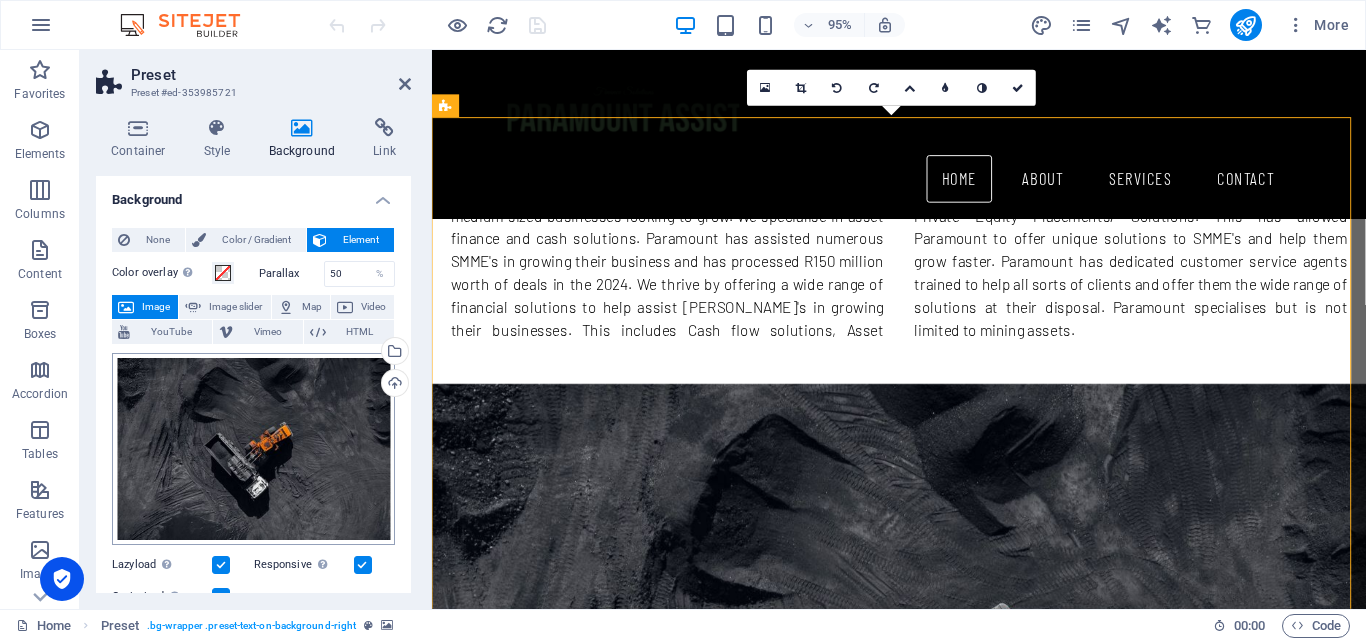 scroll, scrollTop: 955, scrollLeft: 0, axis: vertical 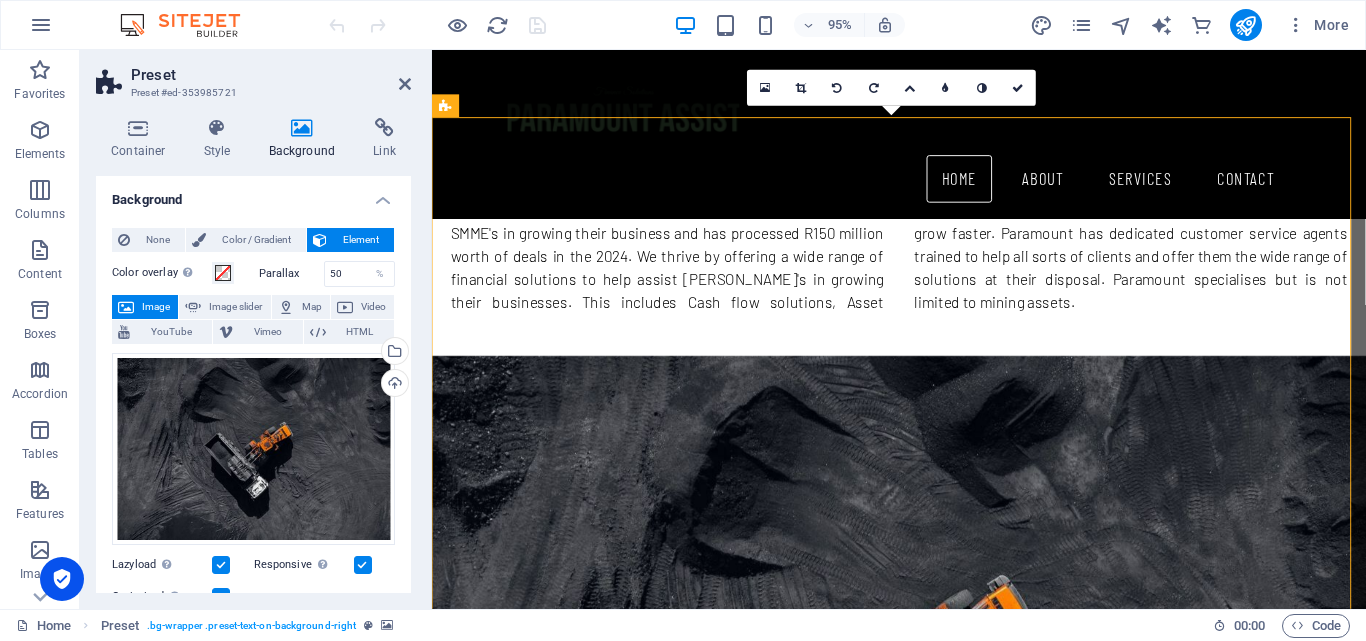 click at bounding box center (923, 677) 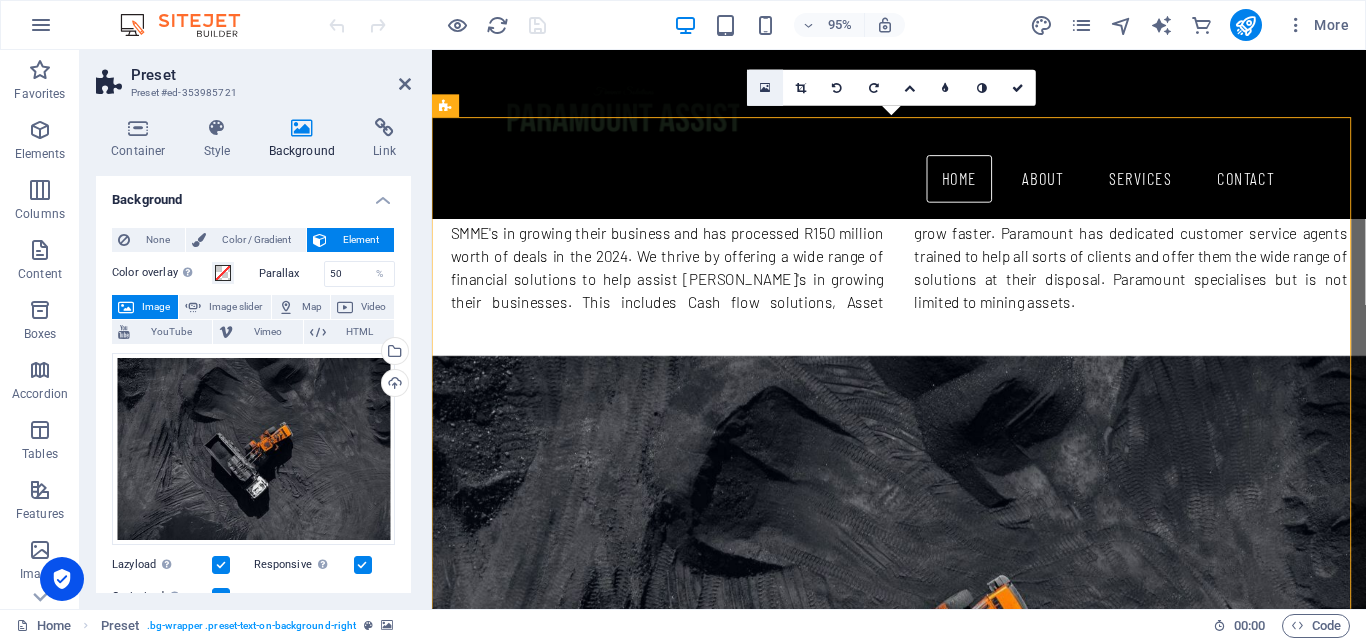 click at bounding box center [765, 87] 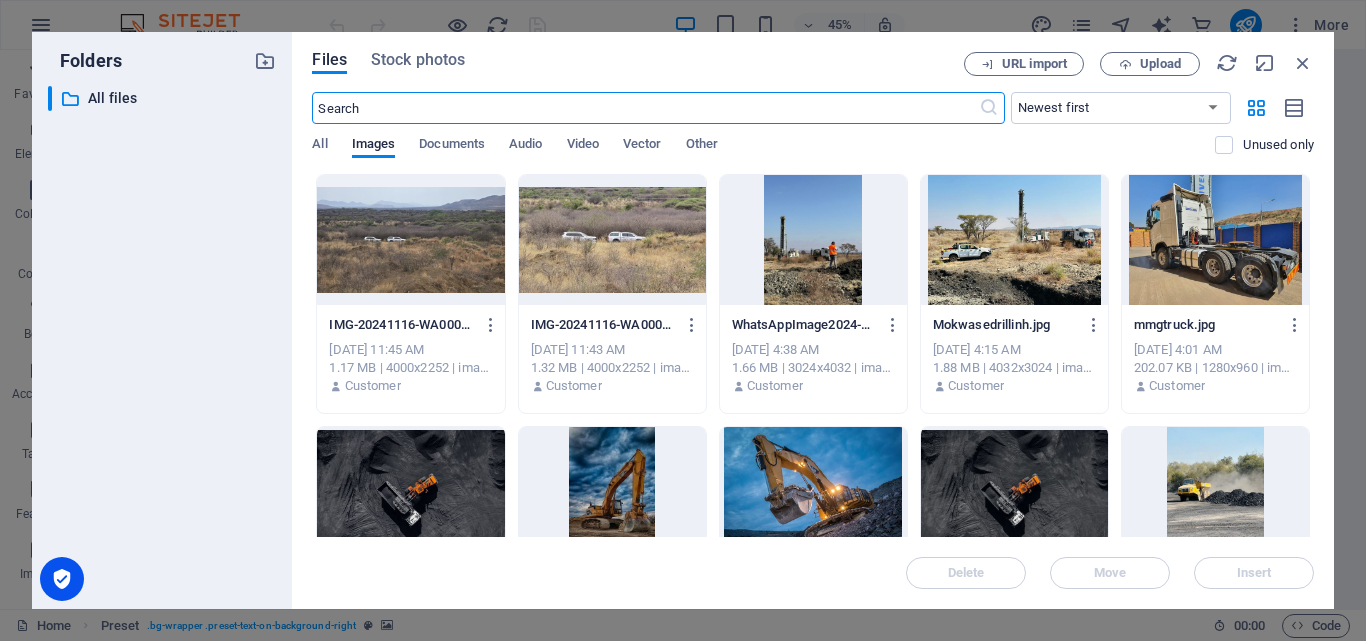 scroll, scrollTop: 1609, scrollLeft: 0, axis: vertical 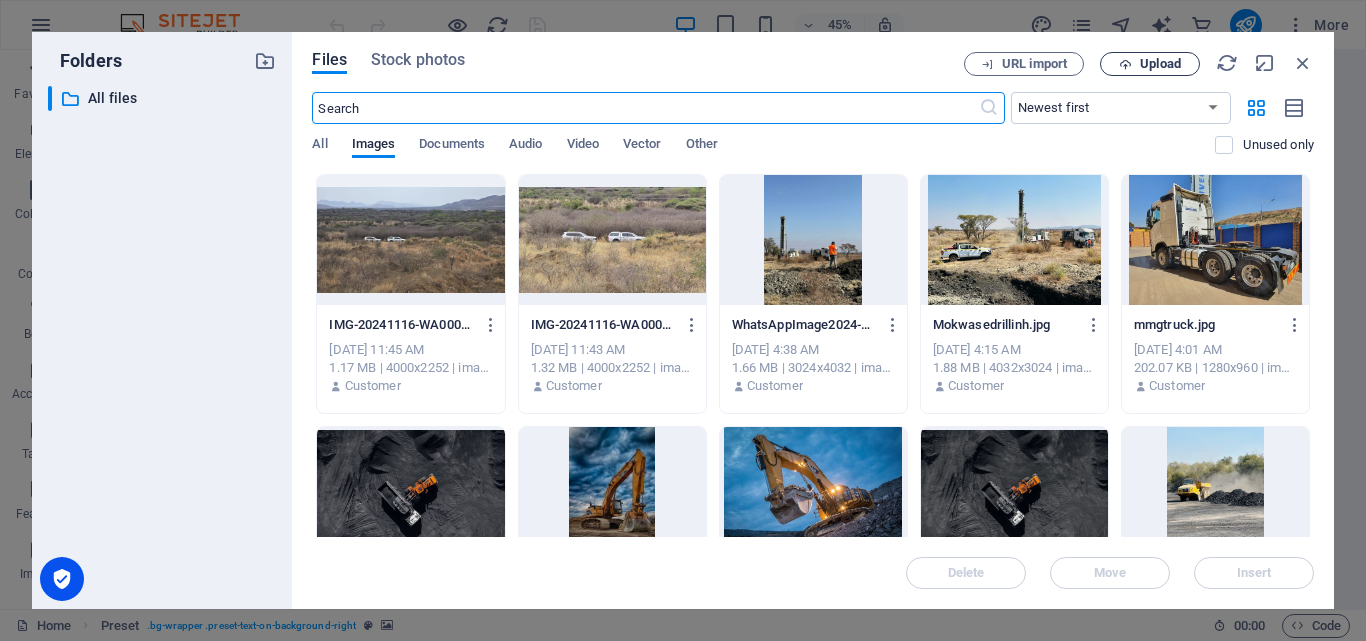 click on "Upload" at bounding box center [1150, 64] 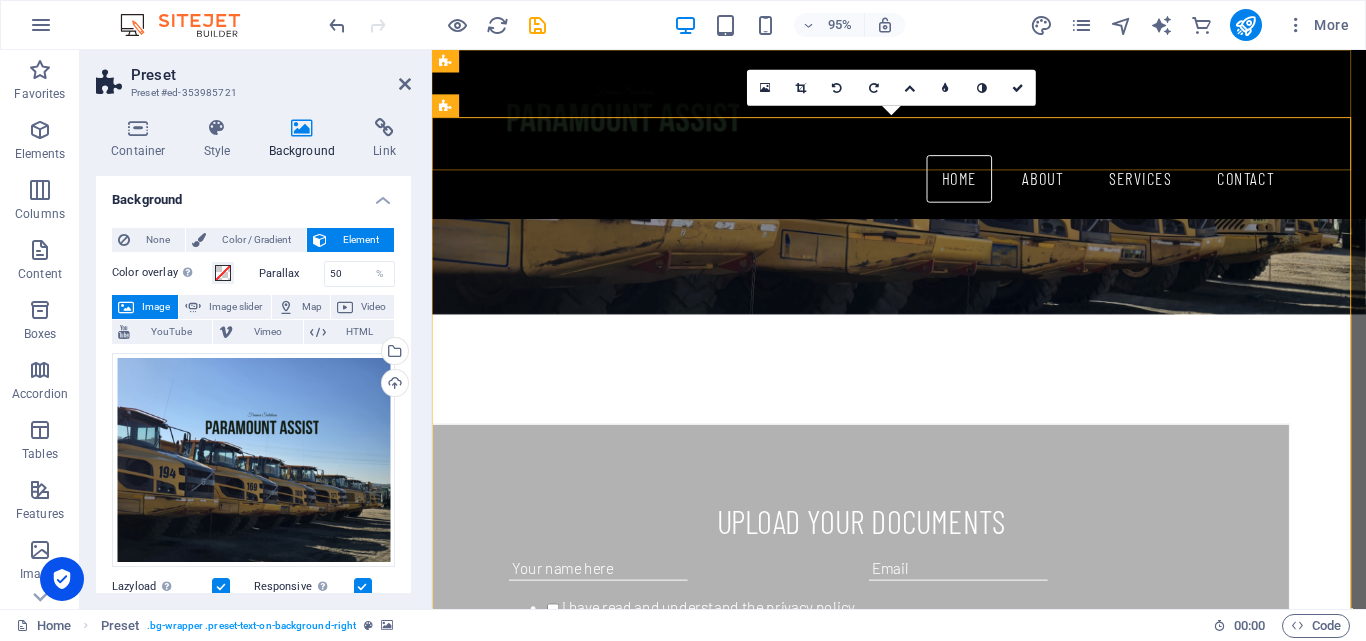 scroll, scrollTop: 955, scrollLeft: 0, axis: vertical 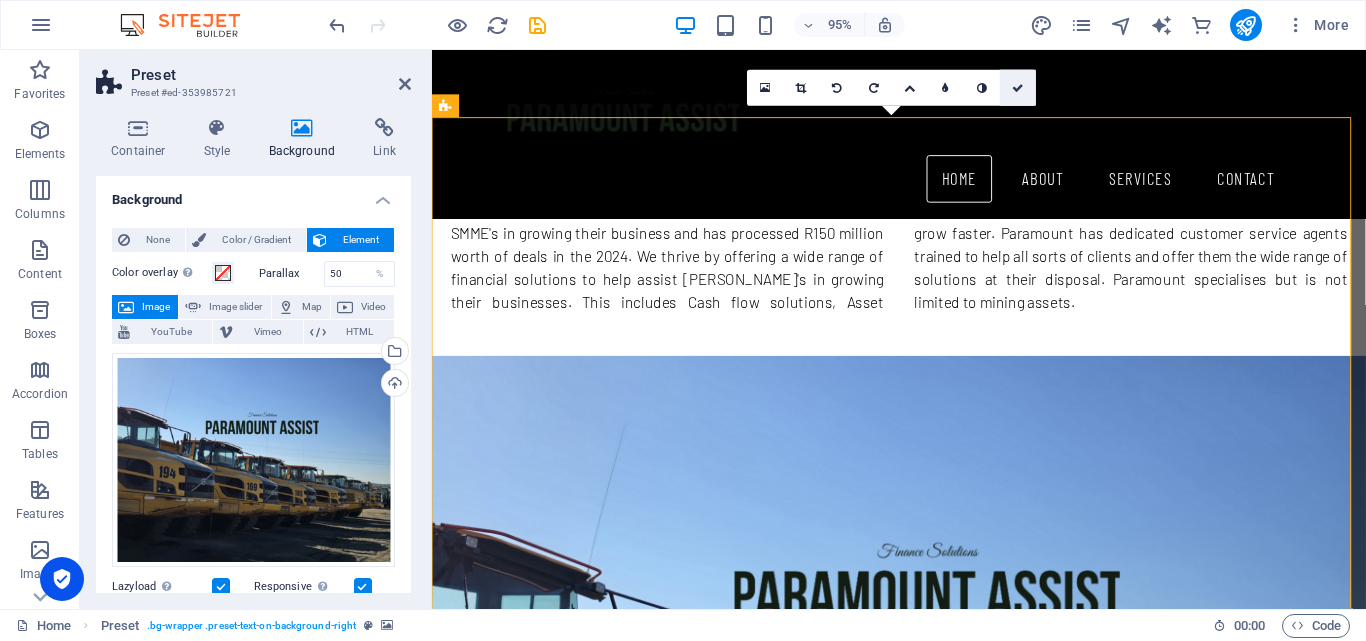 click at bounding box center (1018, 87) 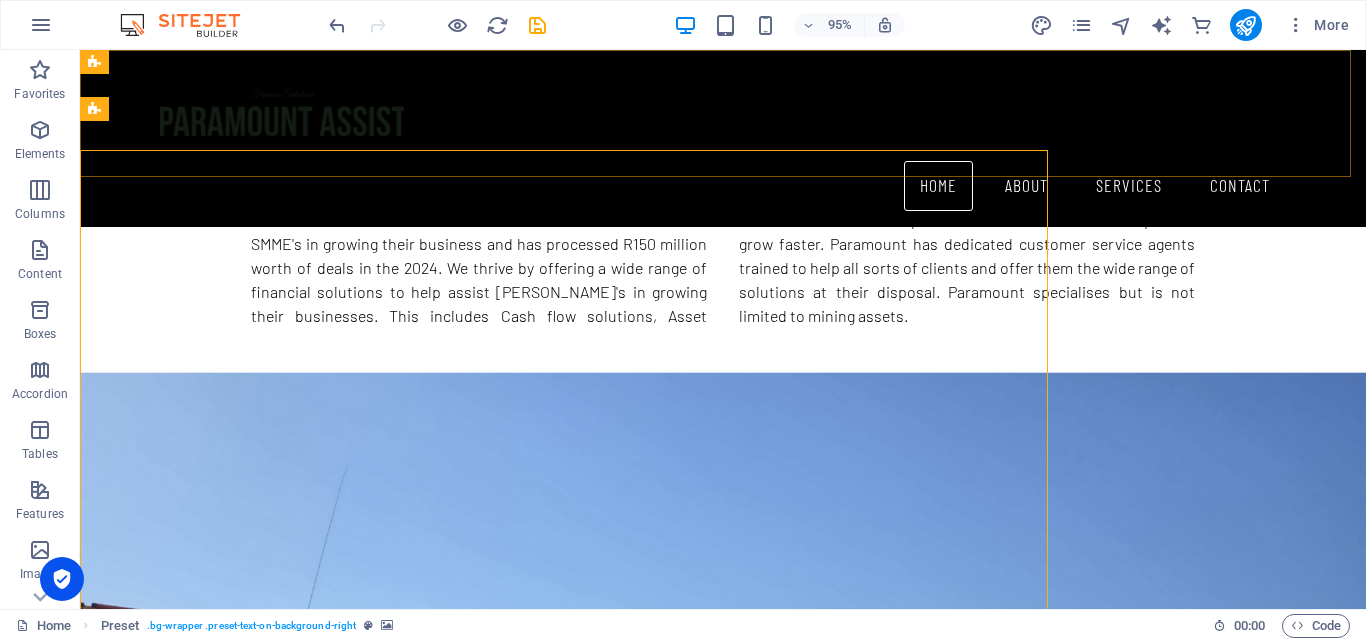 scroll, scrollTop: 926, scrollLeft: 0, axis: vertical 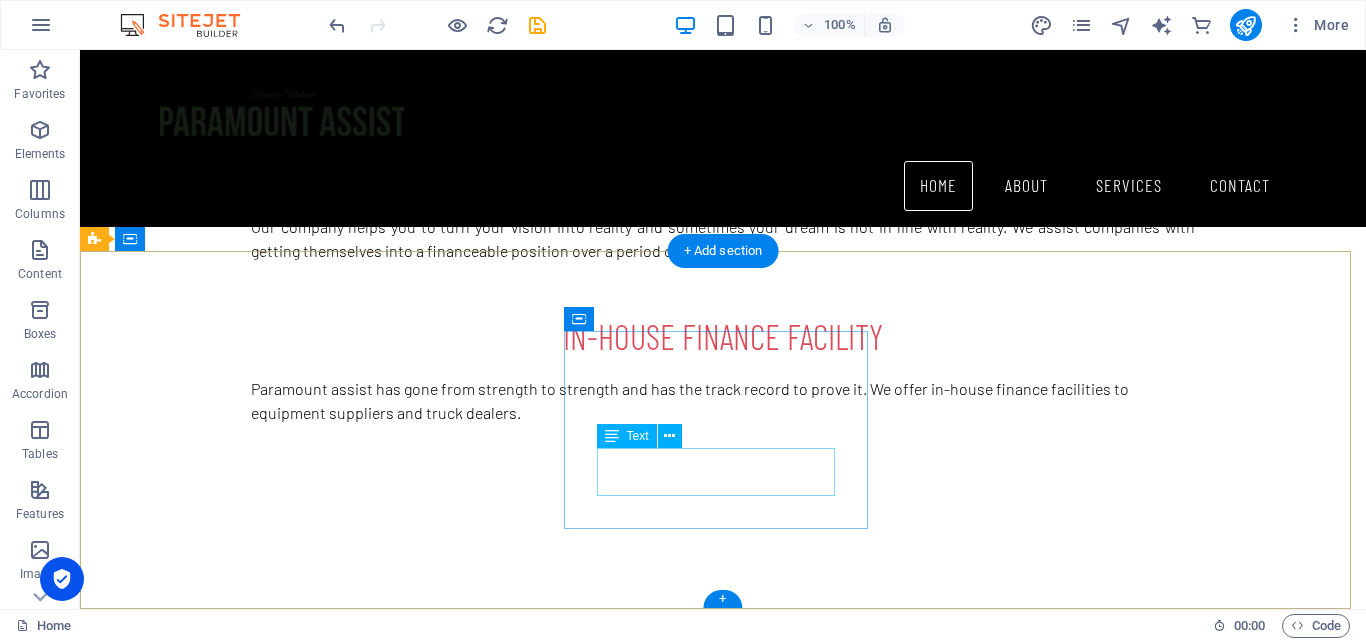 click on "Phone:  [PHONE_NUMBER] Mobile:  [PHONE_NUMBER]" at bounding box center (568, 2234) 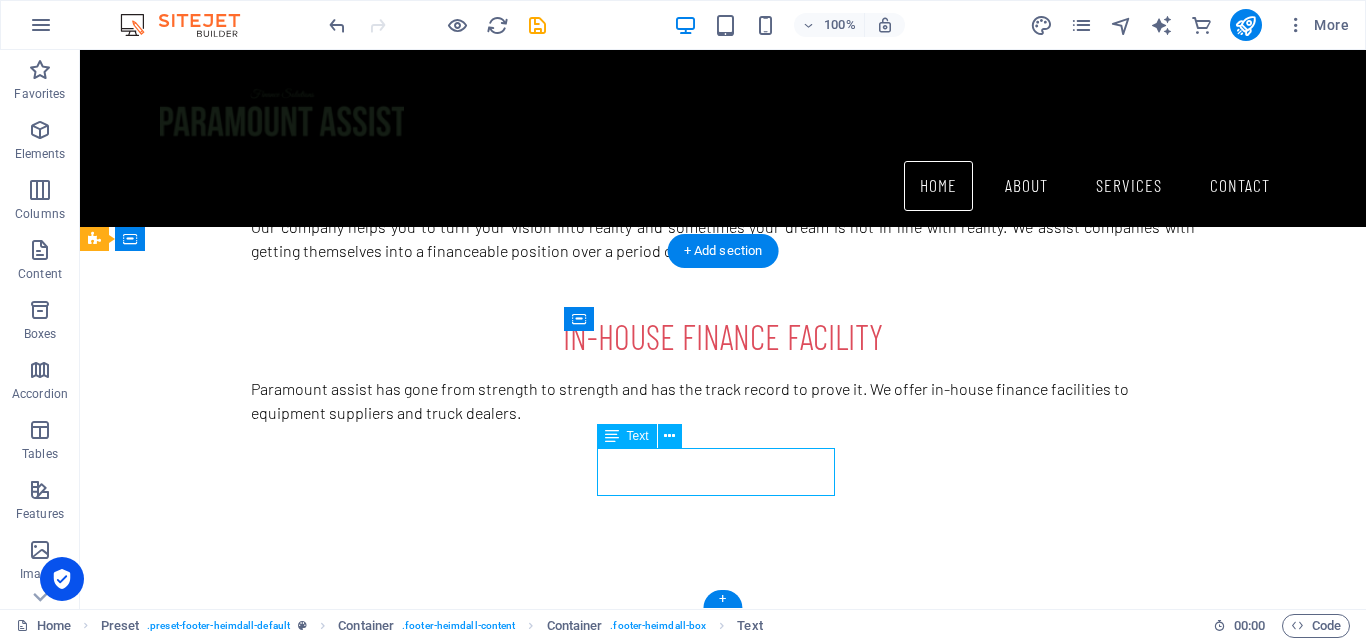click on "Phone:  [PHONE_NUMBER] Mobile:  [PHONE_NUMBER]" at bounding box center (568, 2234) 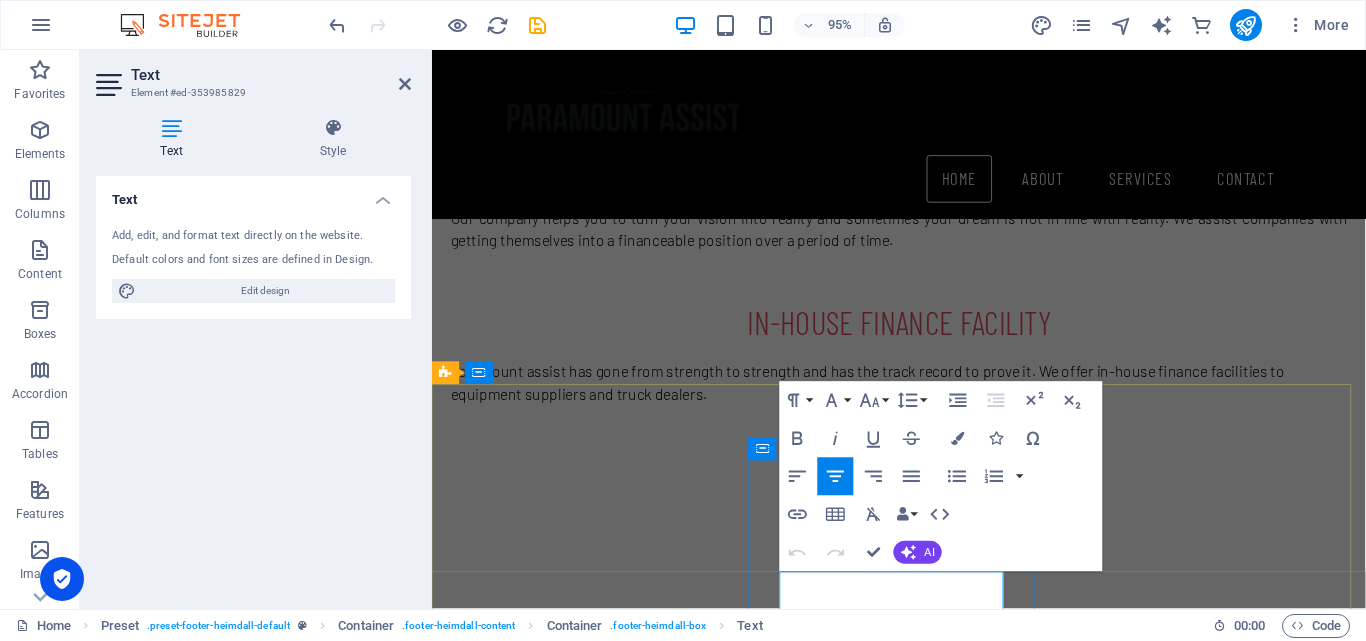 click on "Mobile:  [PHONE_NUMBER]" at bounding box center [920, 2246] 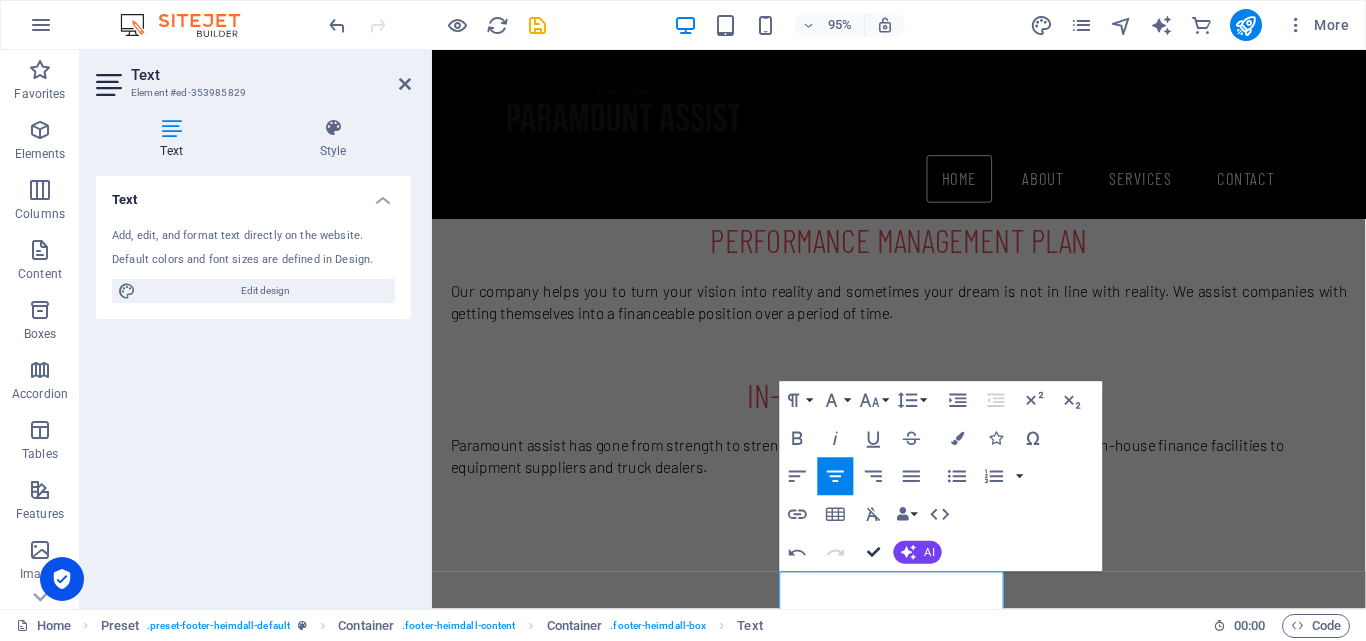 scroll, scrollTop: 2336, scrollLeft: 0, axis: vertical 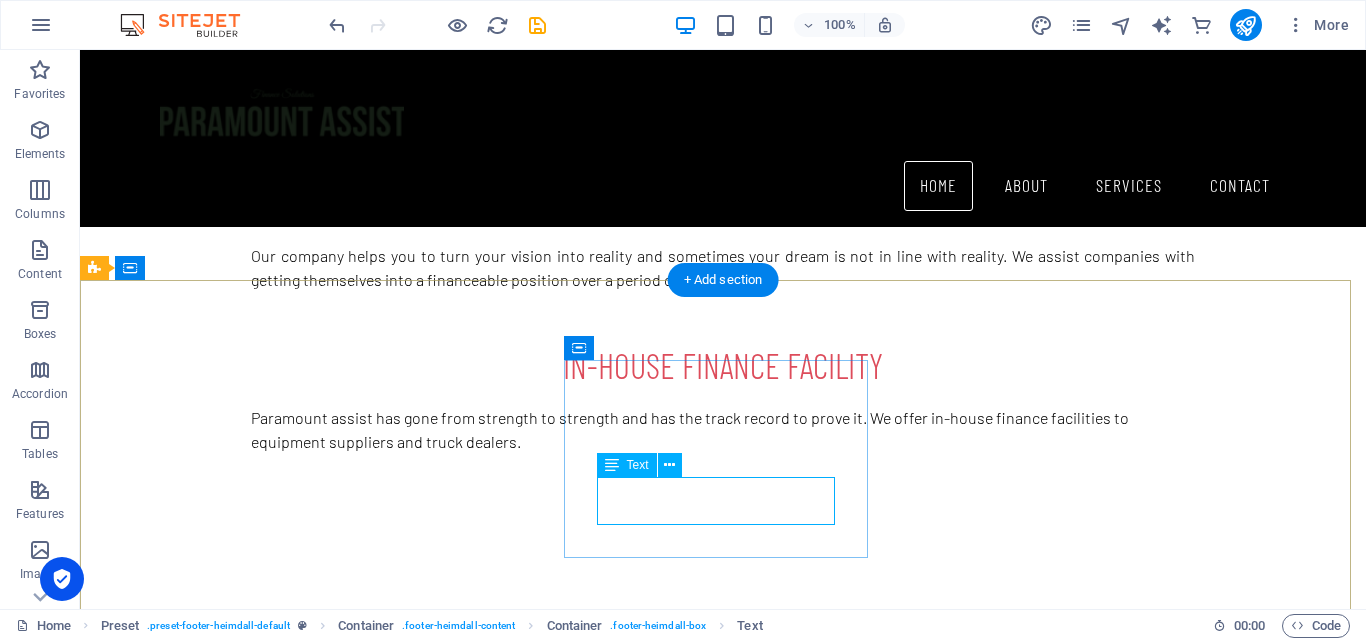 click on "Phone:  [PHONE_NUMBER]" at bounding box center [568, 2263] 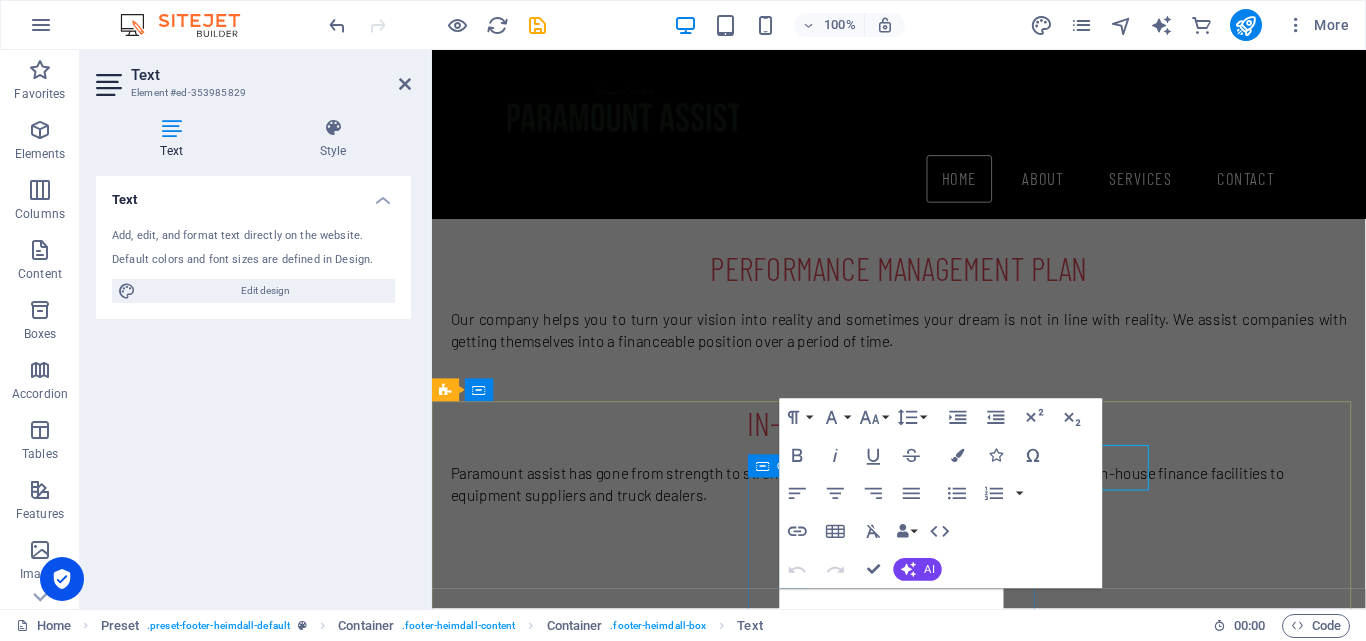 scroll, scrollTop: 2469, scrollLeft: 0, axis: vertical 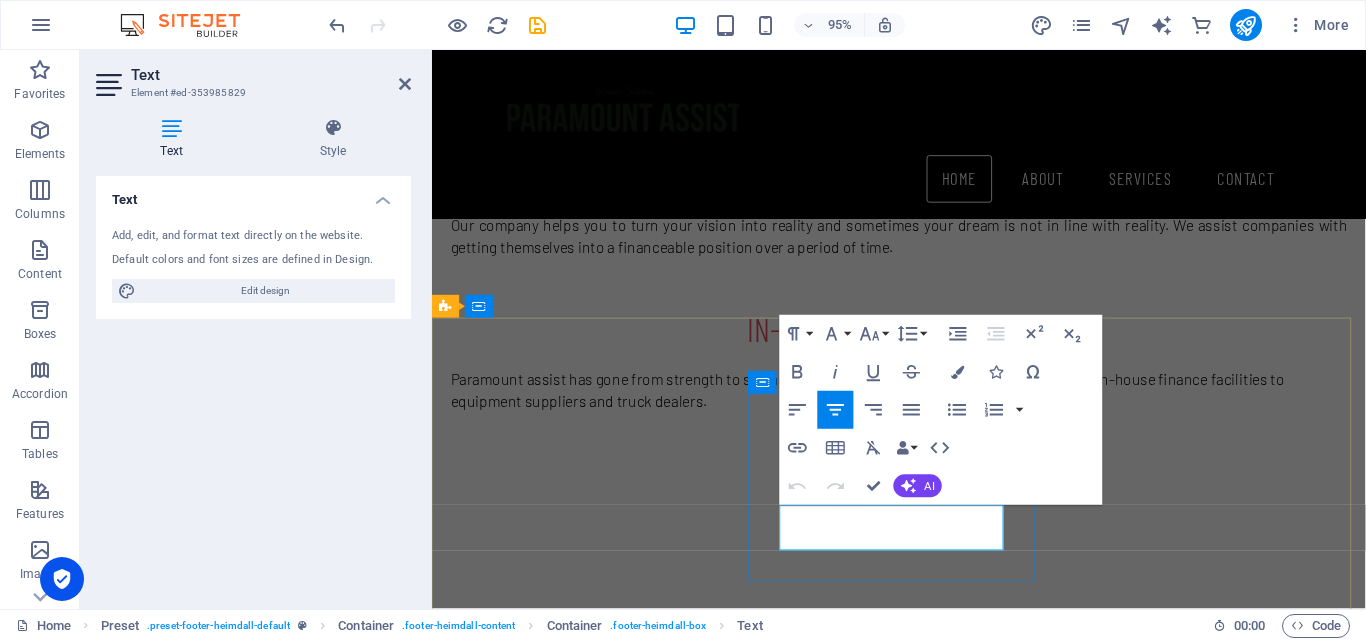click at bounding box center (920, 2294) 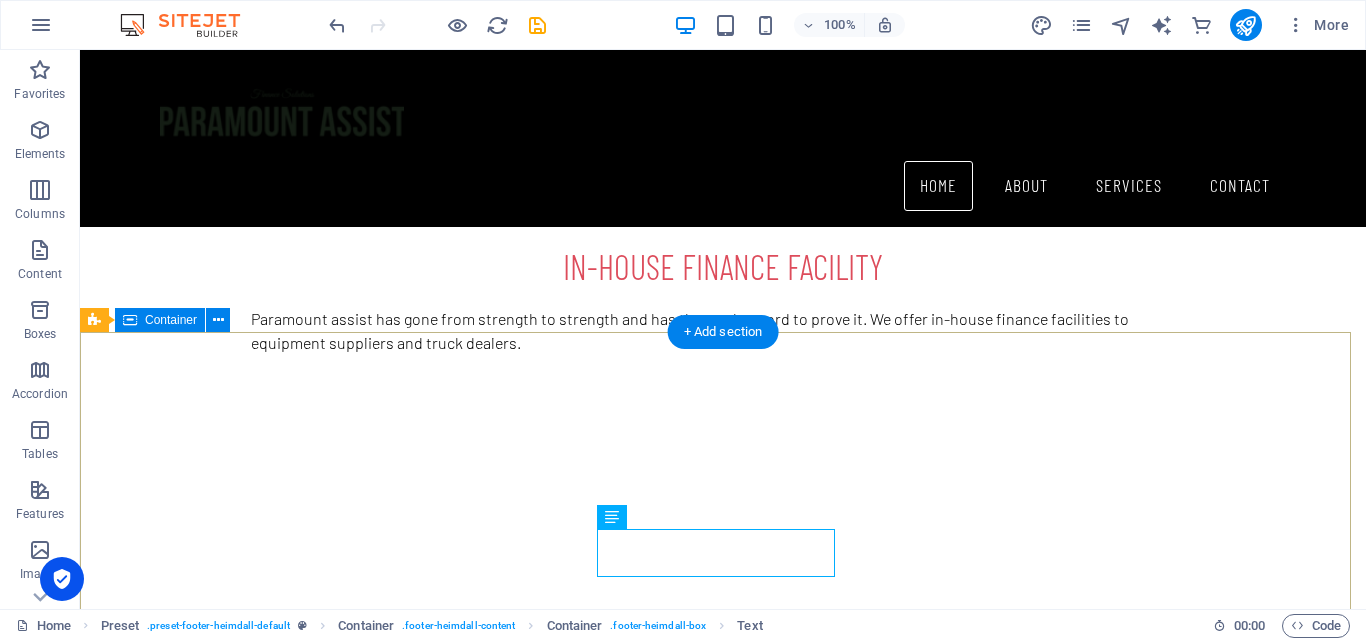 scroll, scrollTop: 2406, scrollLeft: 0, axis: vertical 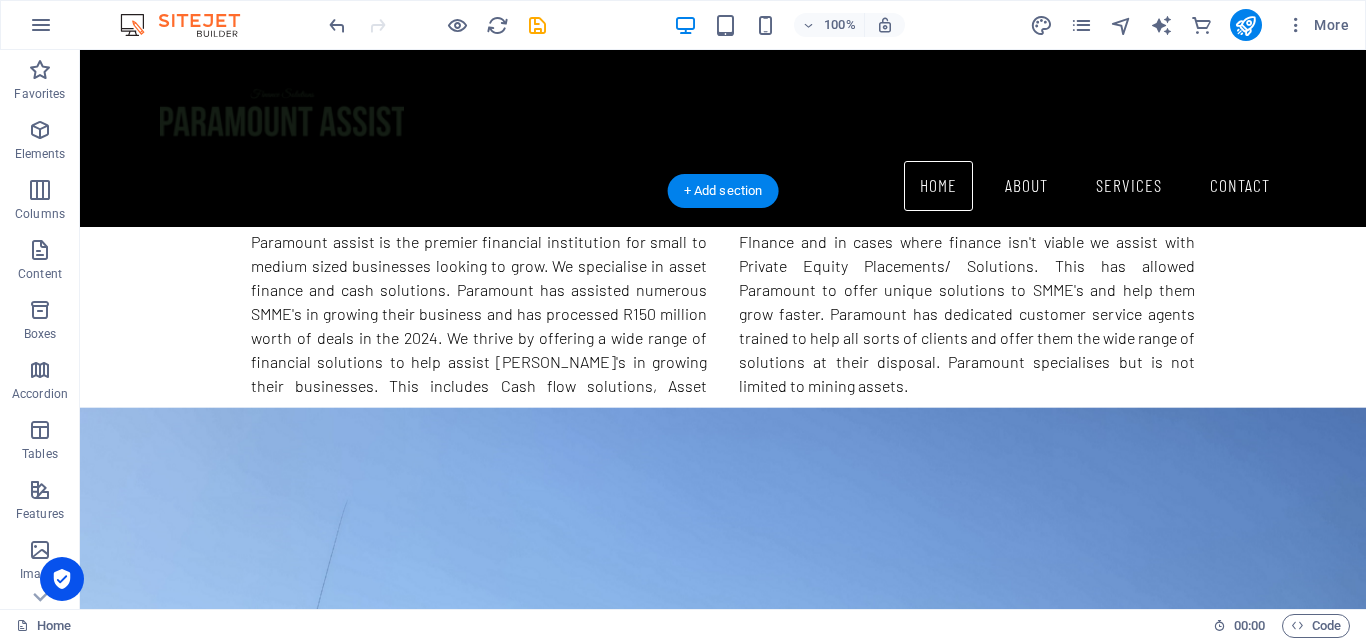 click at bounding box center [723, 688] 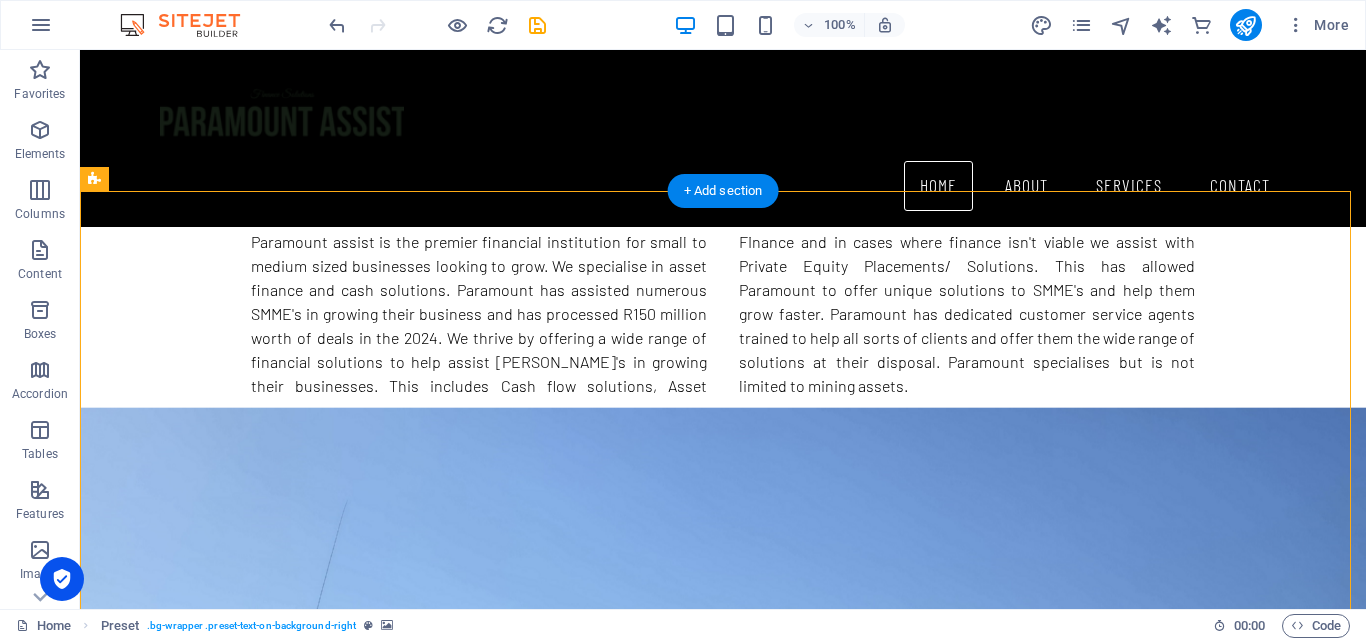 click at bounding box center (723, 688) 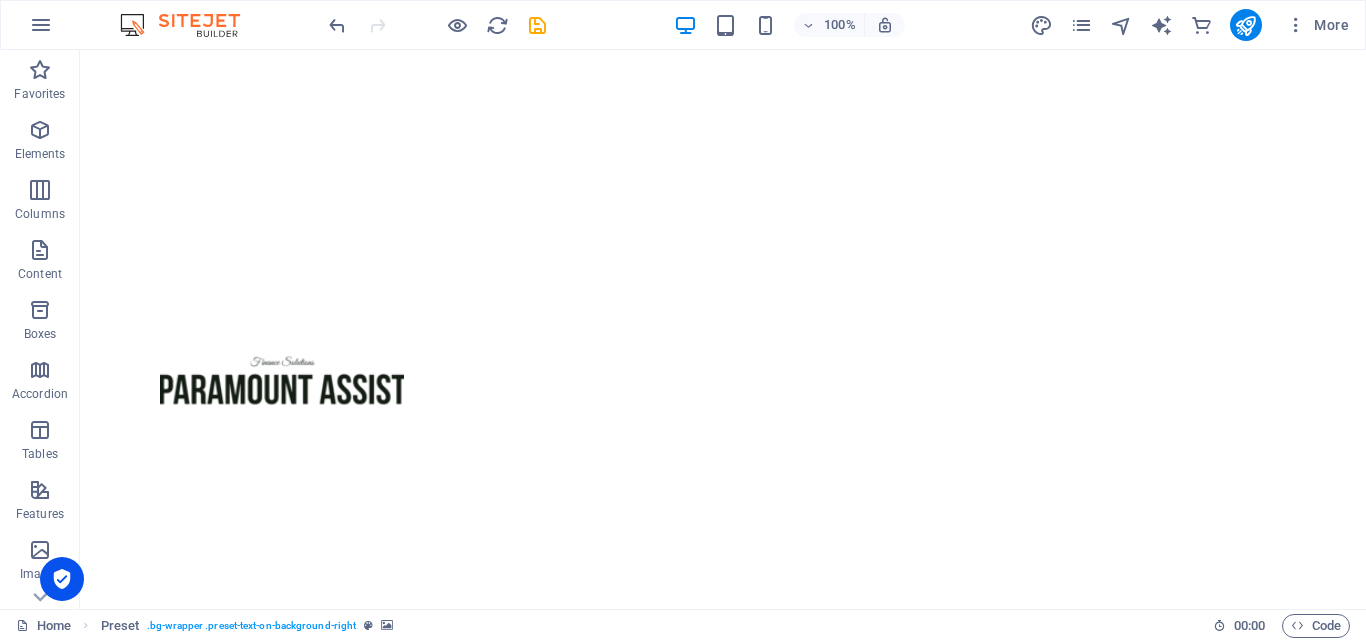scroll, scrollTop: 0, scrollLeft: 0, axis: both 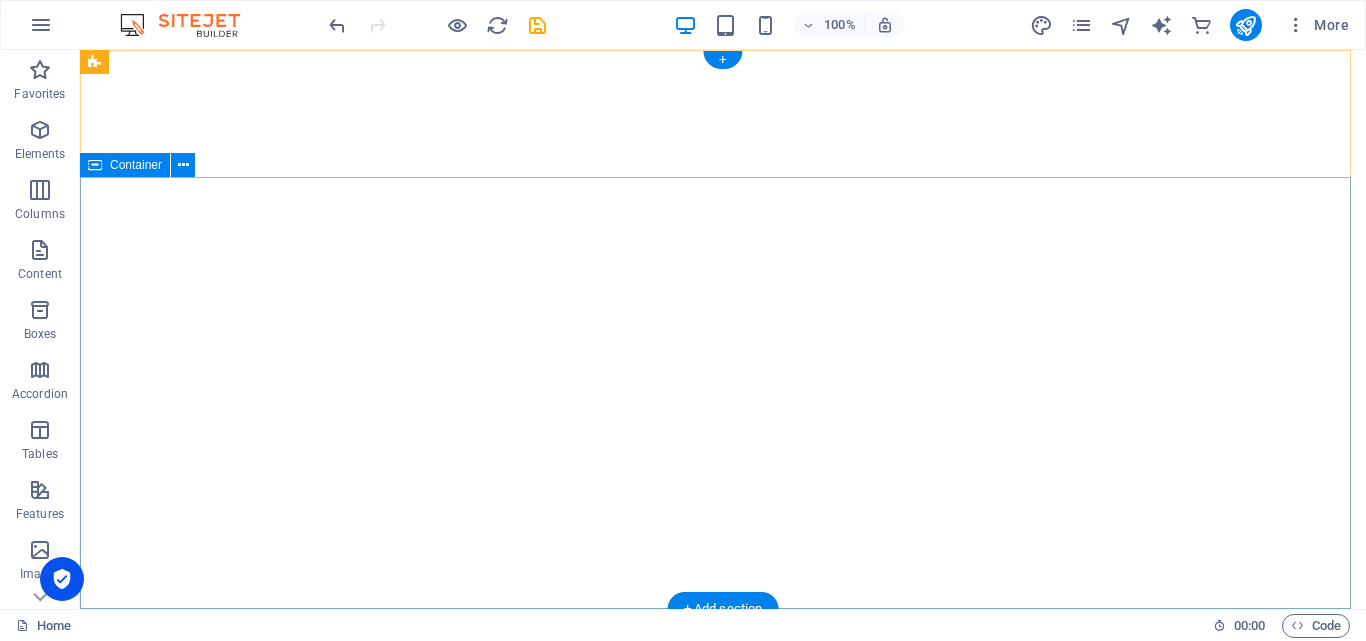 click at bounding box center (723, 866) 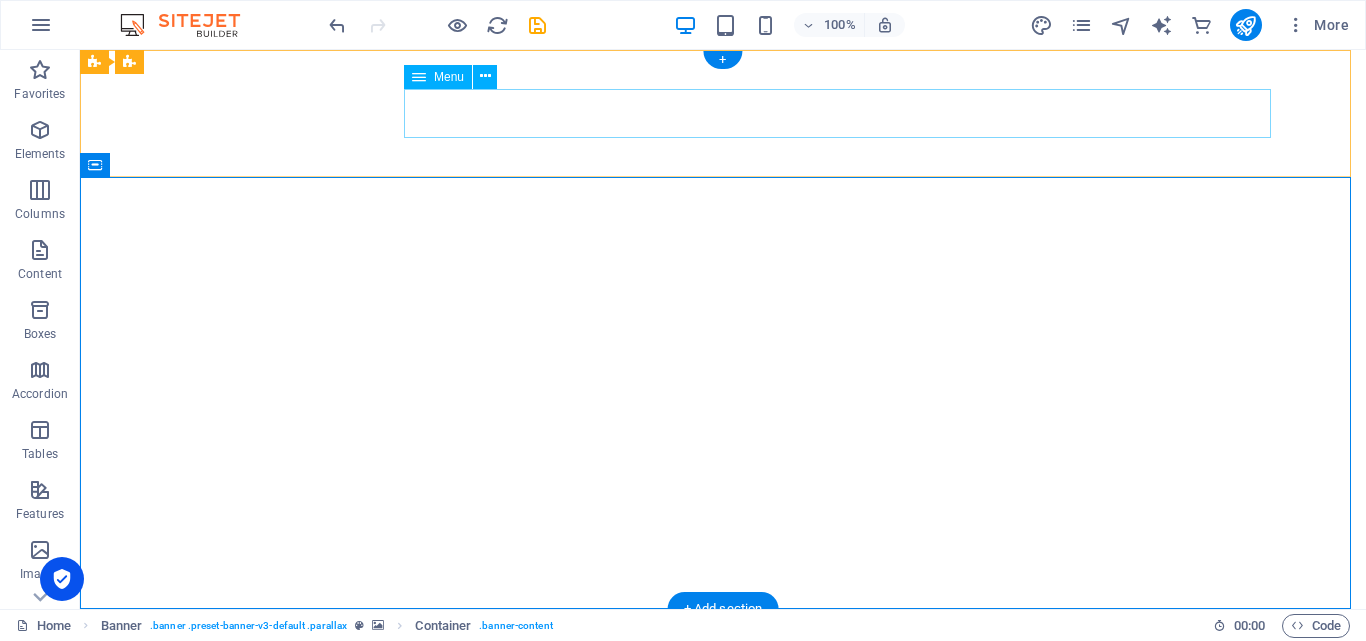 click on "Home About Services Contact" at bounding box center [723, 745] 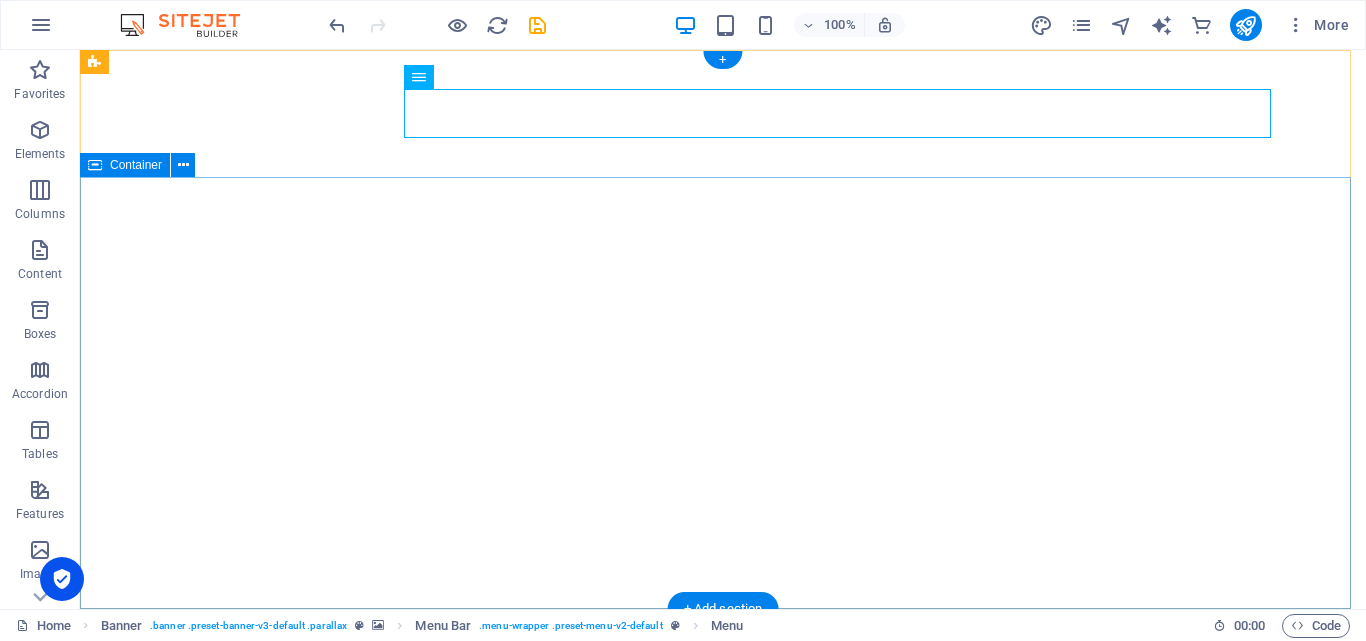 click at bounding box center (723, 866) 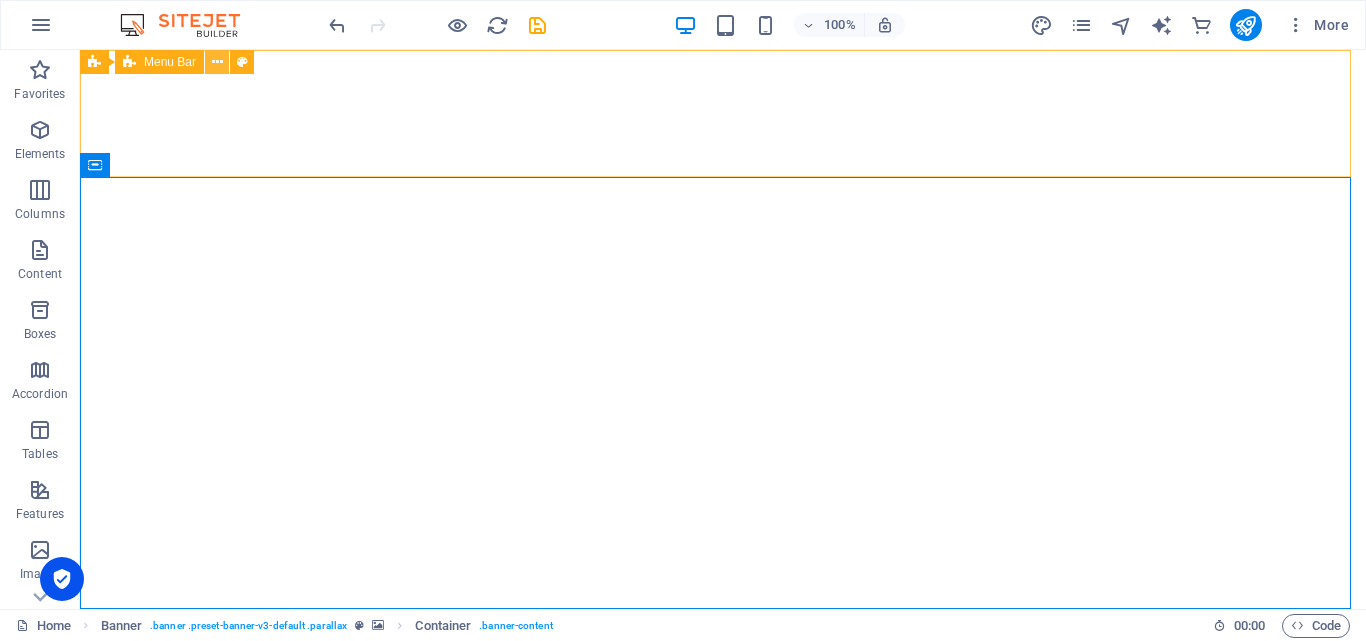click at bounding box center (217, 62) 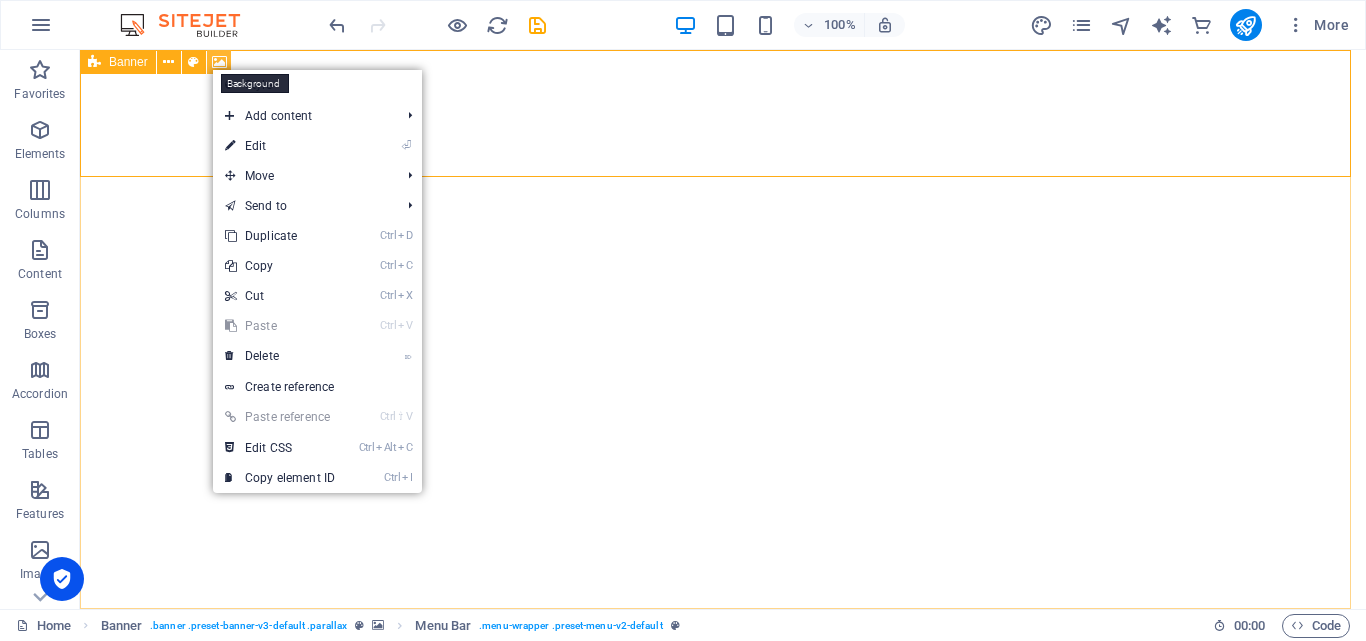 click at bounding box center [219, 62] 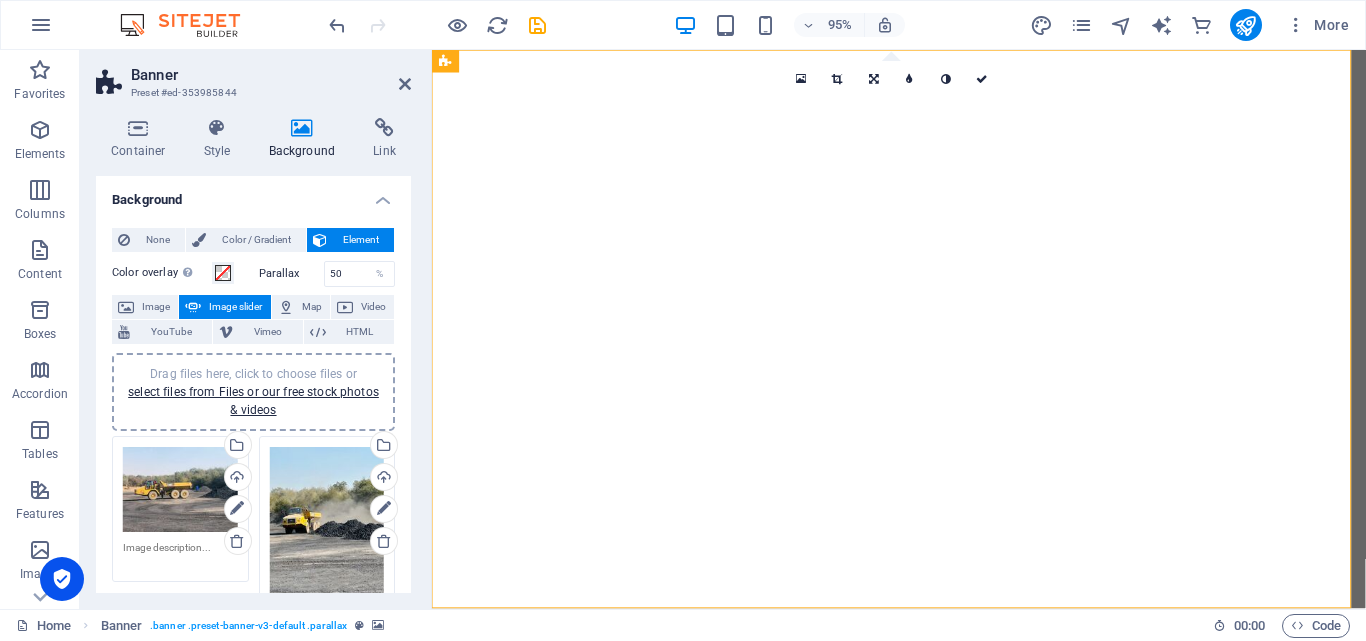 drag, startPoint x: 406, startPoint y: 198, endPoint x: 408, endPoint y: 233, distance: 35.057095 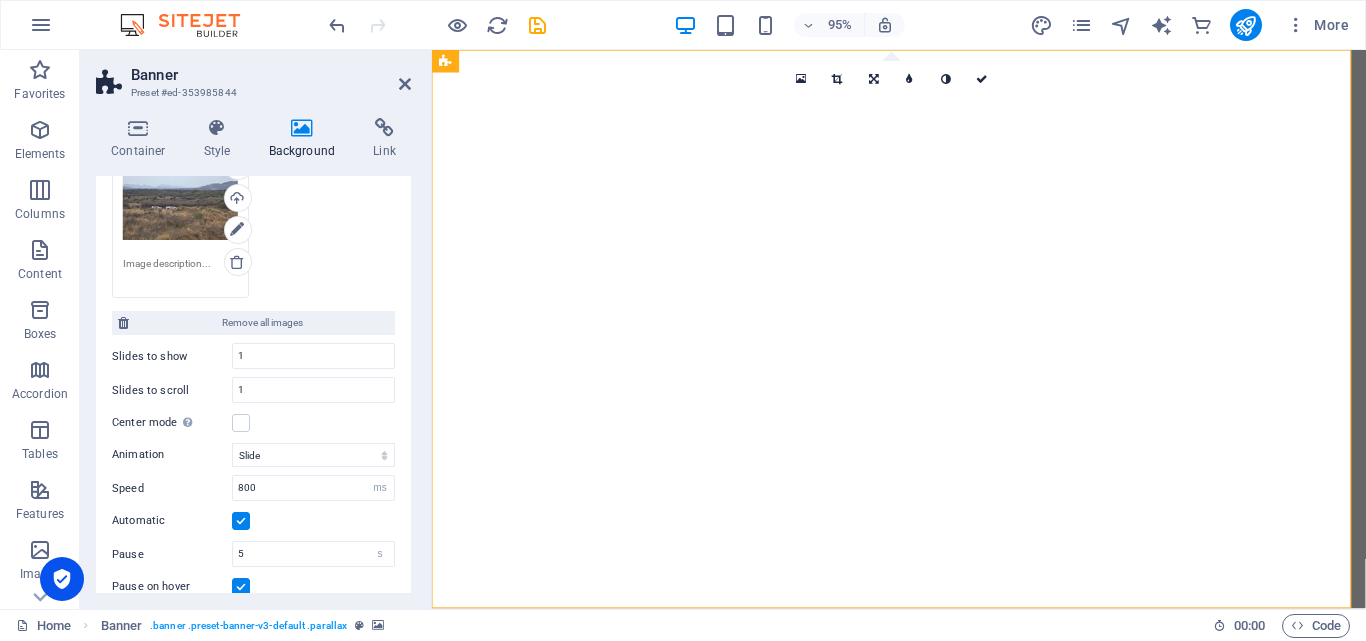 scroll, scrollTop: 504, scrollLeft: 0, axis: vertical 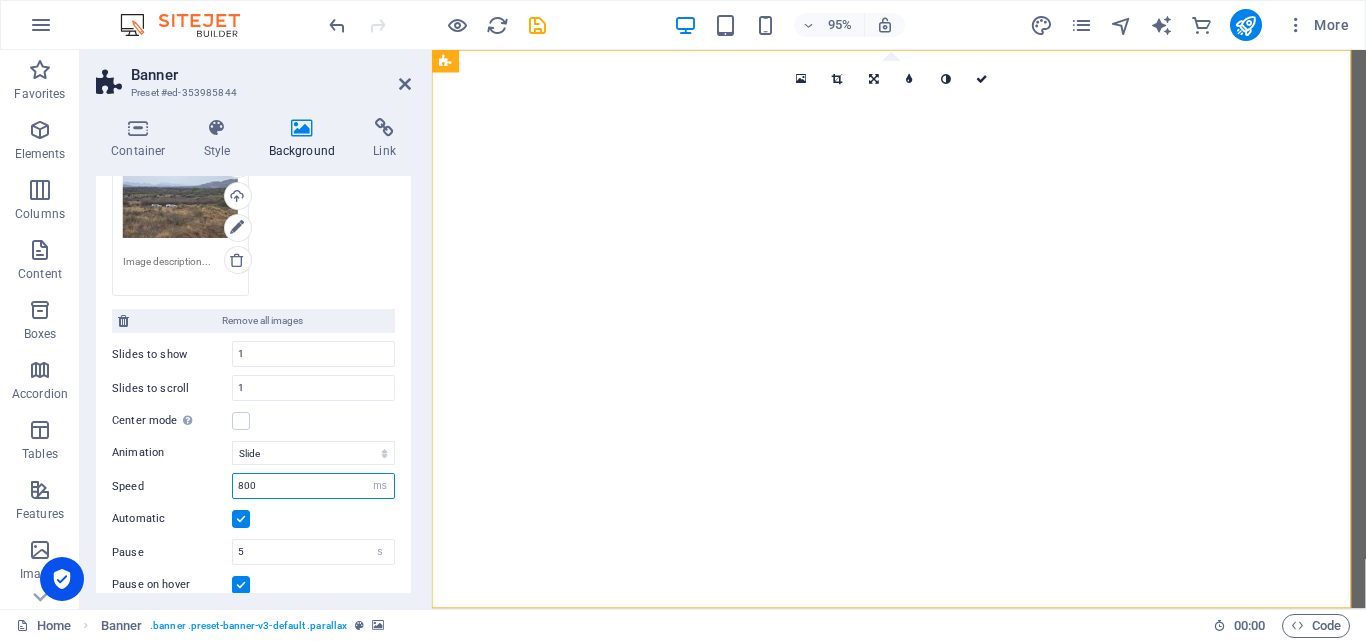 click on "800" at bounding box center (313, 486) 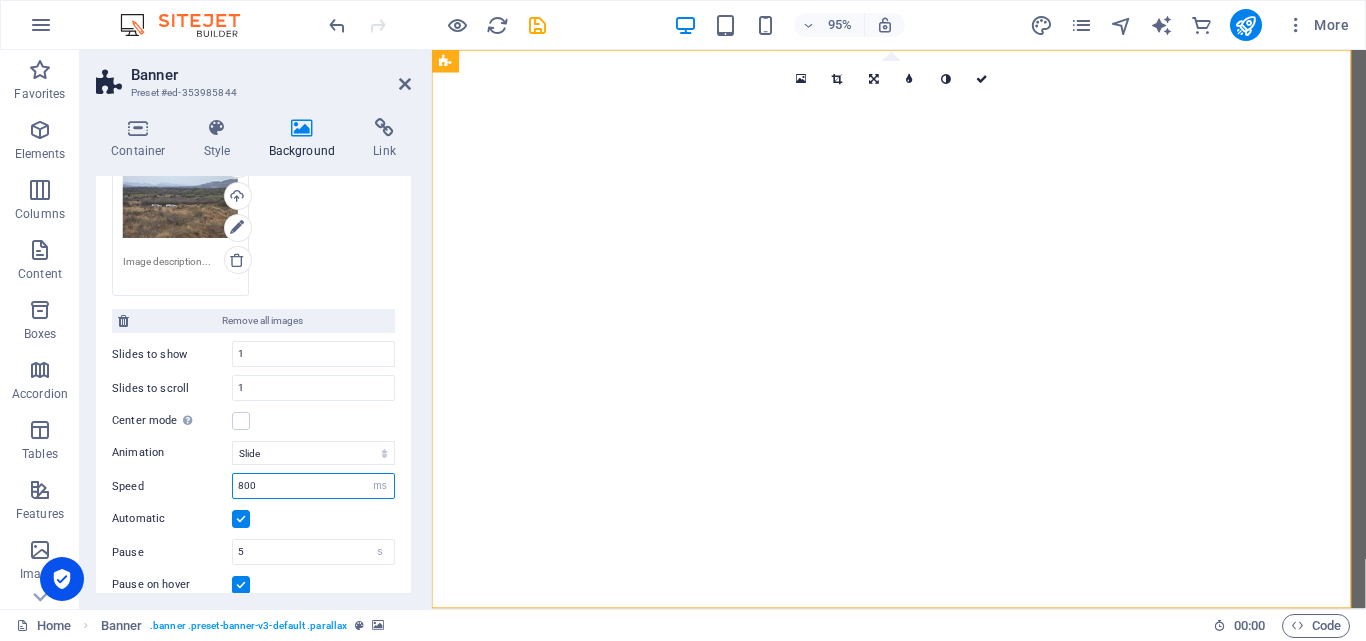 click on "800" at bounding box center (313, 486) 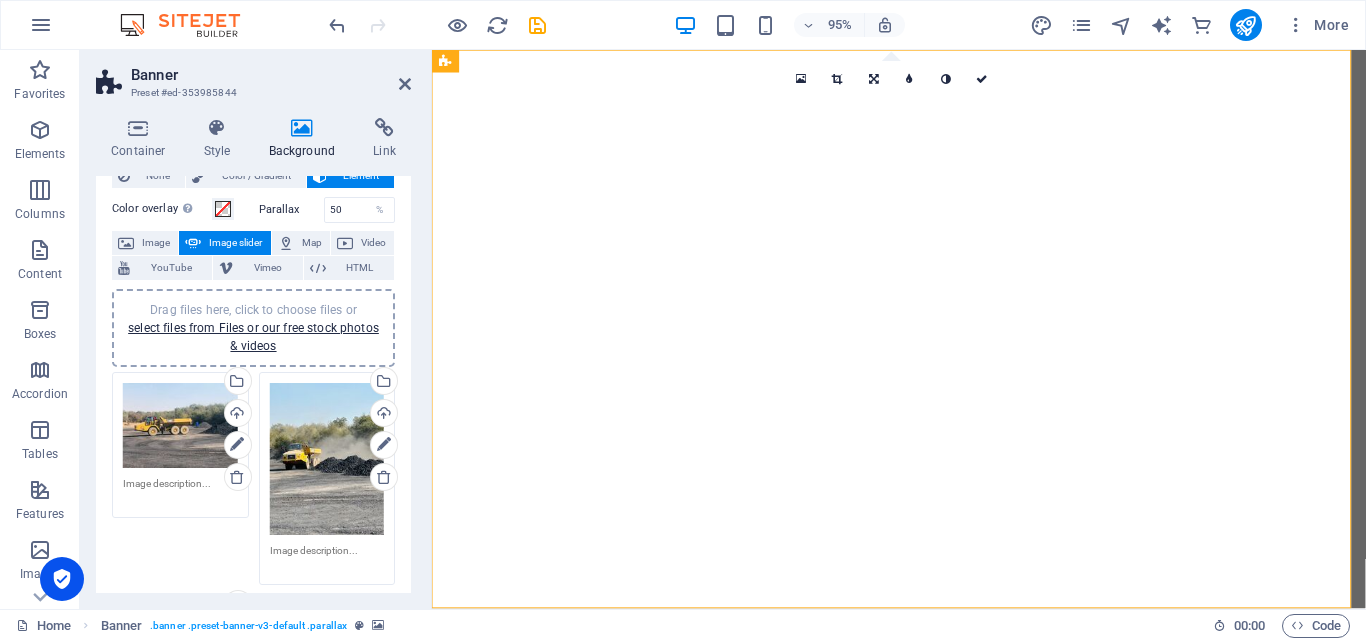 scroll, scrollTop: 0, scrollLeft: 0, axis: both 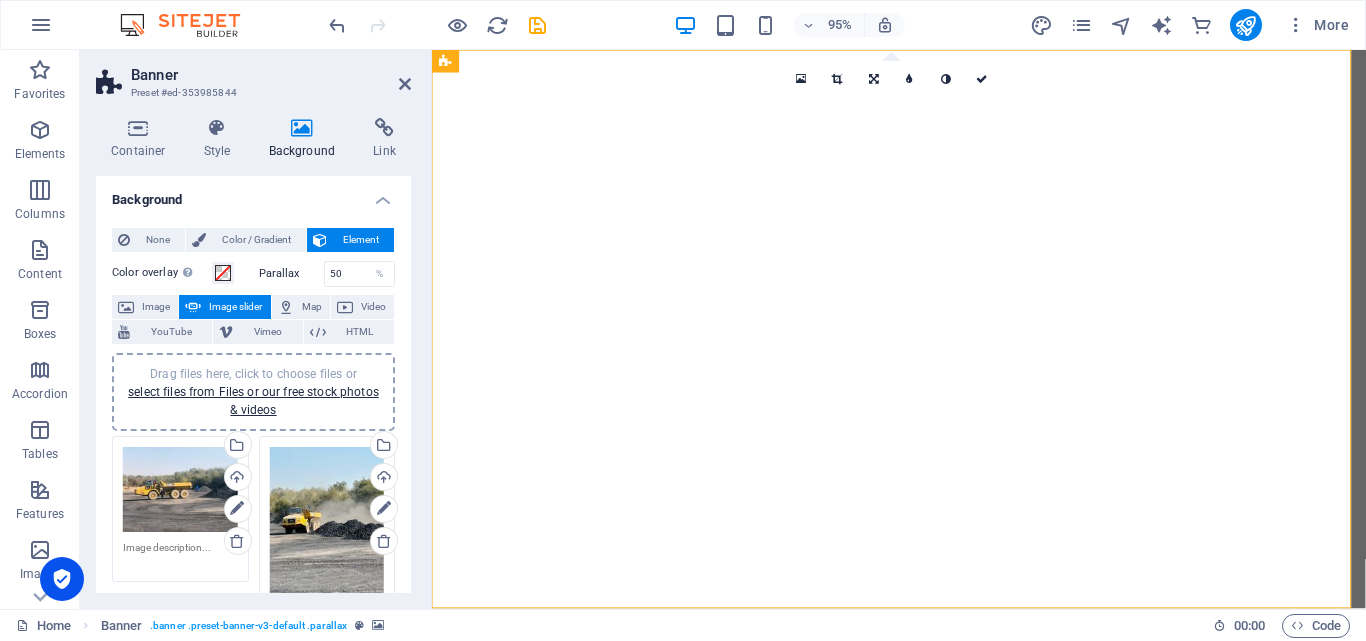 type on "300" 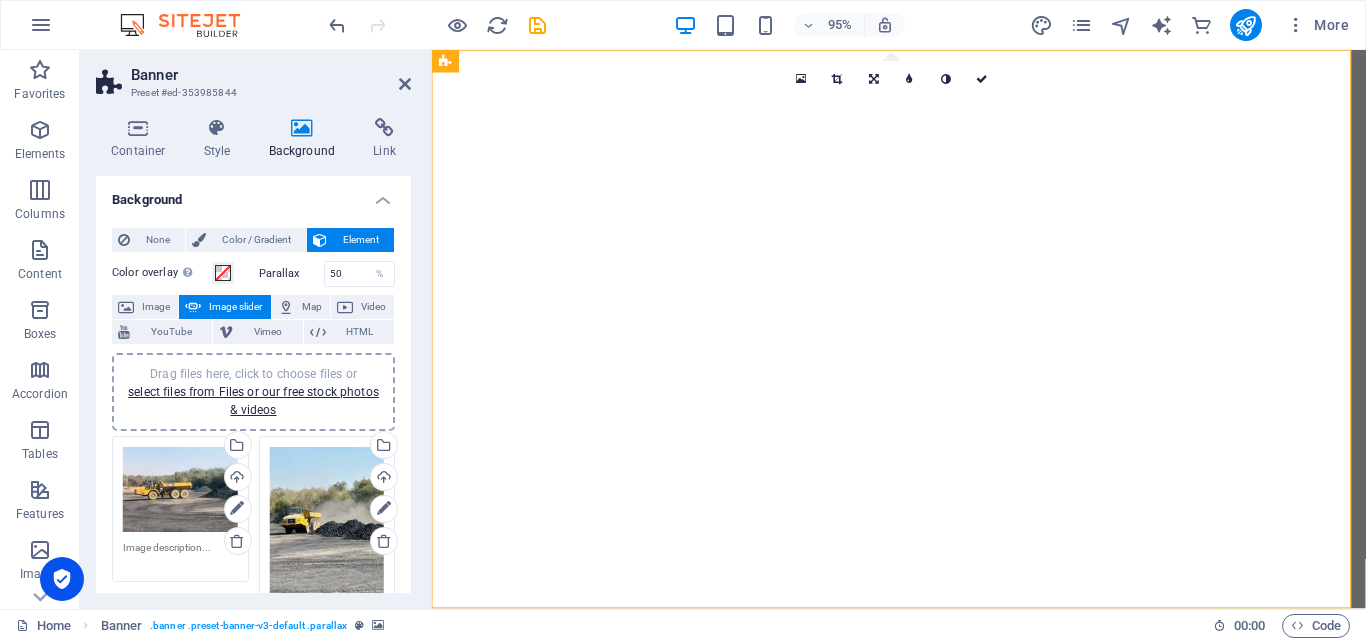 click on "Background None Color / Gradient Element Stretch background to full-width Color overlay Places an overlay over the background to colorize it Parallax 50 % Image Image slider Map Video YouTube Vimeo HTML Drag files here, click to choose files or select files from Files or our free stock photos & videos Drag files here, click to choose files or select files from Files or our free stock photos & videos Select files from the file manager, stock photos, or upload file(s) Upload Drag files here, click to choose files or select files from Files or our free stock photos & videos Select files from the file manager, stock photos, or upload file(s) Upload Drag files here, click to choose files or select files from Files or our free stock photos & videos Select files from the file manager, stock photos, or upload file(s) Upload Remove all images Slides to show 1 Slides to scroll 1 Center mode Enables centered view with partial previous/next slide. Use with odd numbered "Slides to show" counts. Center padding 0 px % Slide" at bounding box center [253, 384] 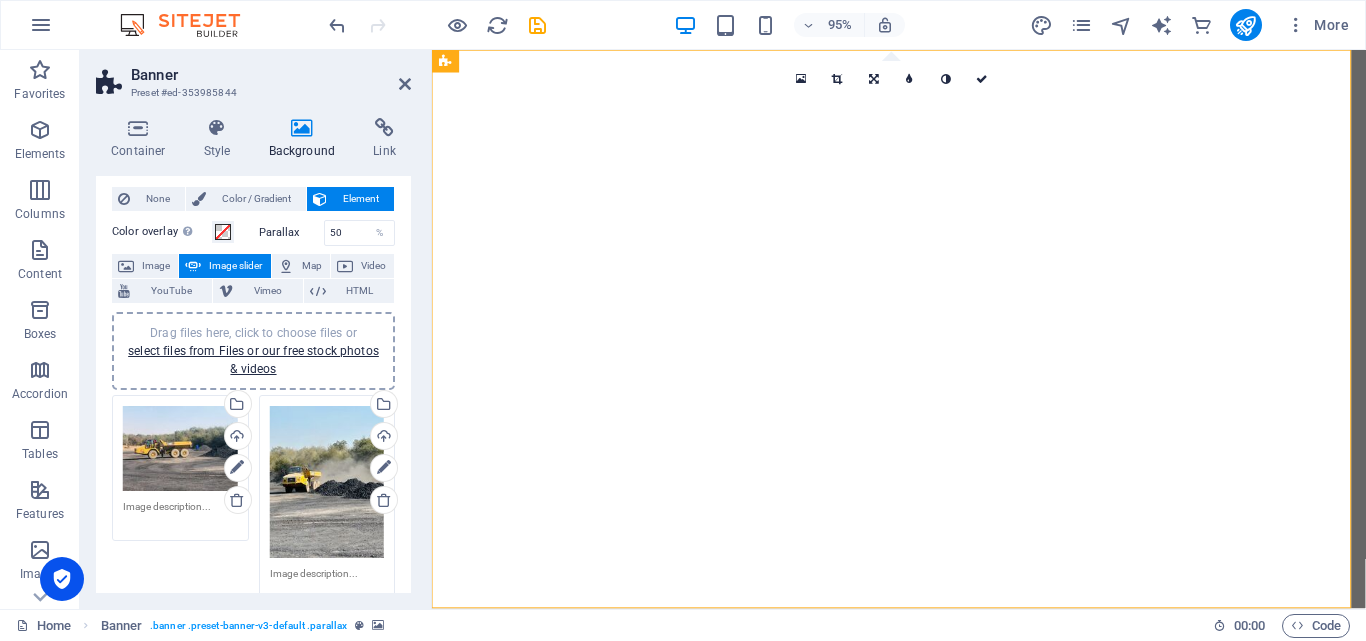 scroll, scrollTop: 46, scrollLeft: 0, axis: vertical 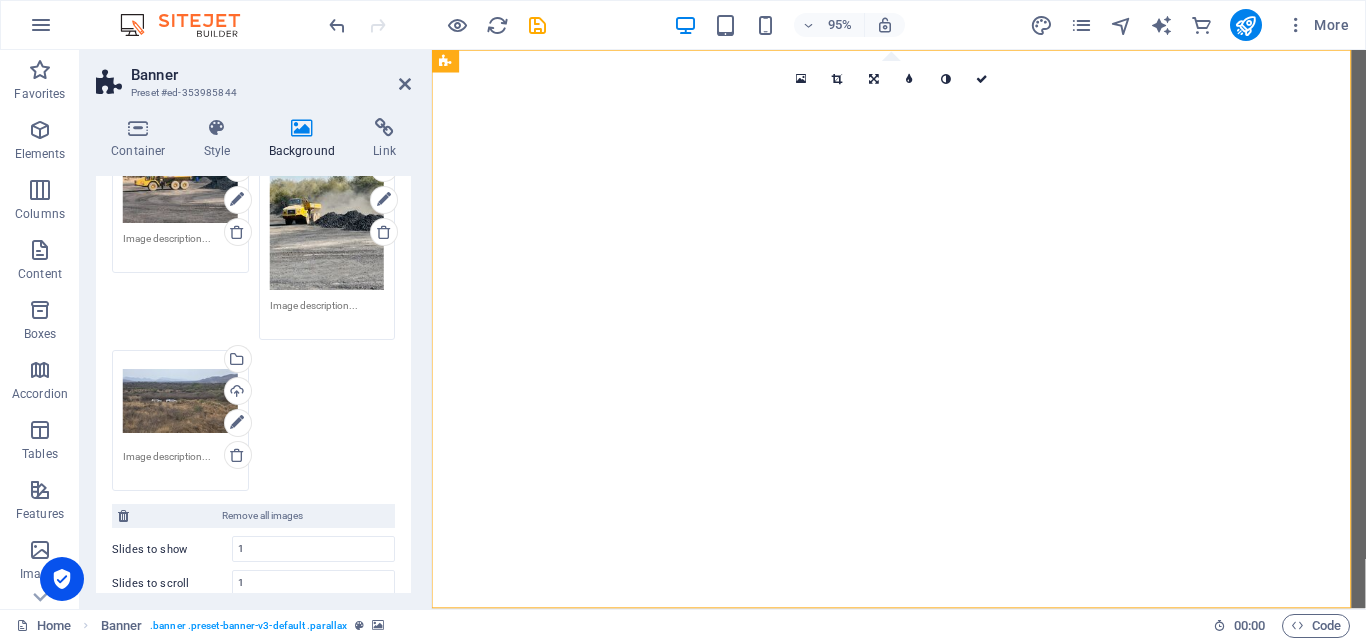 click on "Drag files here, click to choose files or select files from Files or our free stock photos & videos Select files from the file manager, stock photos, or upload file(s) Upload Drag files here, click to choose files or select files from Files or our free stock photos & videos Select files from the file manager, stock photos, or upload file(s) Upload Drag files here, click to choose files or select files from Files or our free stock photos & videos Select files from the file manager, stock photos, or upload file(s) Upload" at bounding box center (253, 309) 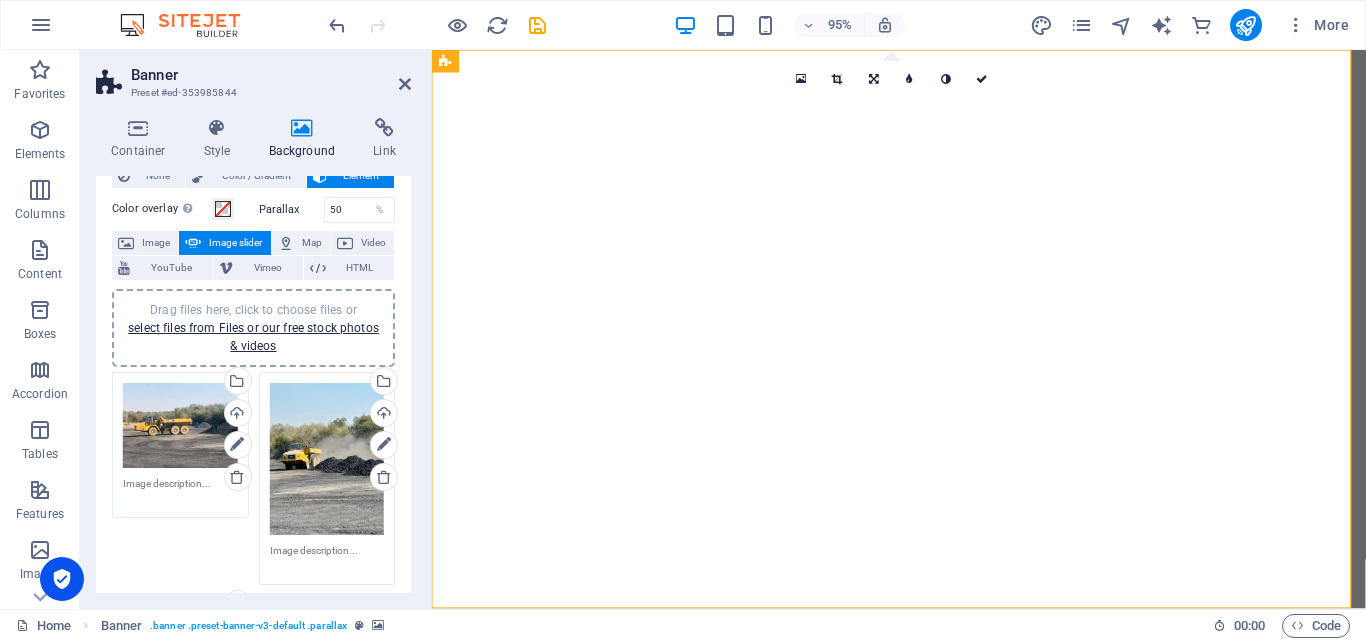 scroll, scrollTop: 59, scrollLeft: 0, axis: vertical 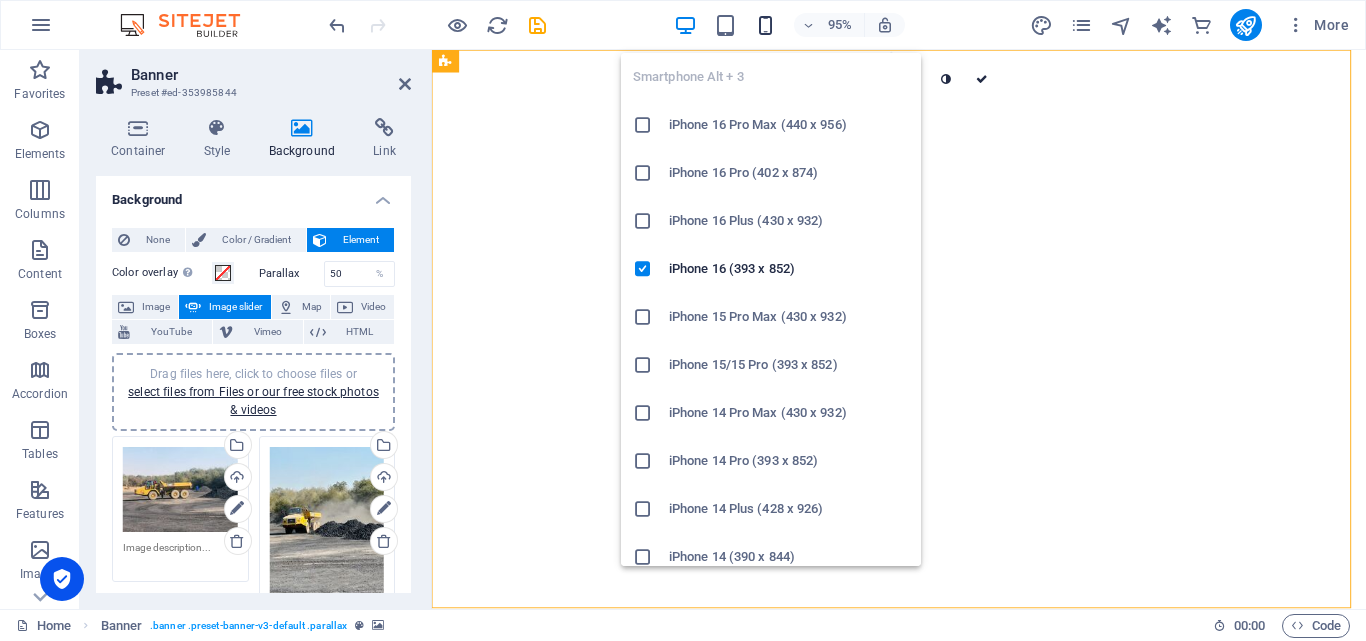 click at bounding box center [765, 25] 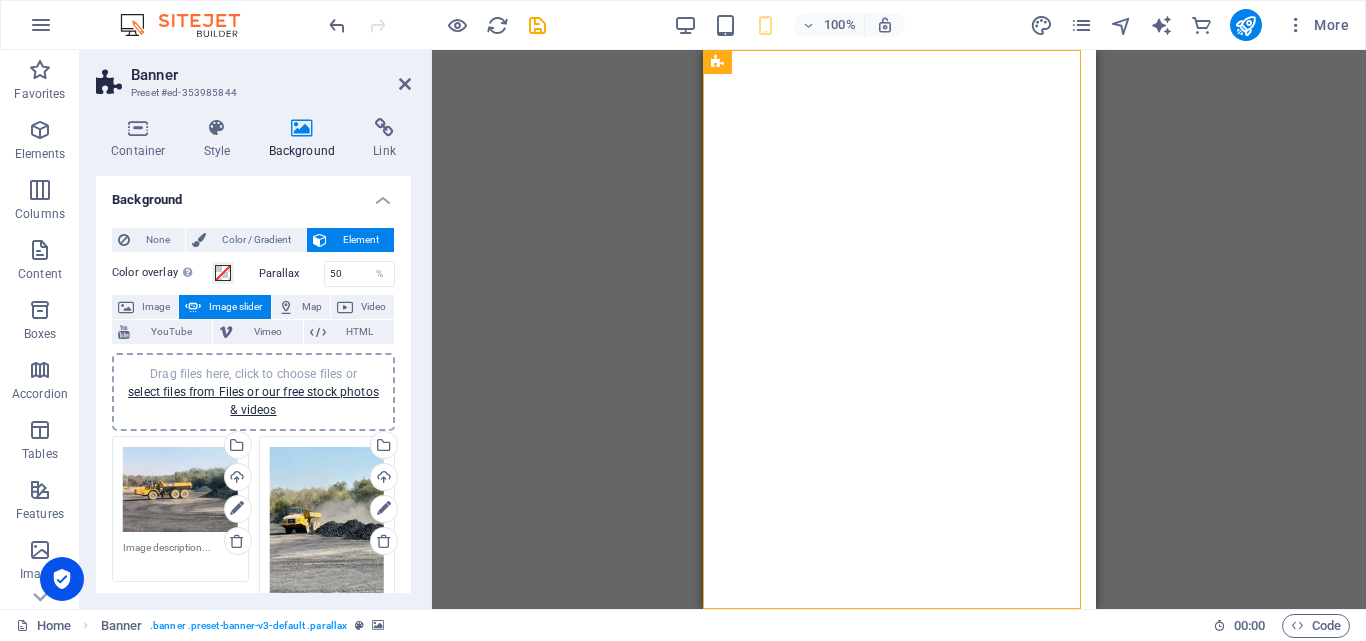 scroll, scrollTop: 45, scrollLeft: 0, axis: vertical 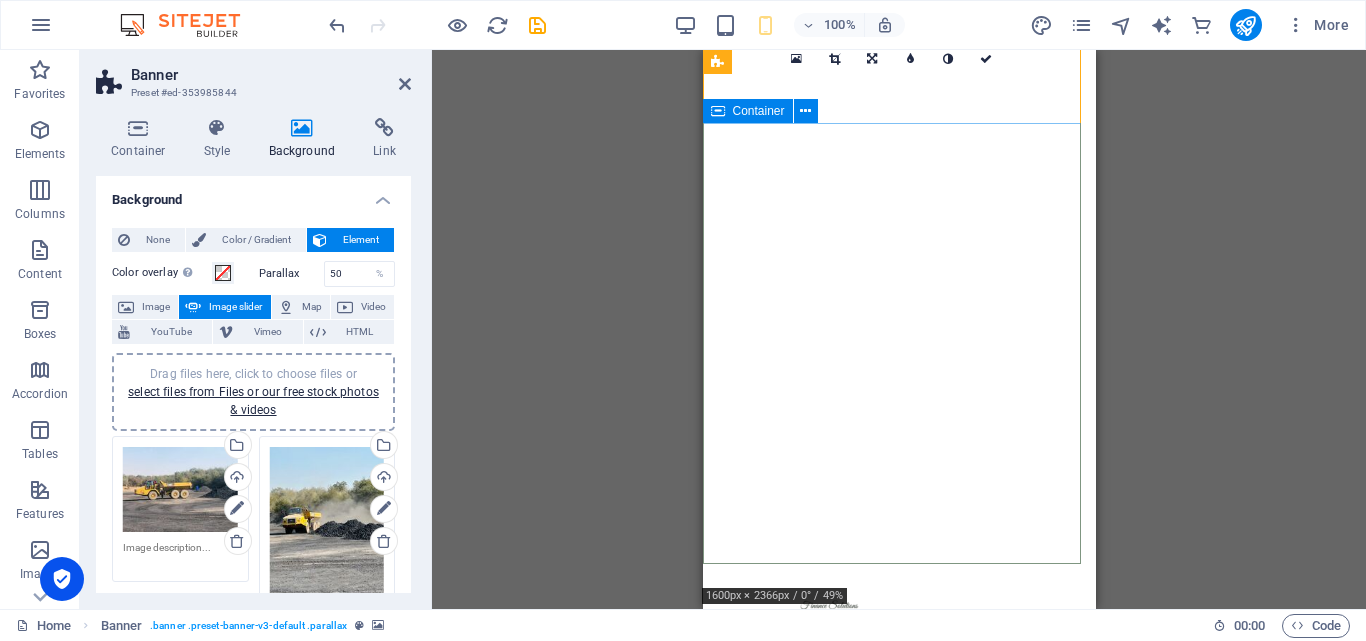 click at bounding box center [898, 748] 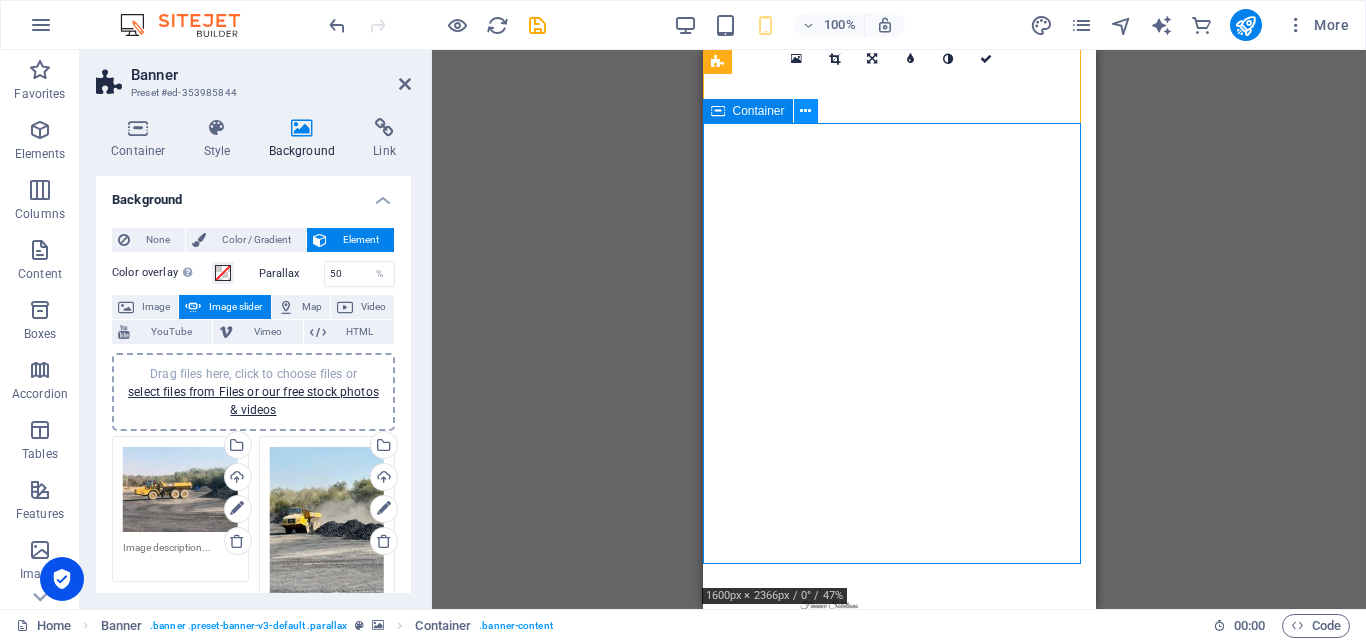click at bounding box center [805, 111] 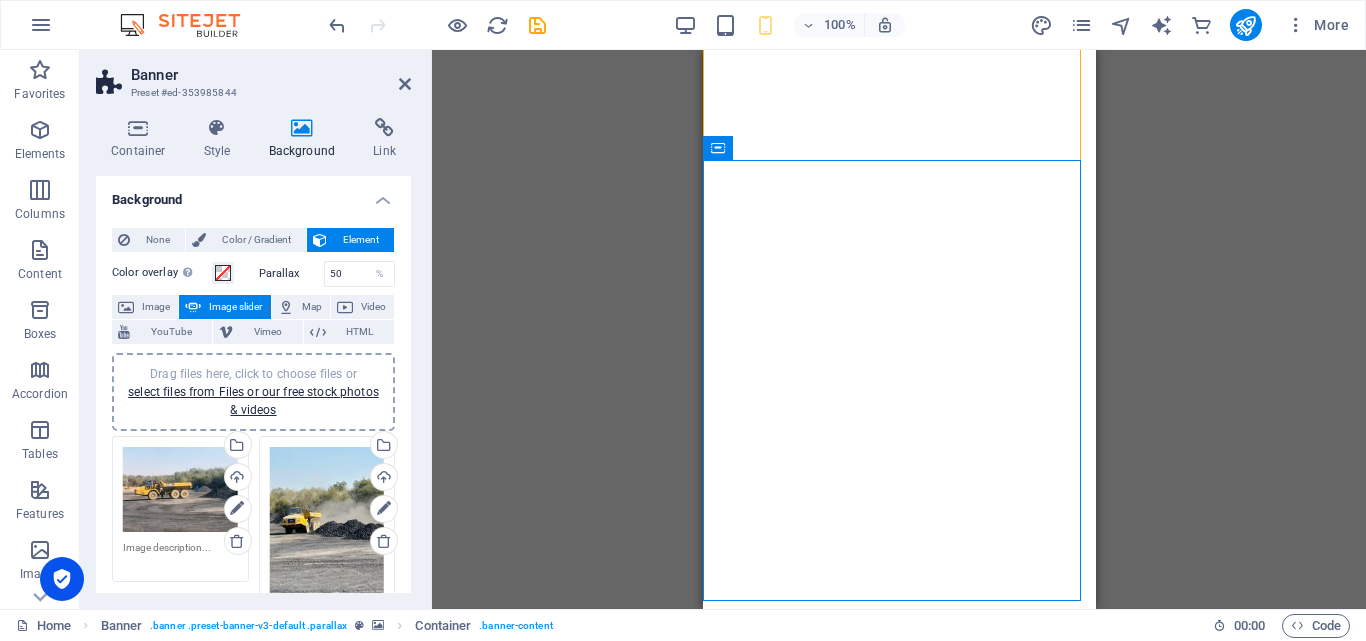scroll, scrollTop: 0, scrollLeft: 0, axis: both 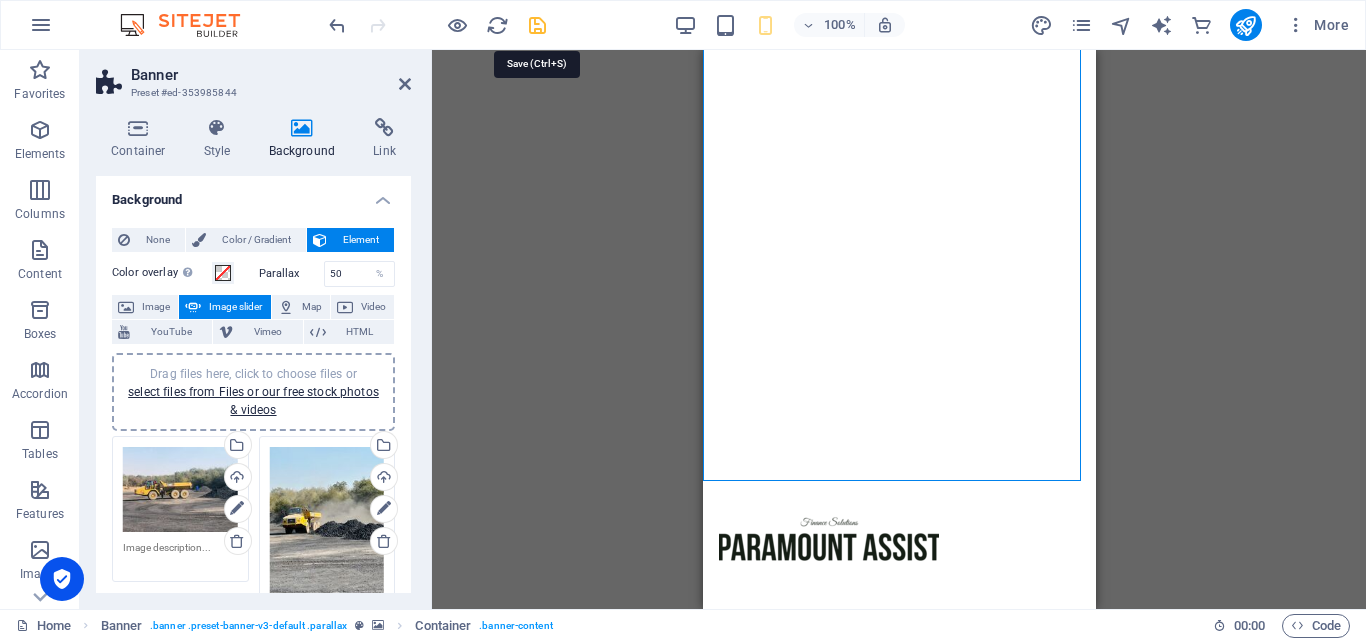 click at bounding box center [537, 25] 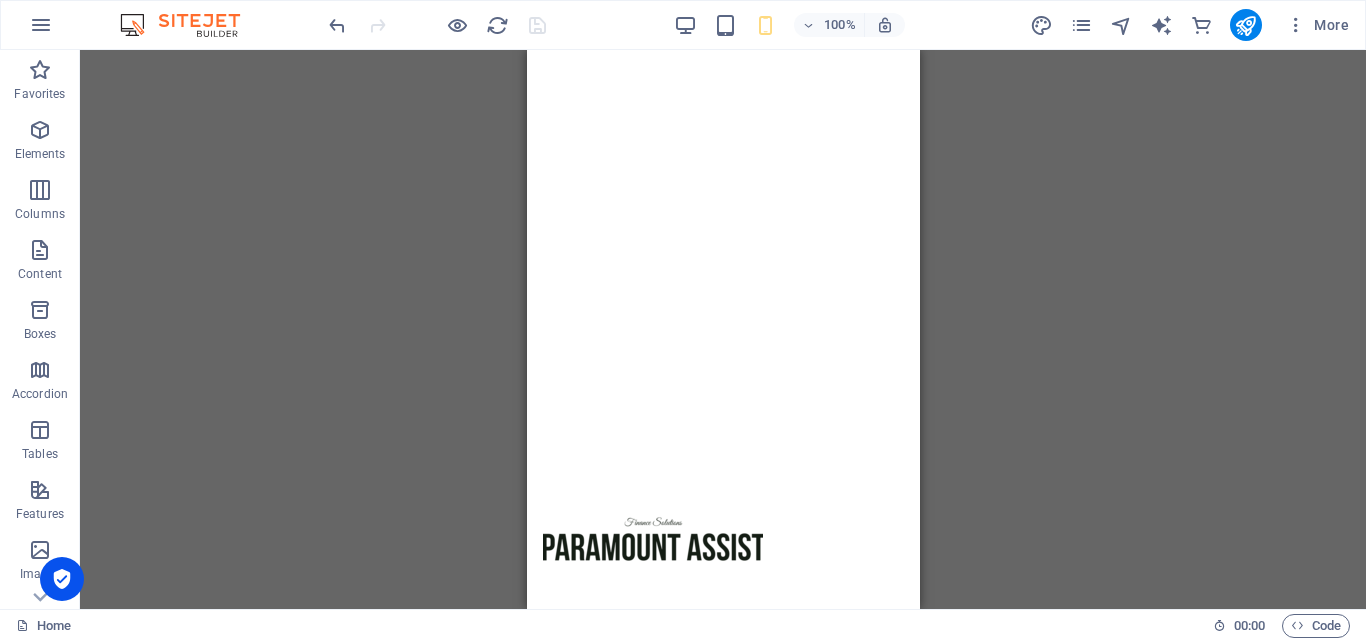 scroll, scrollTop: 0, scrollLeft: 0, axis: both 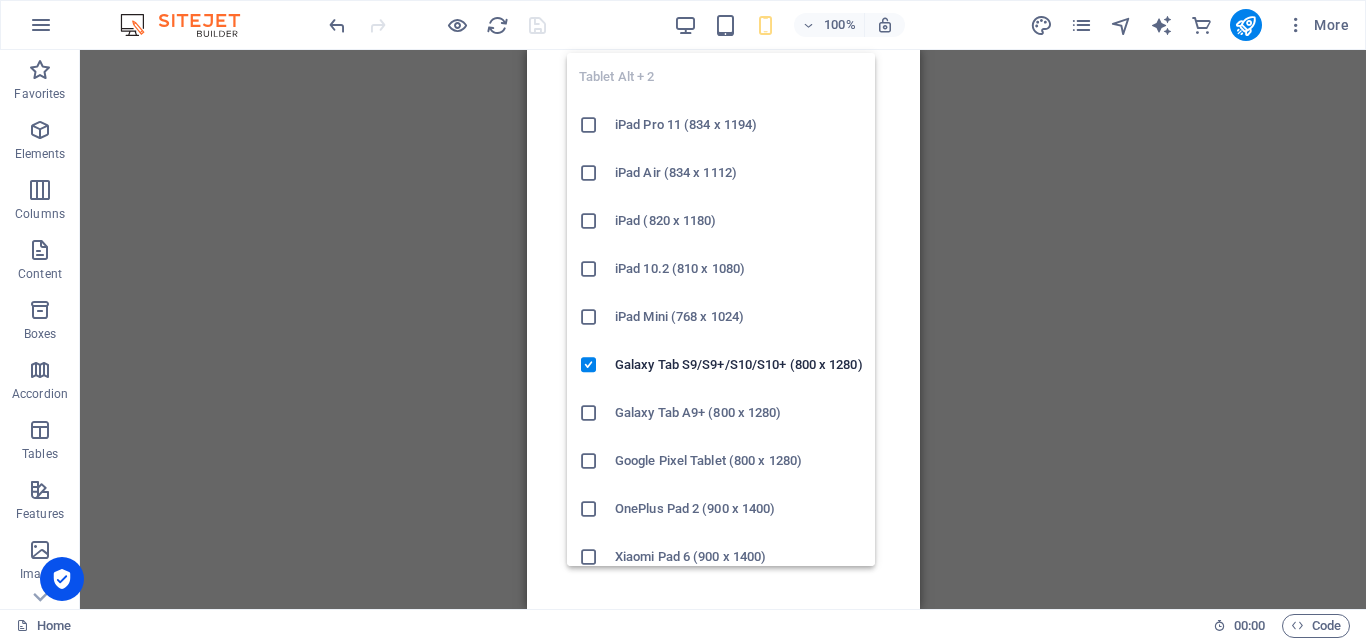 click on "Galaxy Tab A9+ (800 x 1280)" at bounding box center [739, 413] 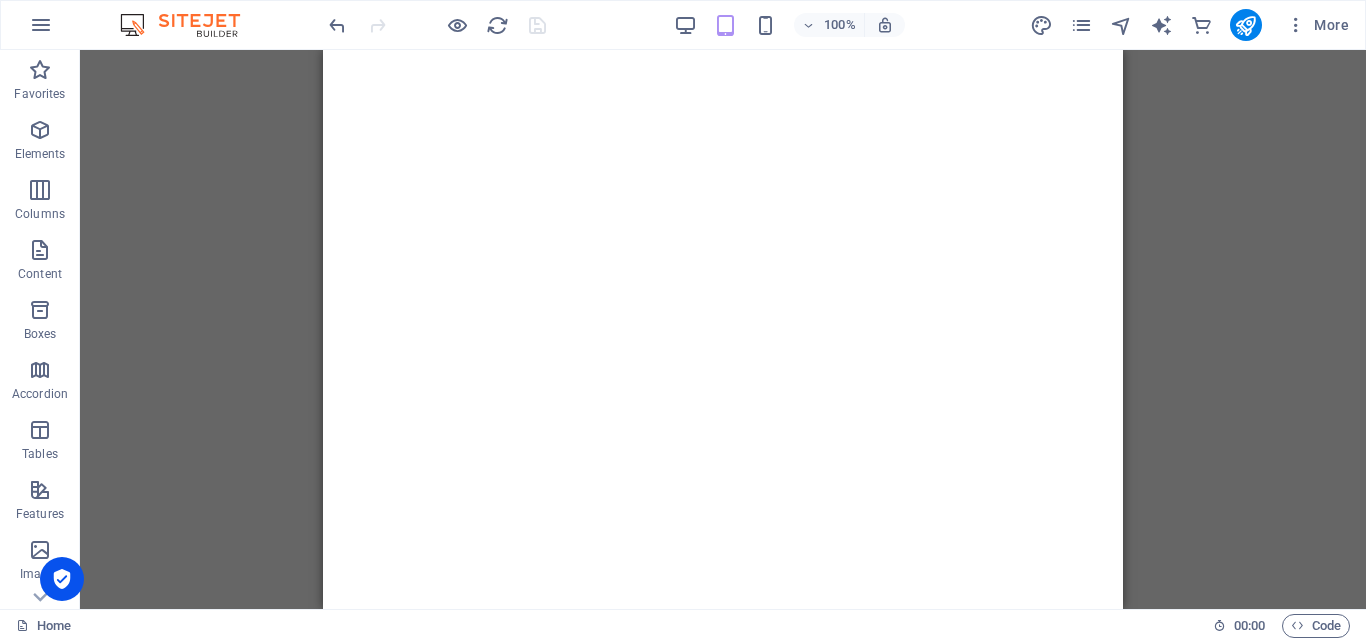 scroll, scrollTop: 0, scrollLeft: 0, axis: both 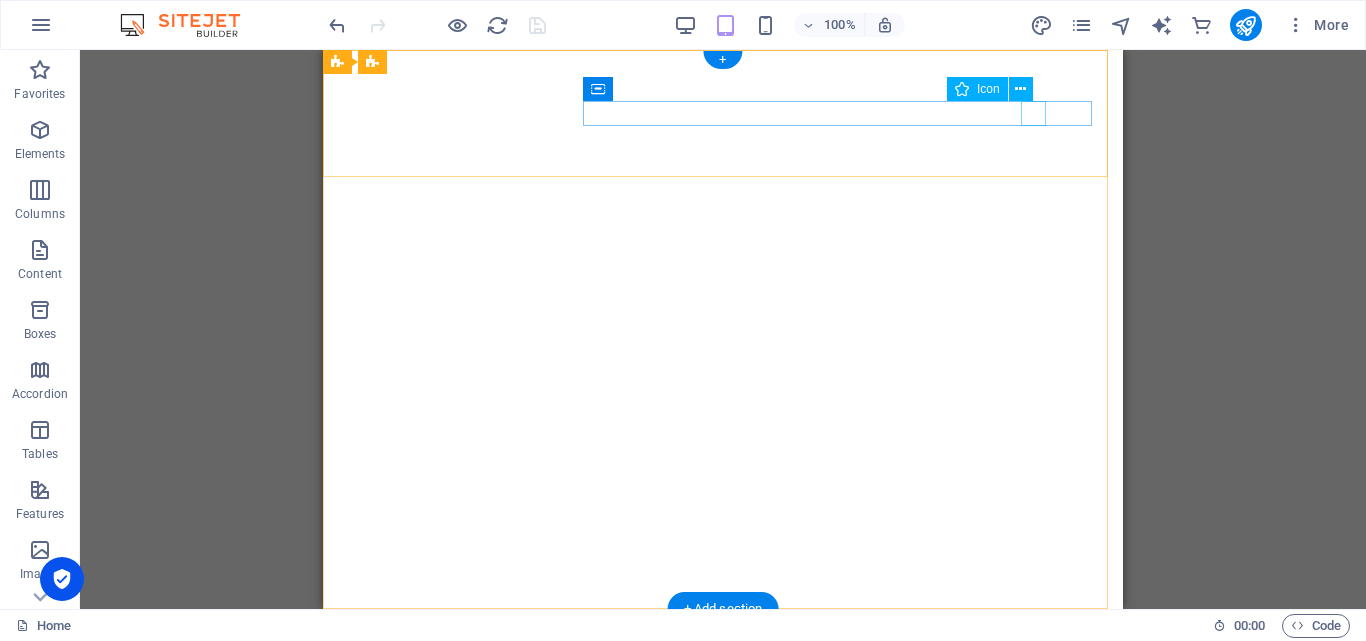 click at bounding box center (715, 732) 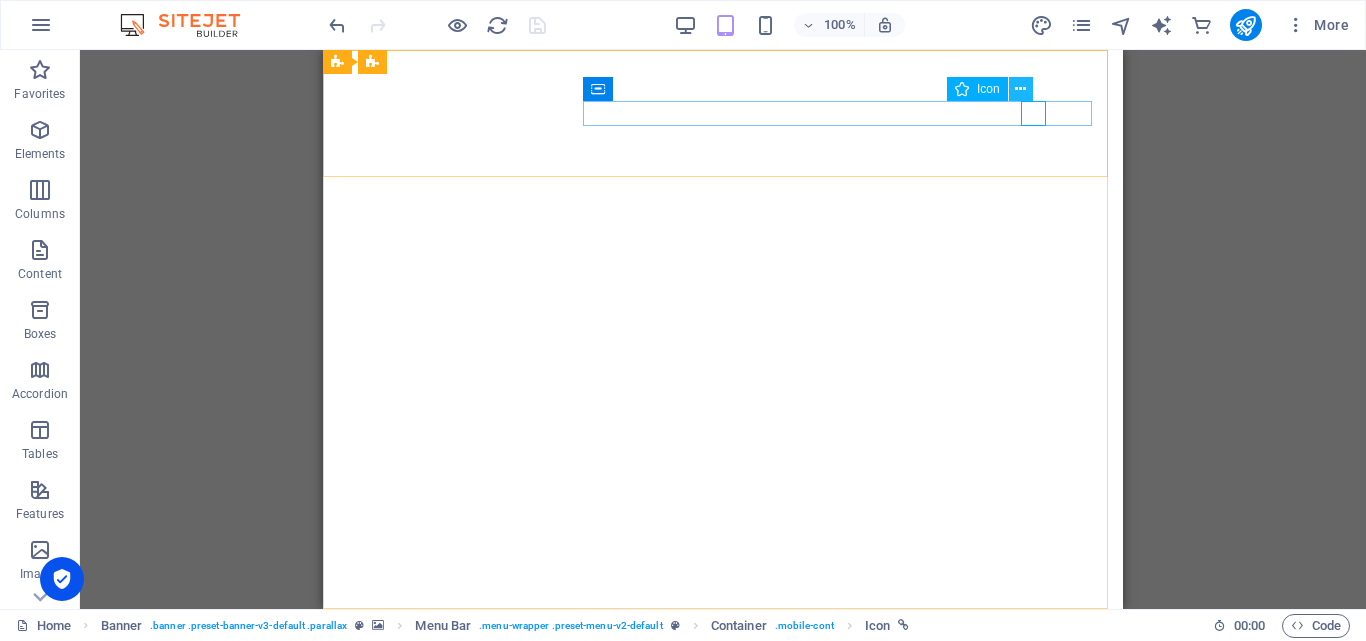 click at bounding box center [1020, 89] 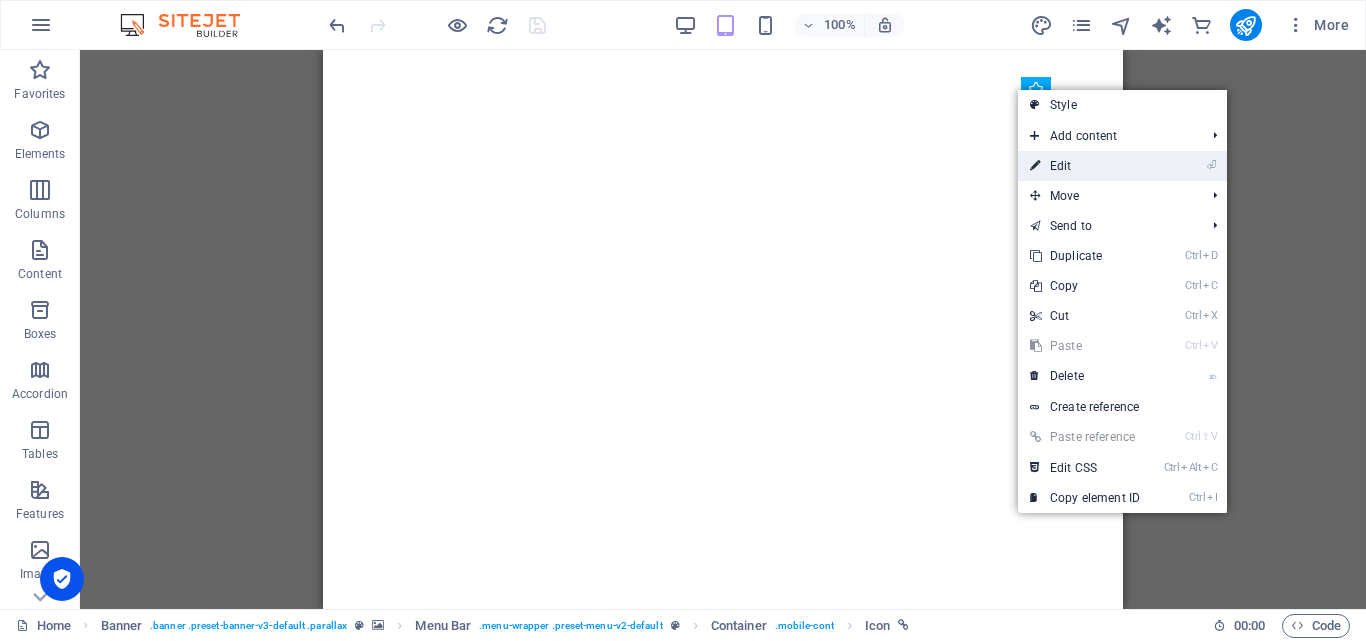 click on "⏎  Edit" at bounding box center (1085, 166) 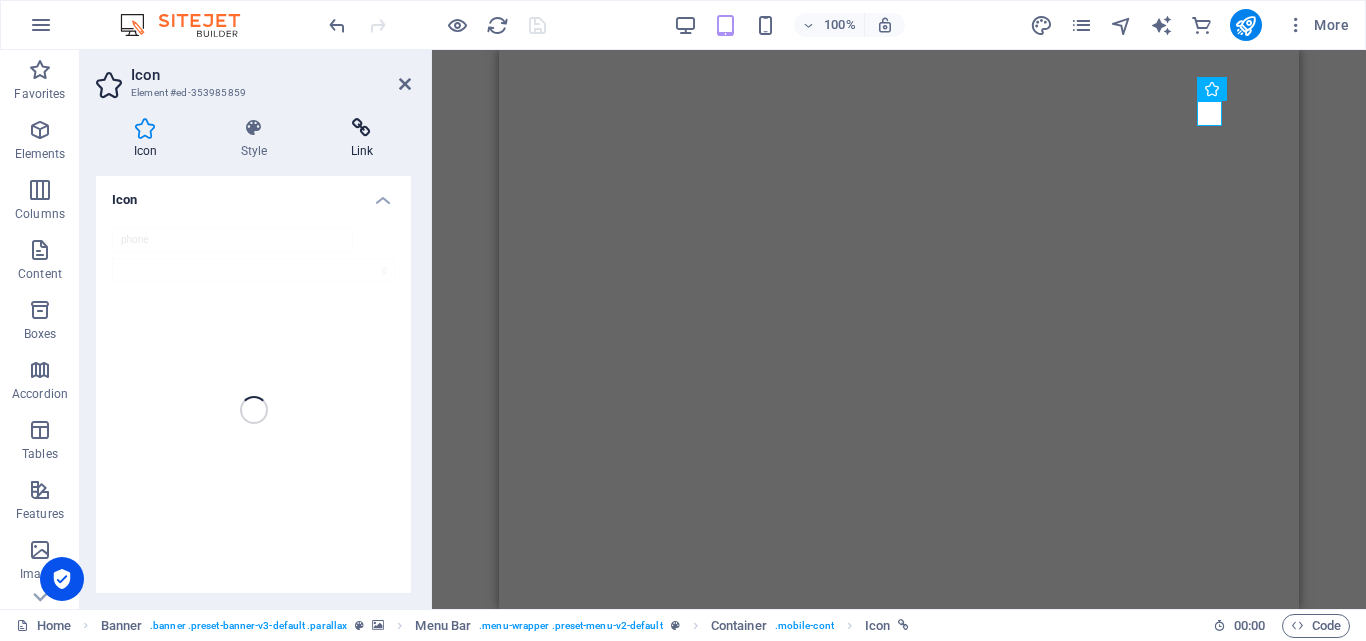 click on "Link" at bounding box center [362, 139] 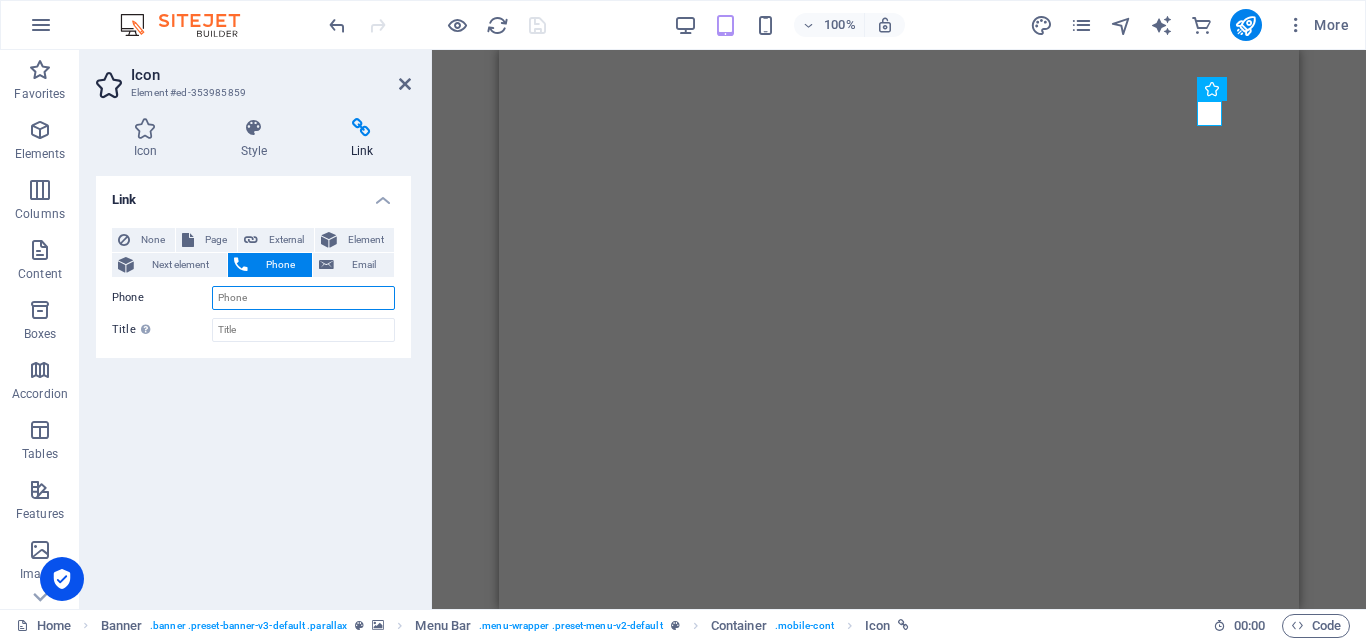 click on "Phone" at bounding box center (303, 298) 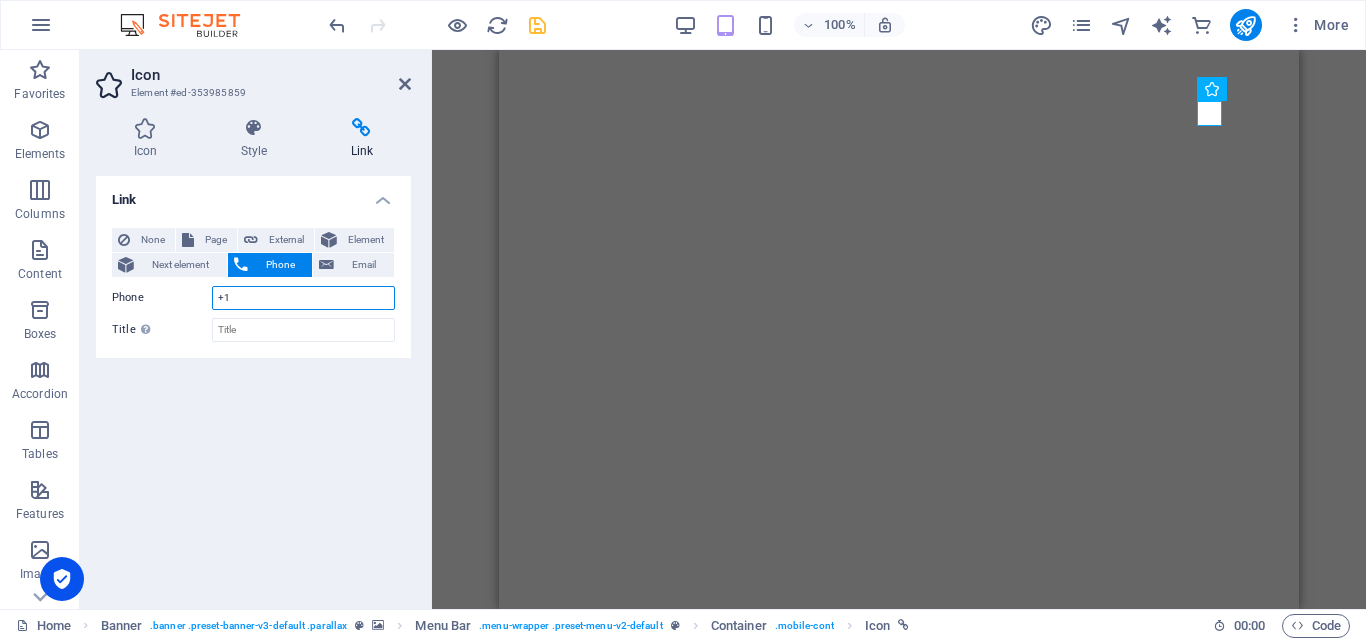 type on "+" 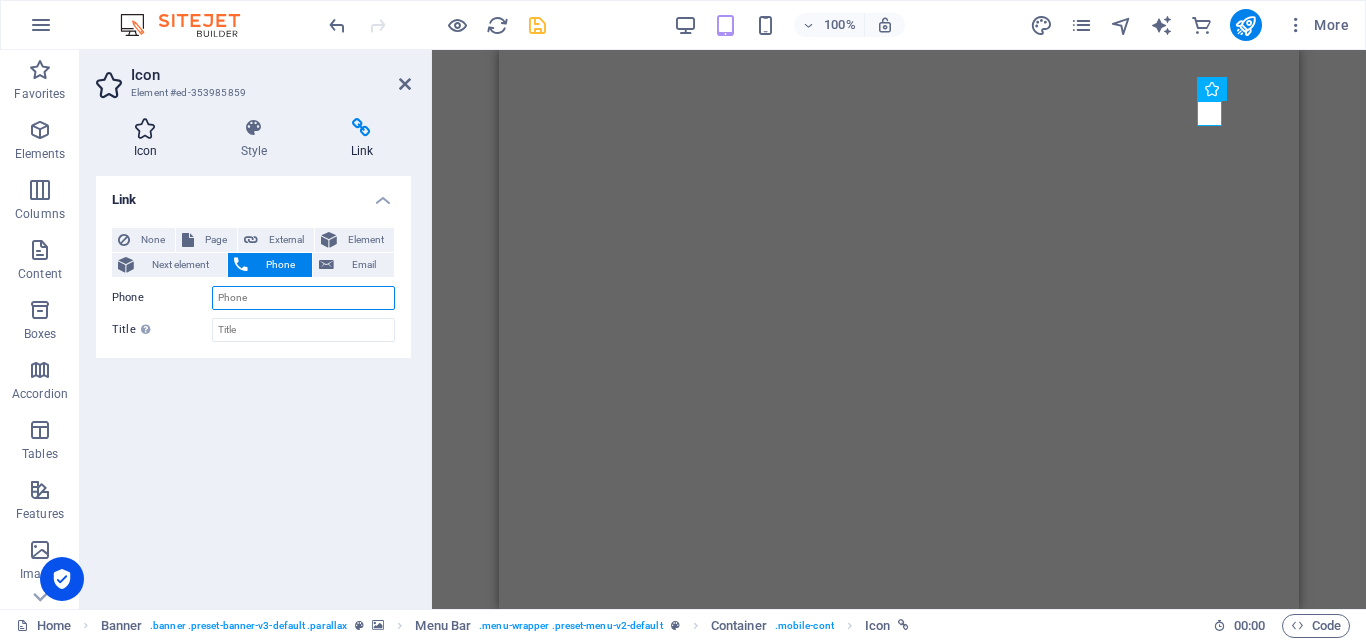 drag, startPoint x: 202, startPoint y: 343, endPoint x: 141, endPoint y: 129, distance: 222.52415 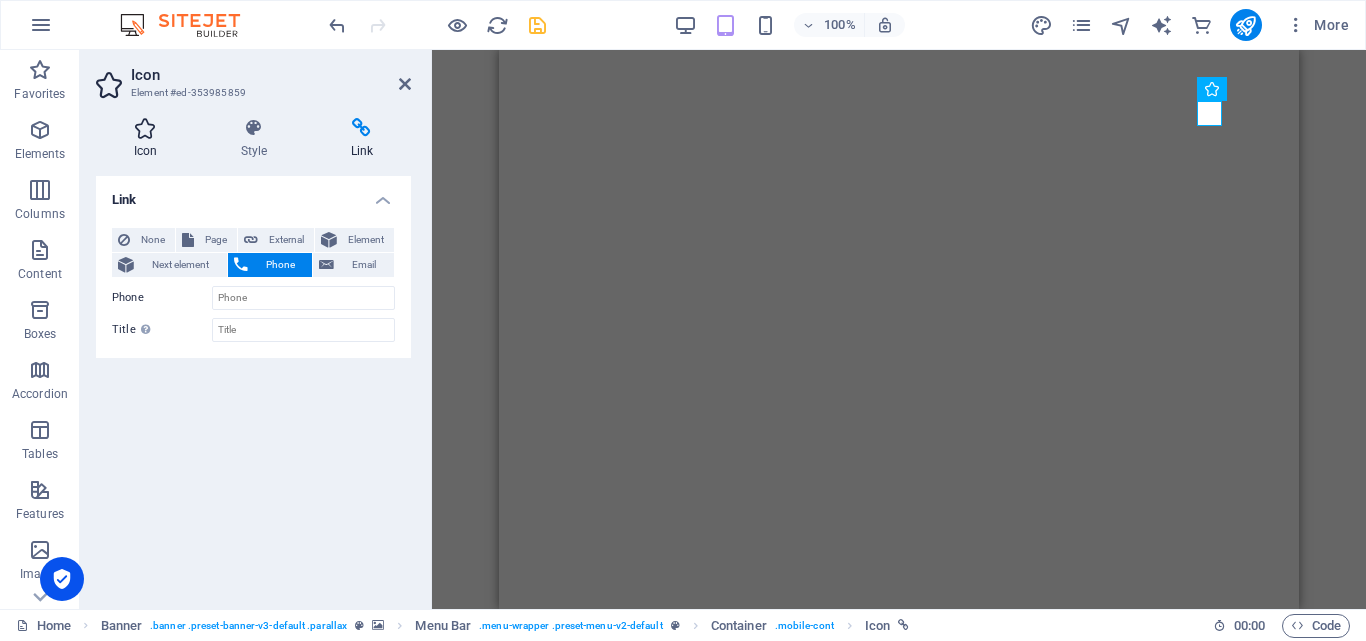 click at bounding box center [145, 128] 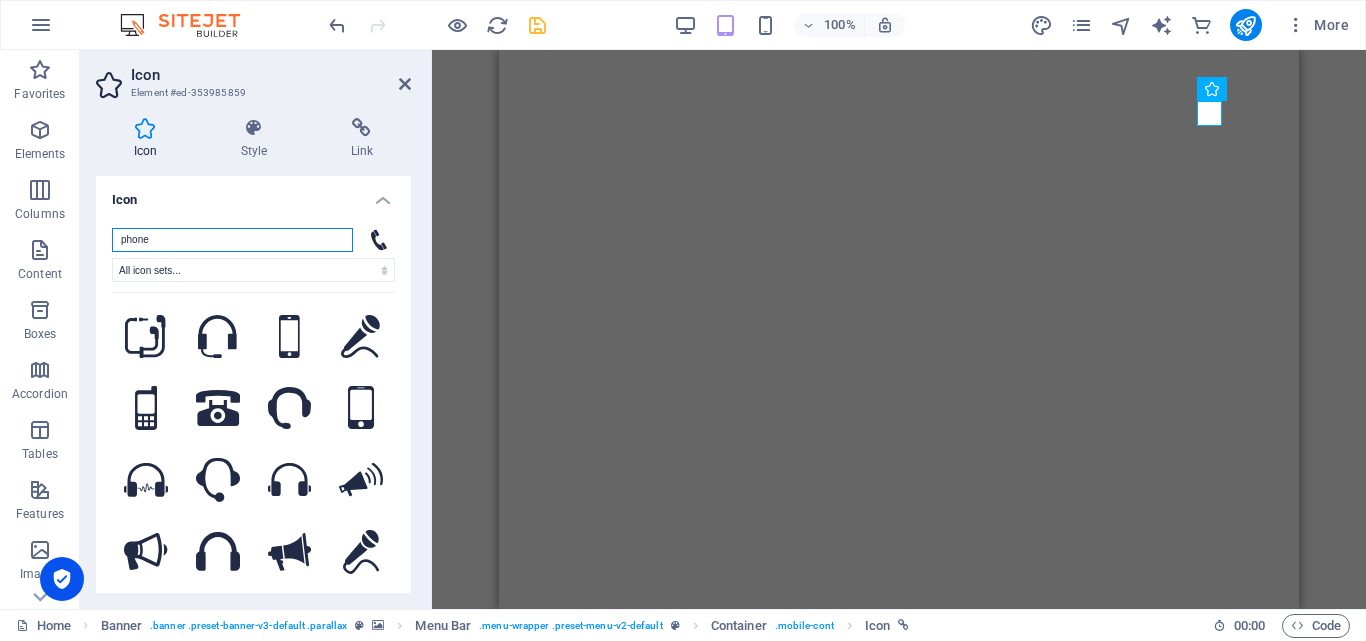 click on "phone" at bounding box center [232, 240] 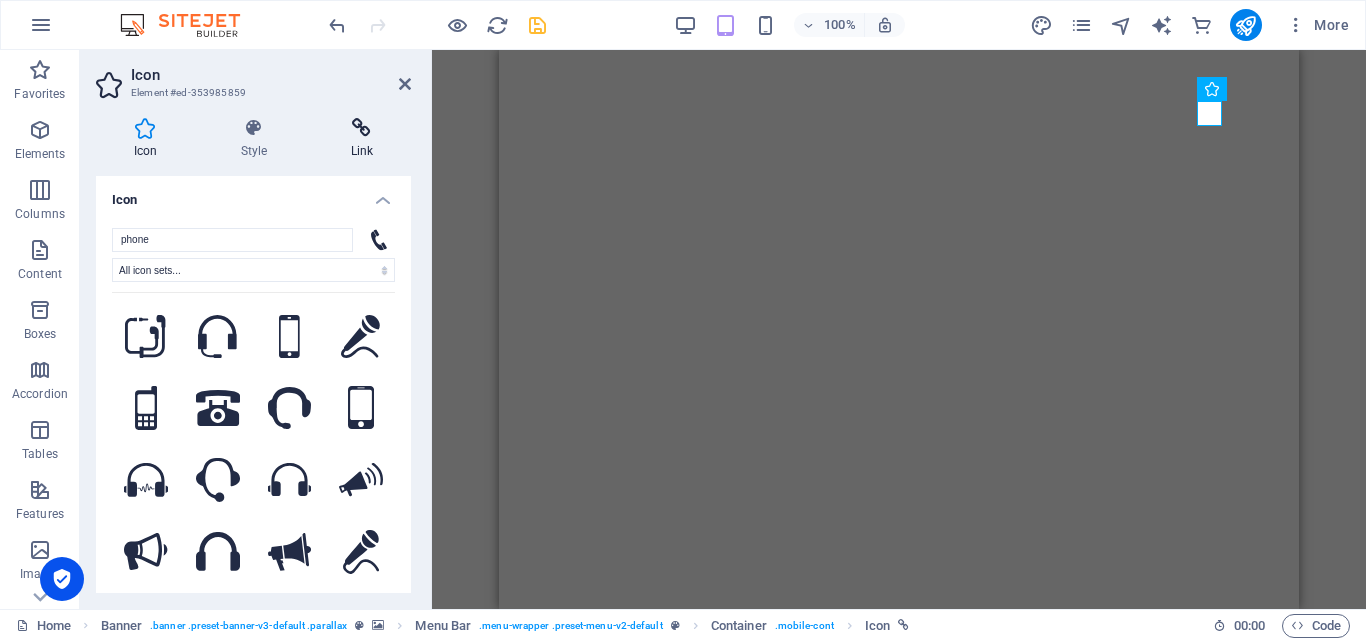 click at bounding box center (362, 128) 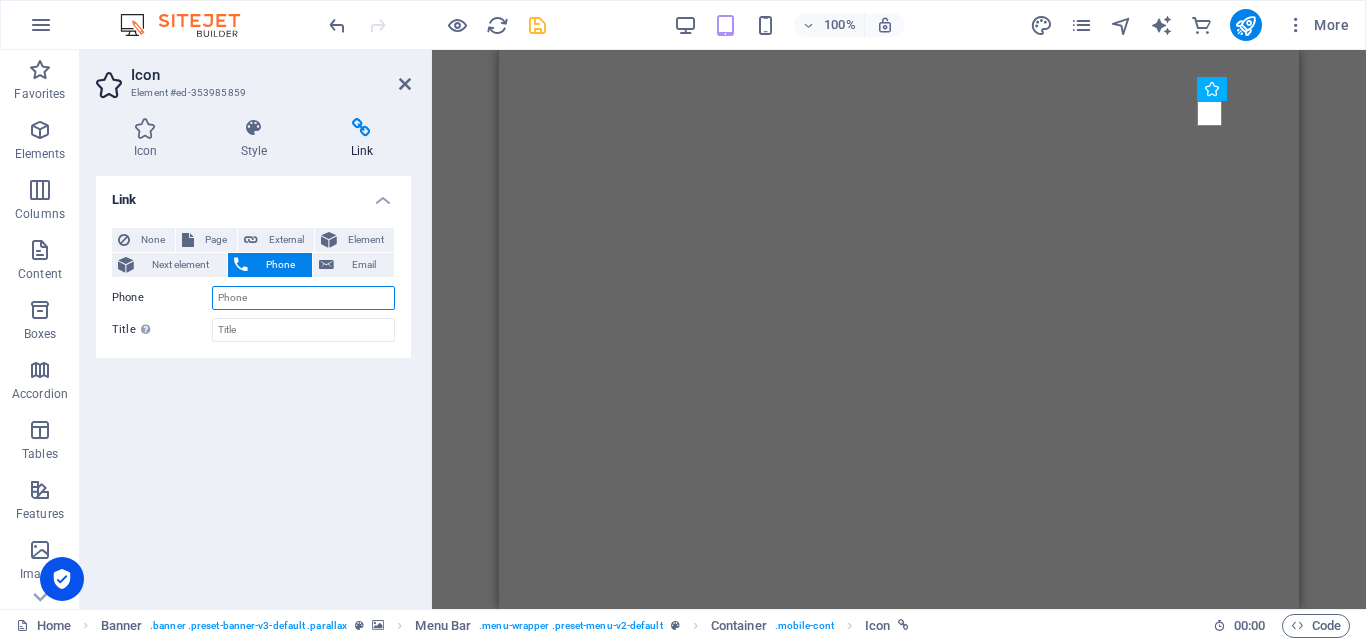 click on "Phone" at bounding box center [303, 298] 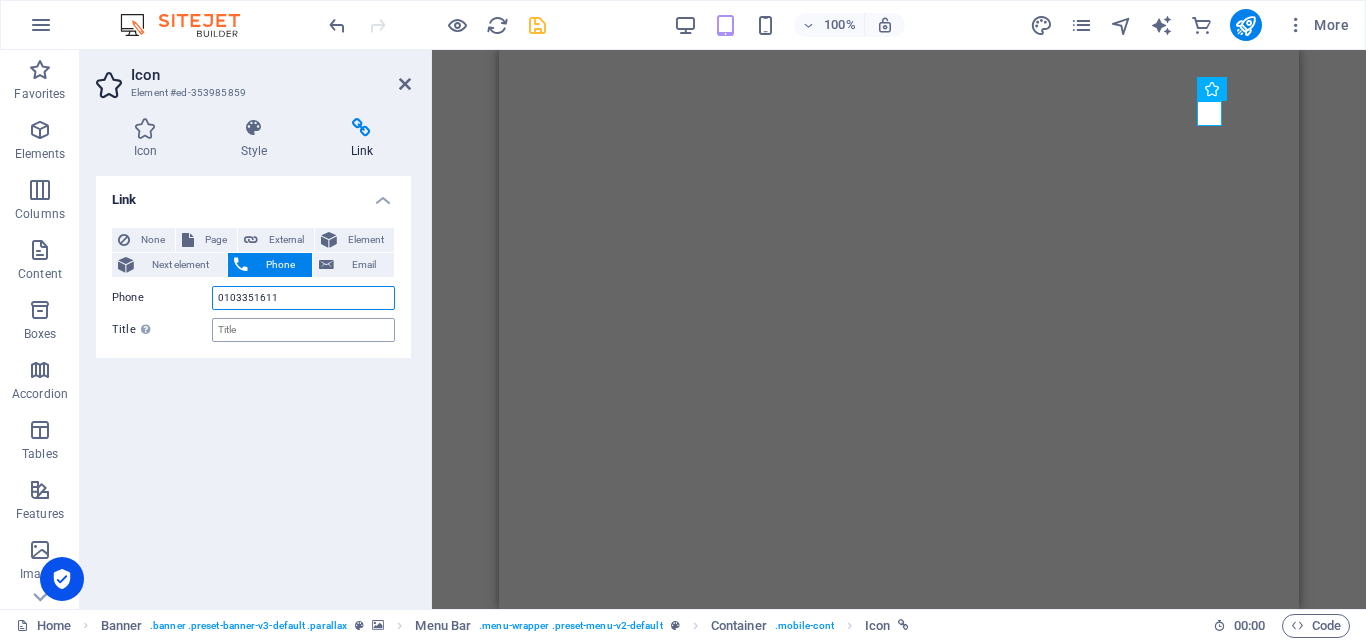 type on "0103351611" 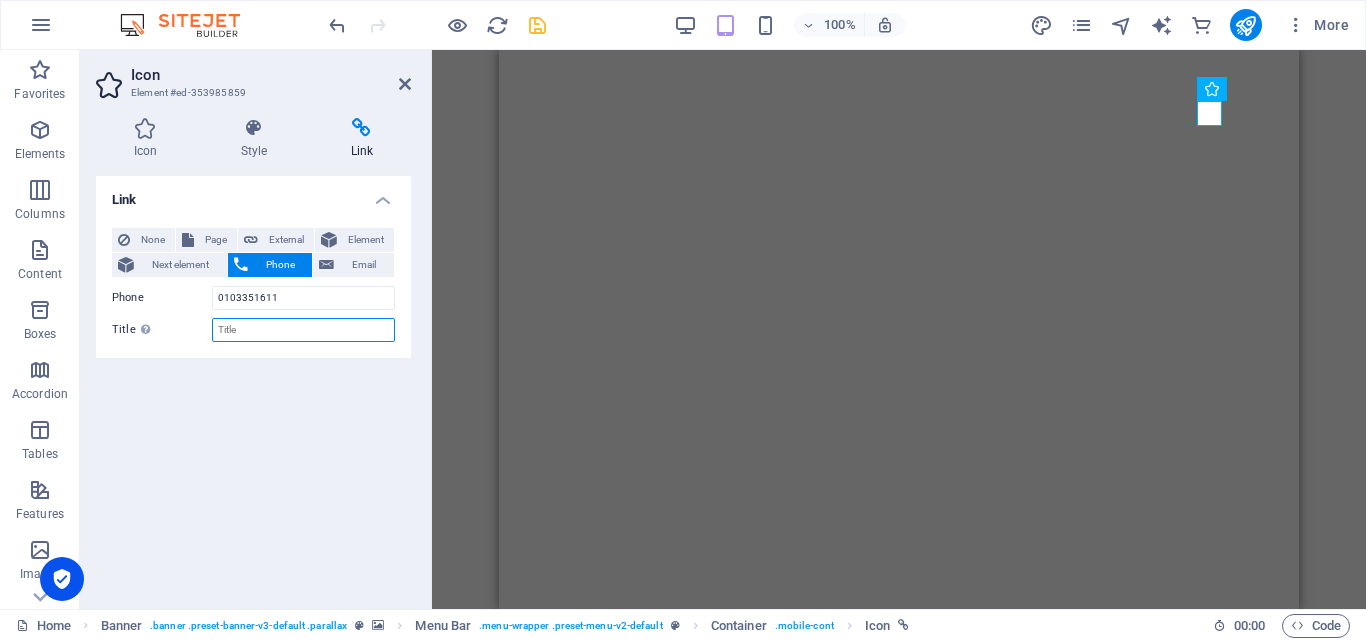 click on "Title Additional link description, should not be the same as the link text. The title is most often shown as a tooltip text when the mouse moves over the element. Leave empty if uncertain." at bounding box center [303, 330] 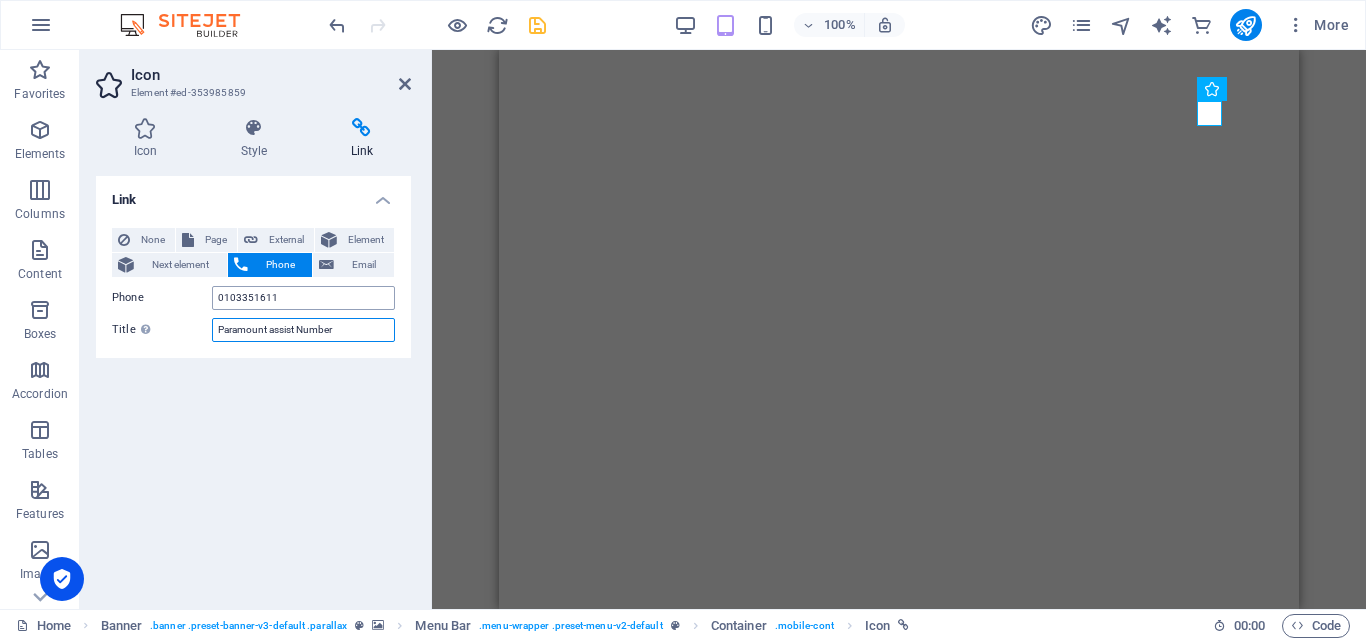 type on "Paramount assist Number" 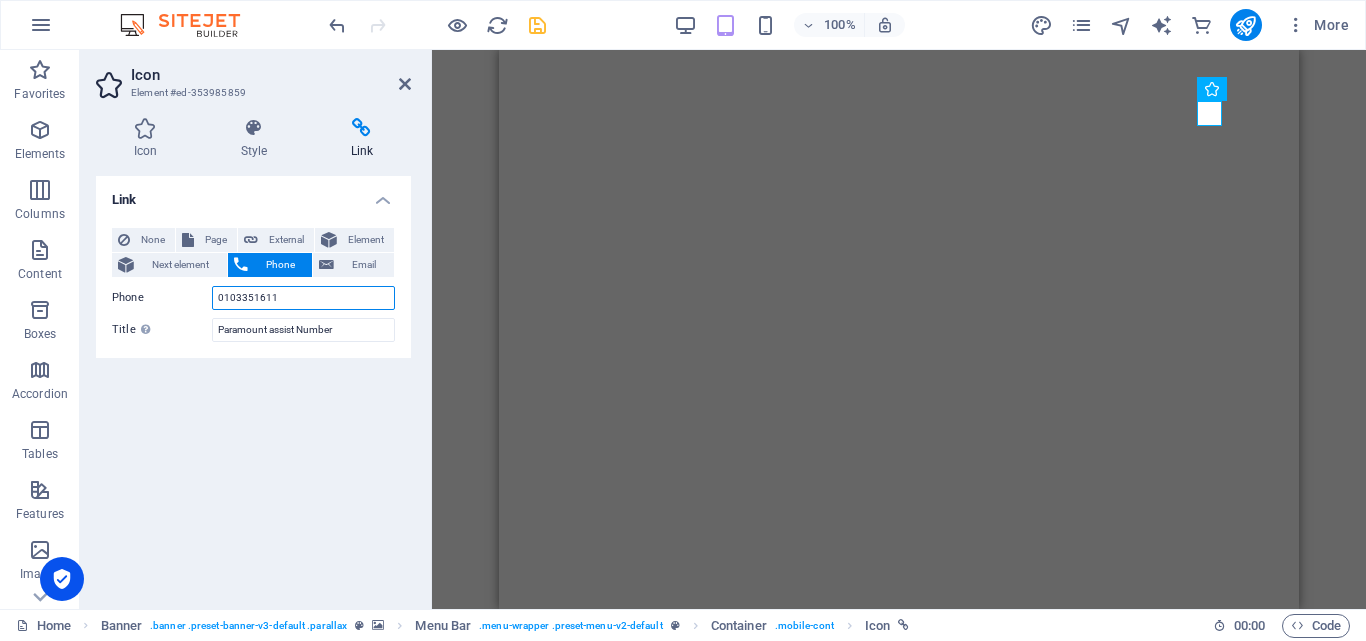 click on "0103351611" at bounding box center [303, 298] 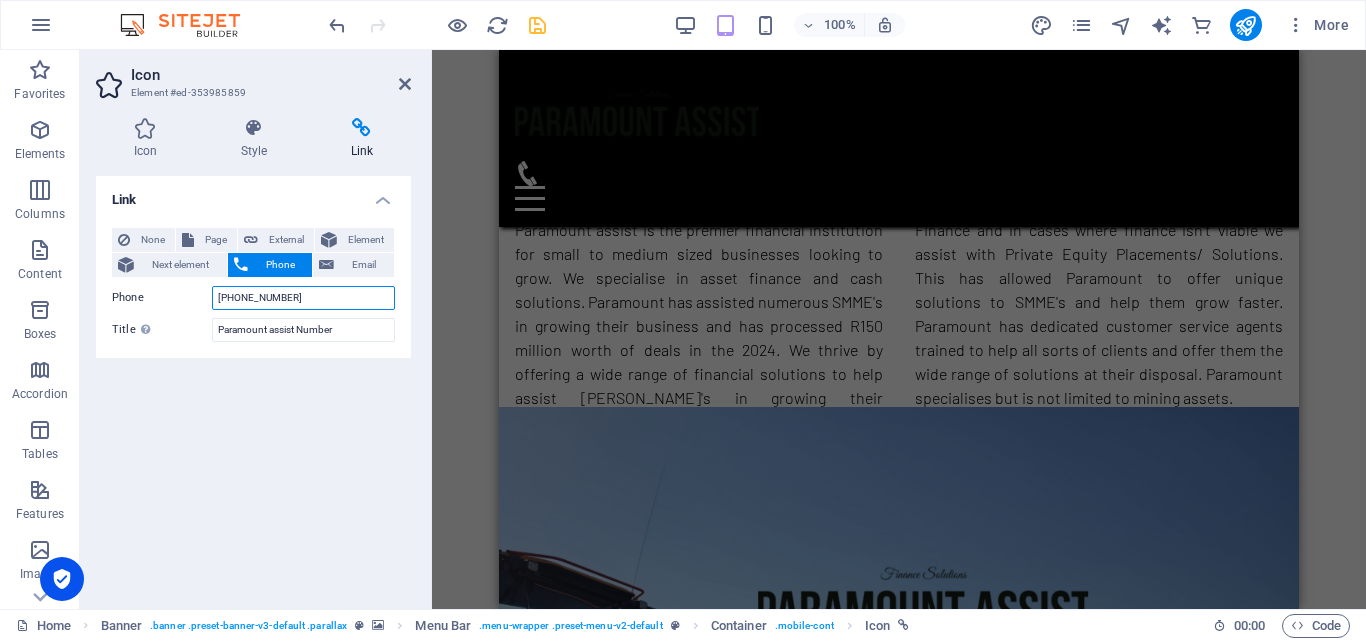 scroll, scrollTop: 816, scrollLeft: 0, axis: vertical 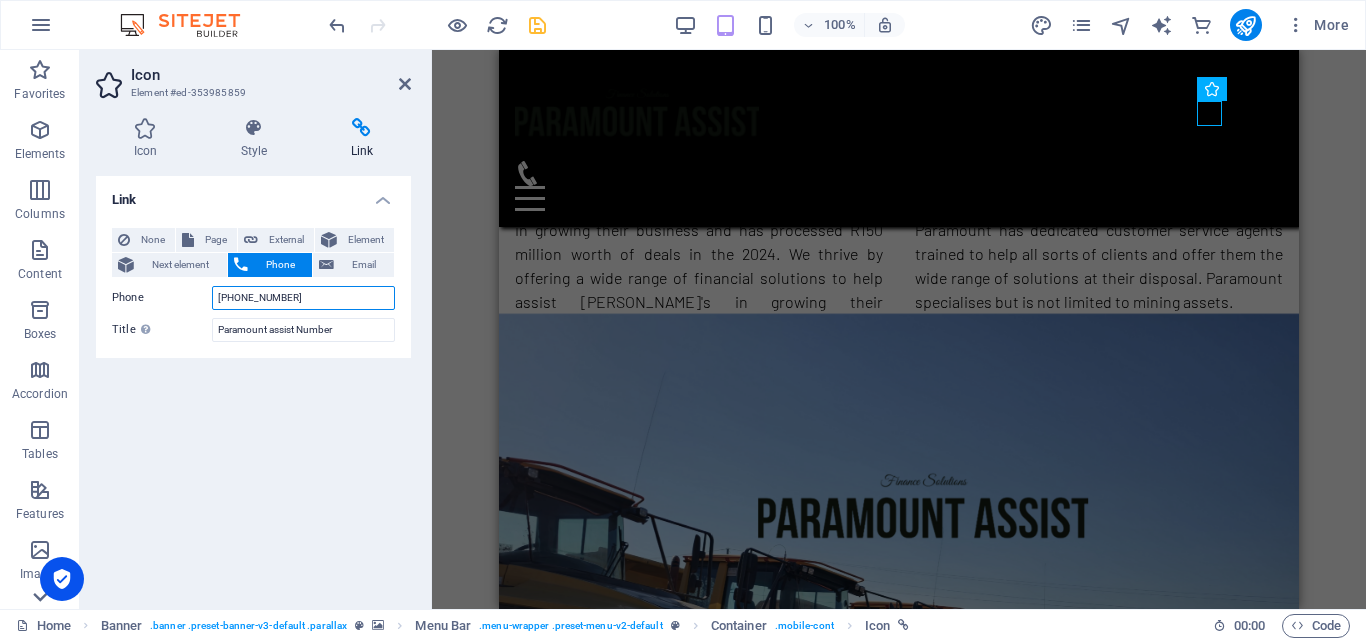 type on "[PHONE_NUMBER]" 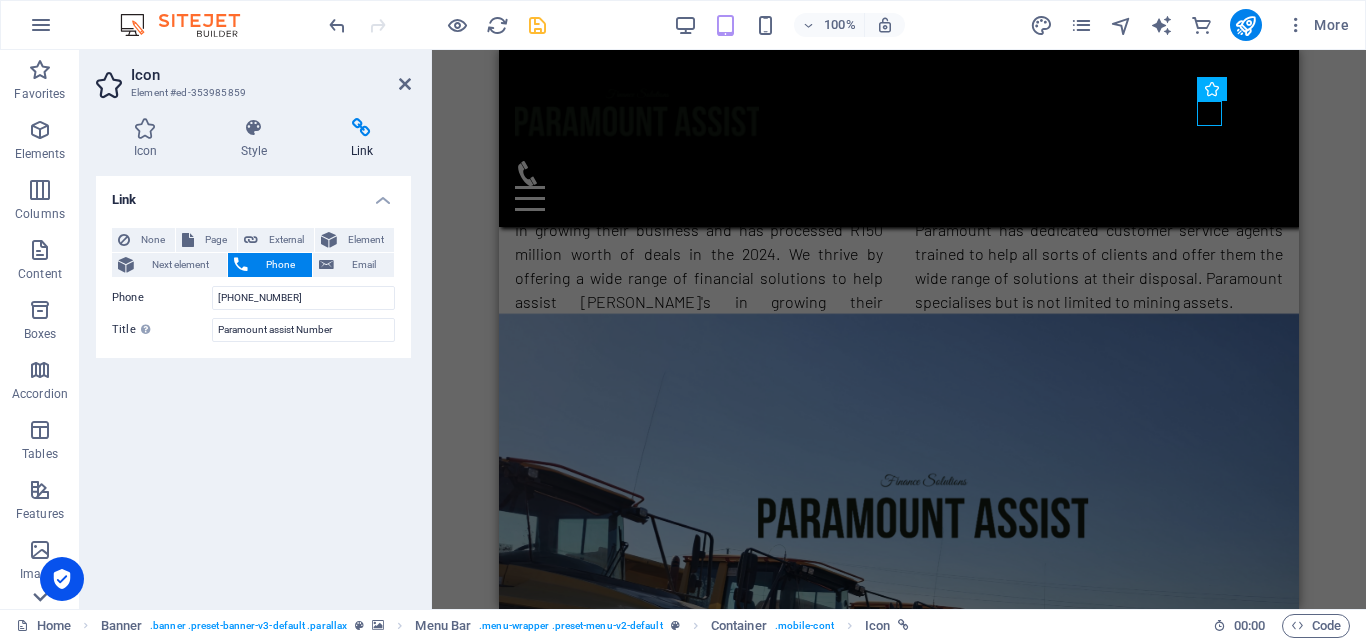 click 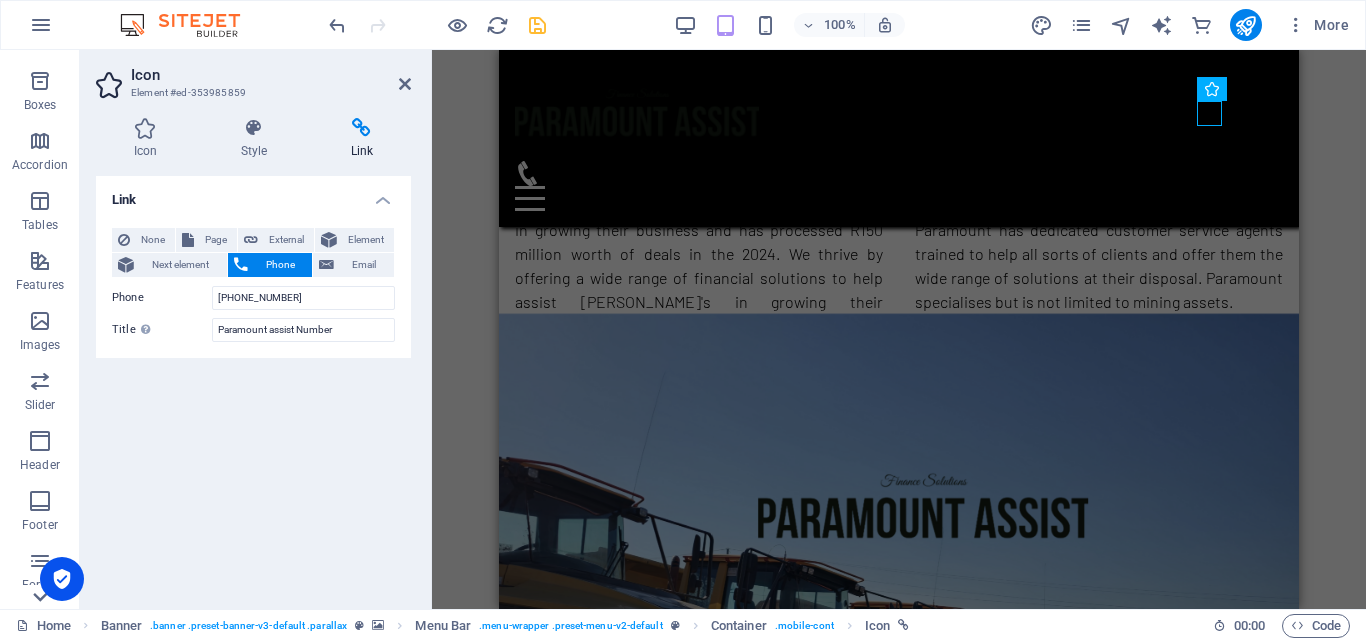 scroll, scrollTop: 401, scrollLeft: 0, axis: vertical 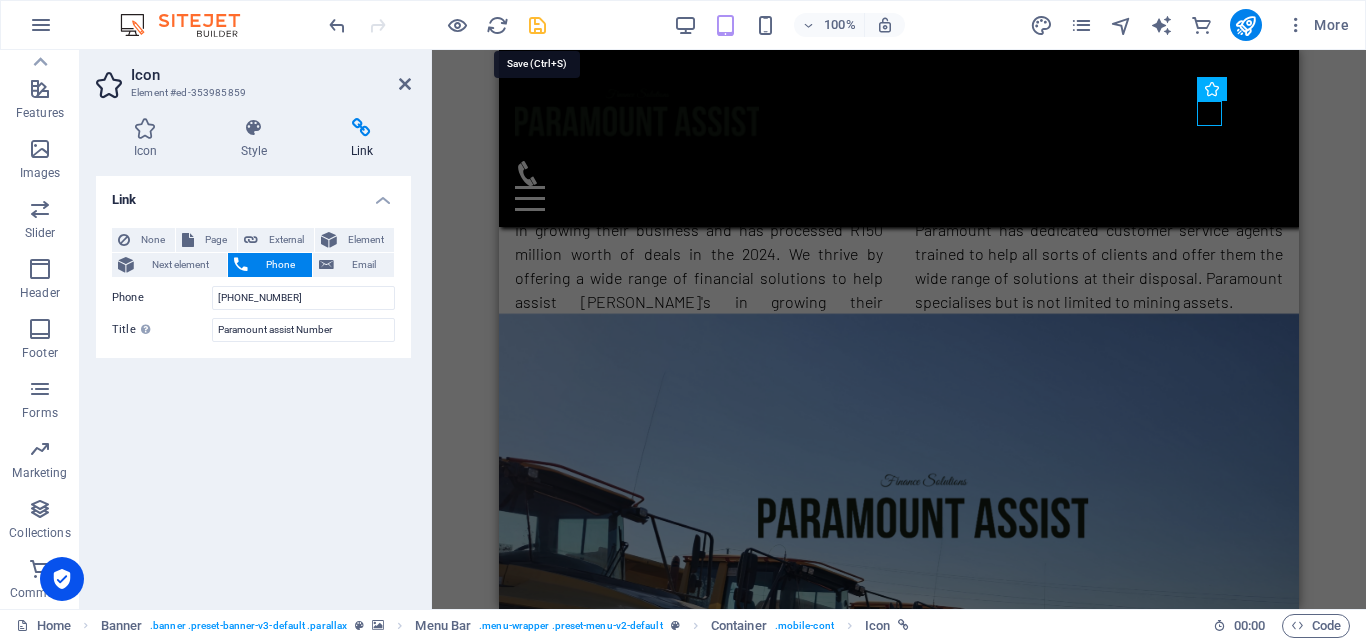 click at bounding box center [537, 25] 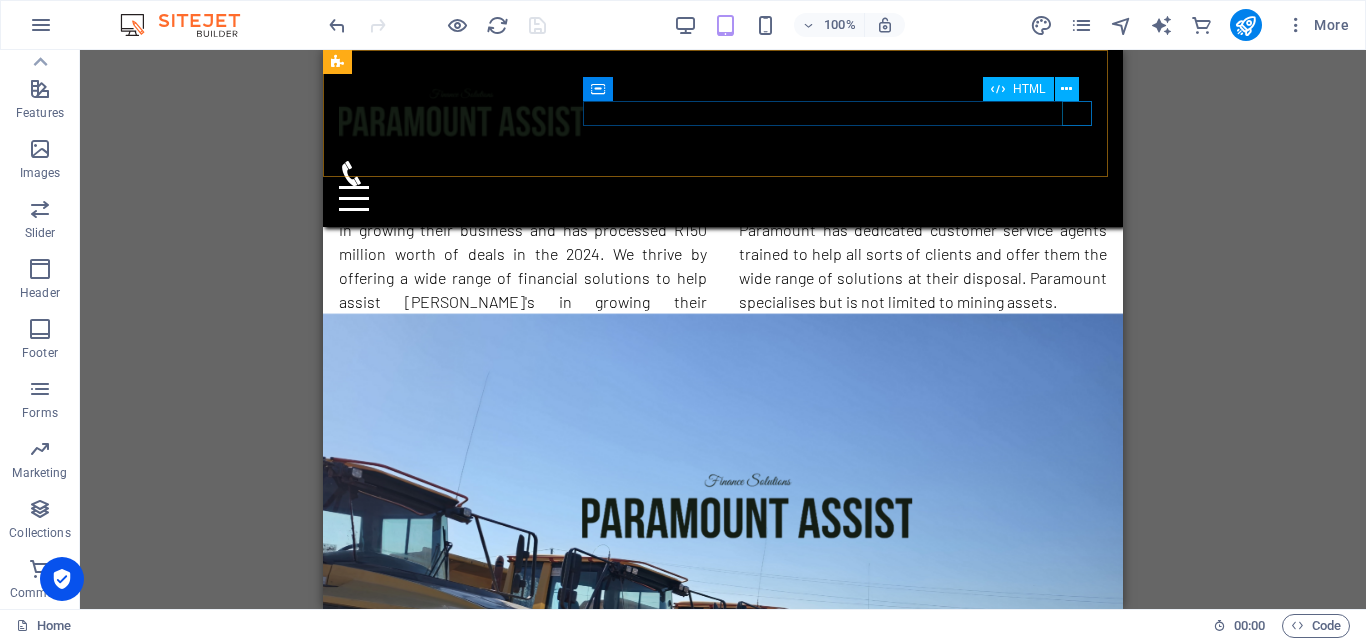 click at bounding box center [723, 198] 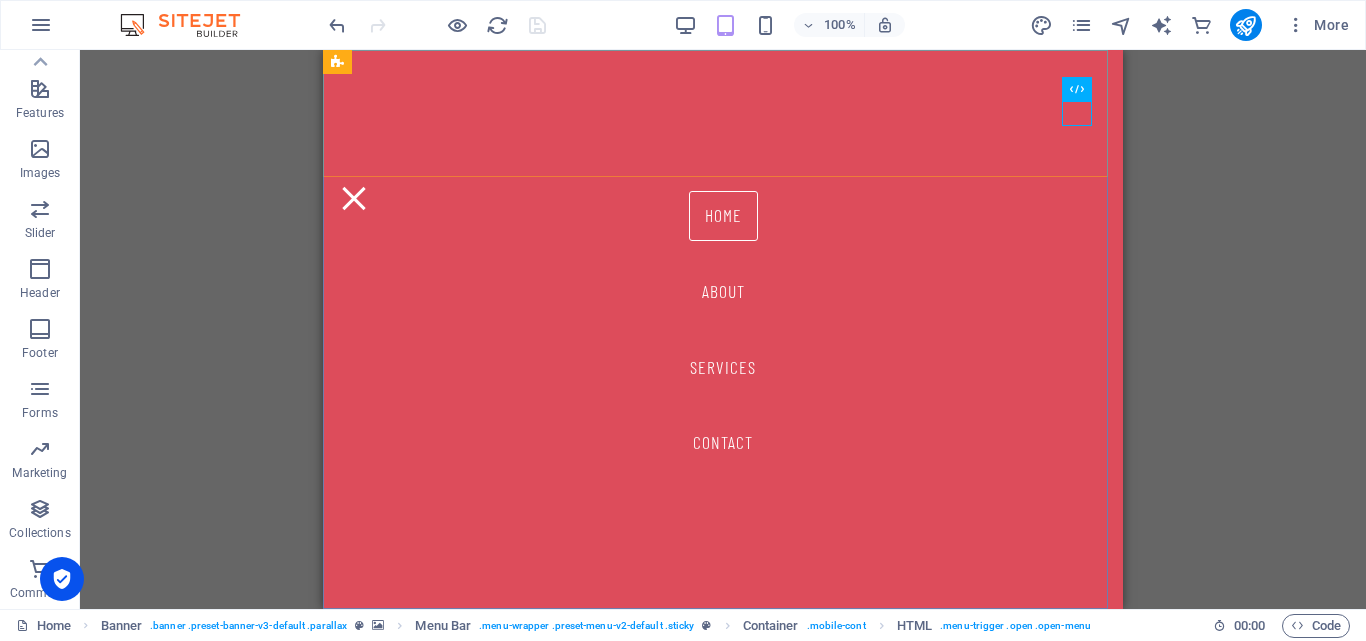 click on "Home About Services Contact" at bounding box center (723, 329) 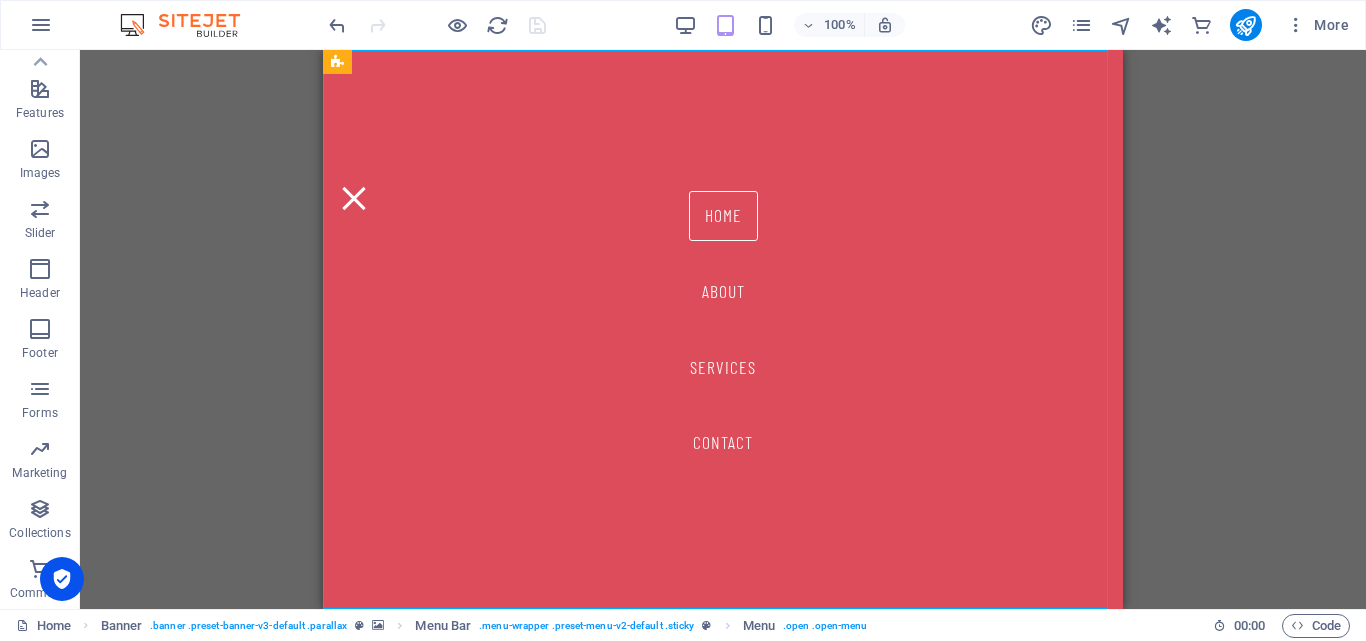 click on "Home About Services Contact" at bounding box center [723, 329] 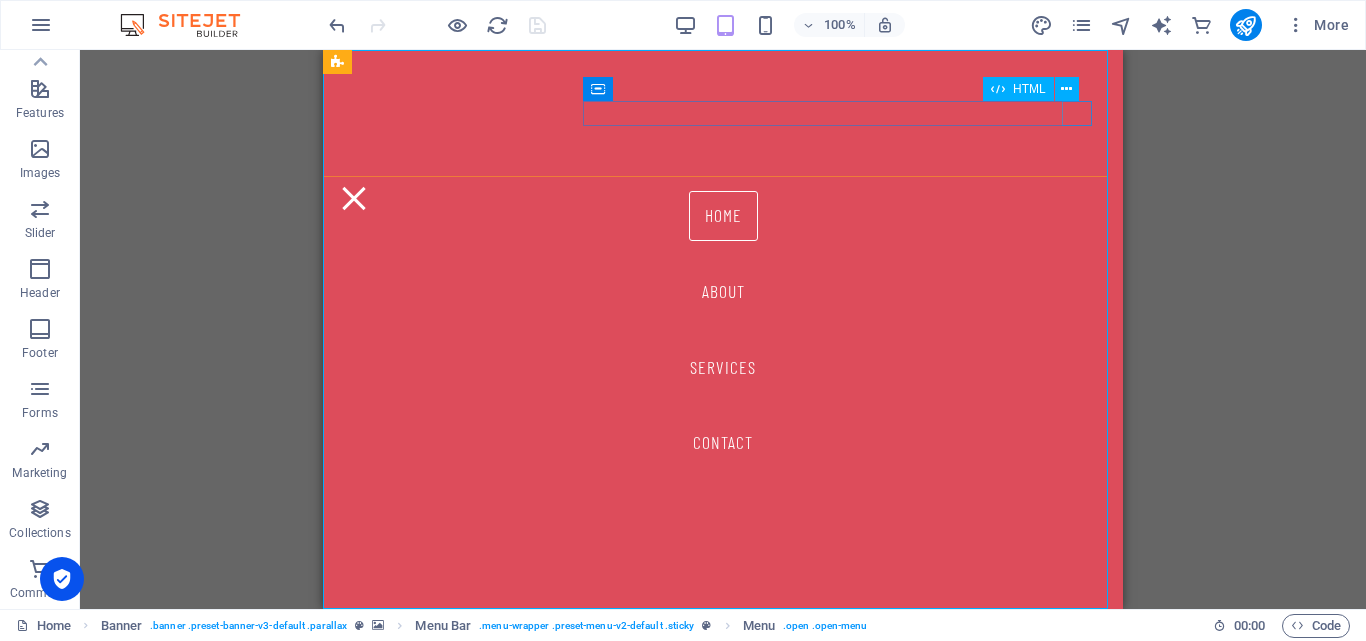 click at bounding box center (723, 198) 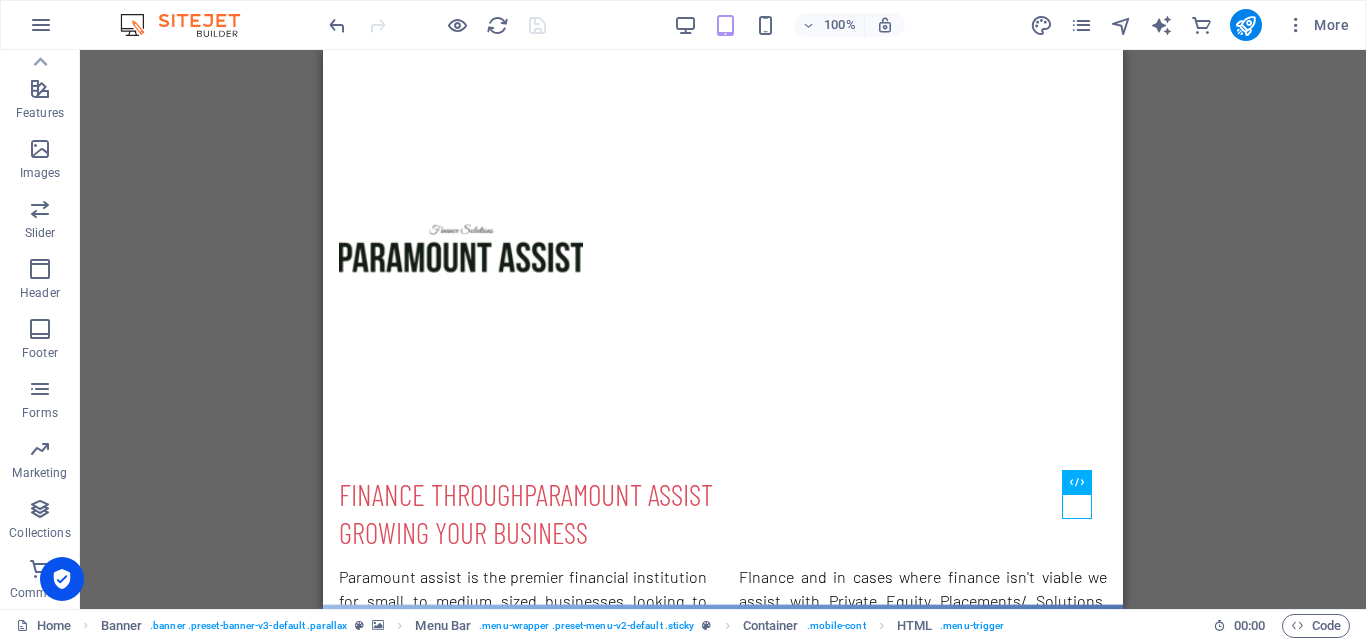 scroll, scrollTop: 125, scrollLeft: 0, axis: vertical 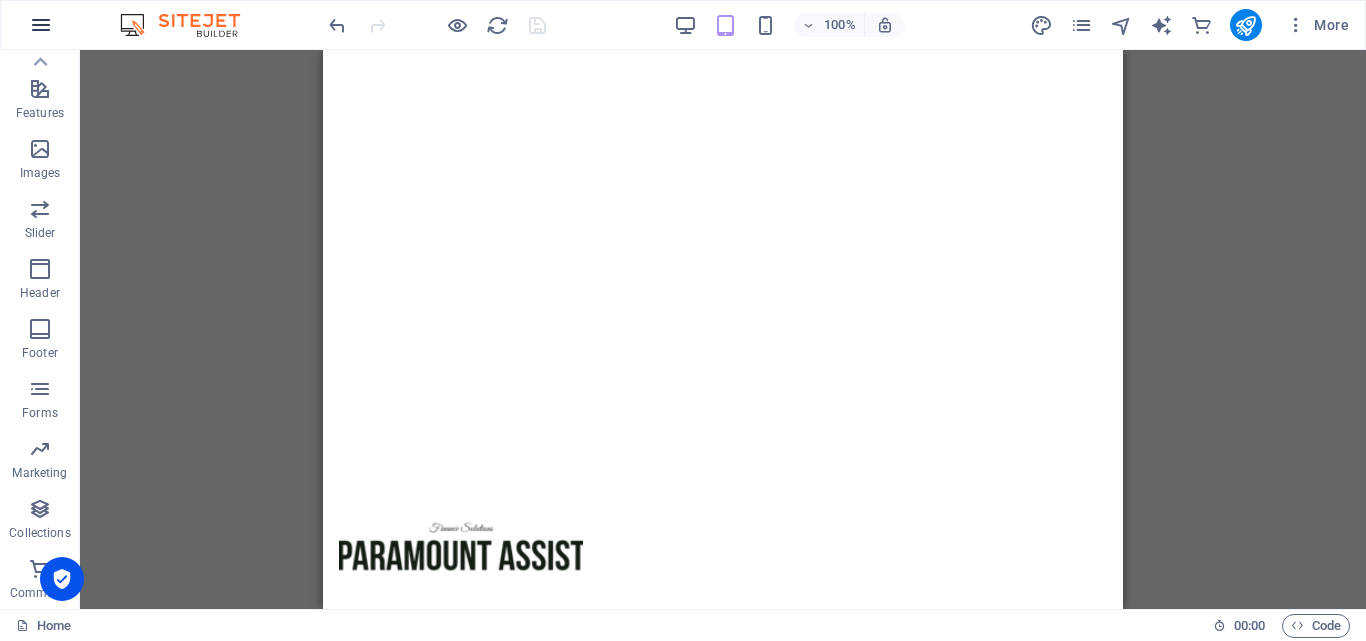 click at bounding box center (41, 25) 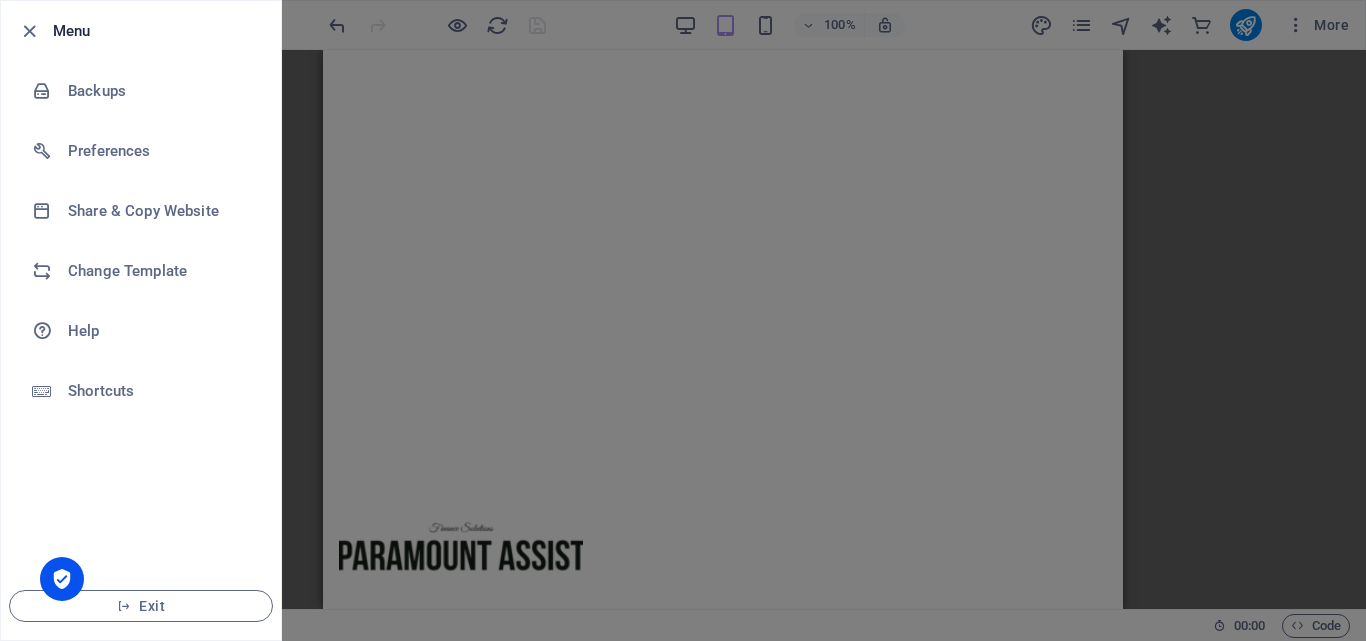 click at bounding box center [683, 320] 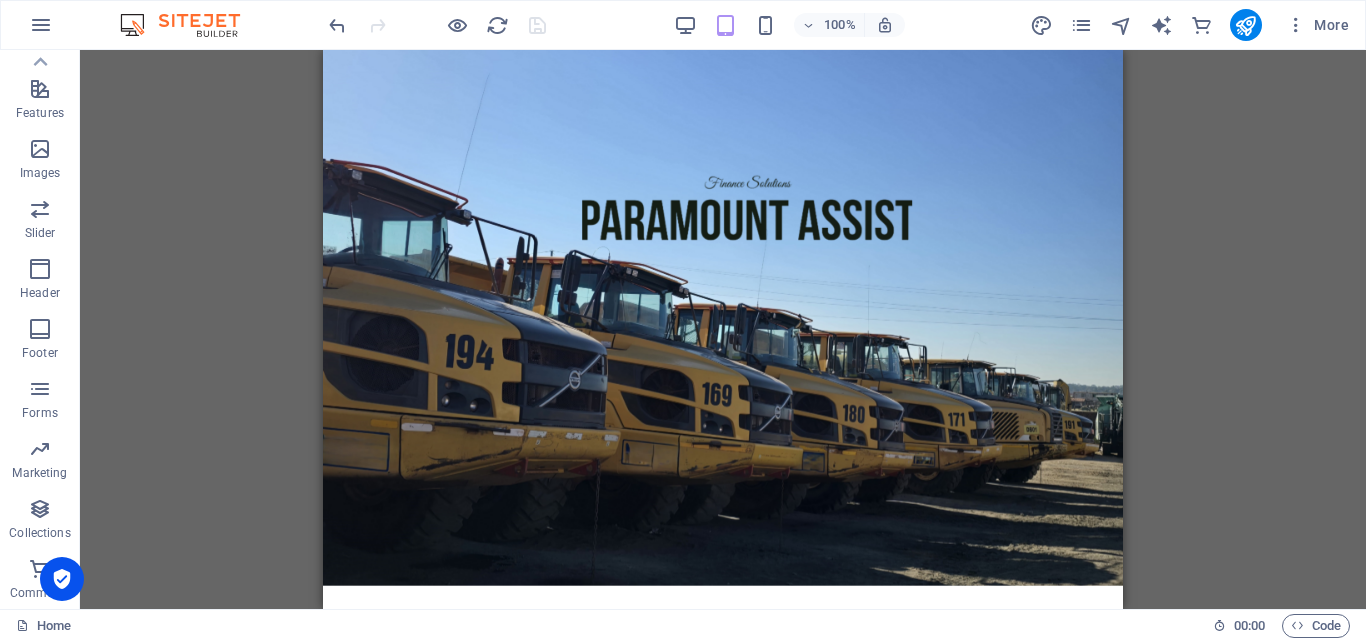 scroll, scrollTop: 0, scrollLeft: 0, axis: both 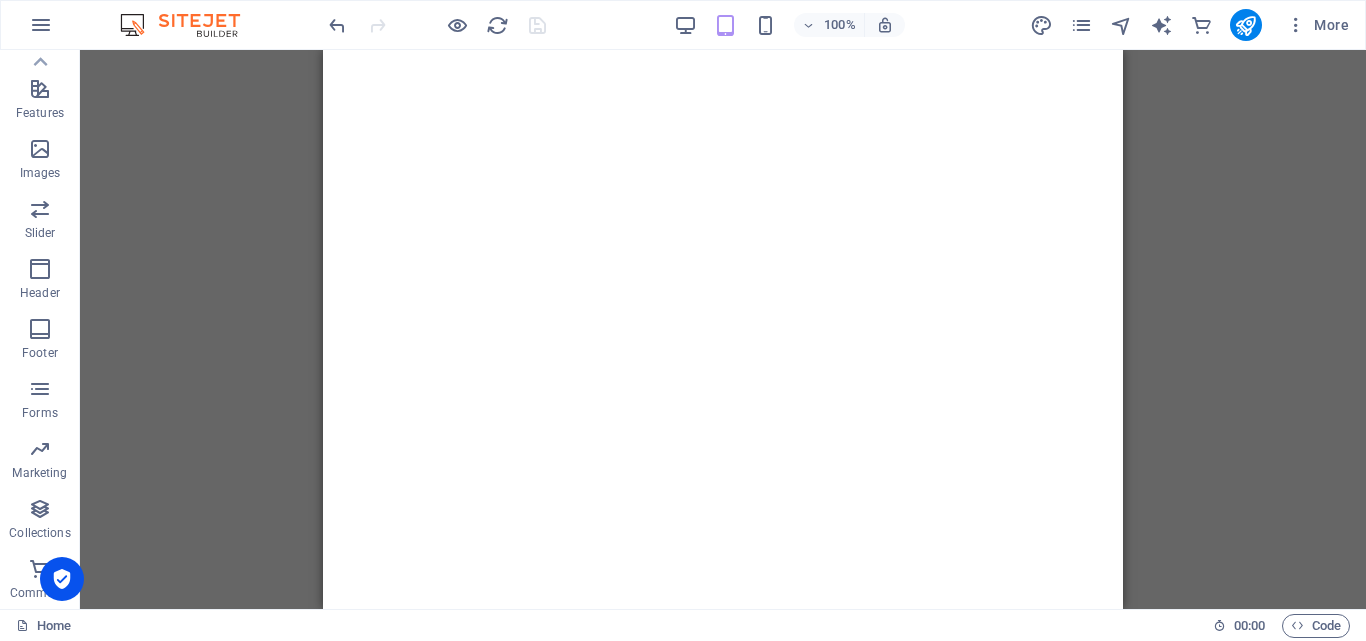 drag, startPoint x: 1110, startPoint y: 154, endPoint x: 1462, endPoint y: 148, distance: 352.05115 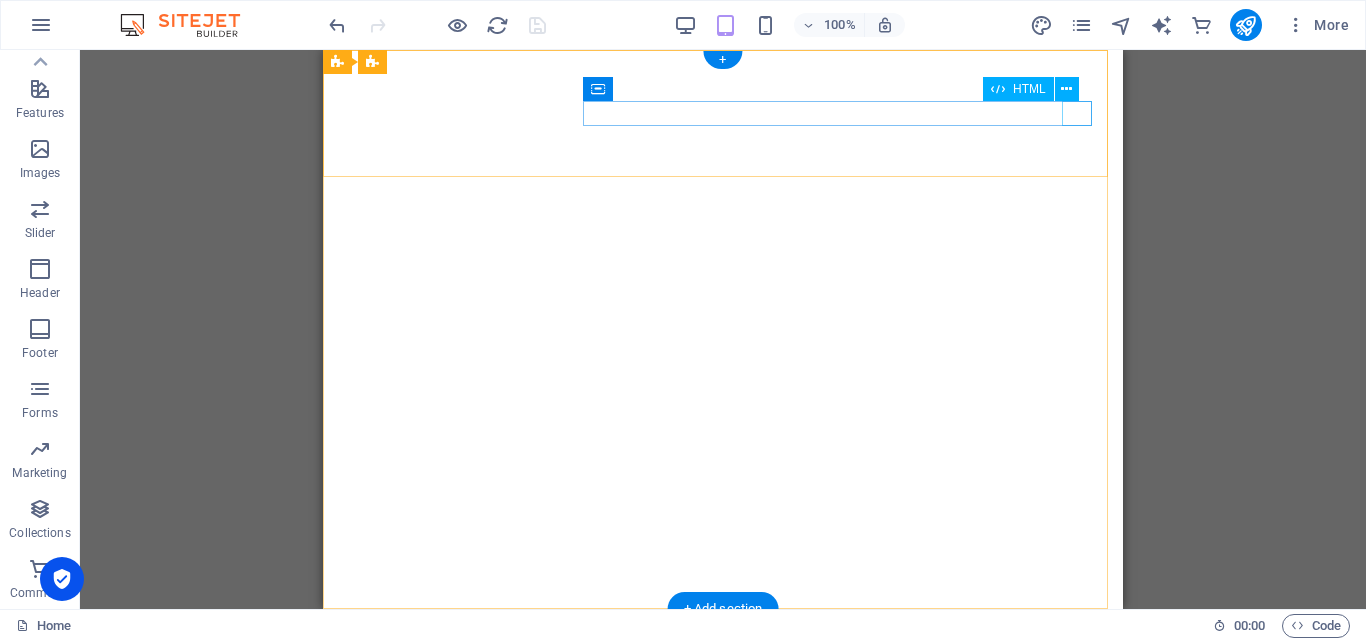 click at bounding box center (723, 757) 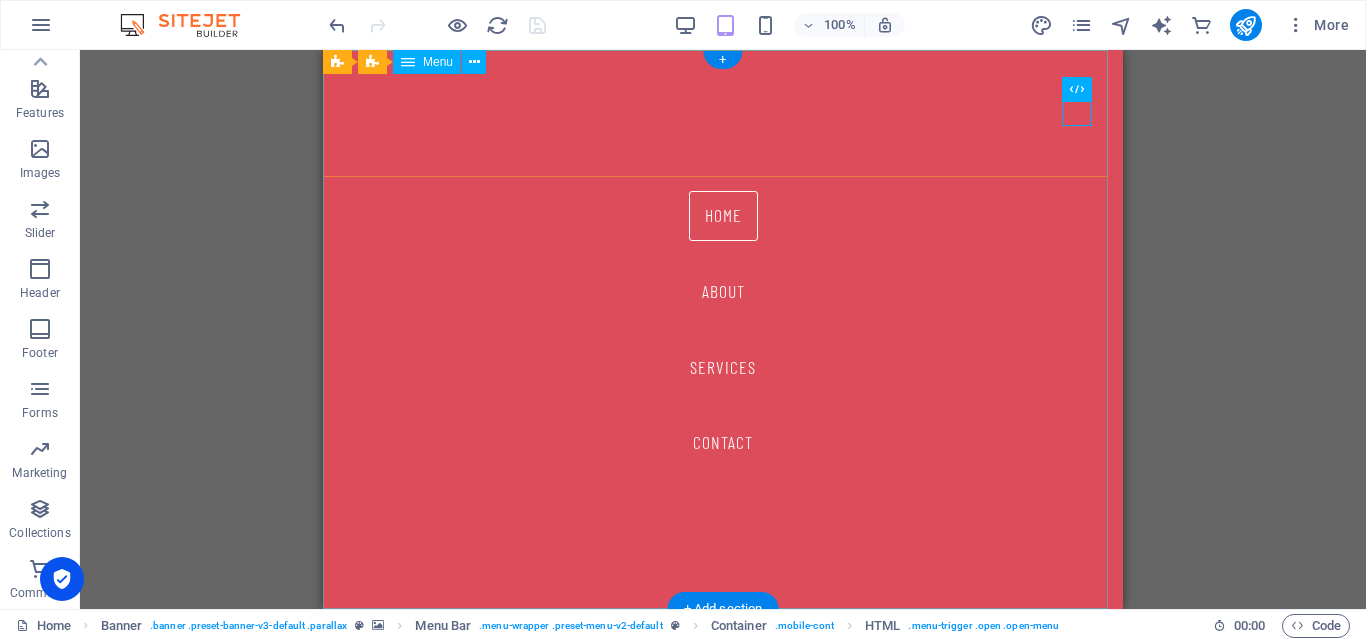click on "Home About Services Contact" at bounding box center (723, 329) 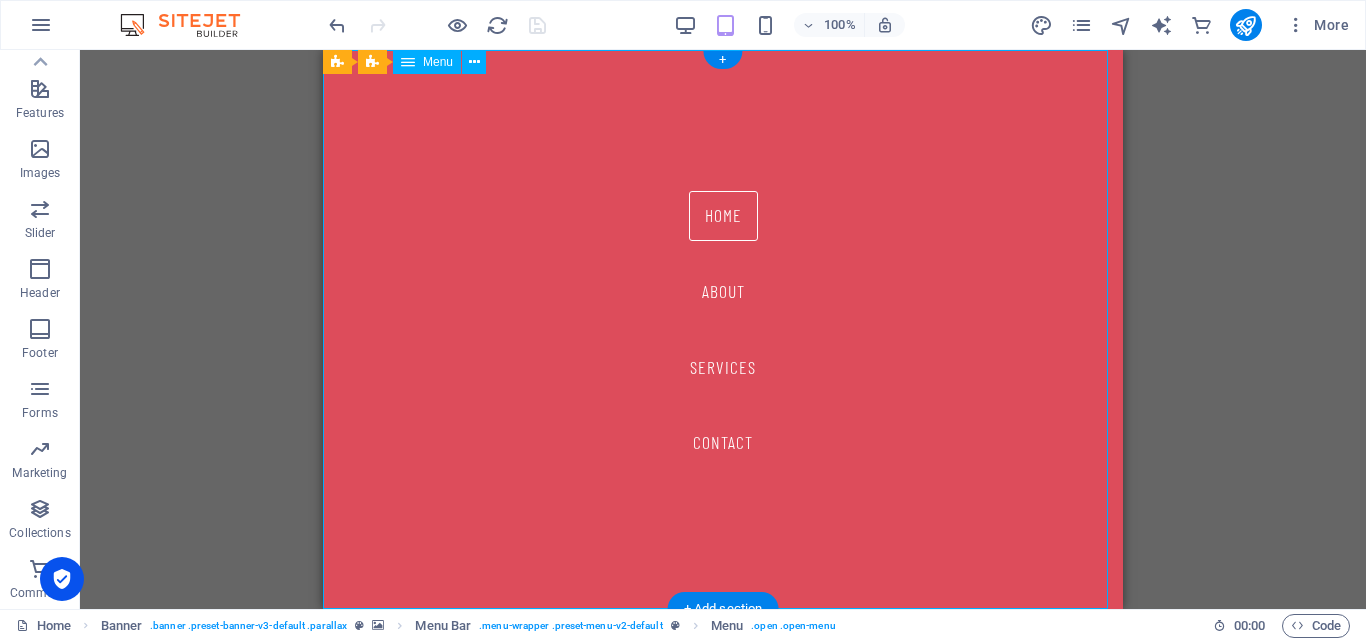click on "Home About Services Contact" at bounding box center [723, 329] 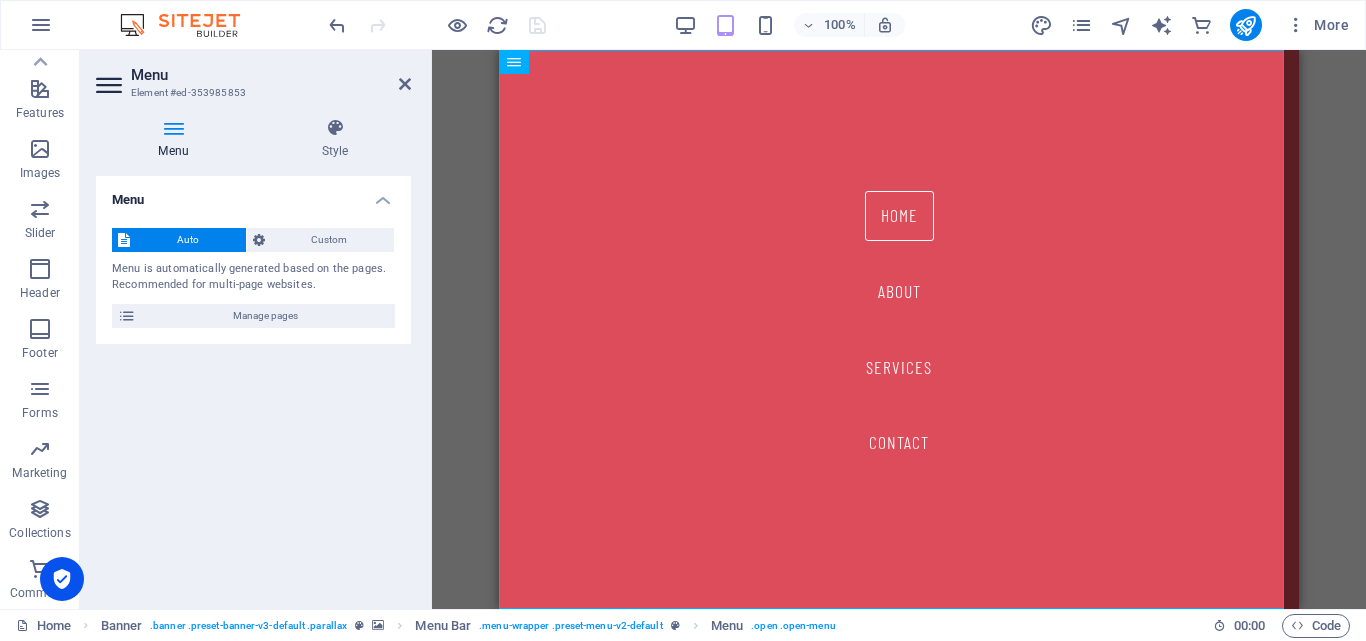 click on "Menu" at bounding box center [271, 75] 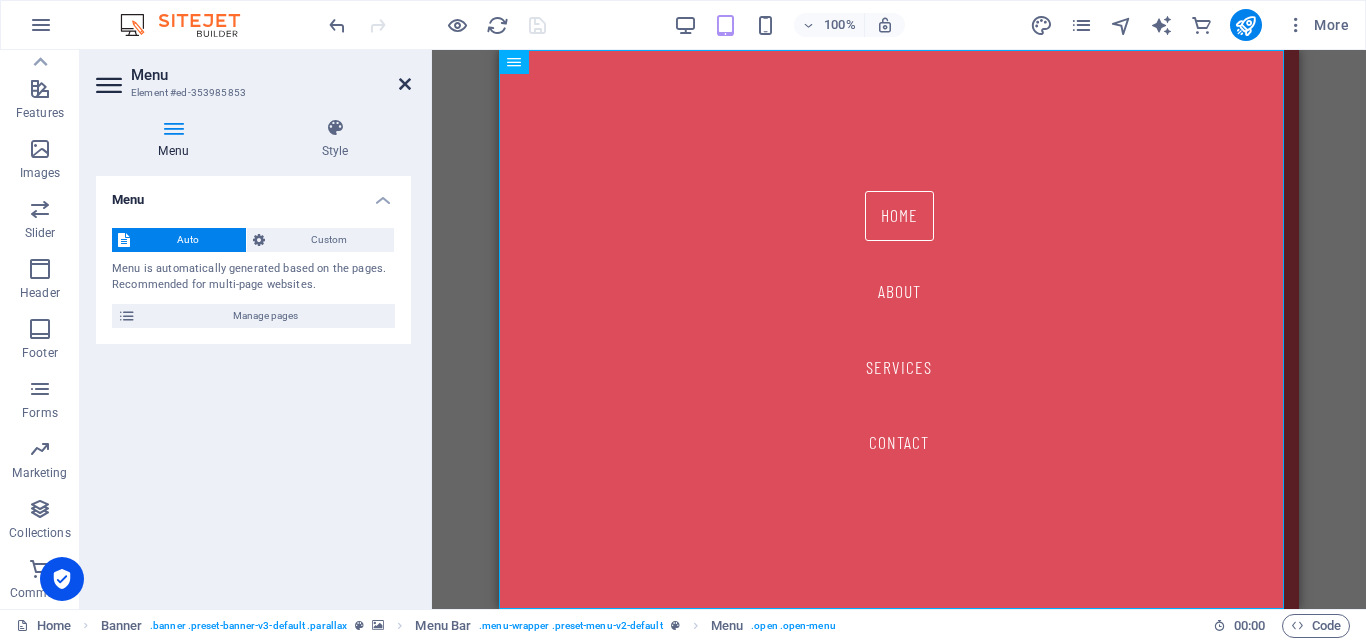 click at bounding box center (405, 84) 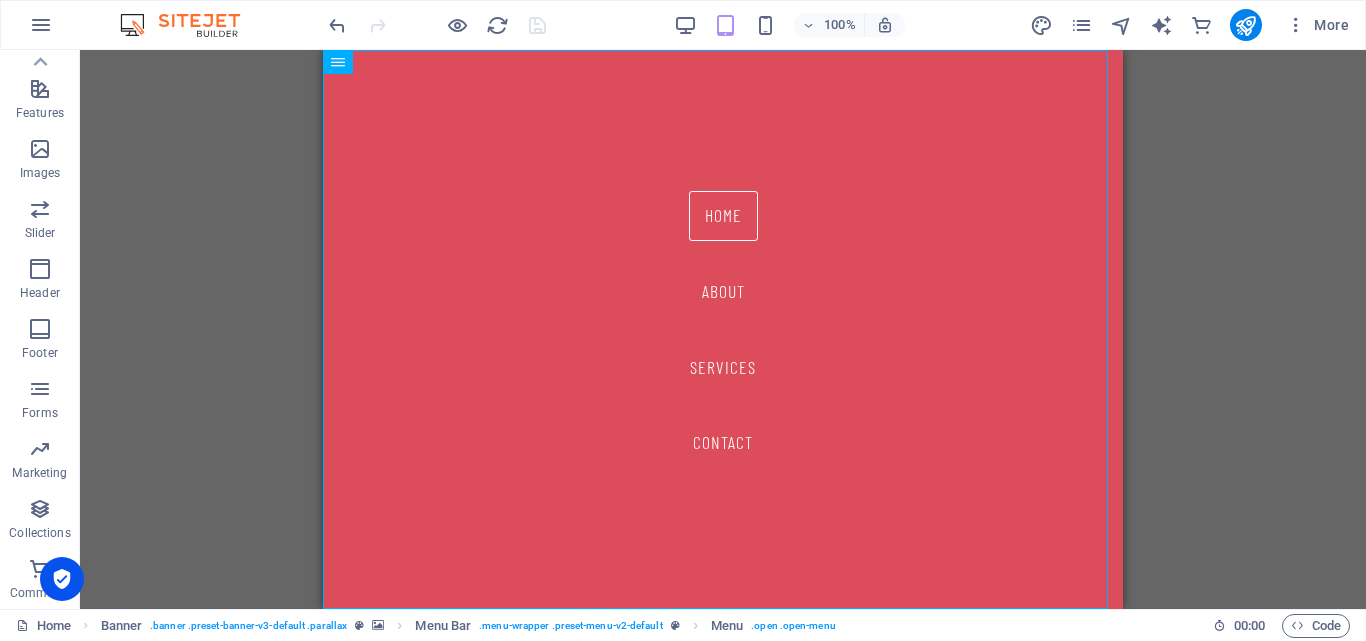 click on "H1   Container   Preset   Banner   Menu Bar   Banner   Container   Icon   Image   Menu Bar   Banner   Menu   H2   Preset   Container   Preset   Container   Preset   Container   Text   Container   Container   H3   Icon   HTML   Container   Text   Container   Preset   Container   Icon" at bounding box center [723, 329] 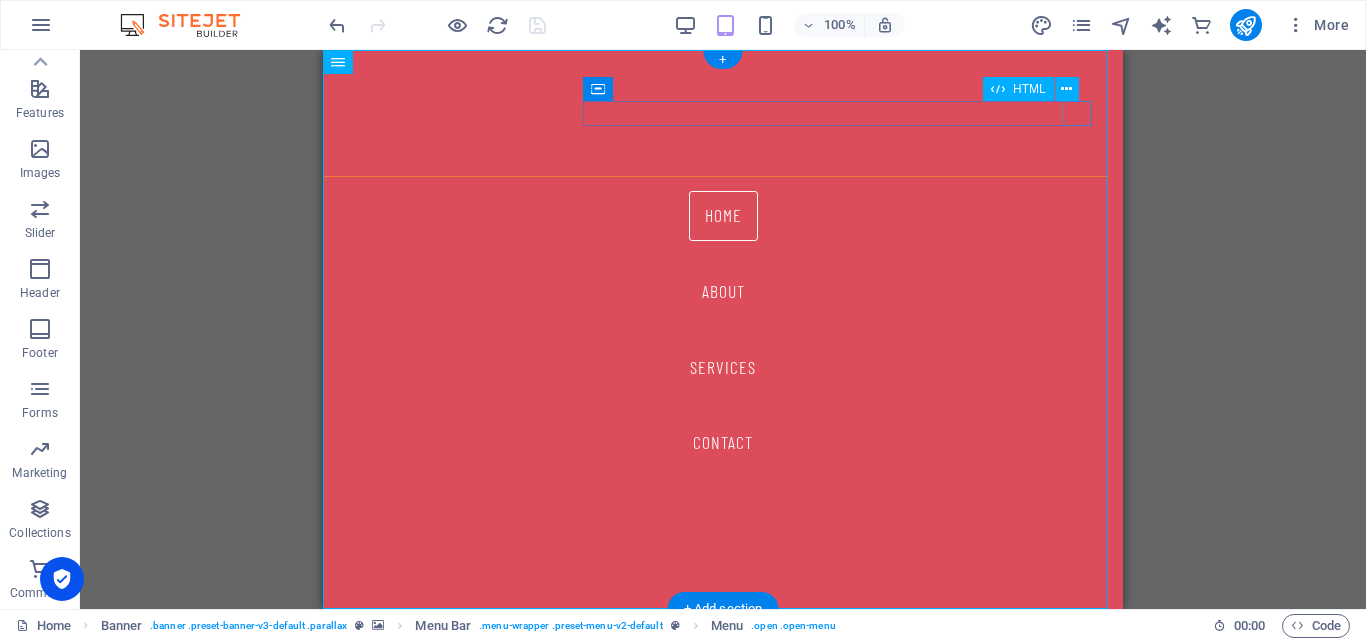 click at bounding box center (723, 757) 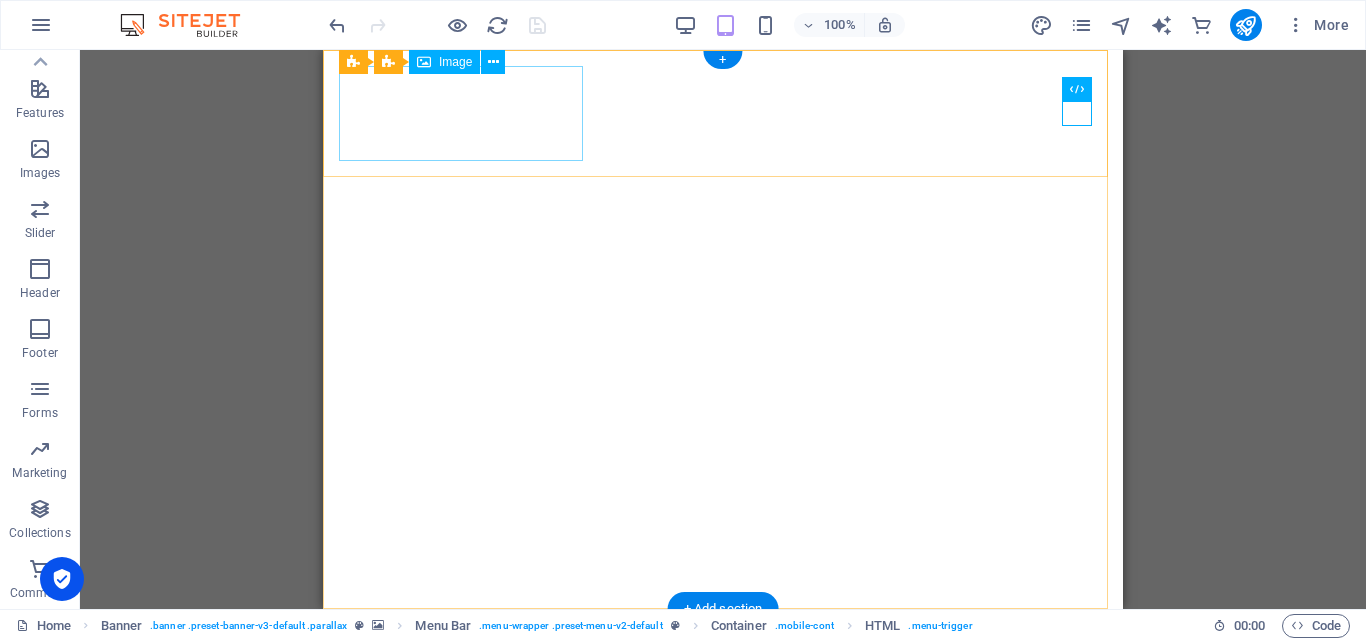 click at bounding box center (723, 672) 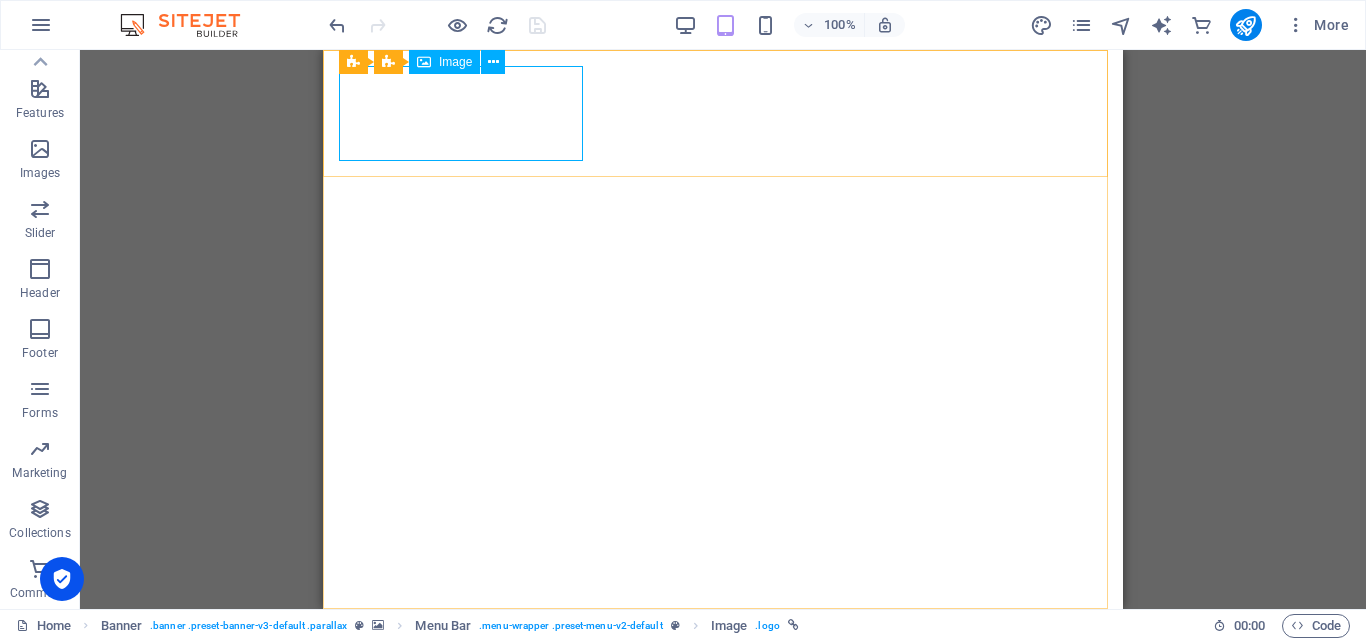 click on "Image" at bounding box center (455, 62) 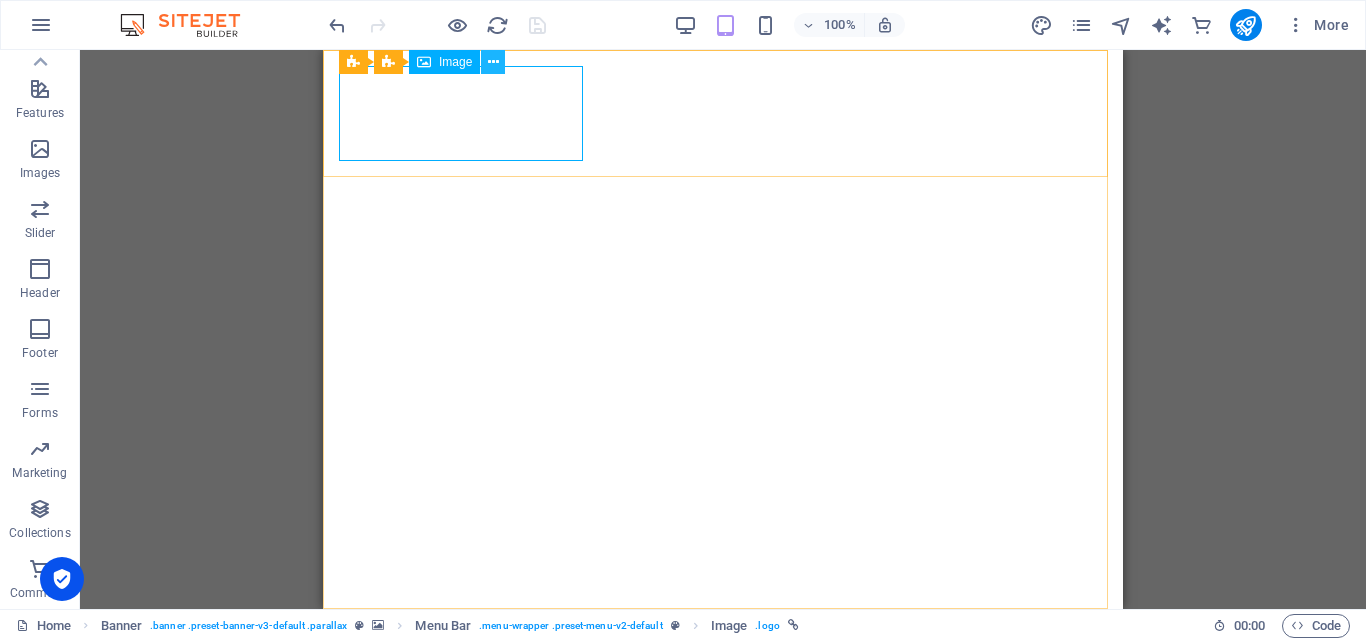click at bounding box center (493, 62) 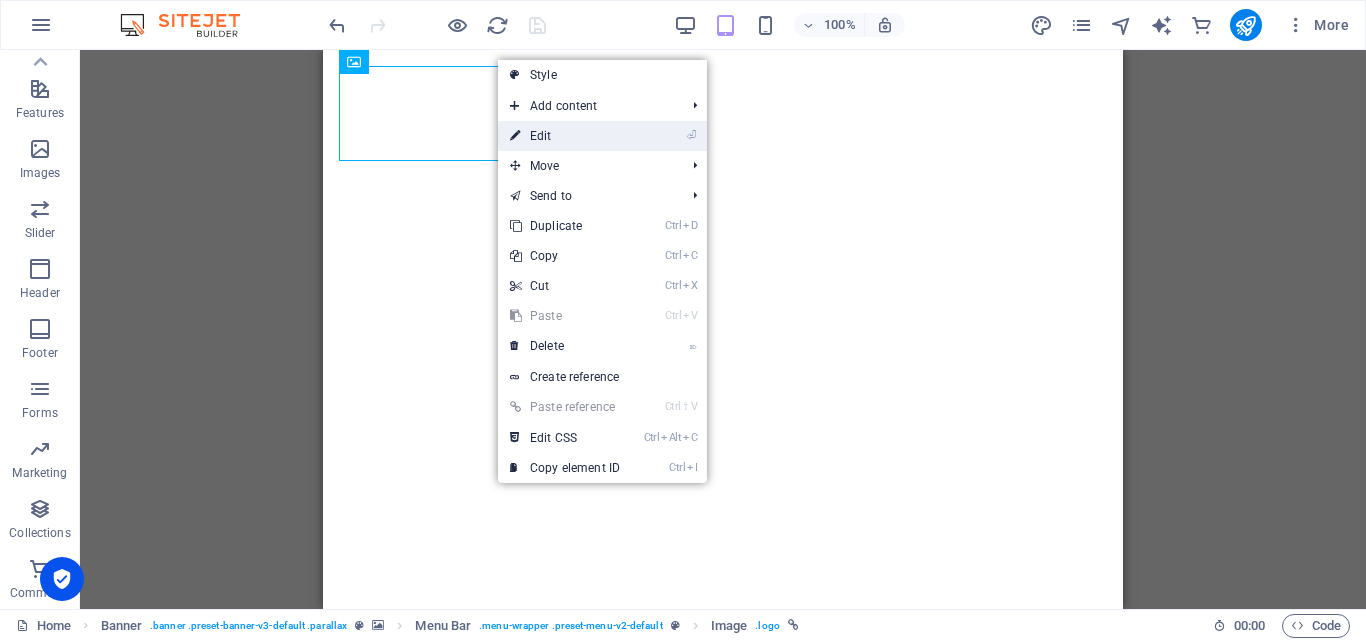 click on "⏎  Edit" at bounding box center (565, 136) 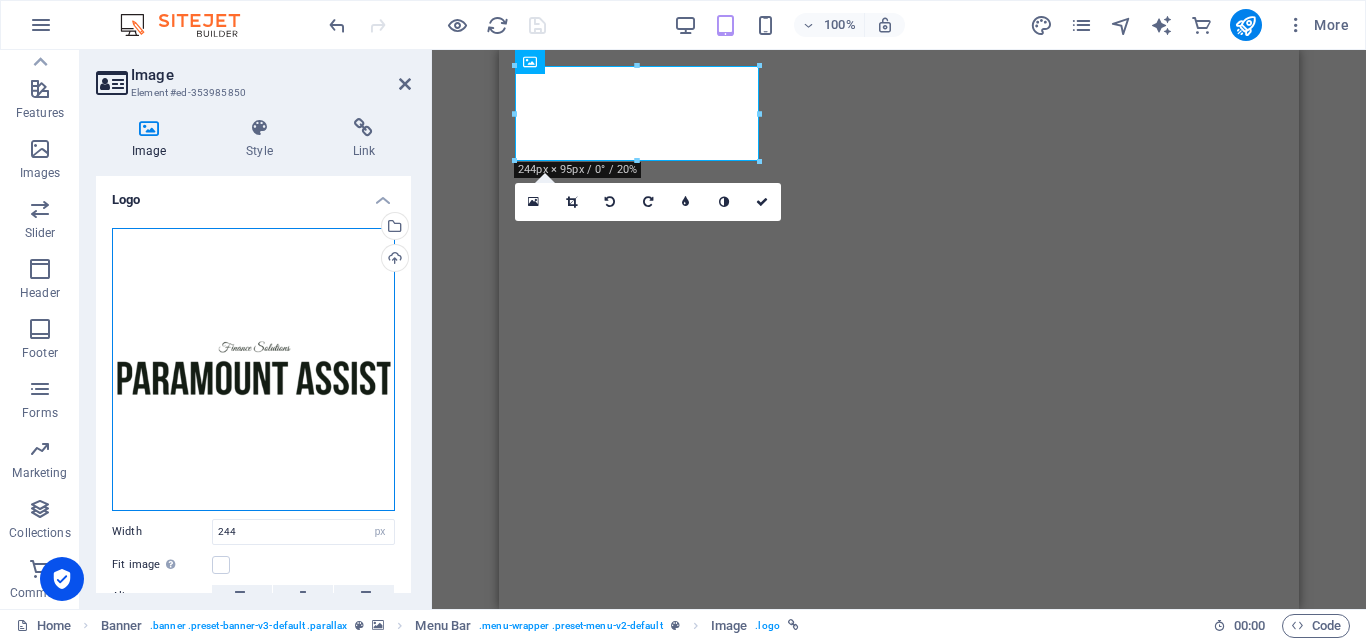 click on "Drag files here, click to choose files or select files from Files or our free stock photos & videos" at bounding box center [253, 369] 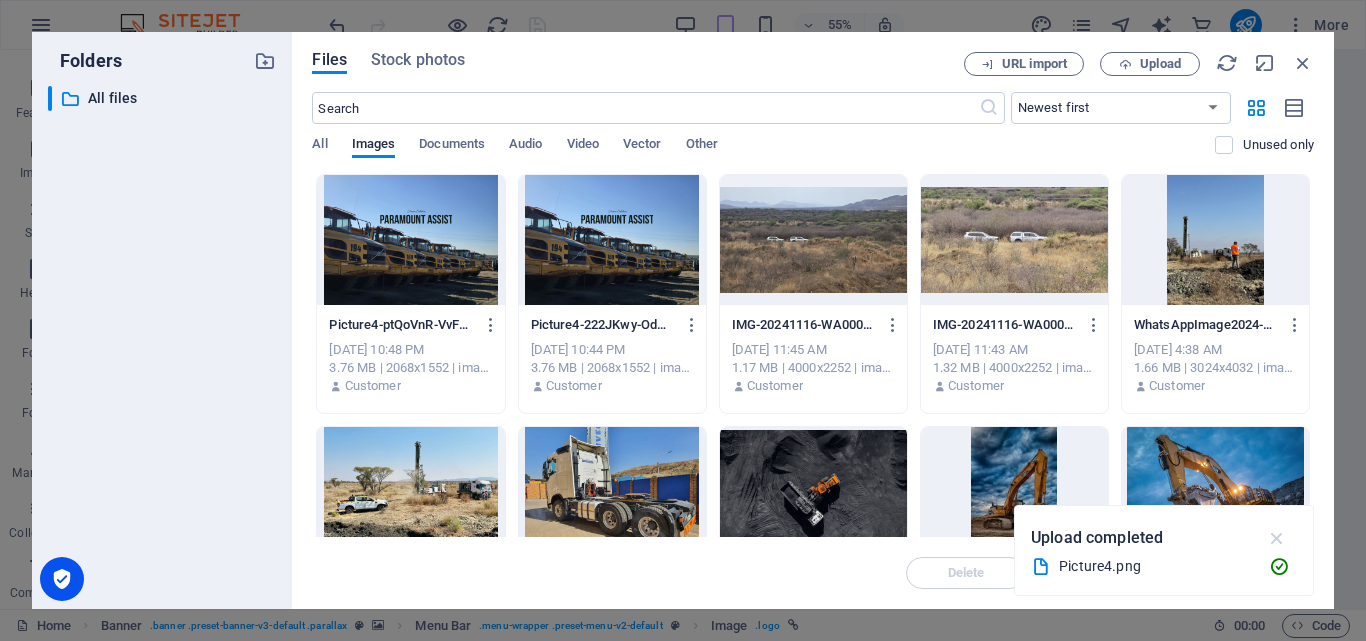 click at bounding box center (1277, 538) 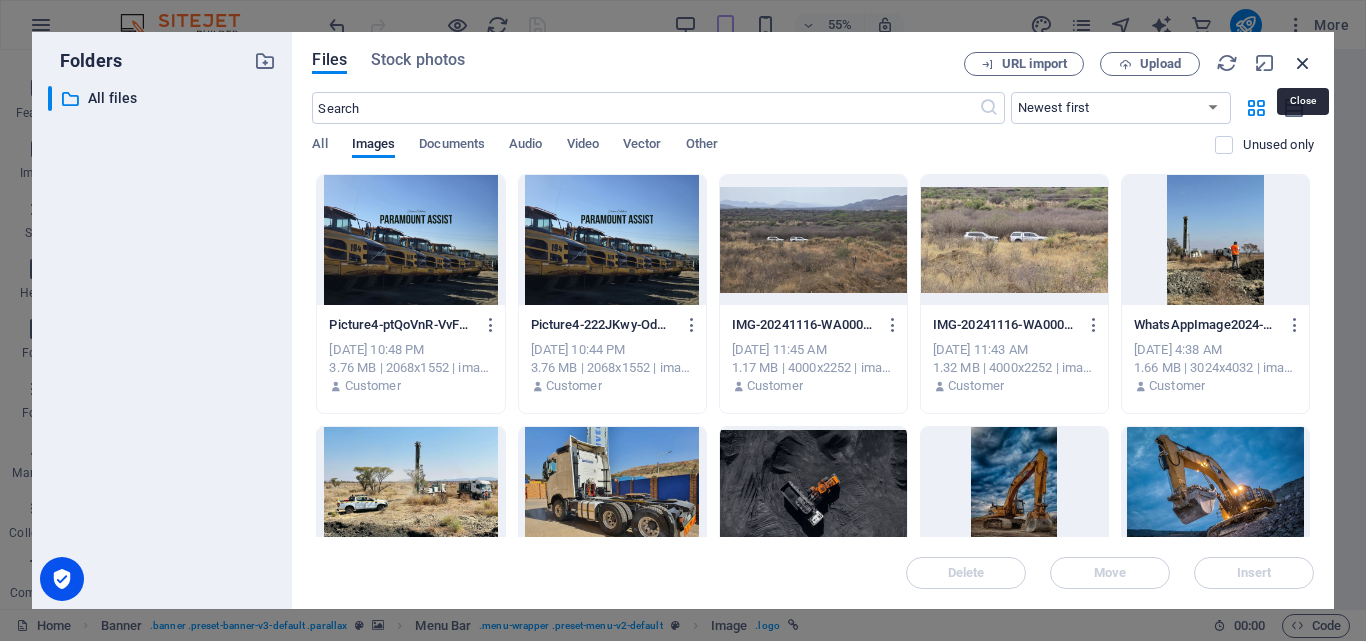 click at bounding box center [1303, 63] 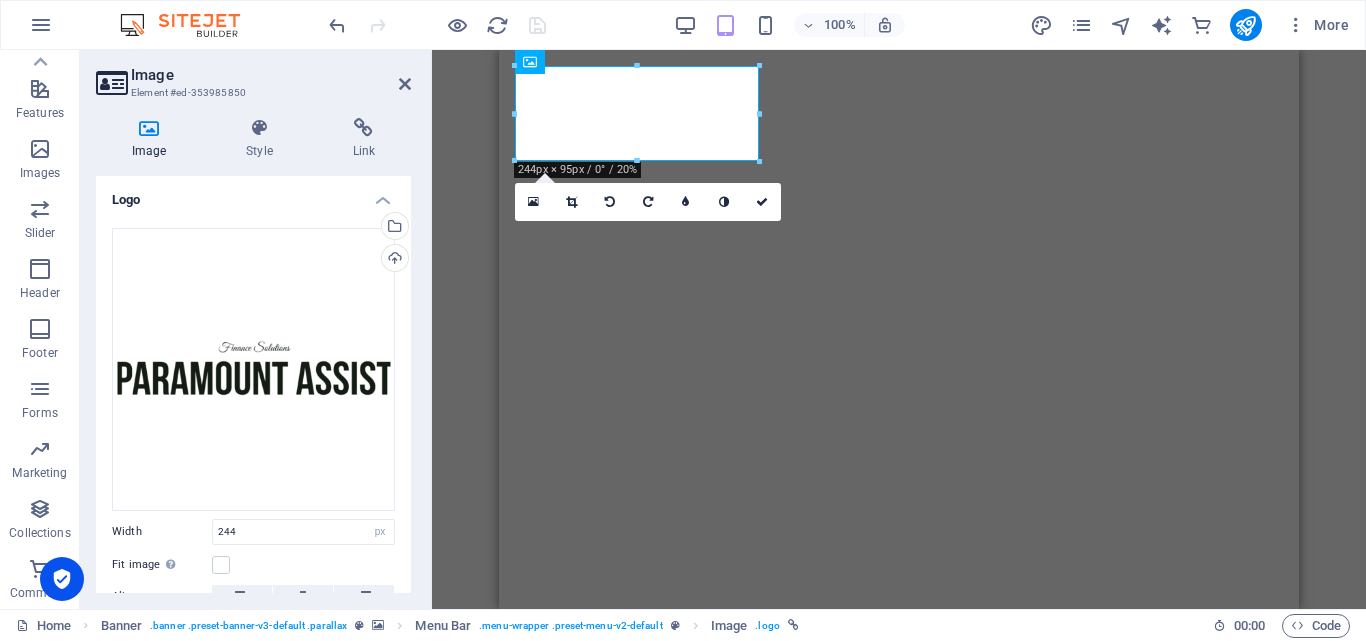 click on "H1   Container   Preset   Banner   Menu Bar   Banner   Container   Icon   Banner   Image   Banner   Menu   H2   Preset   Container   Preset   Container   Preset   Container   Text   Container   Container   H3   Icon   HTML   Container   Text   Container   Preset   Container   Icon 180 170 160 150 140 130 120 110 100 90 80 70 60 50 40 30 20 10 0 -10 -20 -30 -40 -50 -60 -70 -80 -90 -100 -110 -120 -130 -140 -150 -160 -170 244px × 95px / 0° / 20% 16:10 16:9 4:3 1:1 1:2 0" at bounding box center [899, 329] 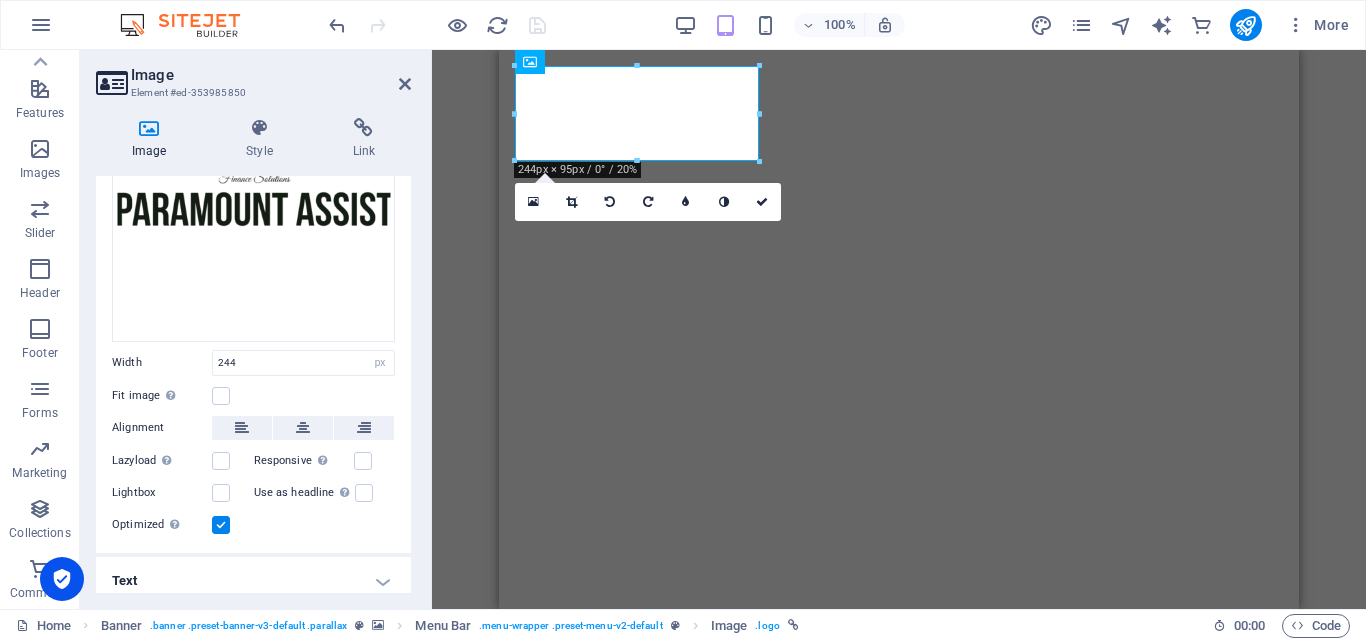 scroll, scrollTop: 177, scrollLeft: 0, axis: vertical 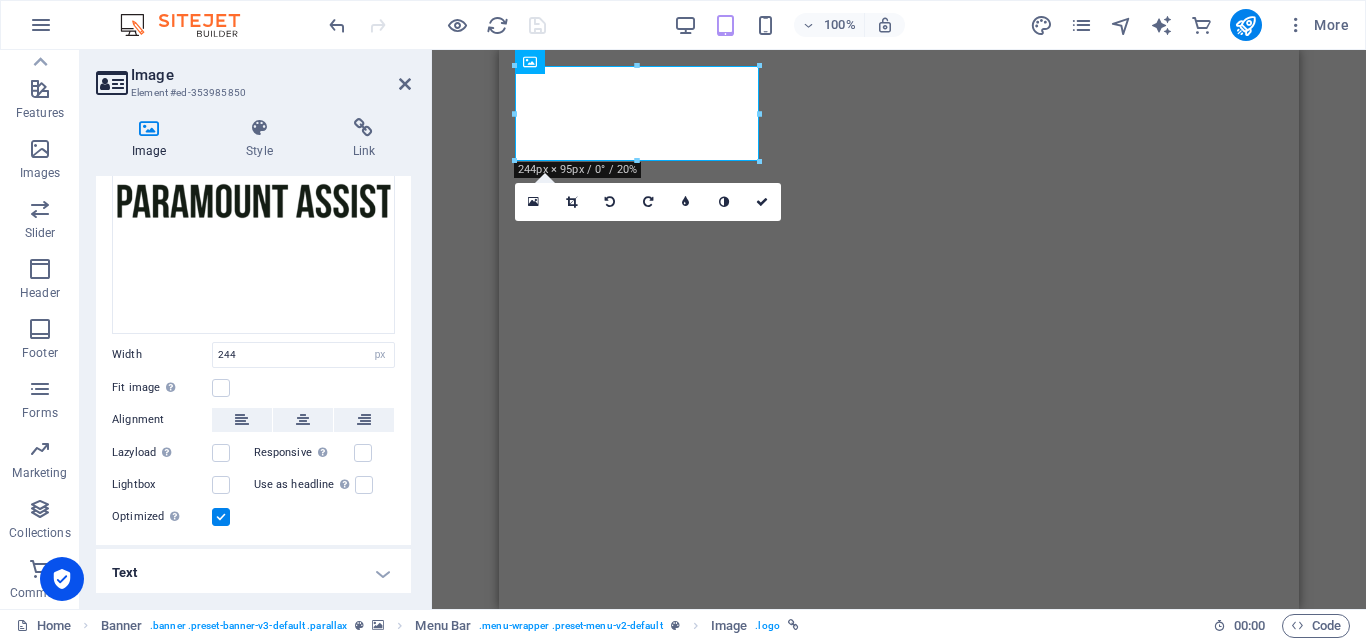 click at bounding box center (221, 517) 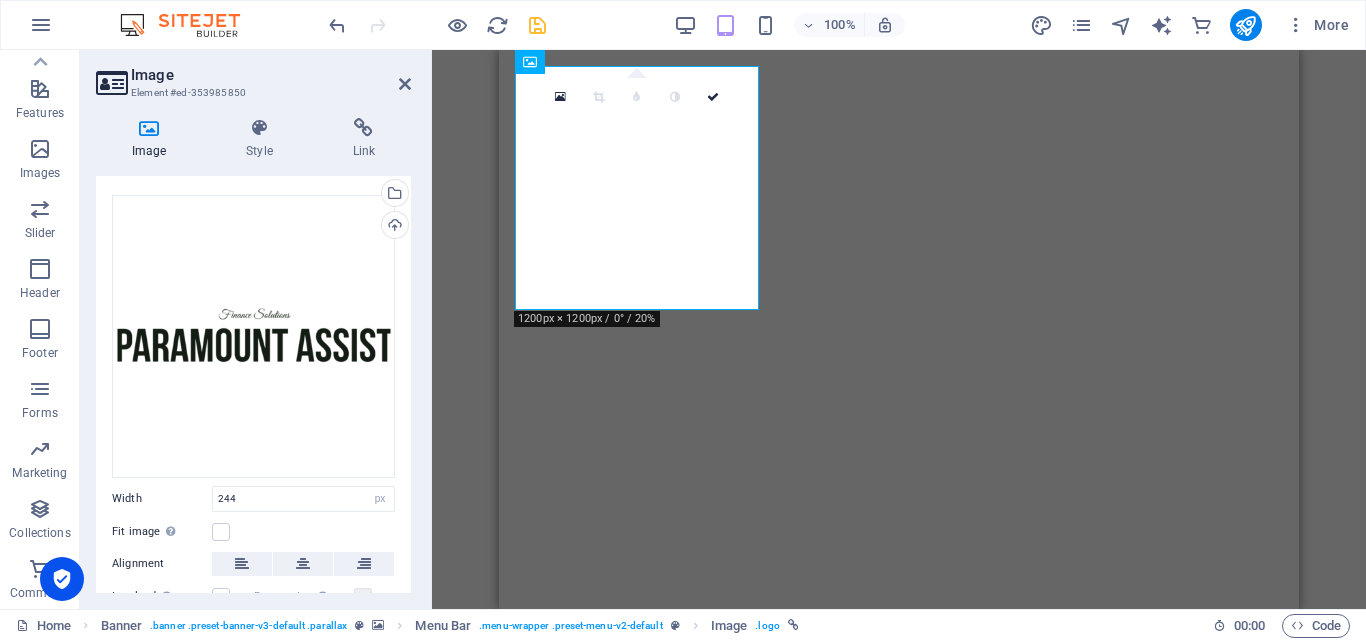 scroll, scrollTop: 0, scrollLeft: 0, axis: both 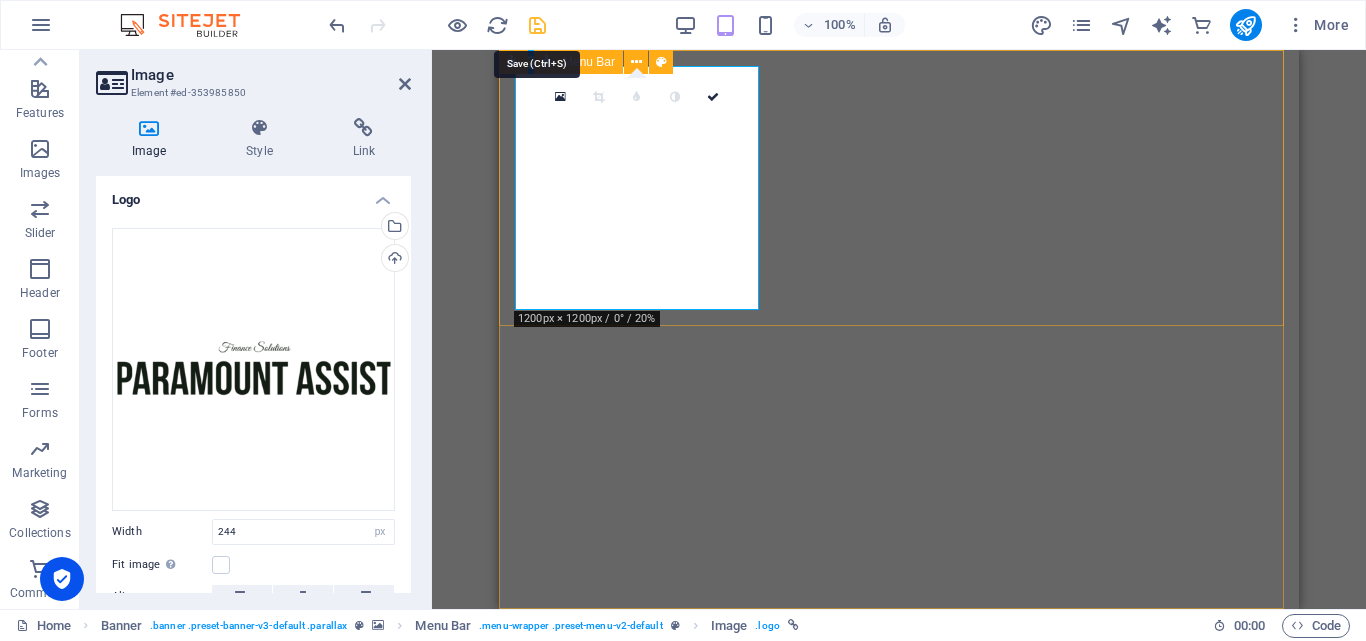 click at bounding box center (537, 25) 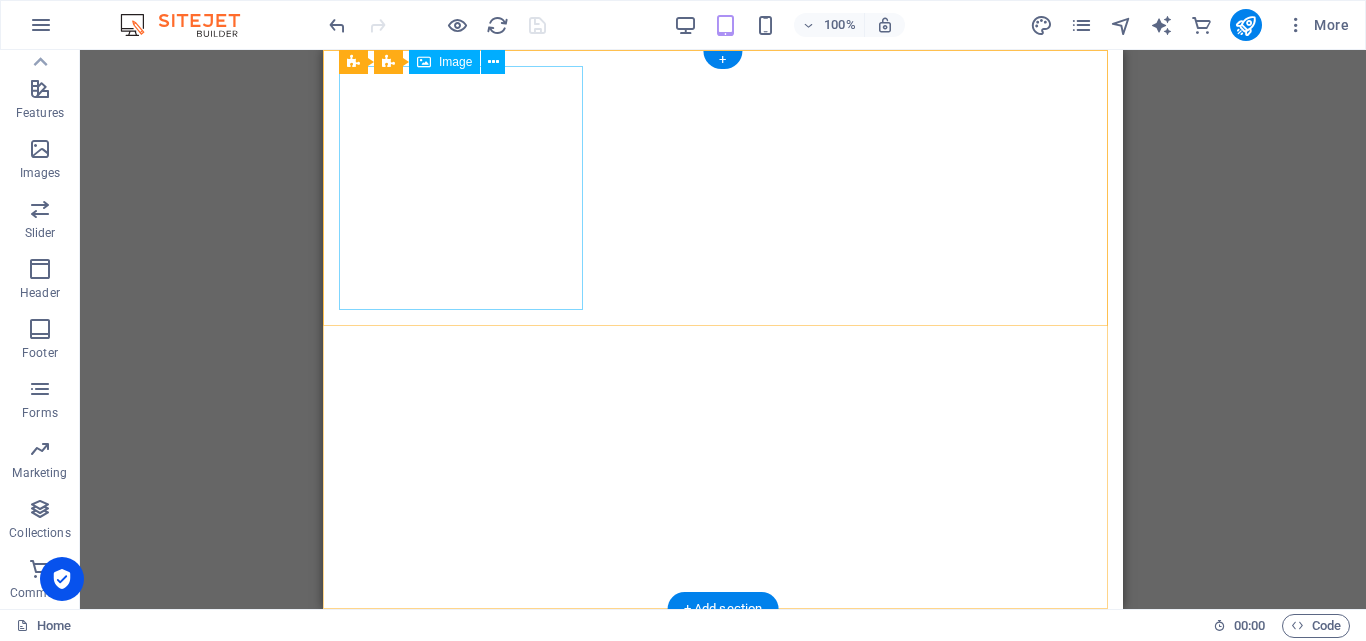 click at bounding box center (723, 747) 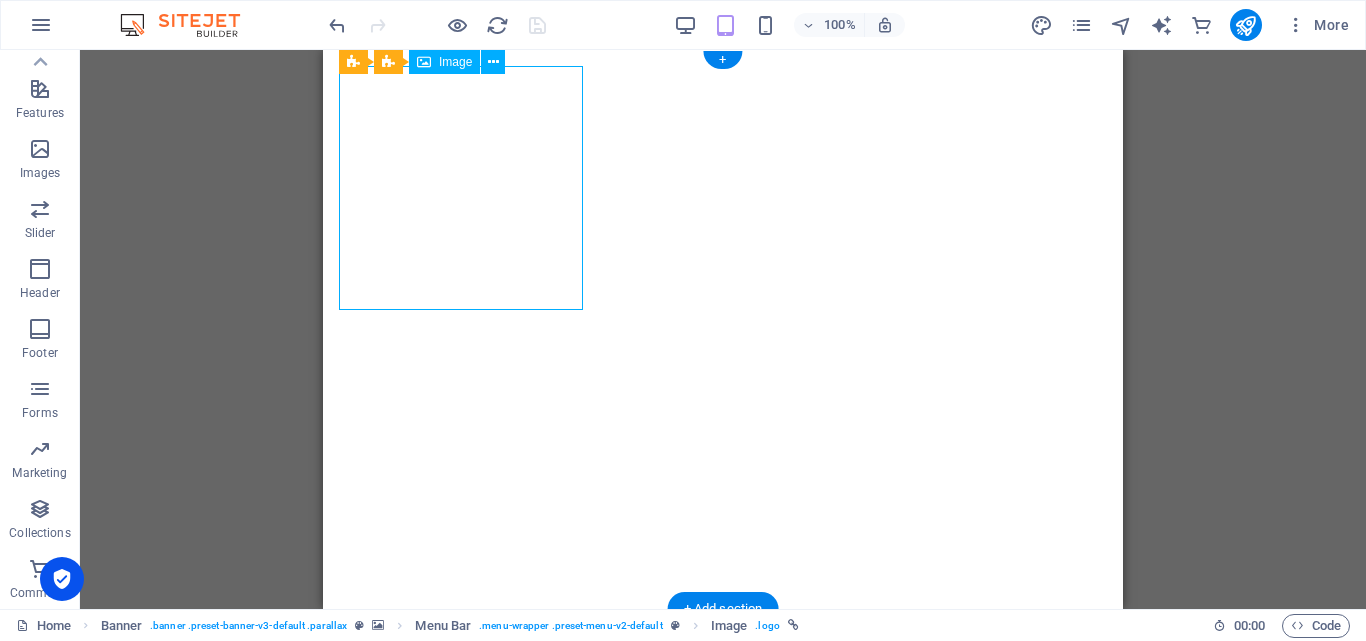 drag, startPoint x: 386, startPoint y: 183, endPoint x: 386, endPoint y: 160, distance: 23 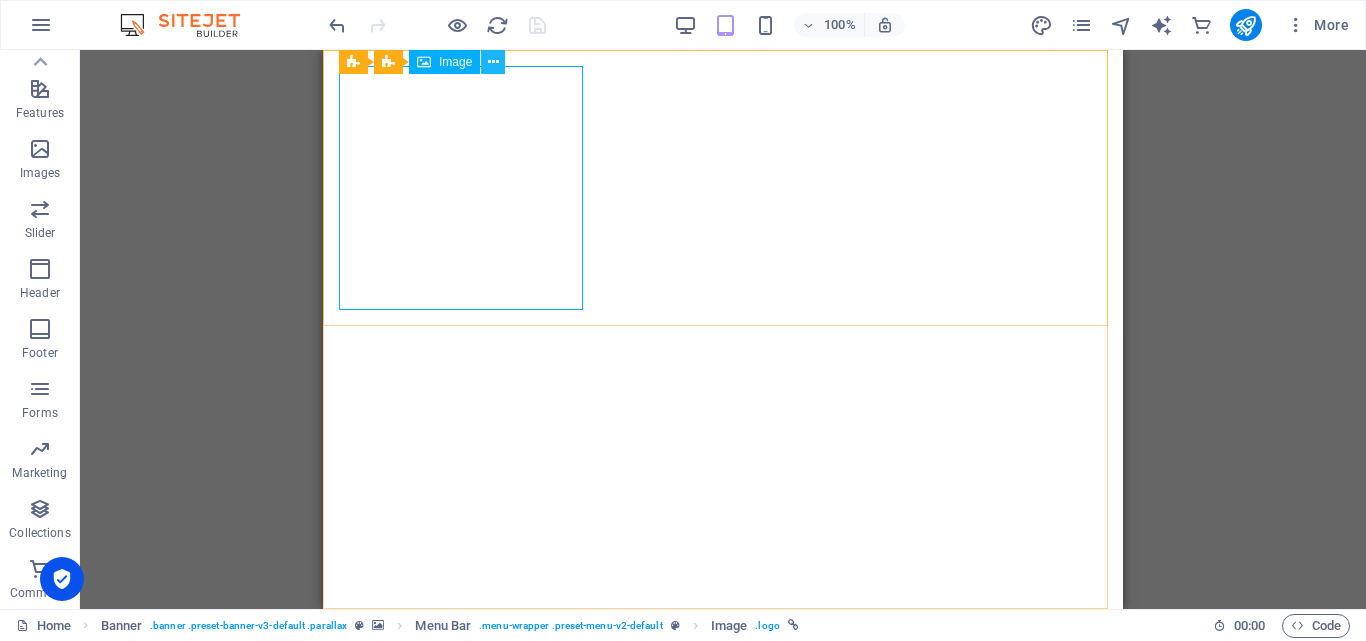 click at bounding box center [493, 62] 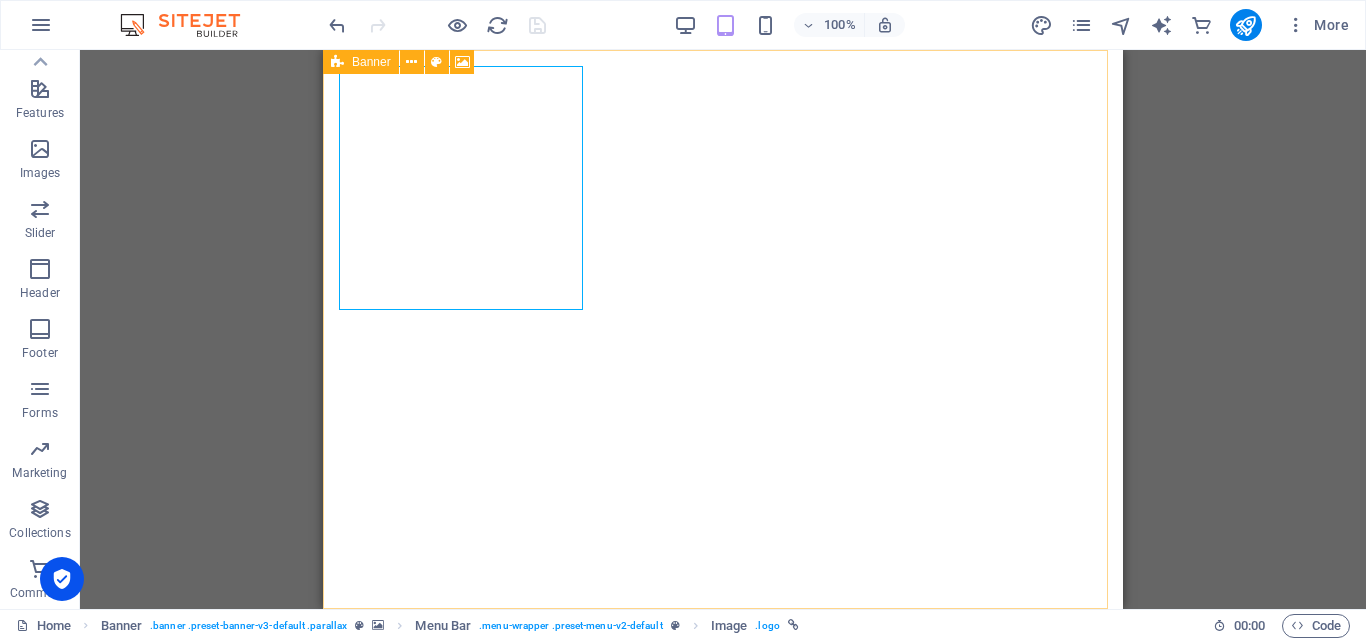 click on "100% More" at bounding box center (683, 25) 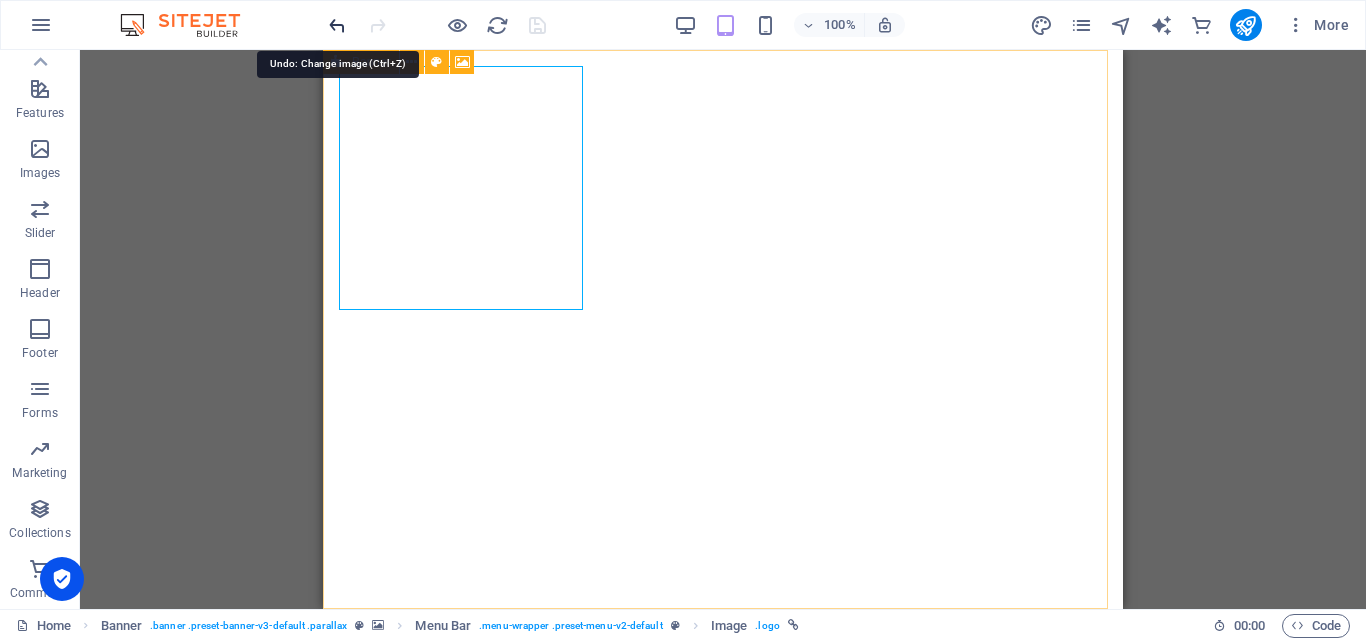 click at bounding box center [337, 25] 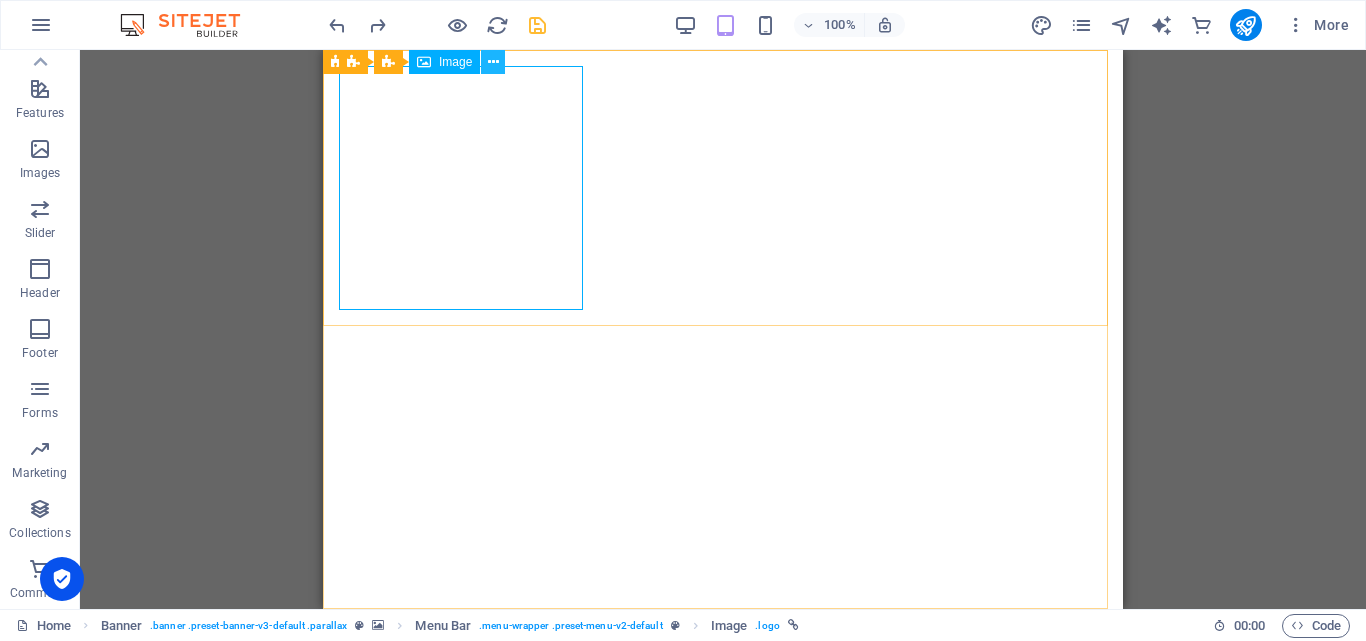click at bounding box center [493, 62] 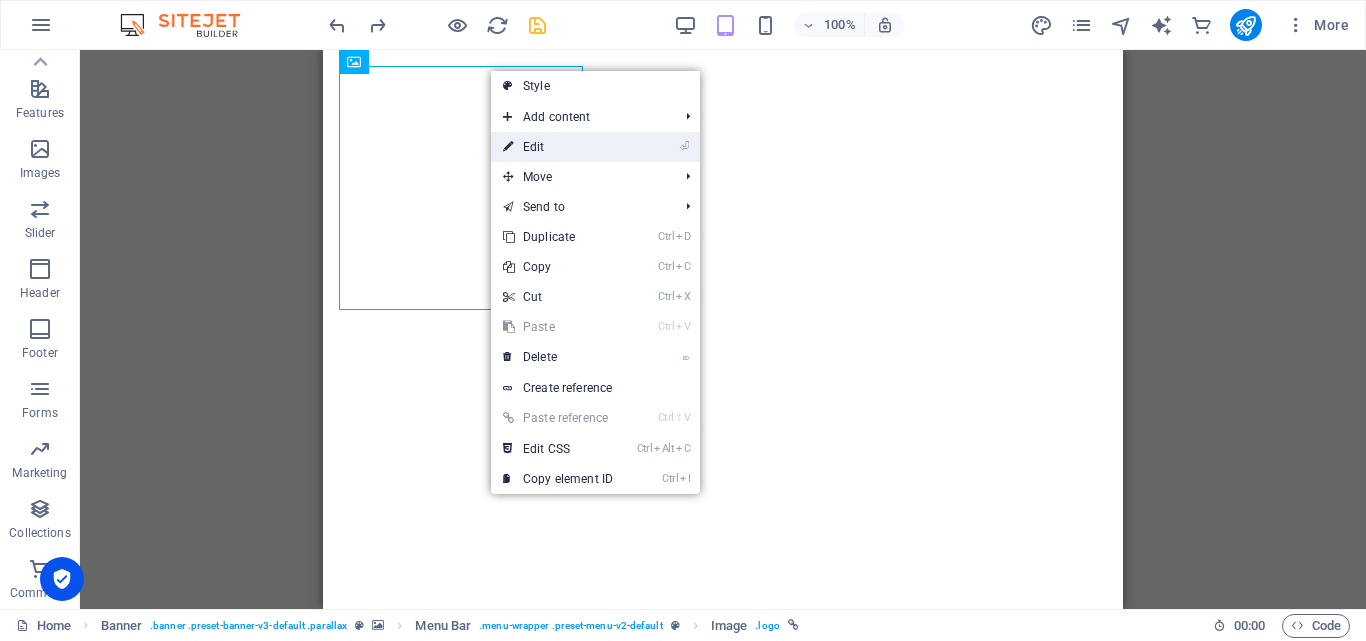 click on "⏎  Edit" at bounding box center (558, 147) 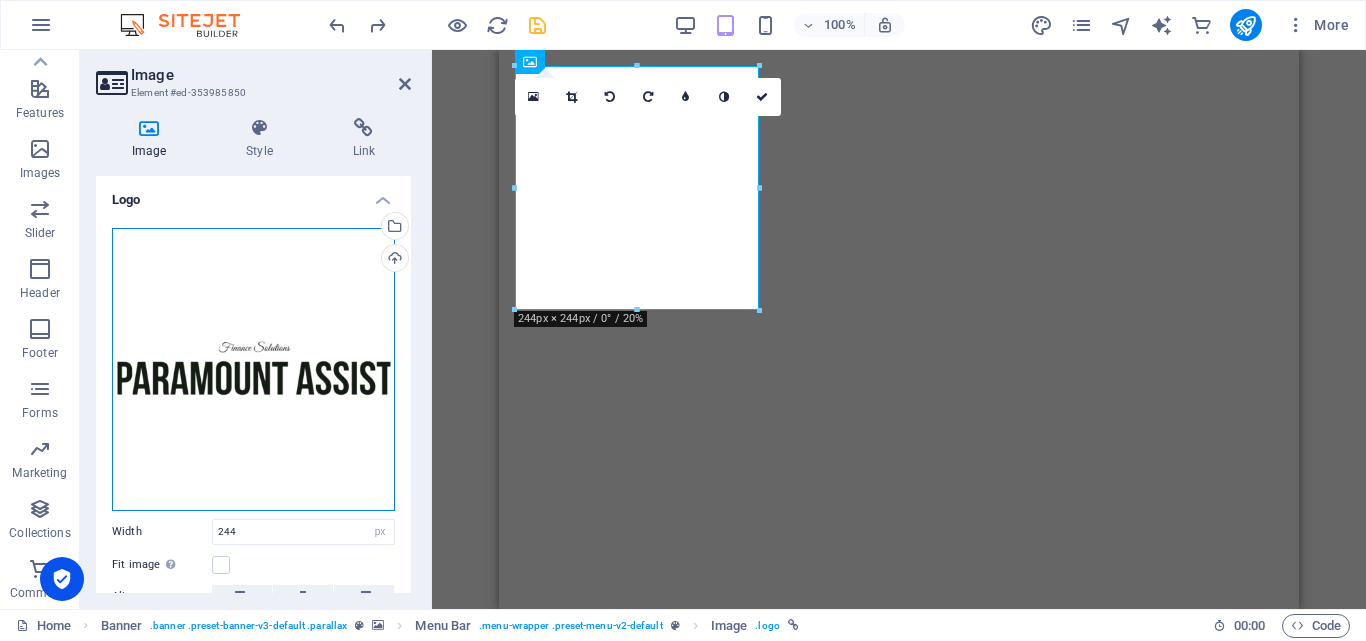 click on "Drag files here, click to choose files or select files from Files or our free stock photos & videos" at bounding box center (253, 369) 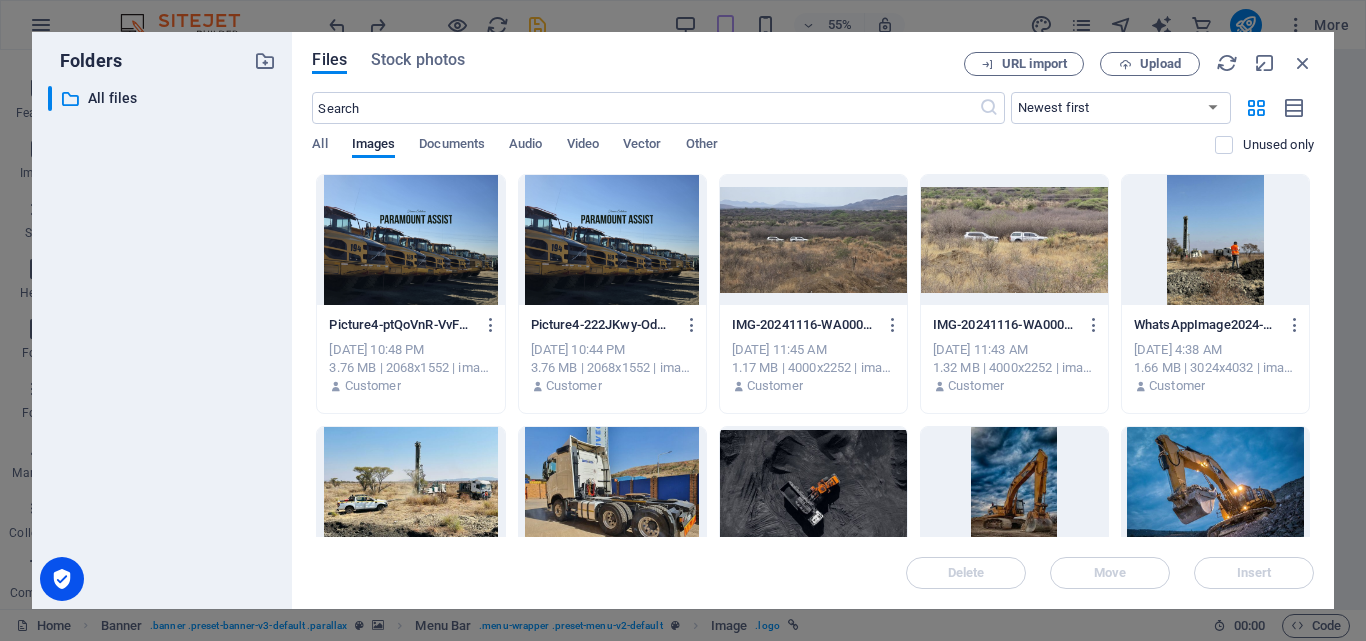 drag, startPoint x: 1316, startPoint y: 201, endPoint x: 1316, endPoint y: 232, distance: 31 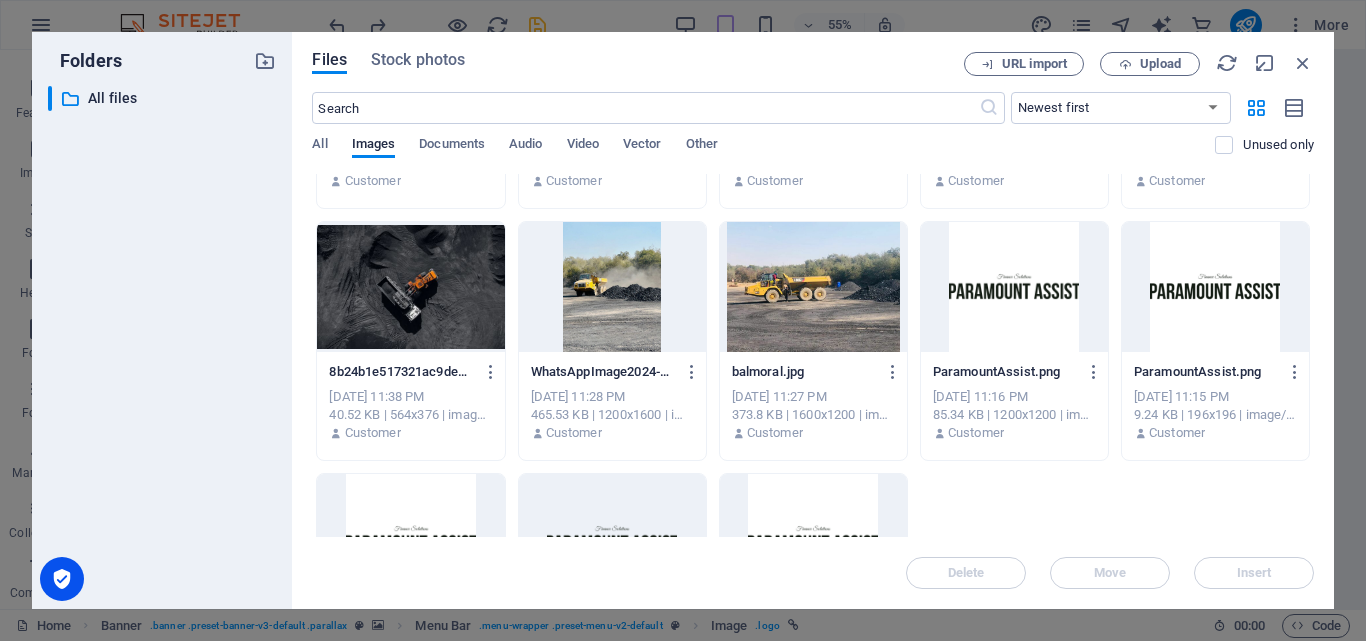 scroll, scrollTop: 633, scrollLeft: 0, axis: vertical 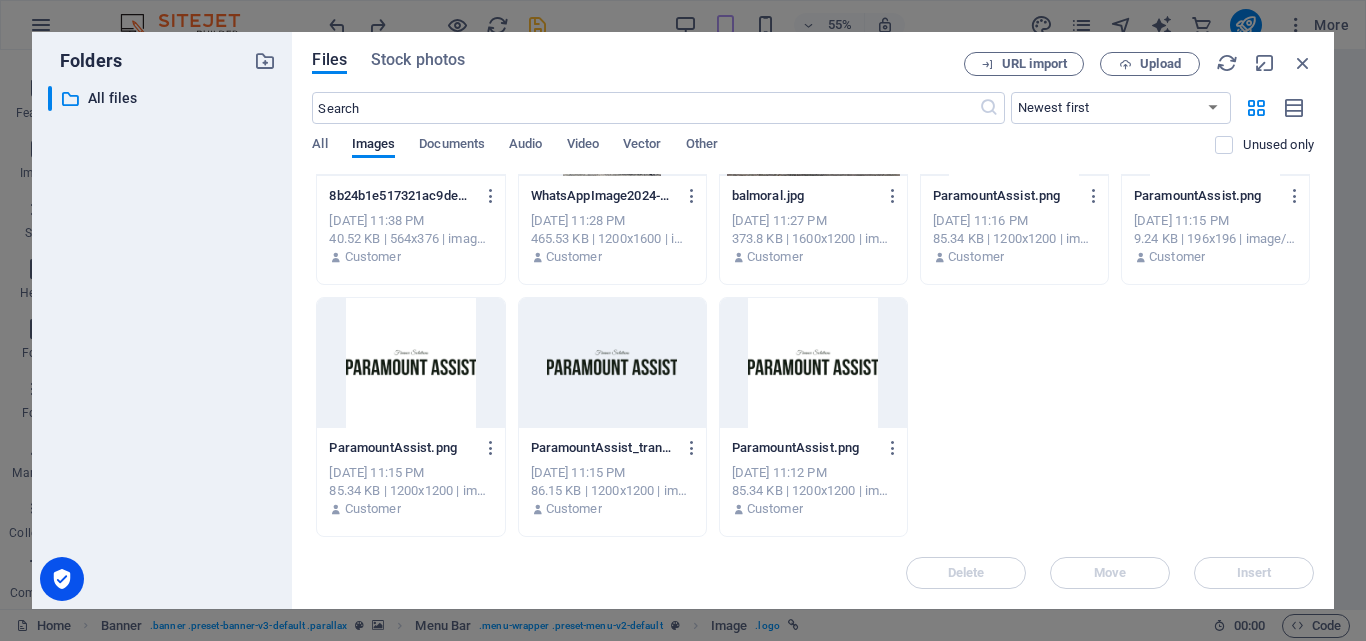 click at bounding box center (612, 363) 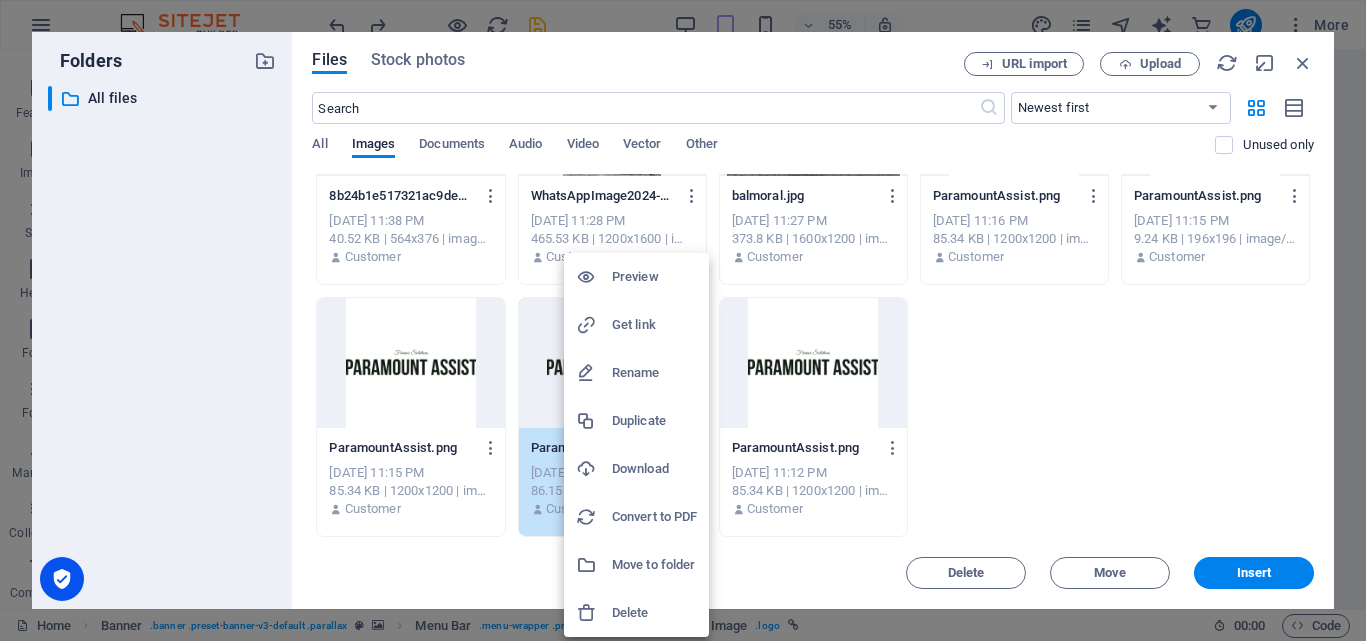 click at bounding box center (683, 320) 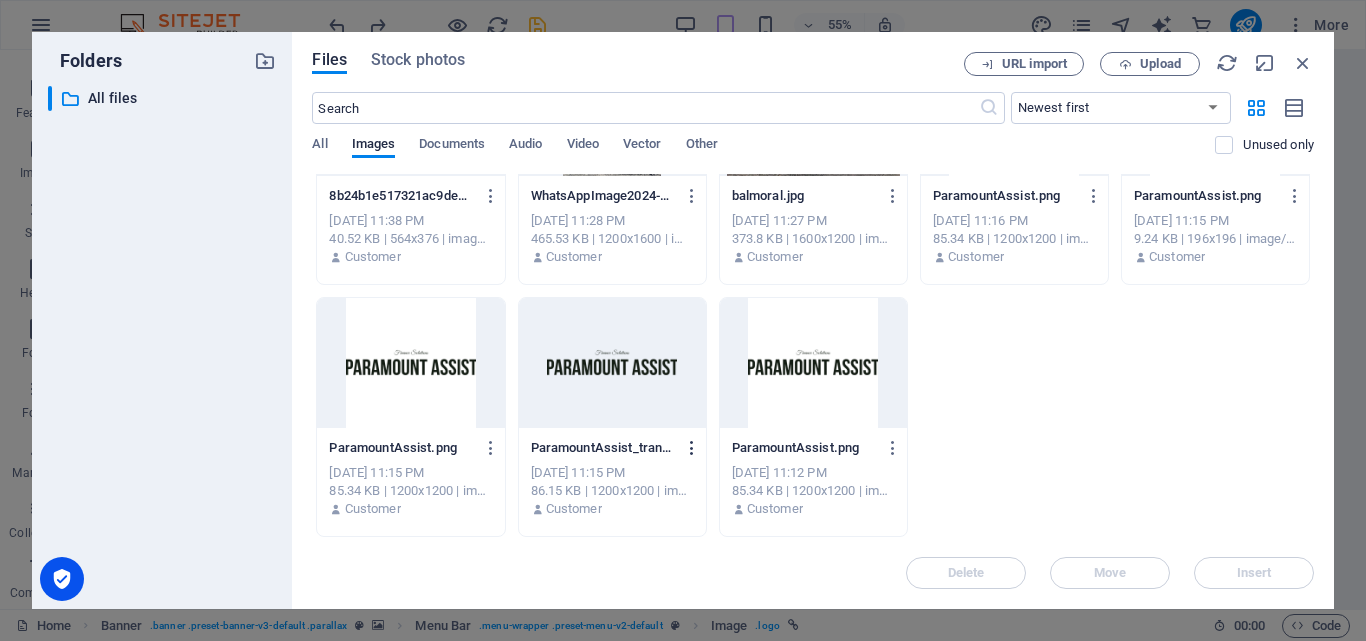 click at bounding box center (692, 448) 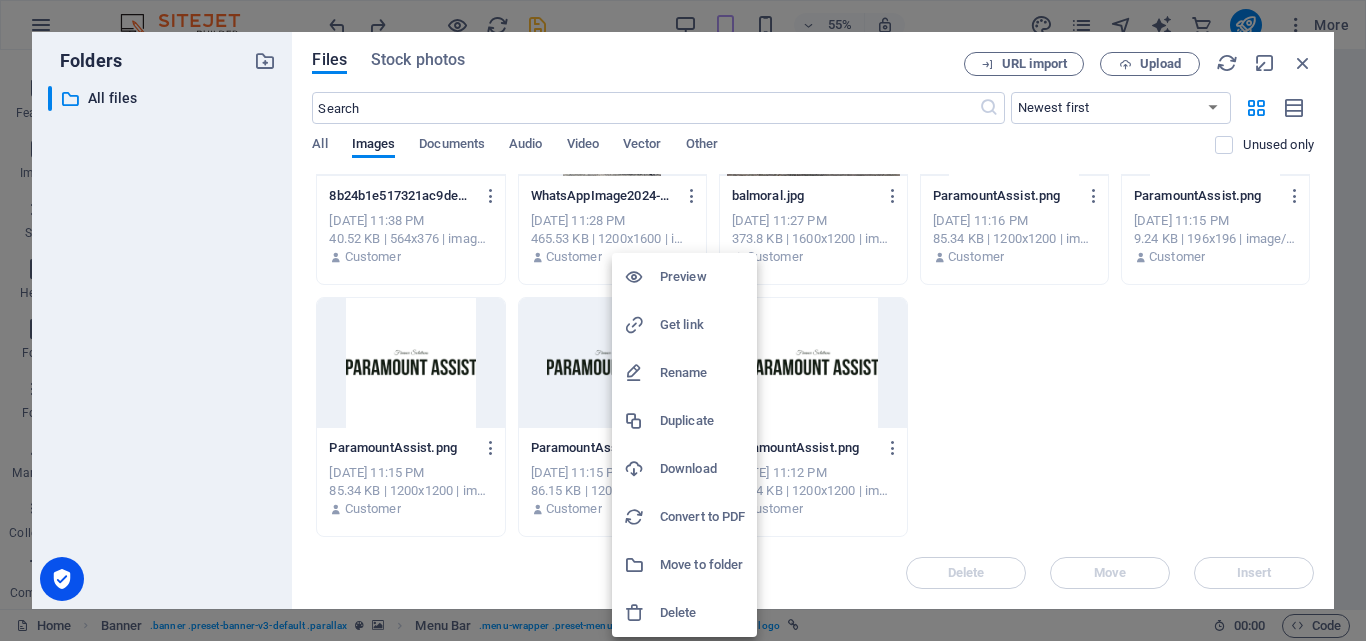 click at bounding box center [683, 320] 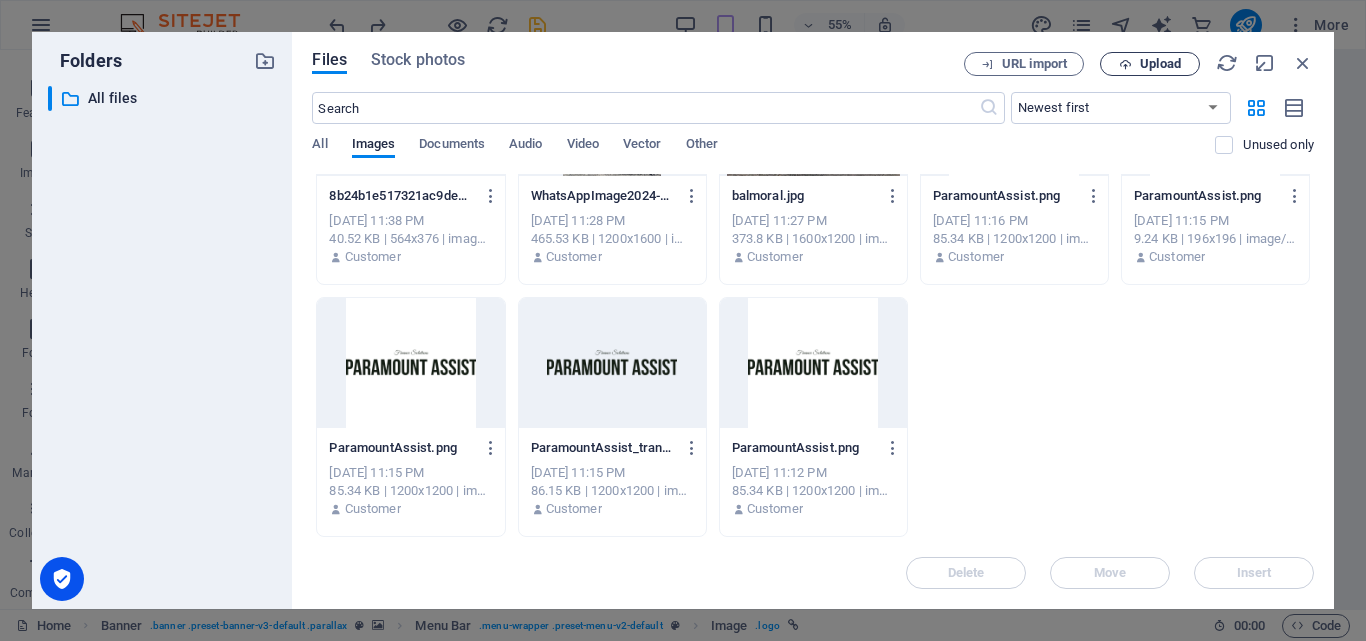 click on "Upload" at bounding box center (1150, 64) 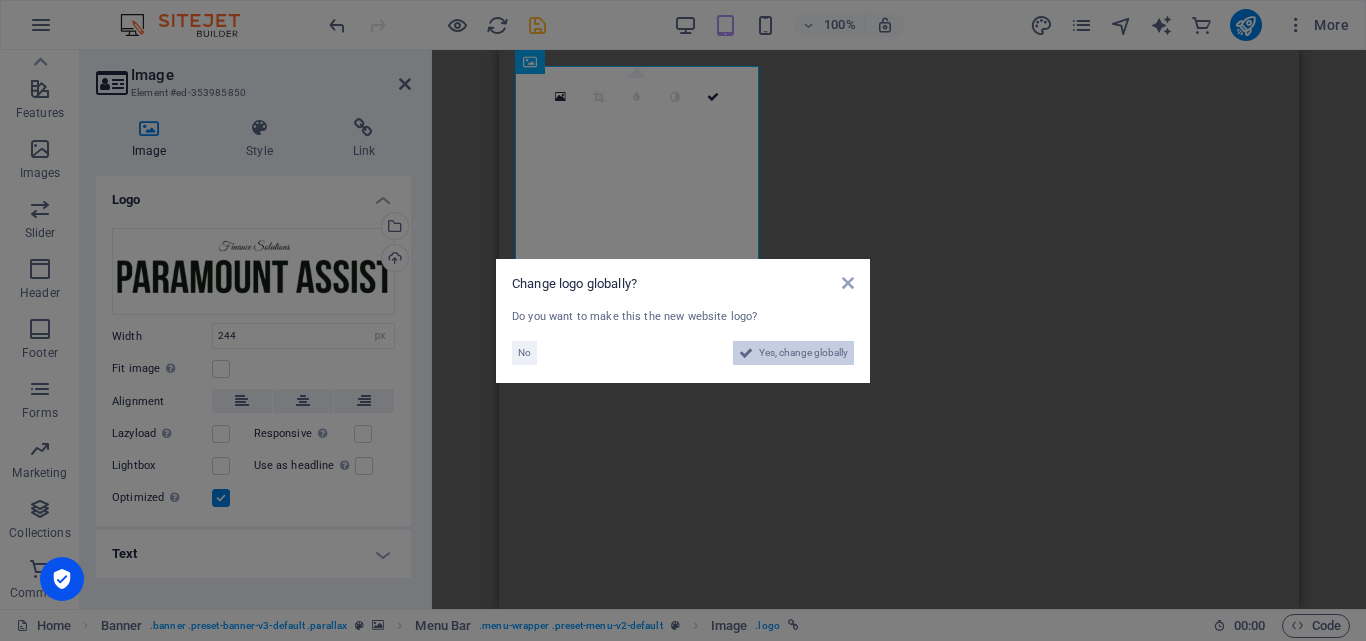 click on "Yes, change globally" at bounding box center [803, 353] 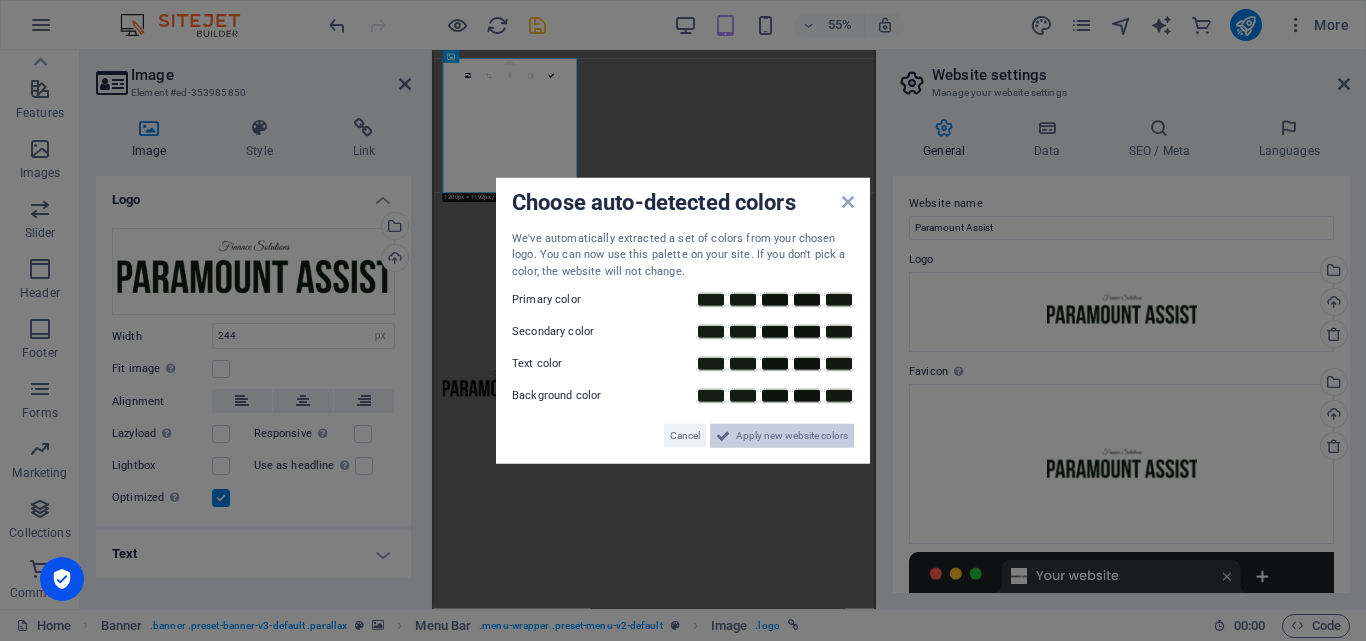 click on "Apply new website colors" at bounding box center (792, 436) 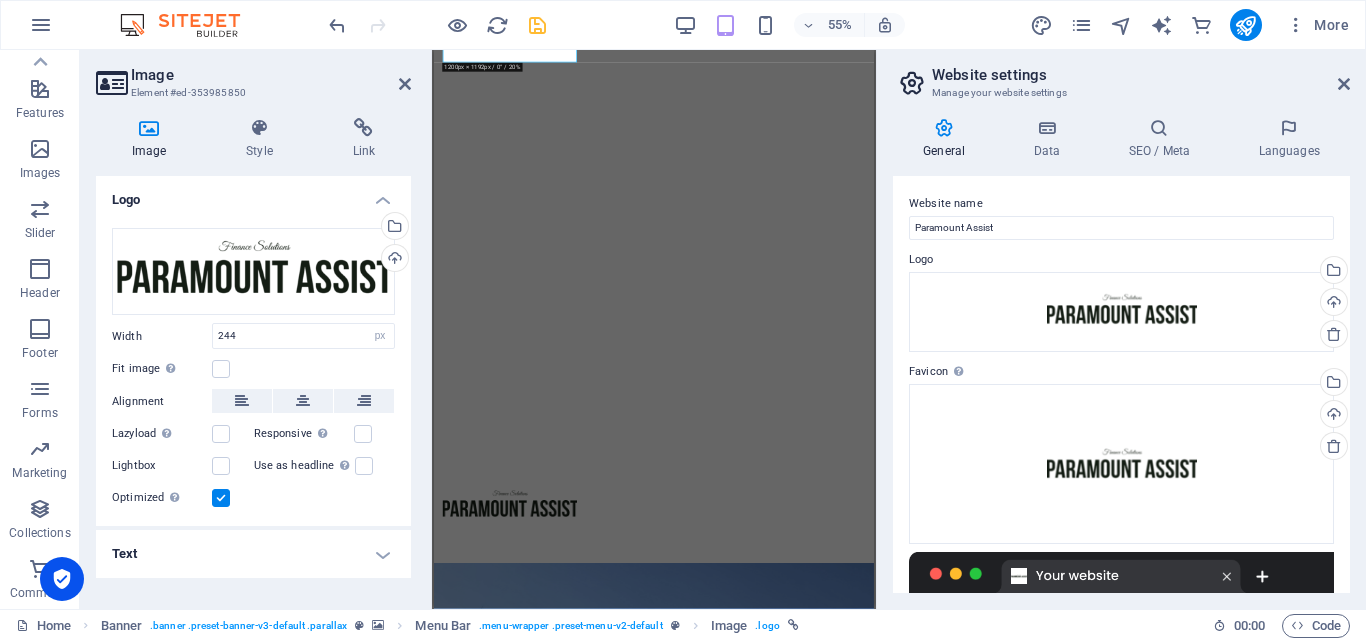 scroll, scrollTop: 0, scrollLeft: 0, axis: both 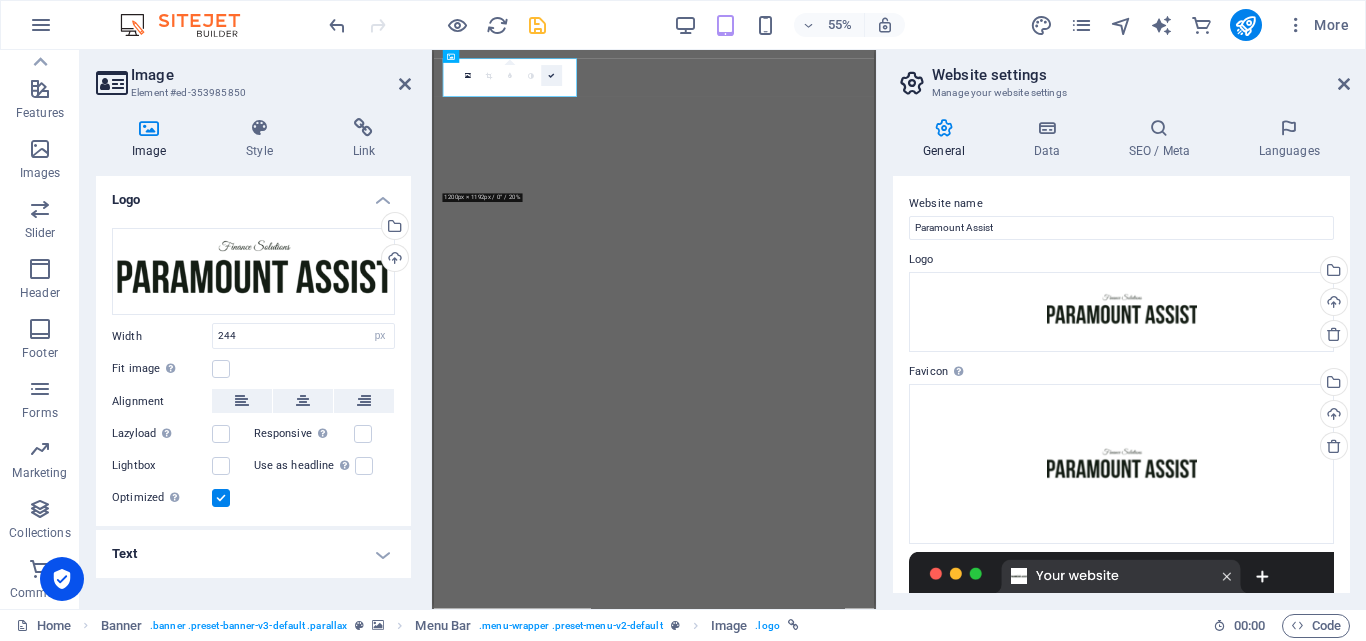 click at bounding box center (551, 75) 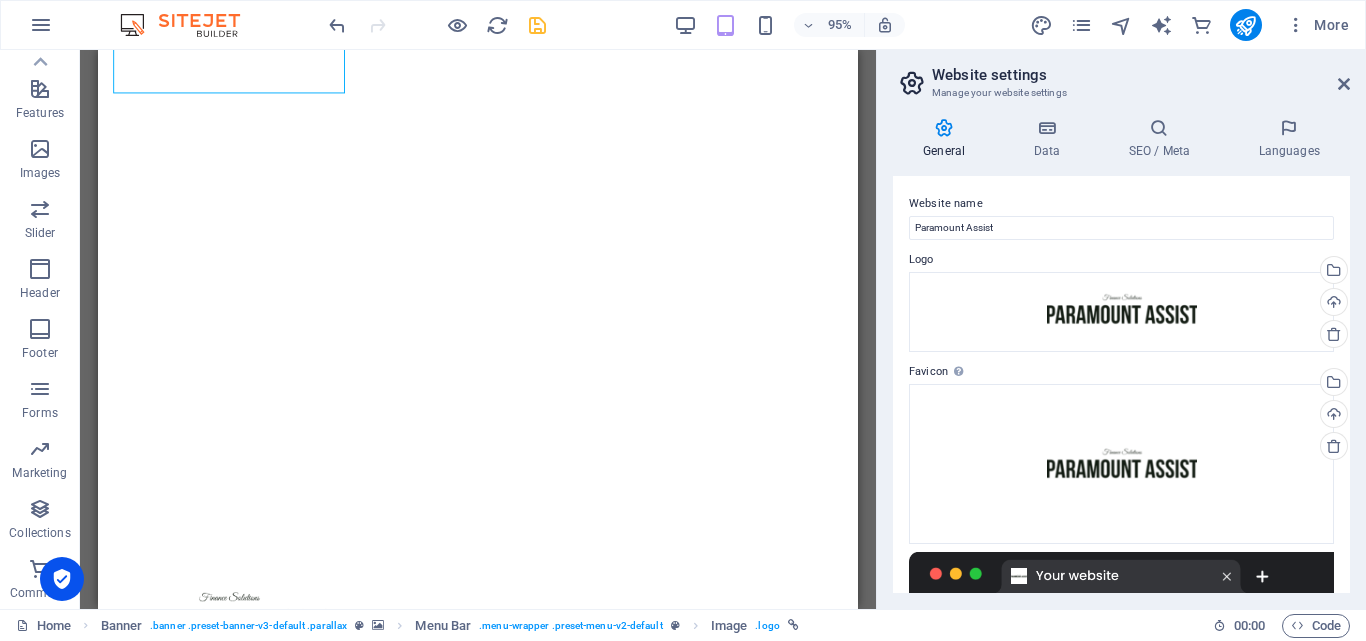 scroll, scrollTop: 0, scrollLeft: 0, axis: both 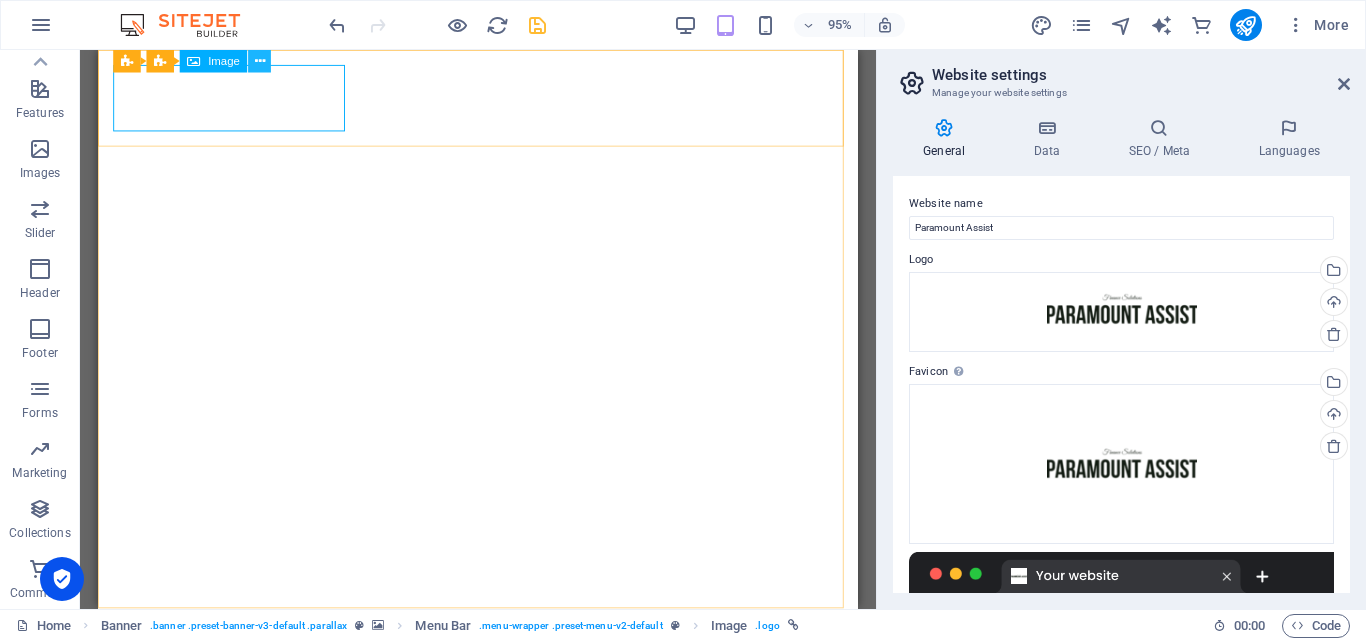 click at bounding box center [260, 61] 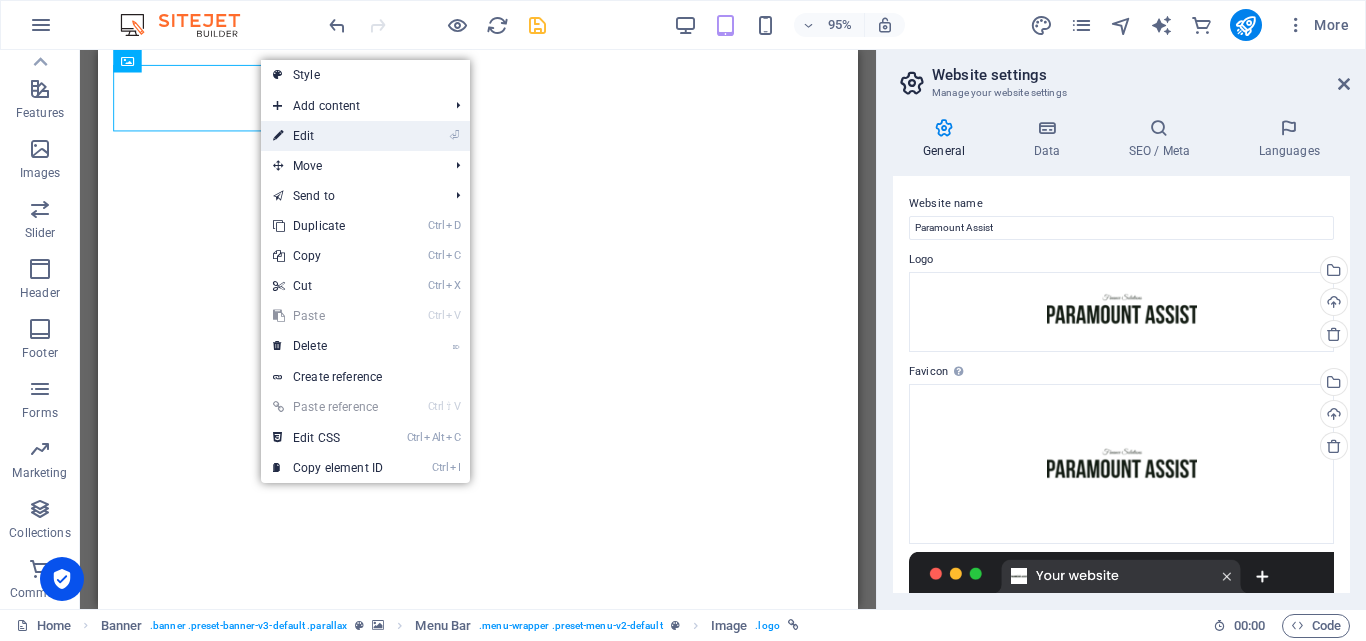 click on "⏎  Edit" at bounding box center (328, 136) 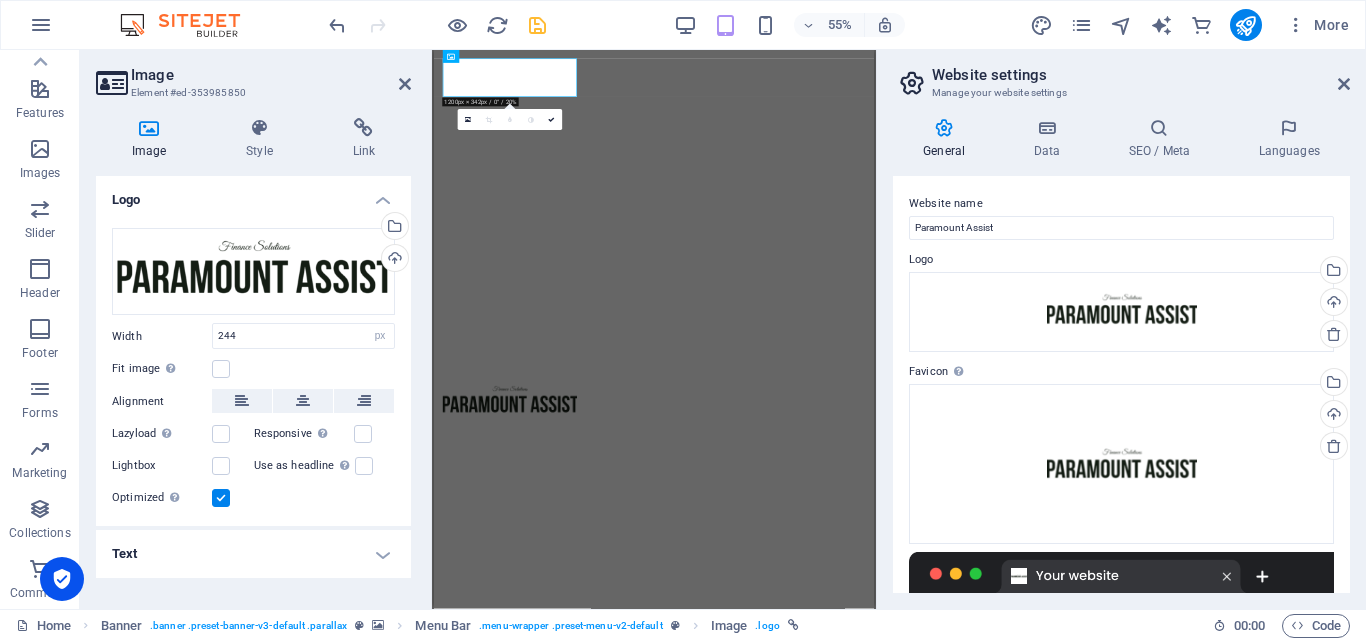 click at bounding box center (221, 498) 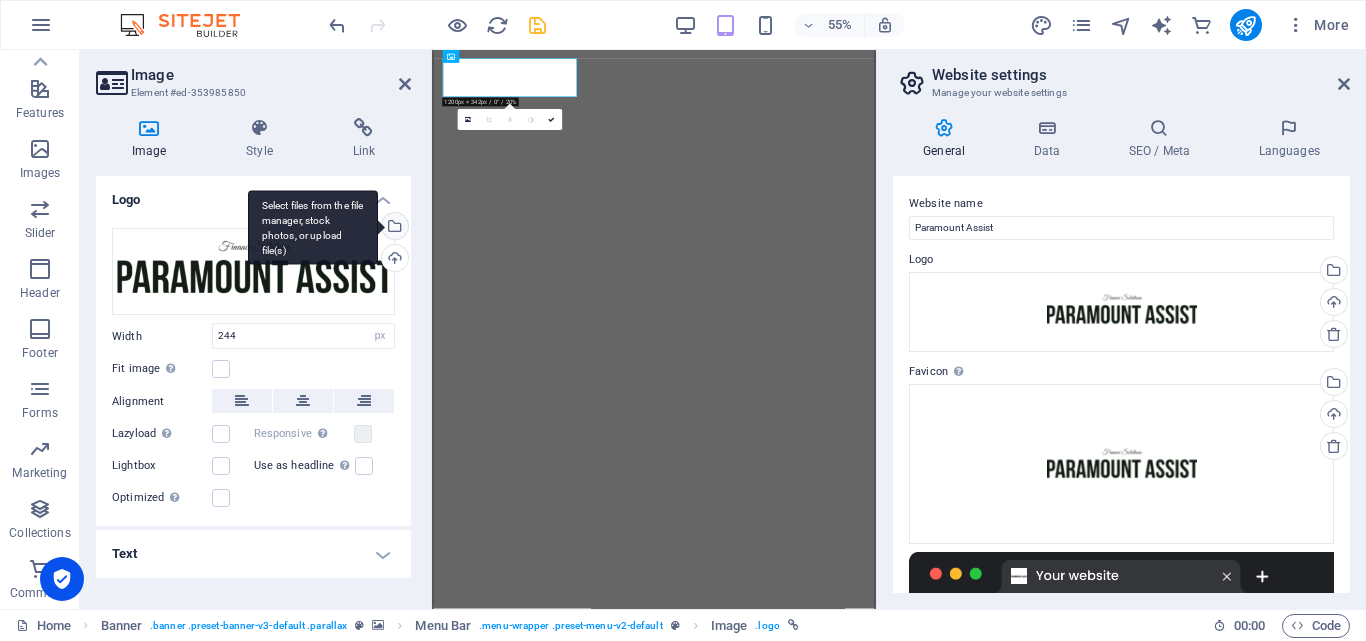 click on "Select files from the file manager, stock photos, or upload file(s)" at bounding box center [313, 227] 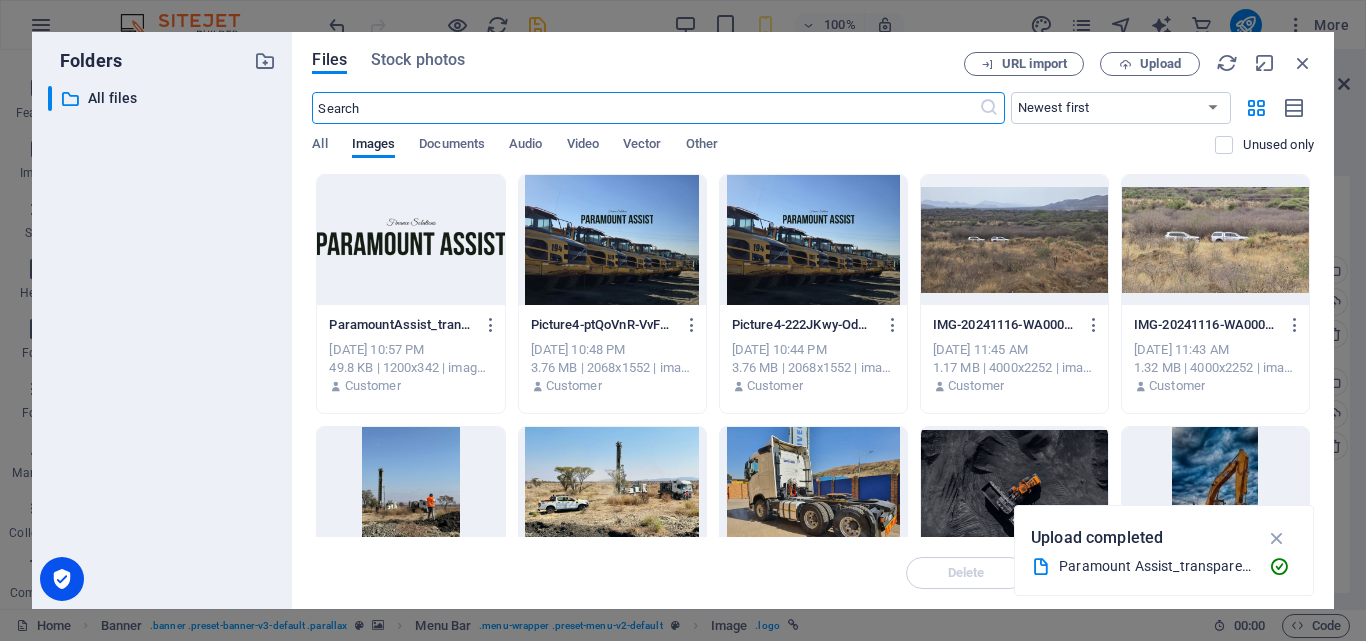 click at bounding box center [410, 240] 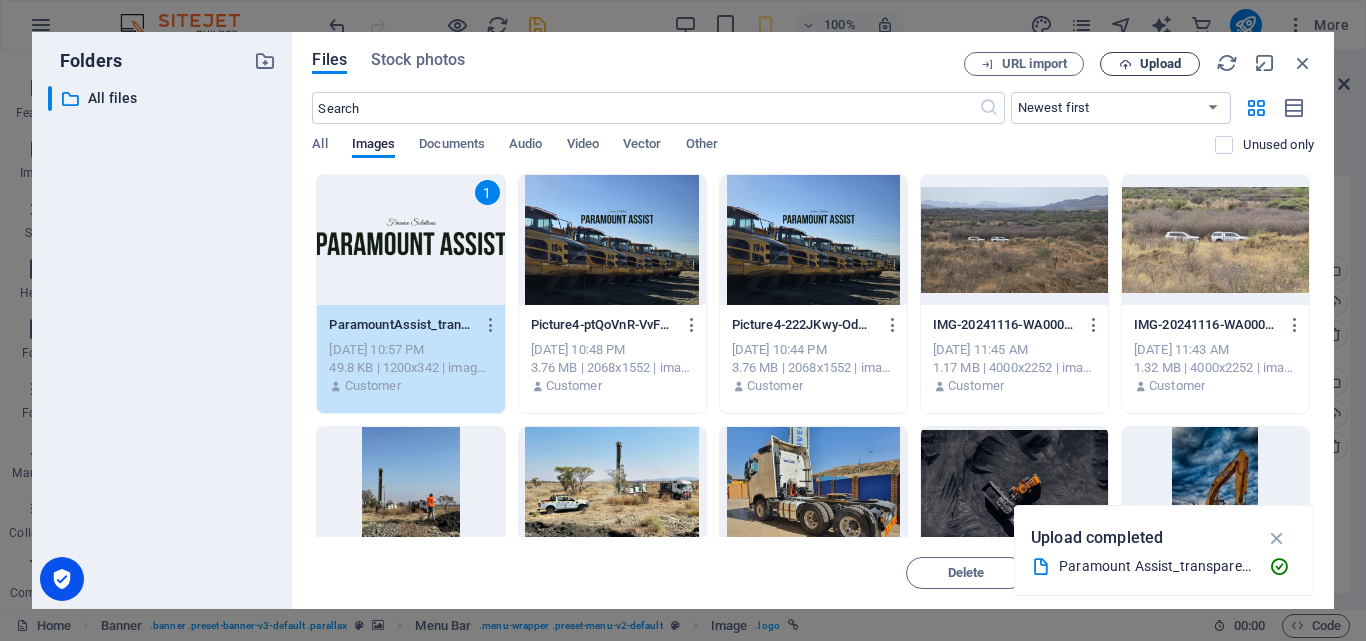 click on "Upload" at bounding box center (1150, 64) 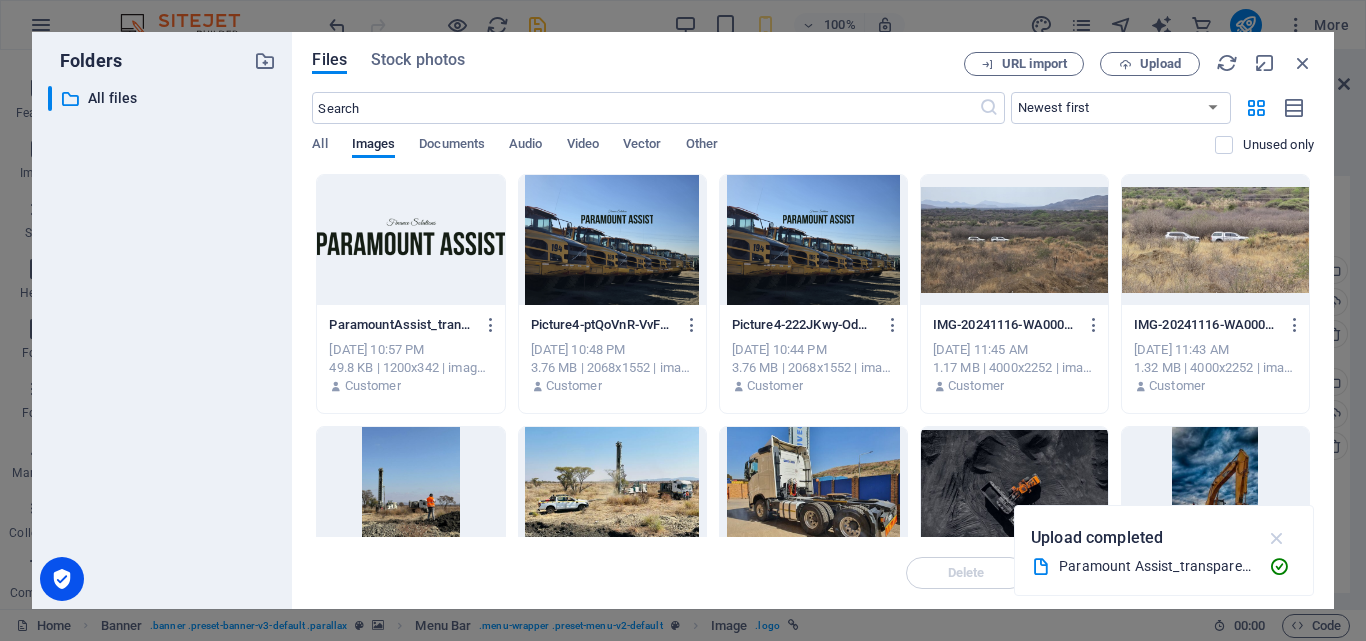 click at bounding box center [1277, 538] 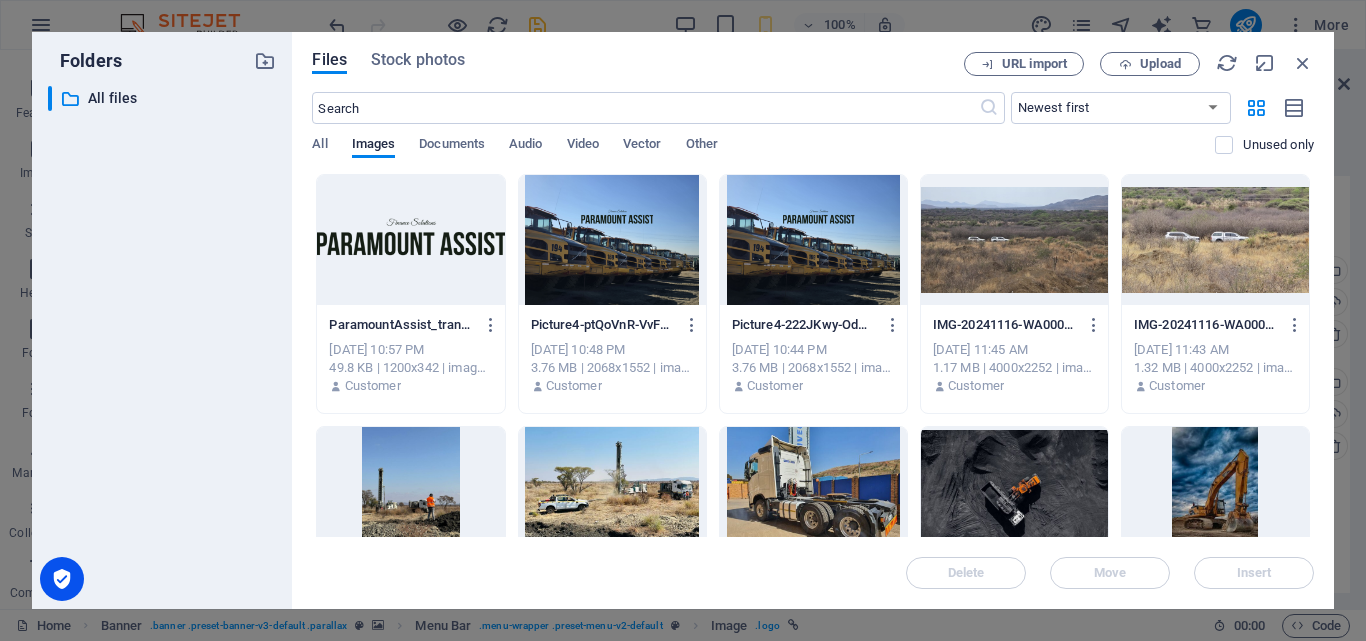 click on "Delete Move Insert" at bounding box center (813, 563) 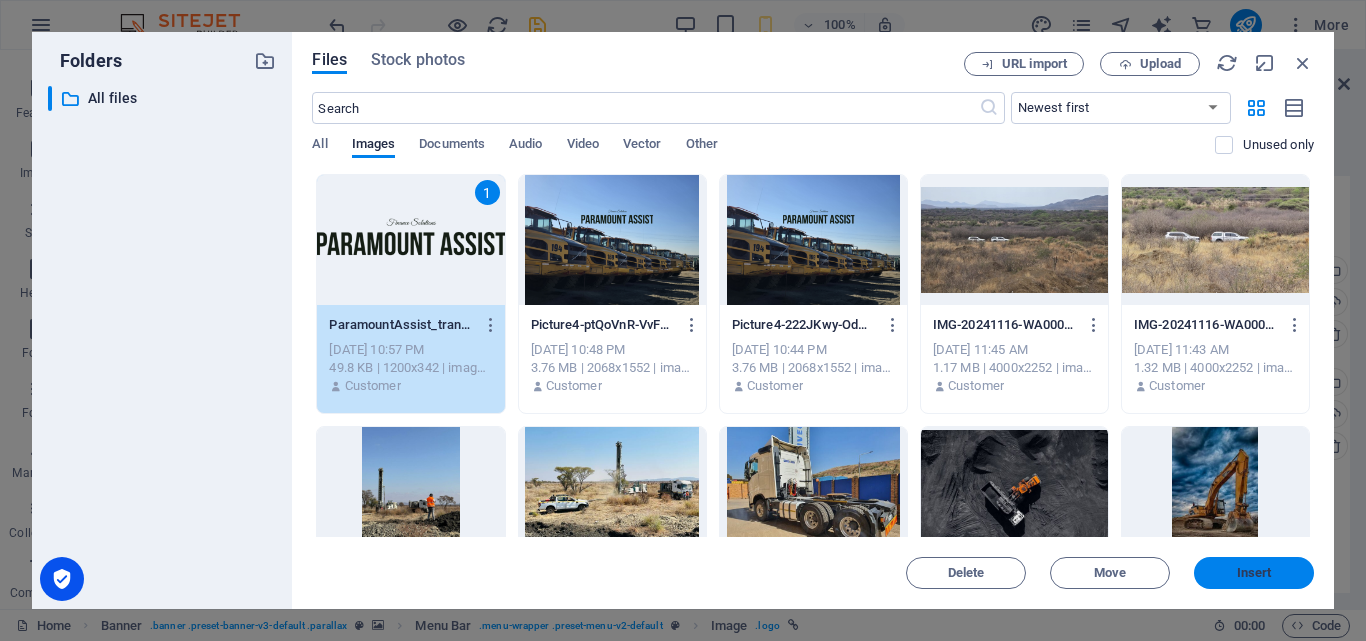 click on "Insert" at bounding box center [1254, 573] 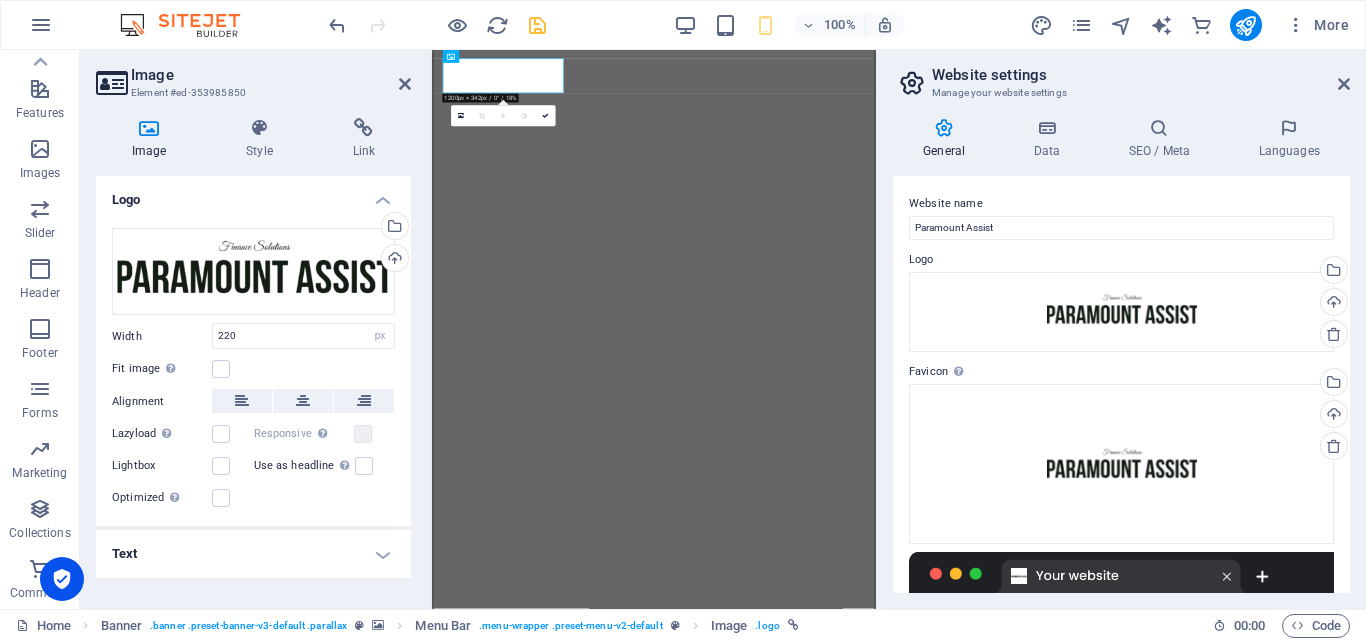 type on "244" 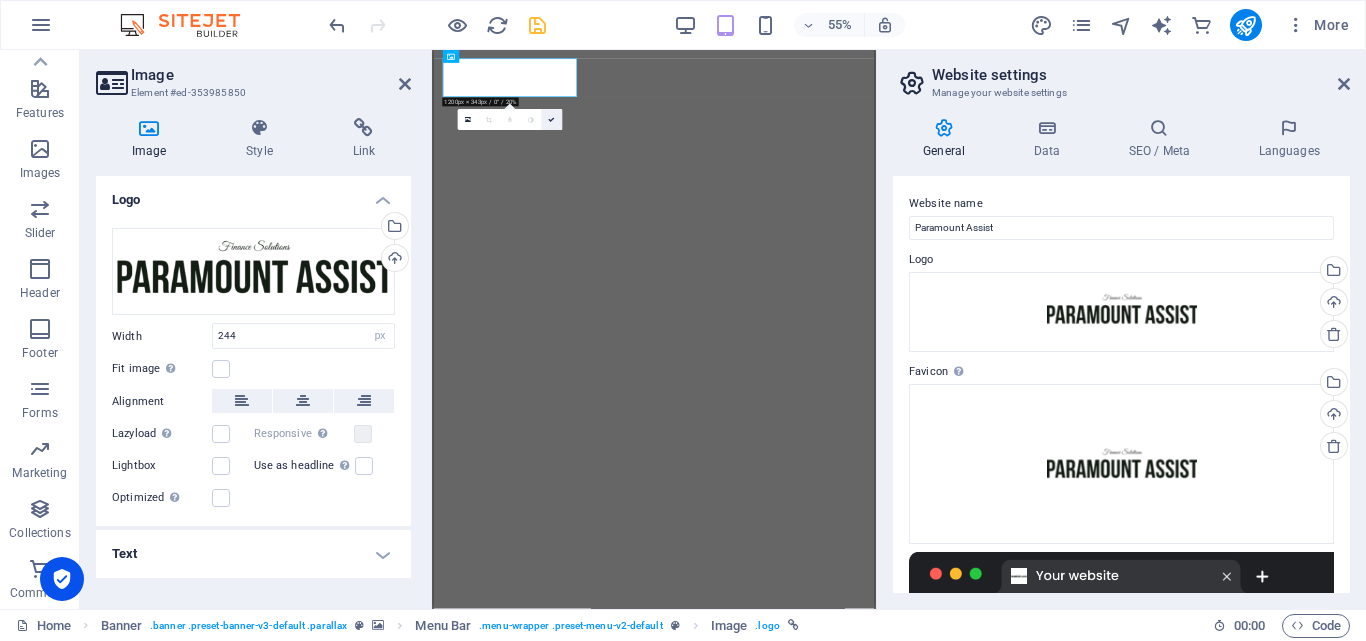 click at bounding box center (551, 120) 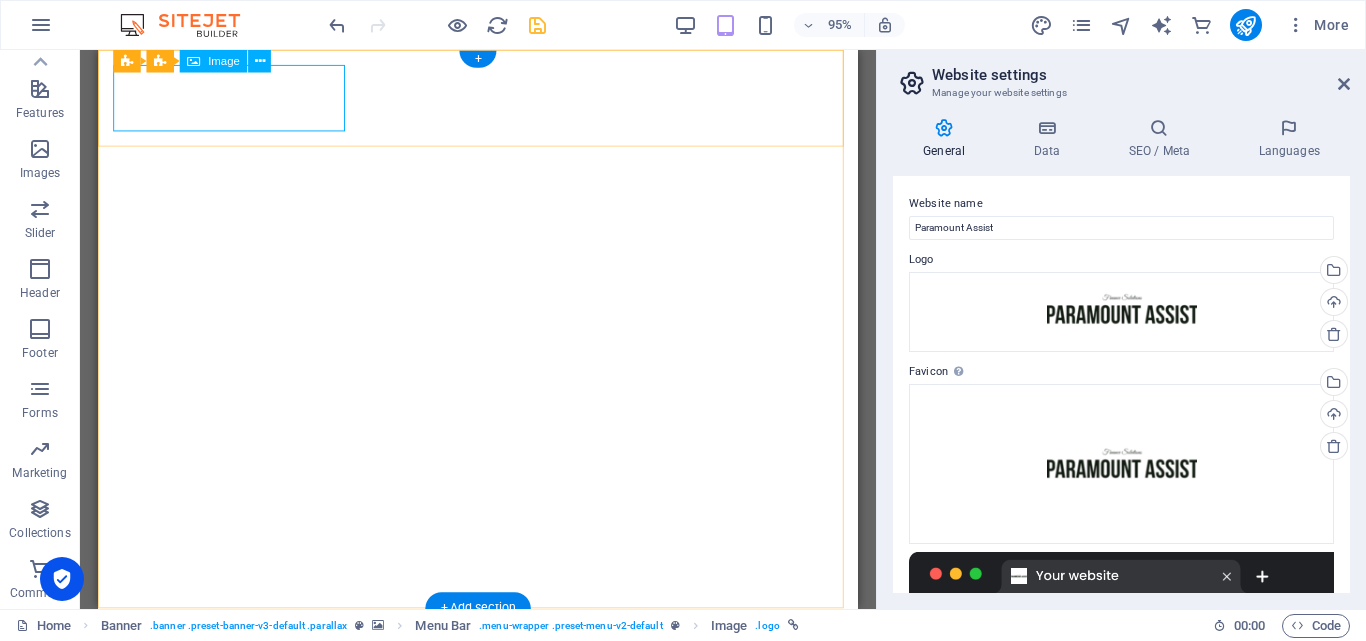 click at bounding box center (498, 1117) 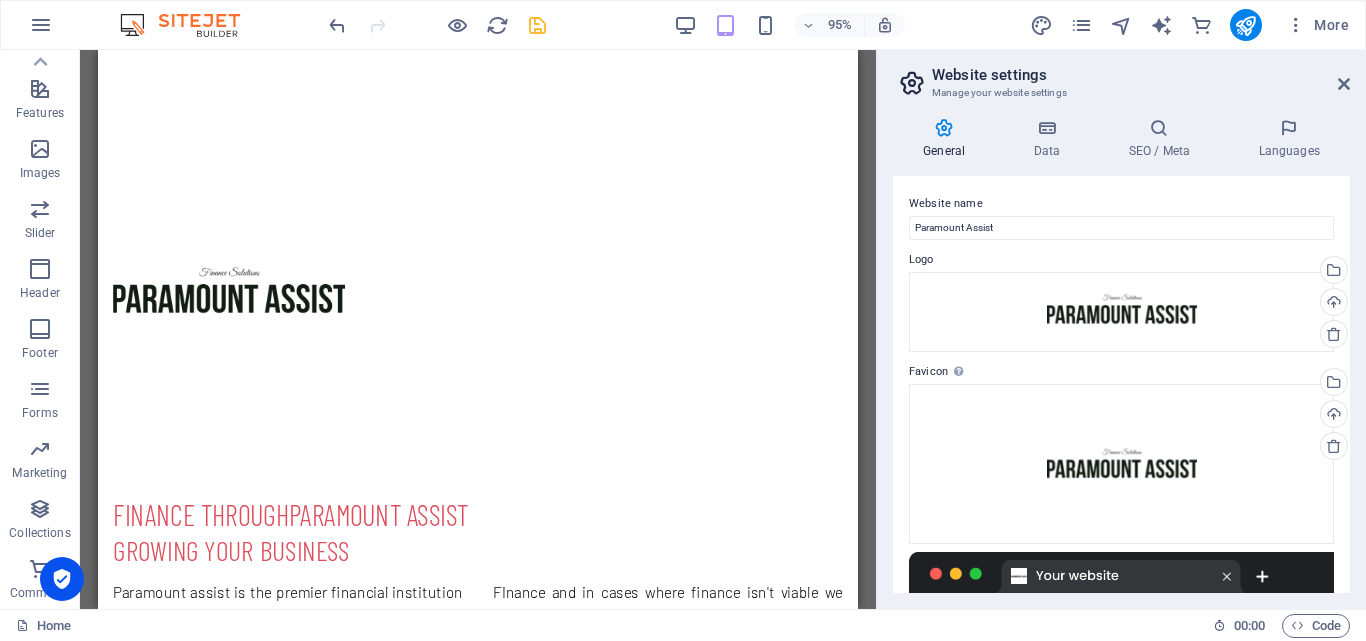 scroll, scrollTop: 0, scrollLeft: 0, axis: both 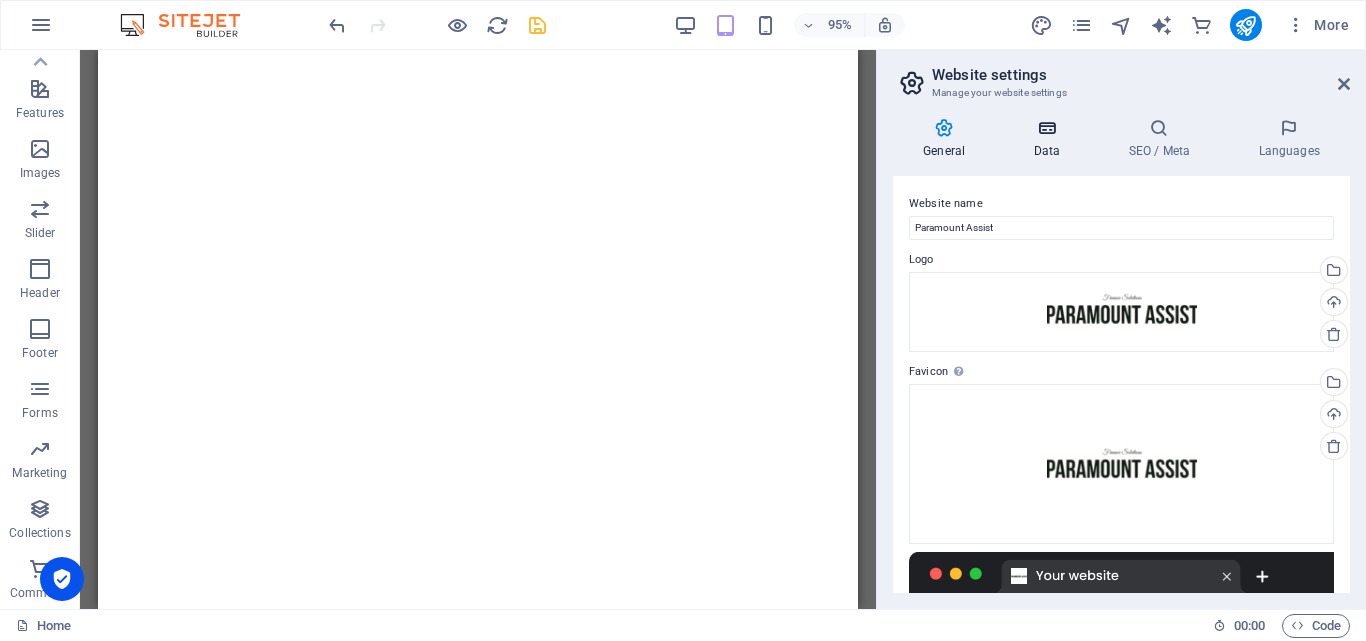 click on "Data" at bounding box center (1050, 139) 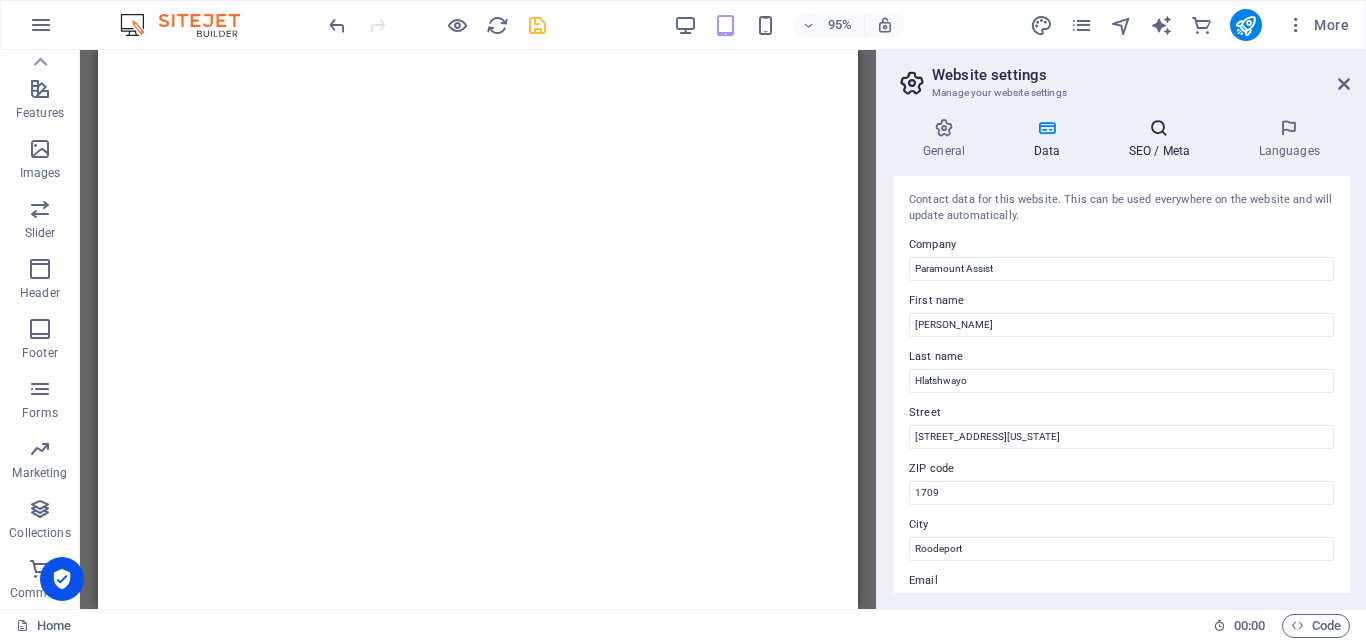 click at bounding box center (1159, 128) 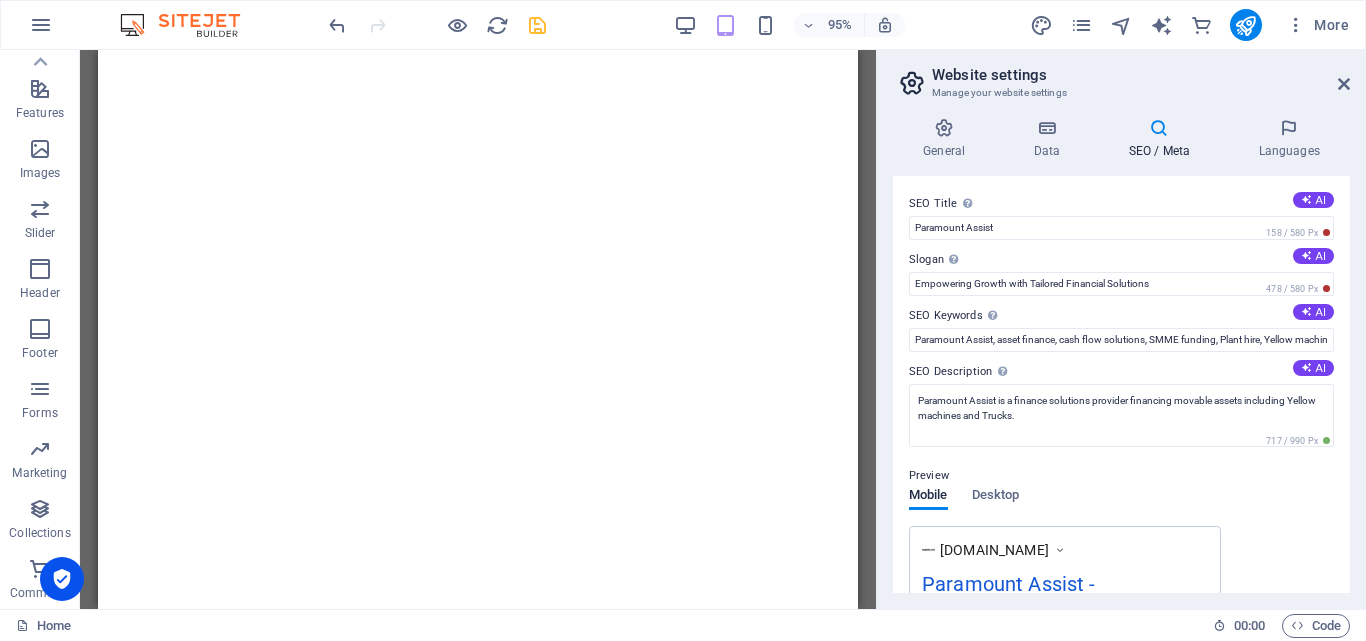 drag, startPoint x: 1343, startPoint y: 296, endPoint x: 1346, endPoint y: 328, distance: 32.140316 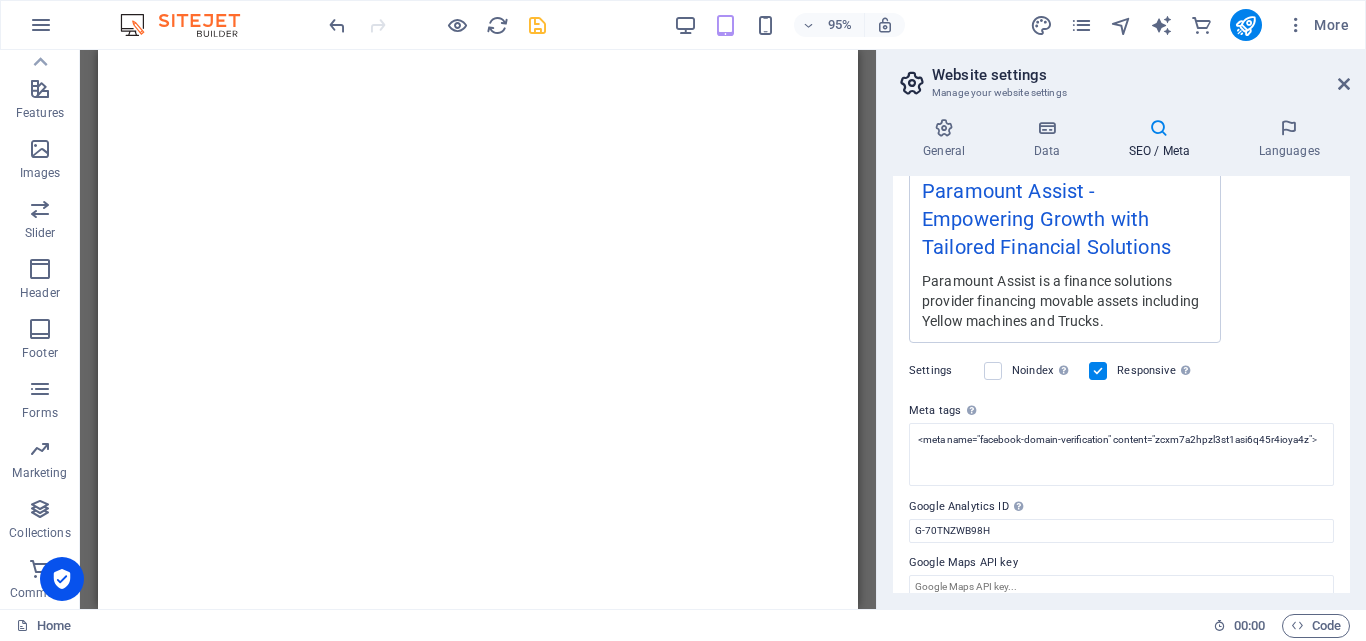 scroll, scrollTop: 403, scrollLeft: 0, axis: vertical 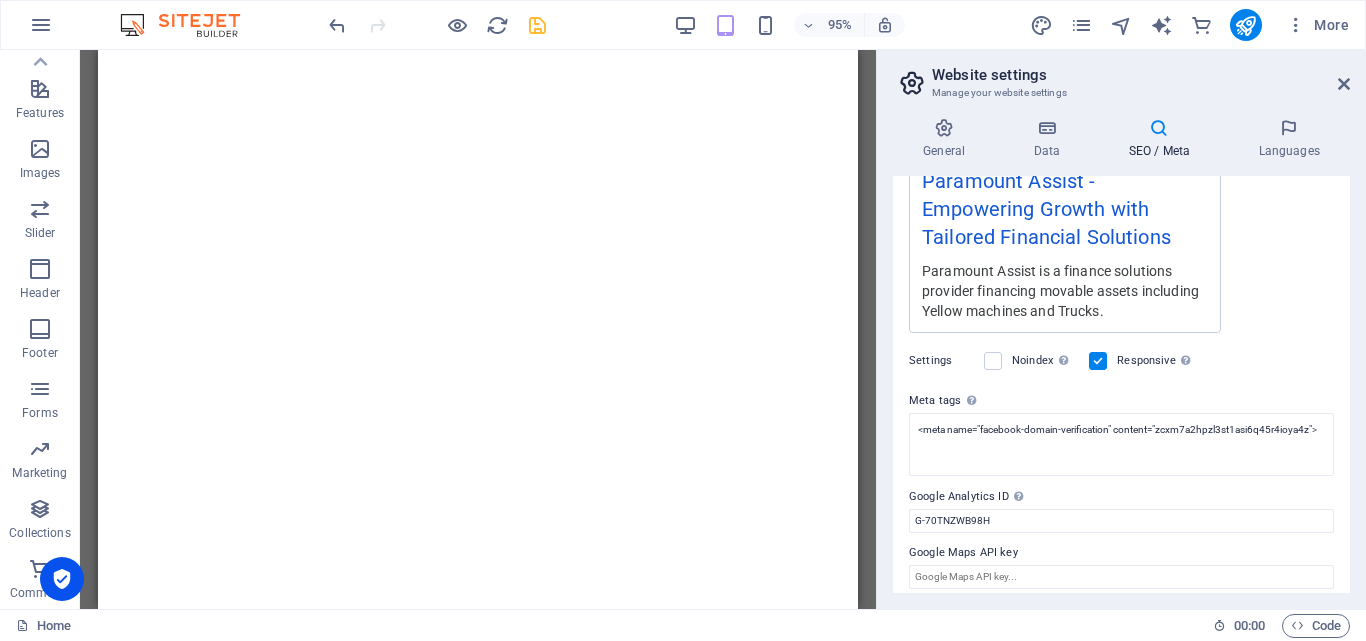 drag, startPoint x: 1365, startPoint y: 530, endPoint x: 1364, endPoint y: 547, distance: 17.029387 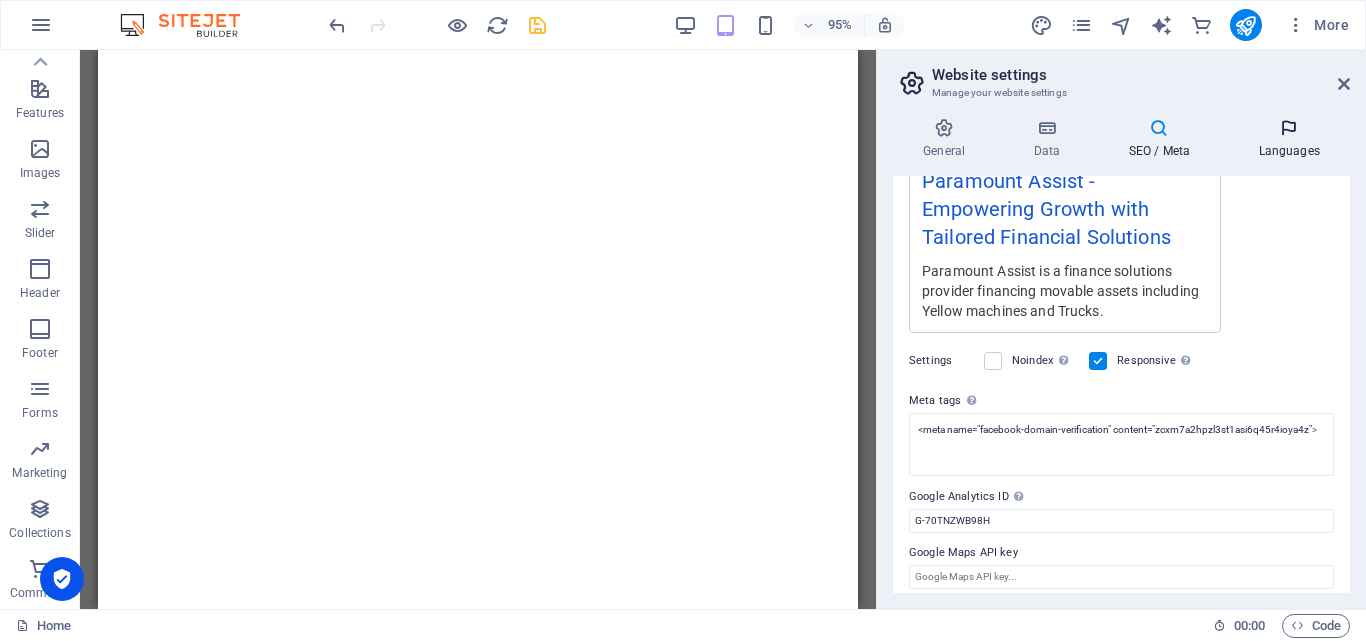 click at bounding box center (1289, 128) 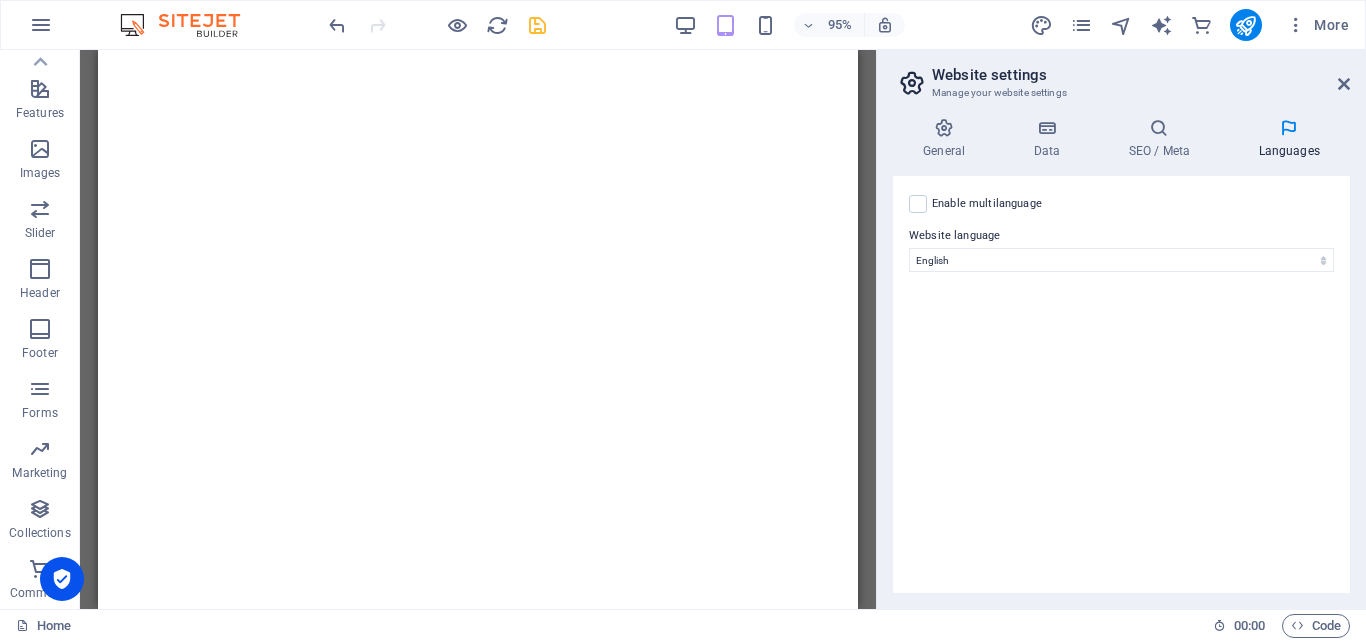 click on "Website settings" at bounding box center [1141, 75] 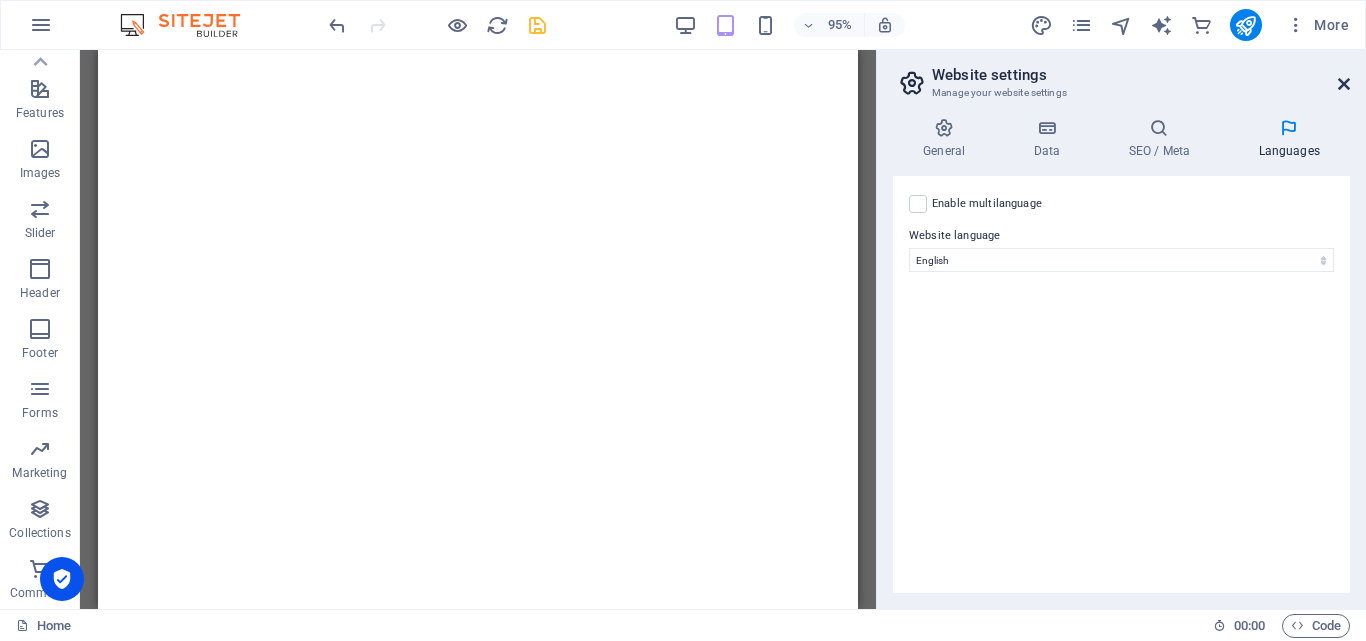 click at bounding box center [1344, 84] 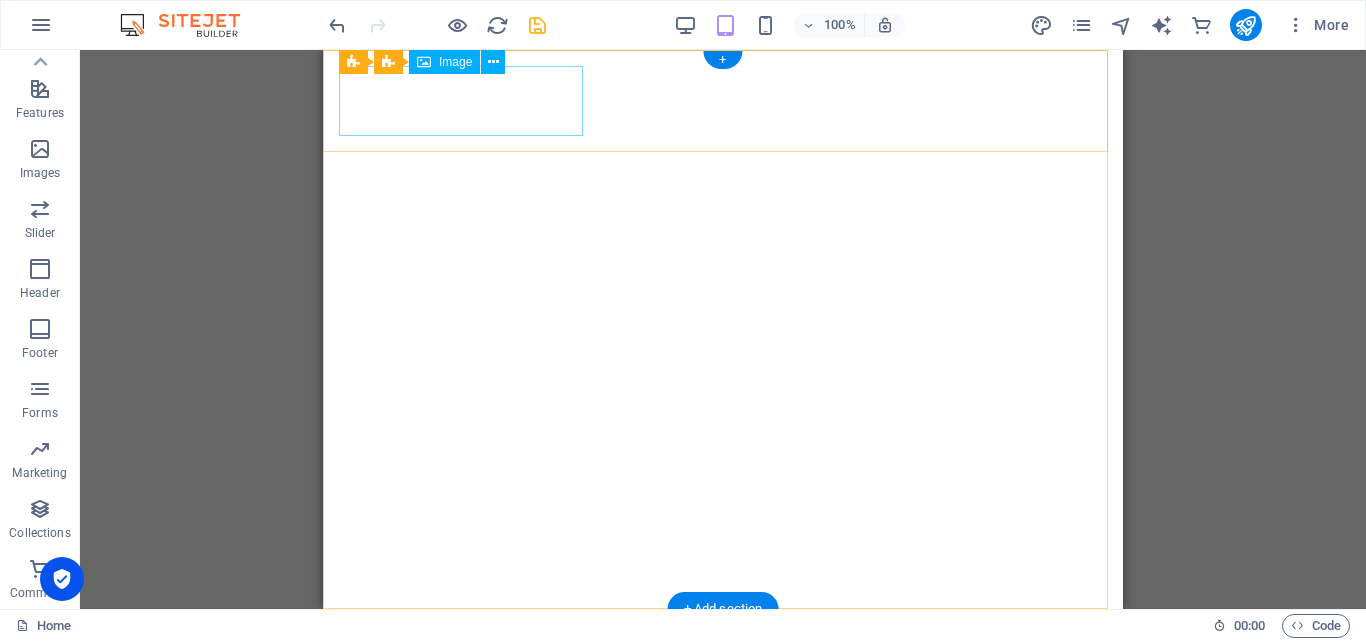 click at bounding box center [723, 689] 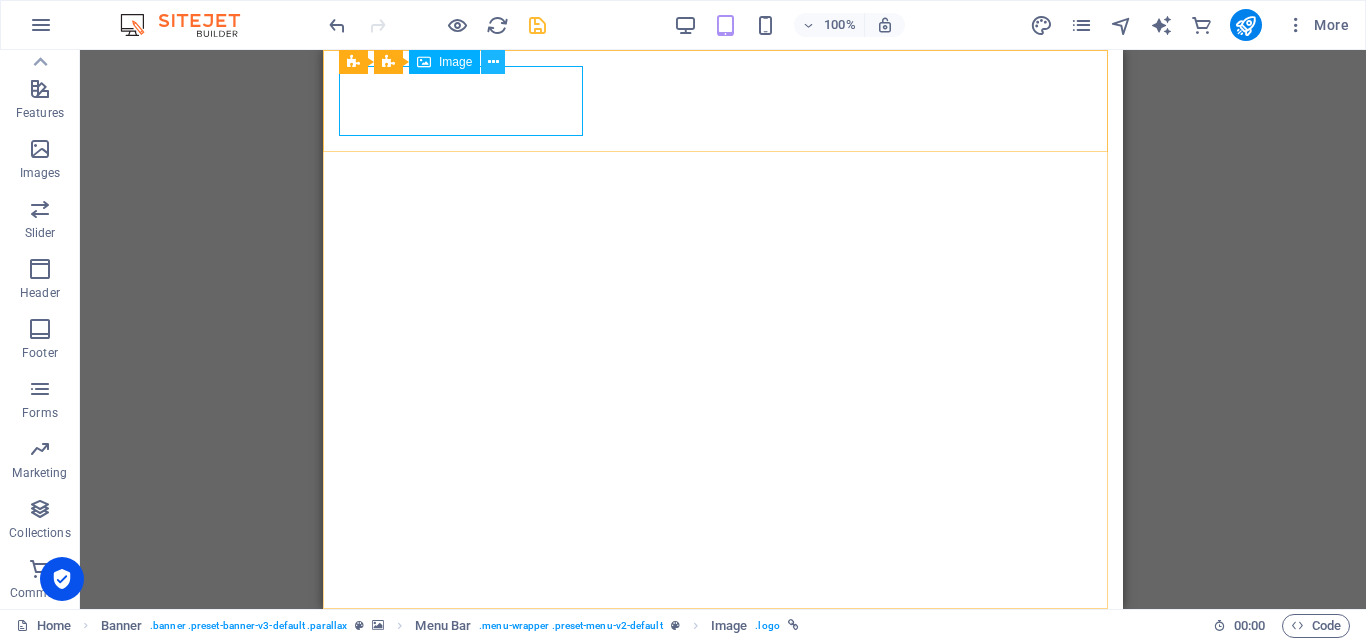 click at bounding box center (493, 62) 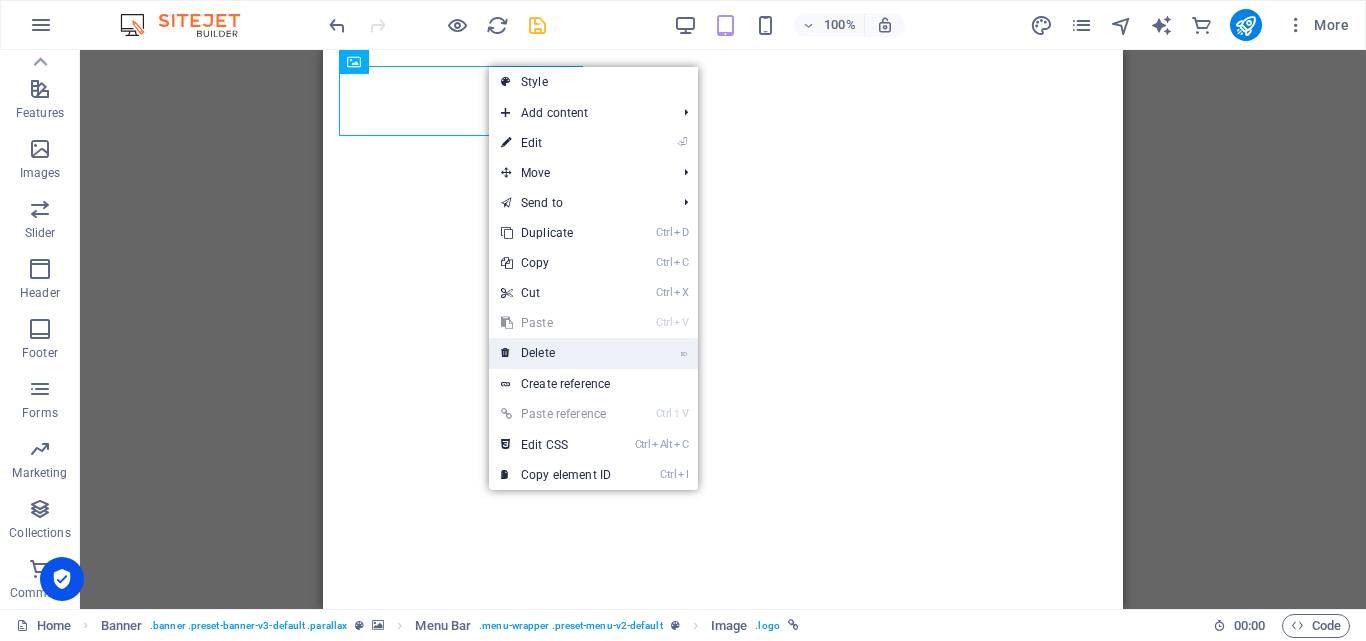 click on "⌦  Delete" at bounding box center (556, 353) 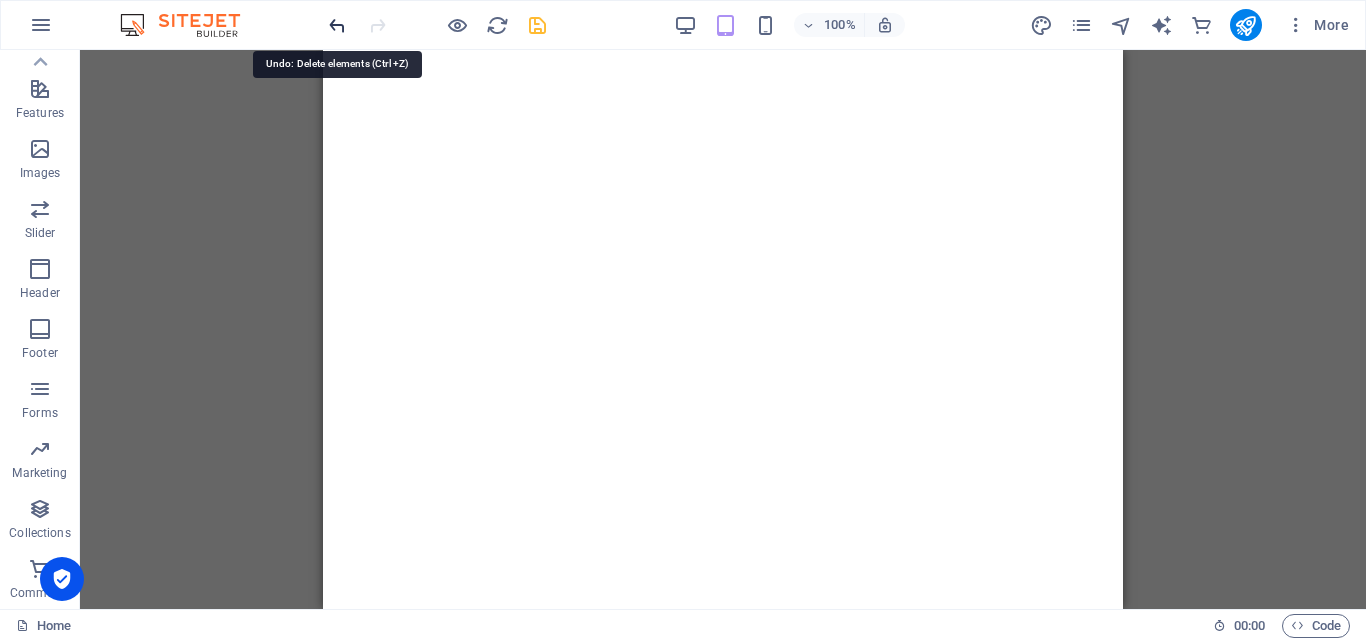 click at bounding box center [337, 25] 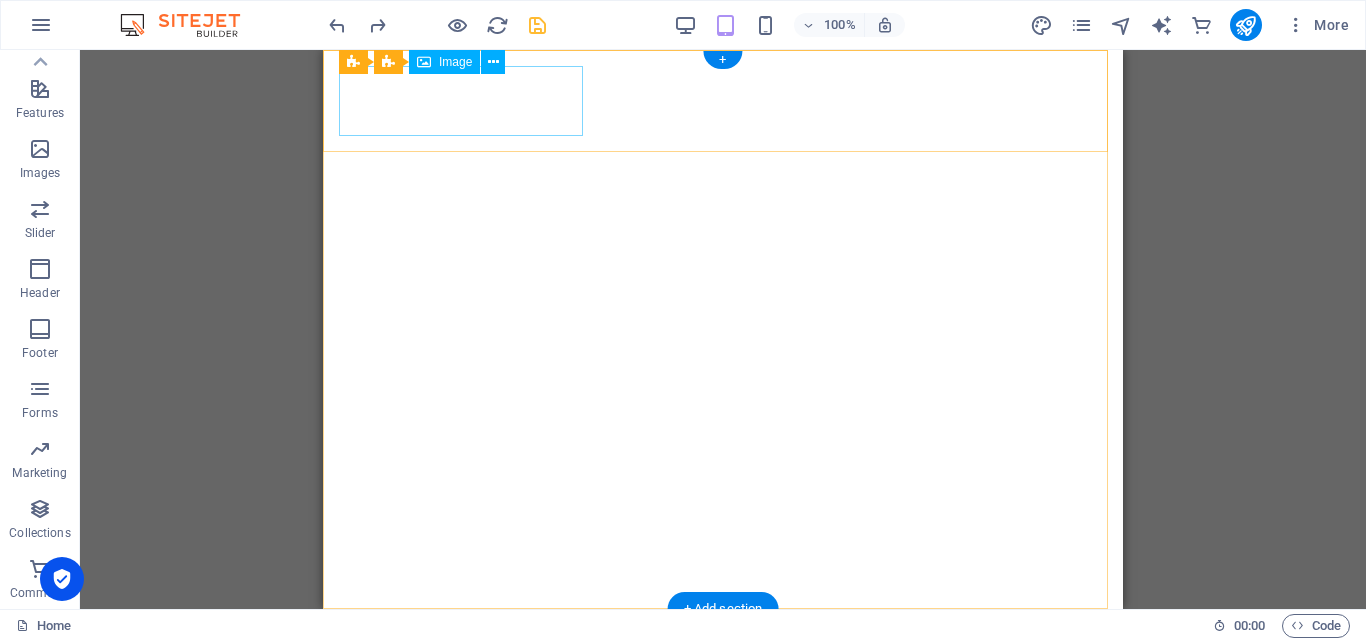 click at bounding box center (723, 660) 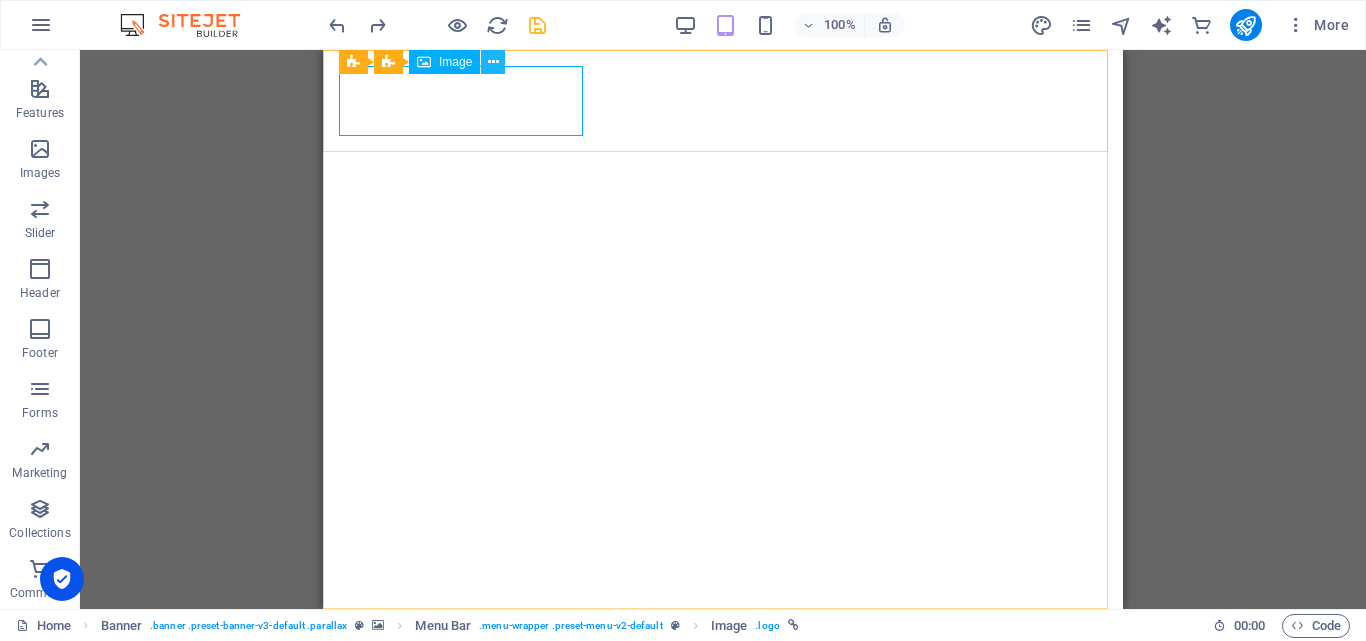 click at bounding box center (493, 62) 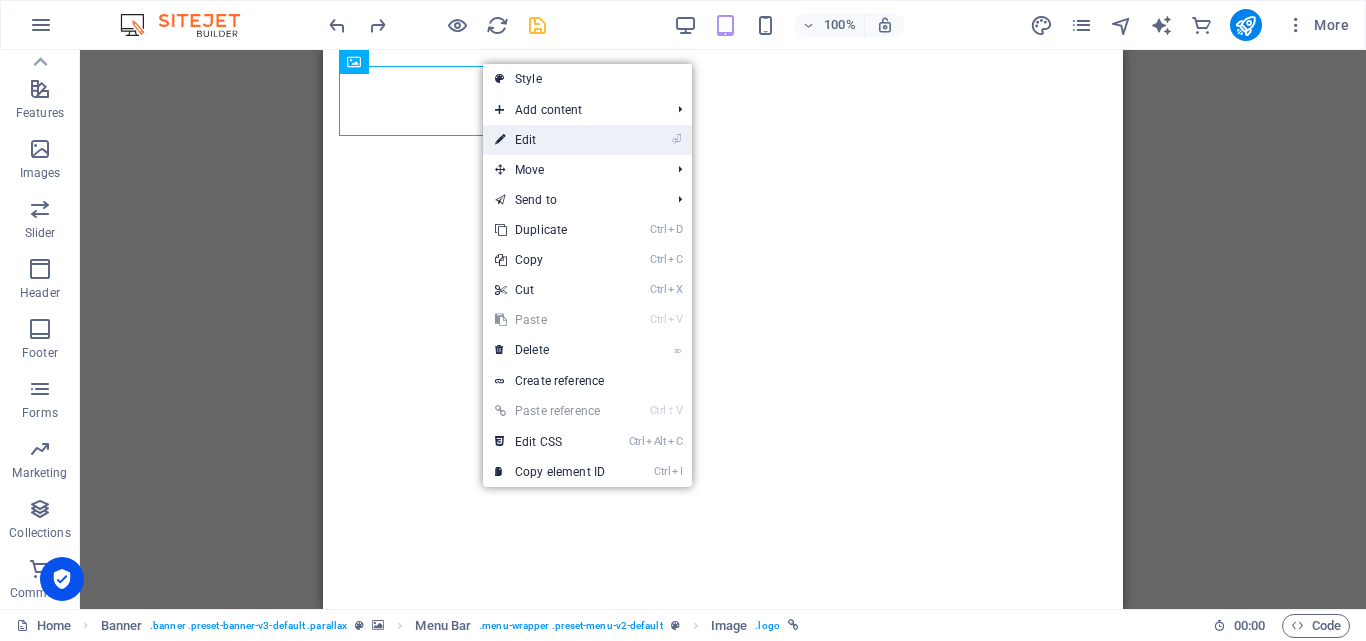 click on "⏎  Edit" at bounding box center (550, 140) 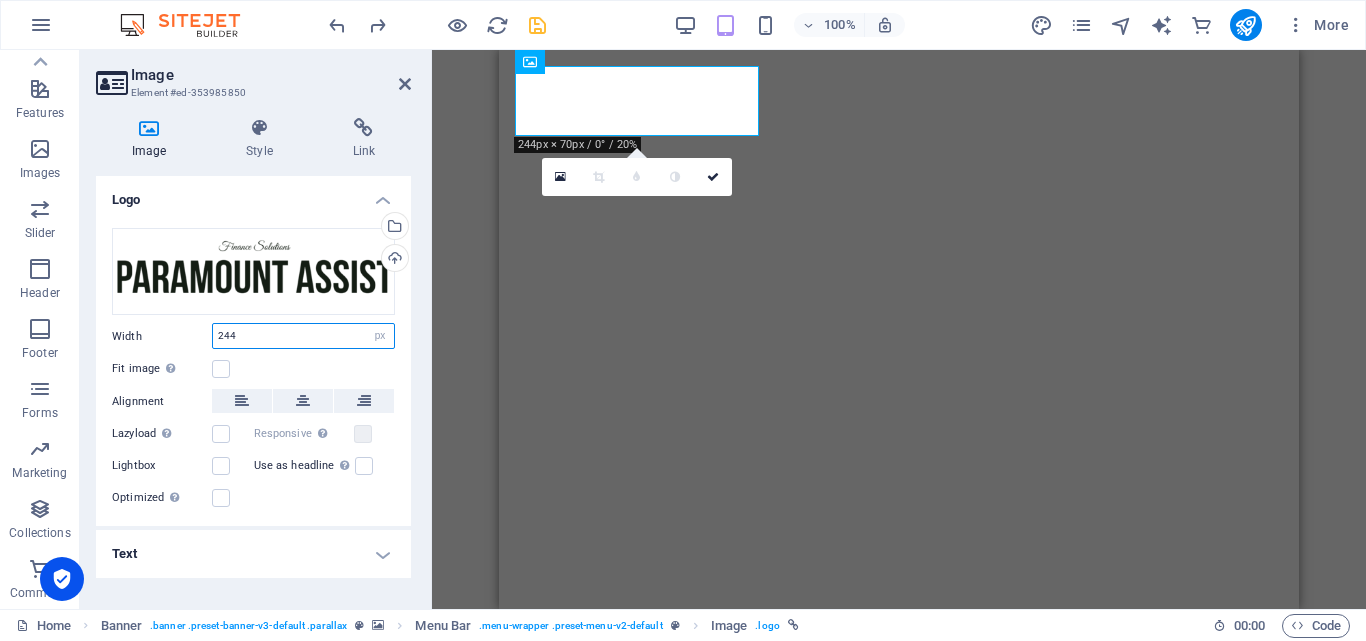click on "244" at bounding box center (303, 336) 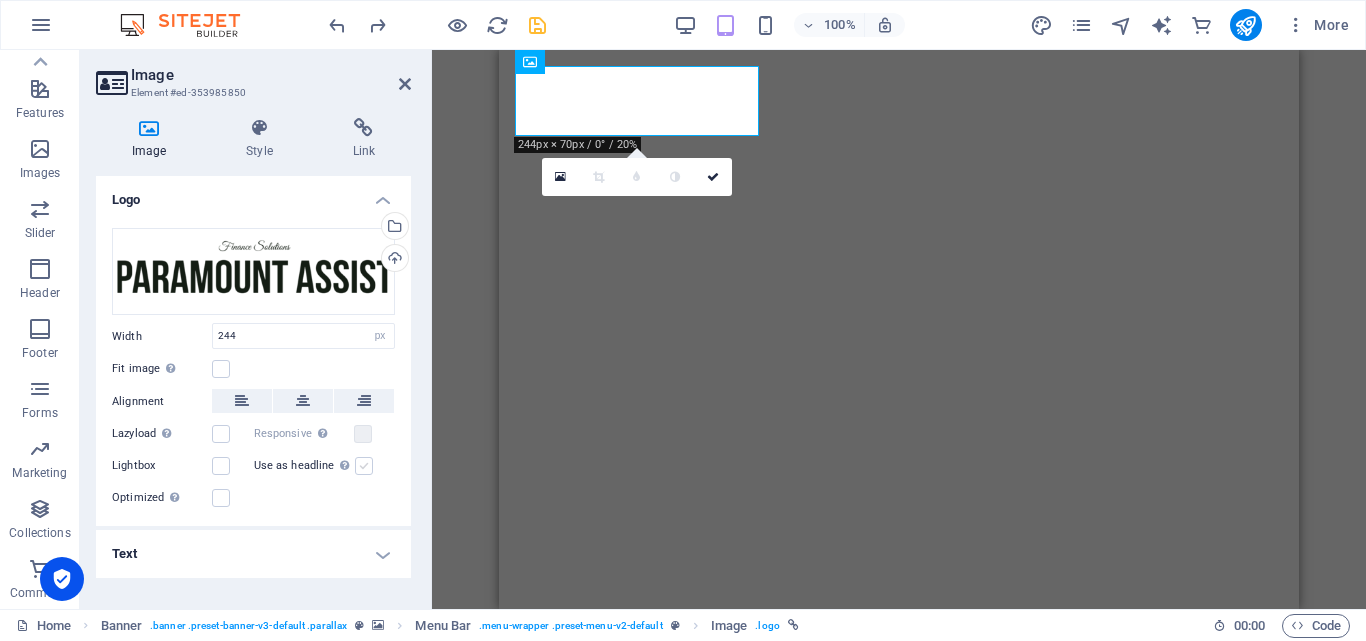 click at bounding box center (364, 466) 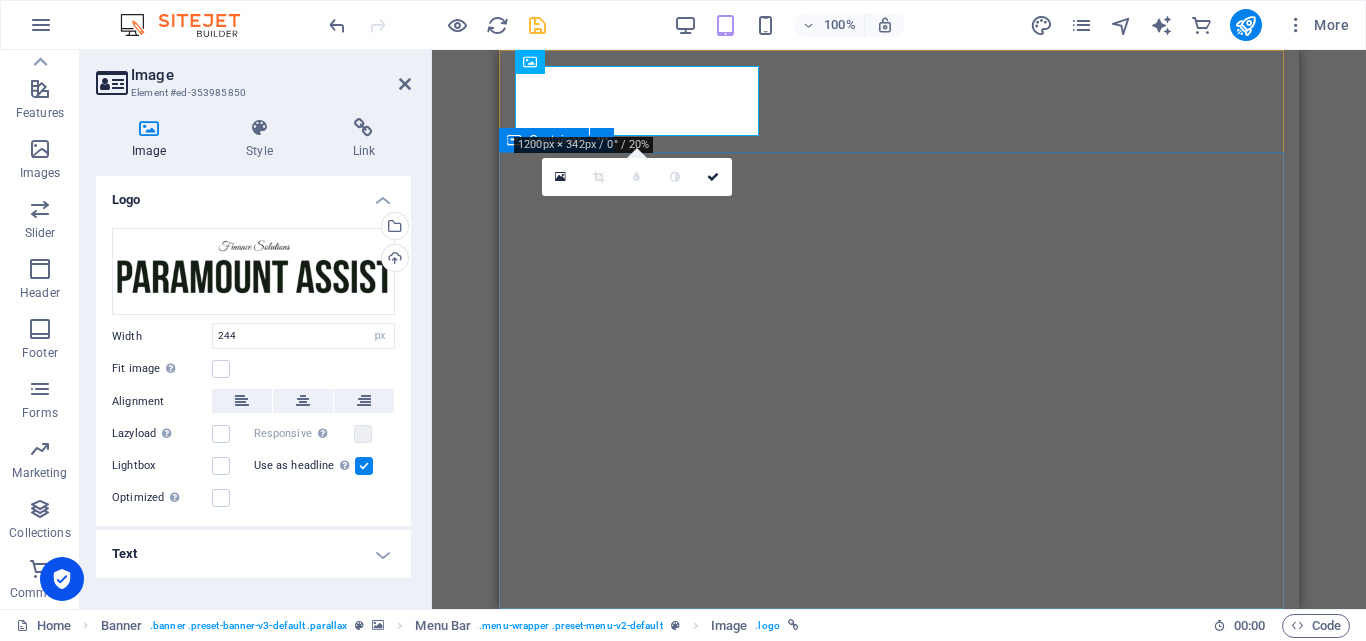 click at bounding box center (899, 777) 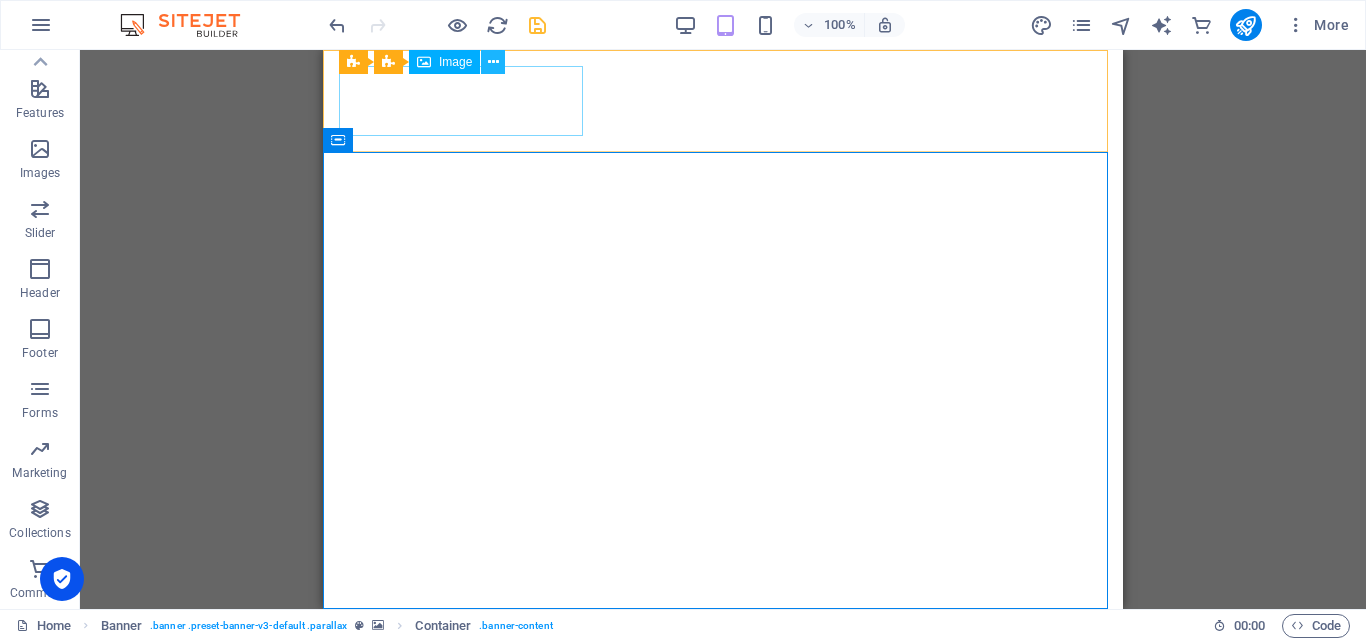 click at bounding box center (493, 62) 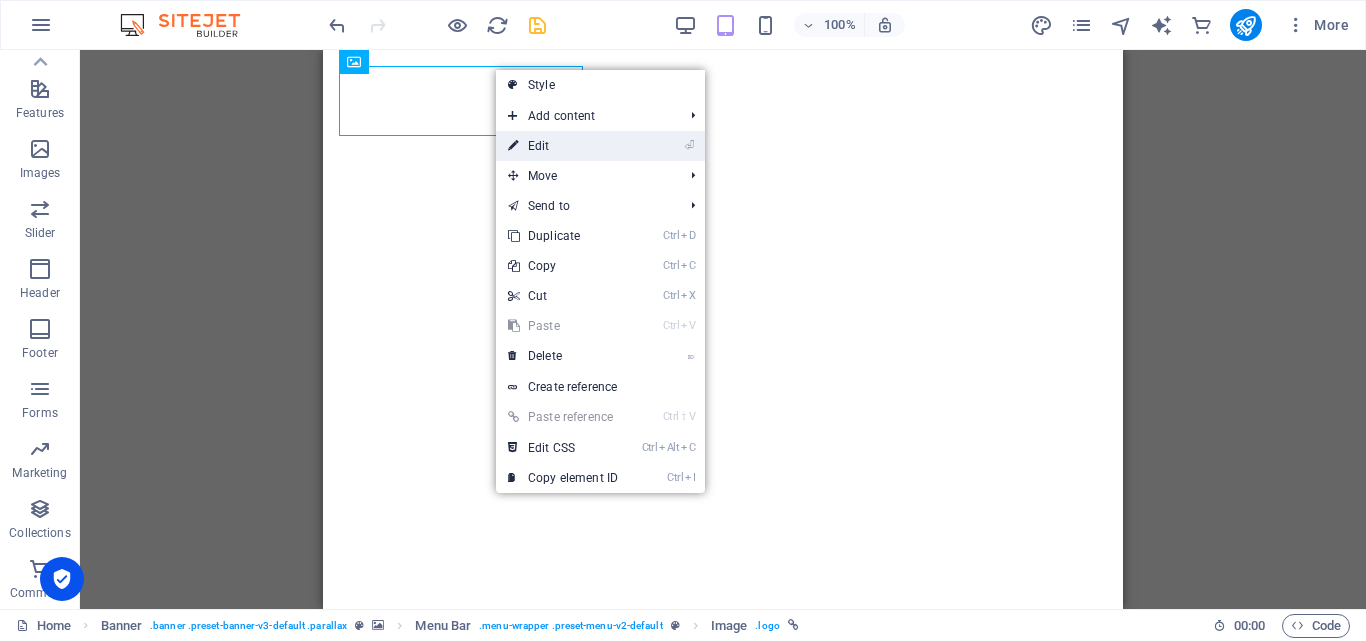 click on "⏎  Edit" at bounding box center (563, 146) 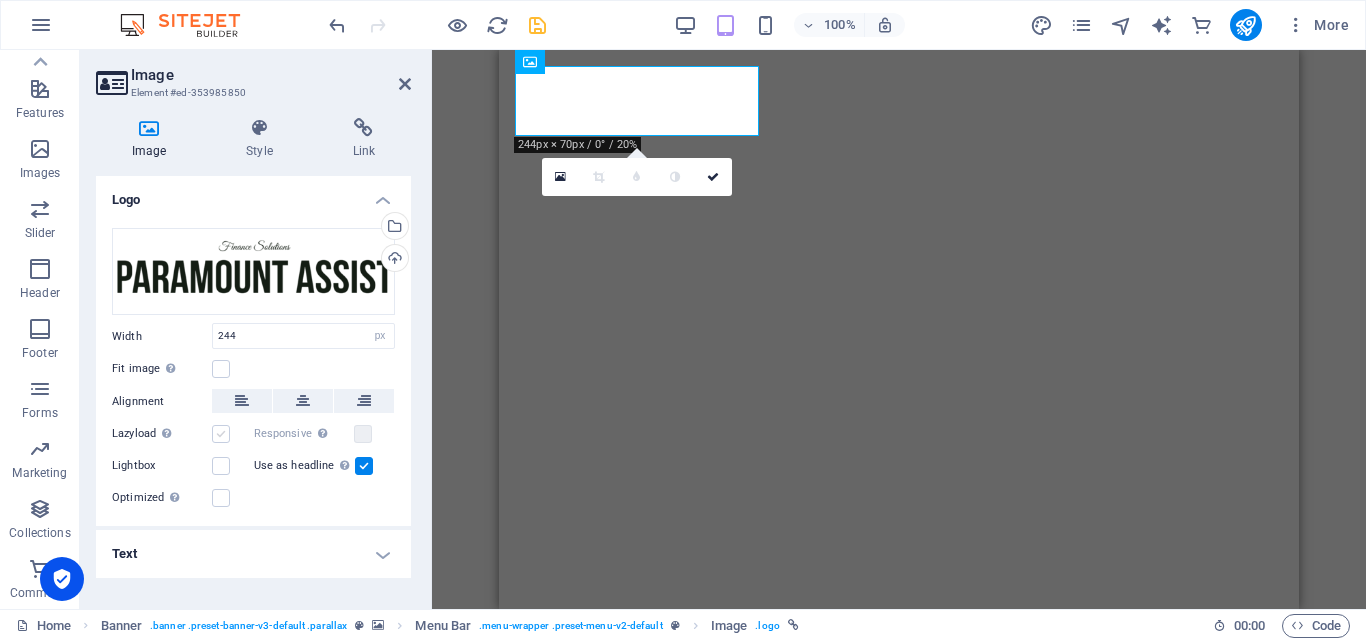 click at bounding box center (221, 434) 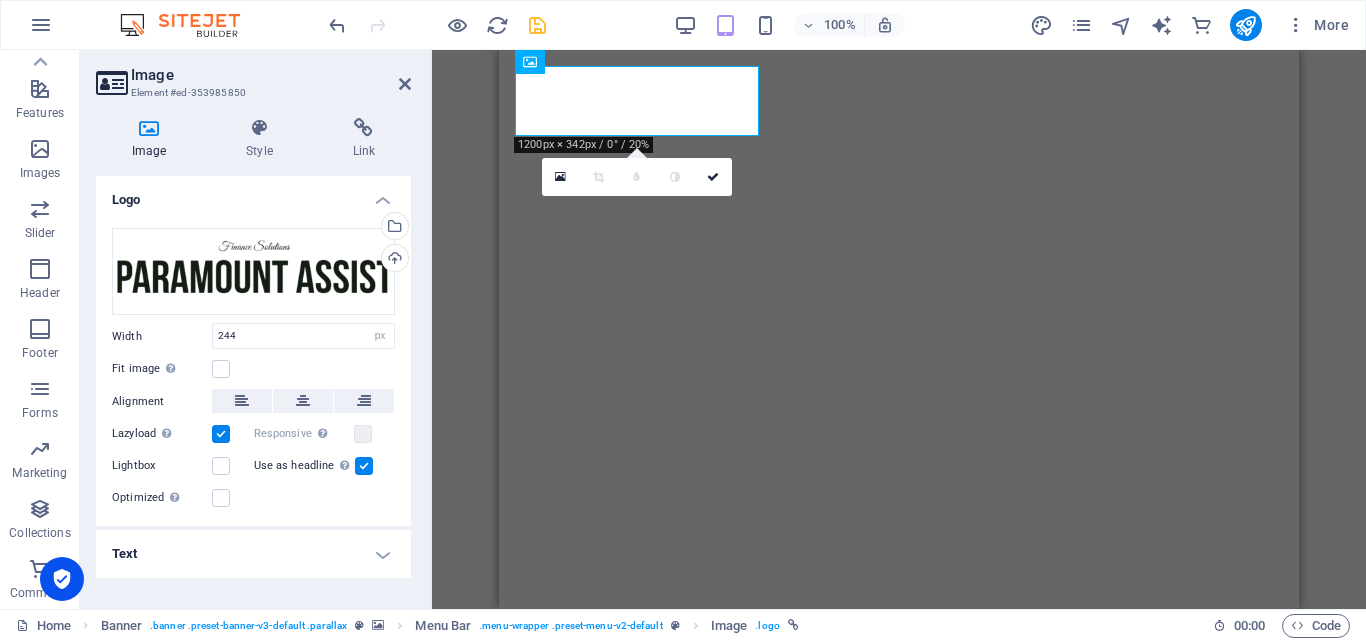 click at bounding box center [221, 434] 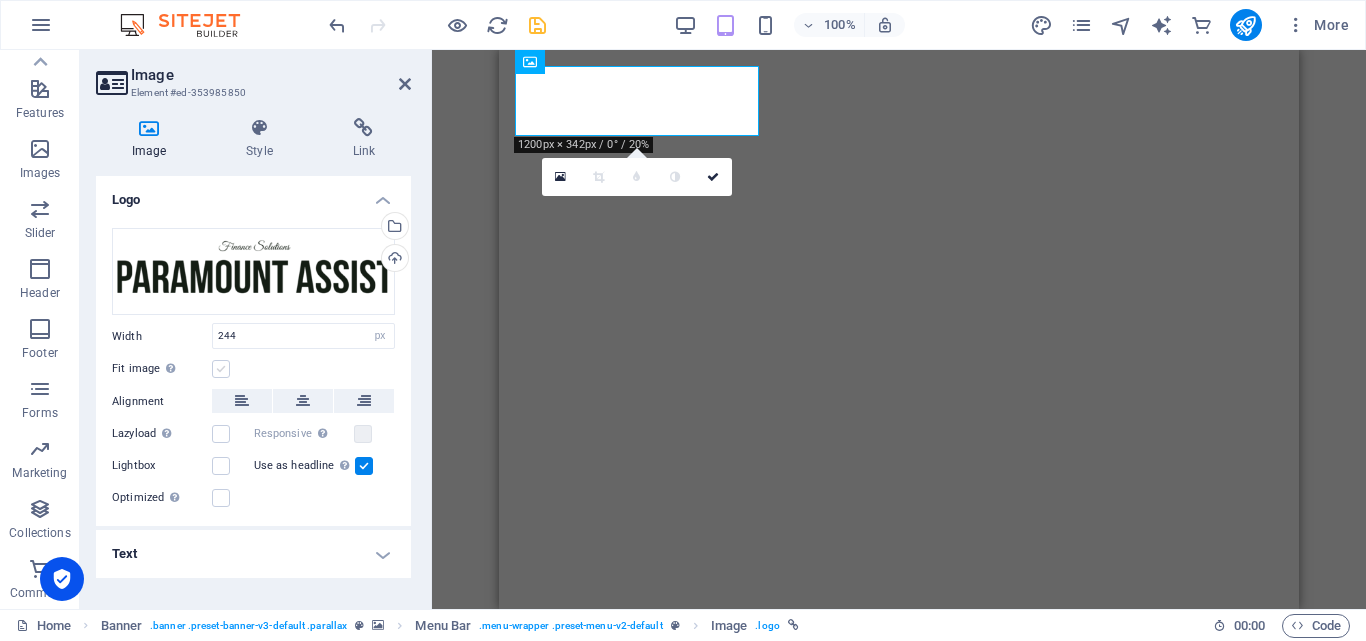 click at bounding box center (221, 369) 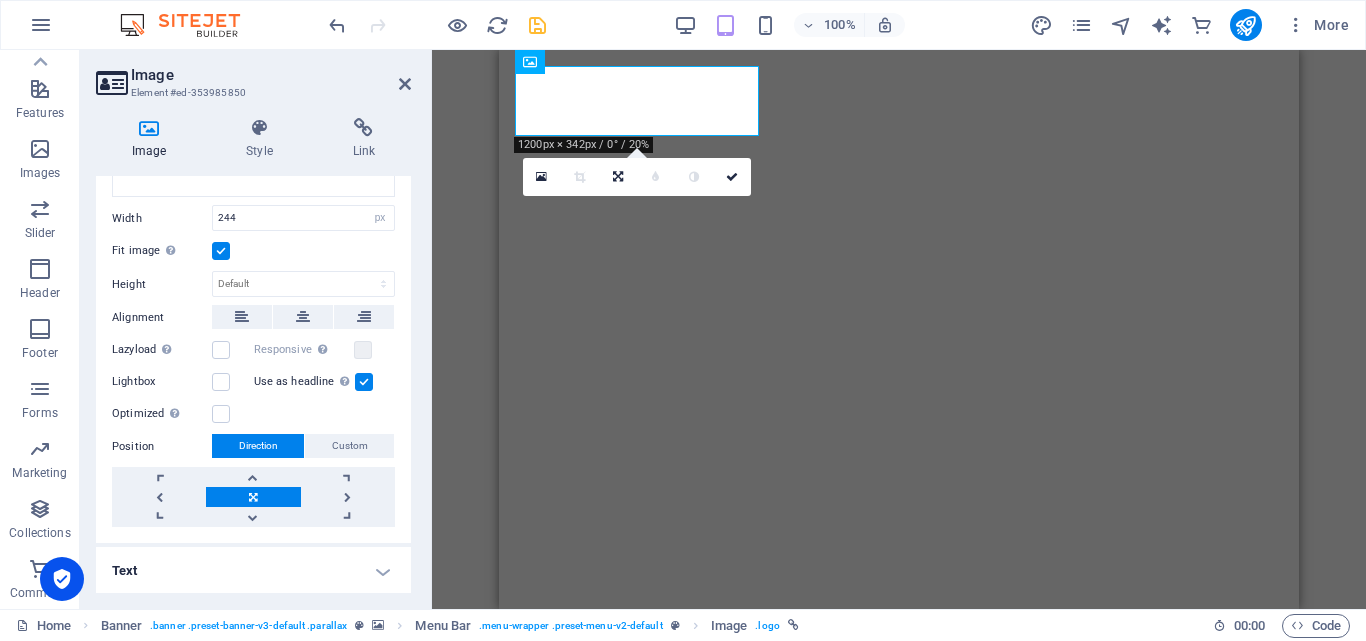 scroll, scrollTop: 119, scrollLeft: 0, axis: vertical 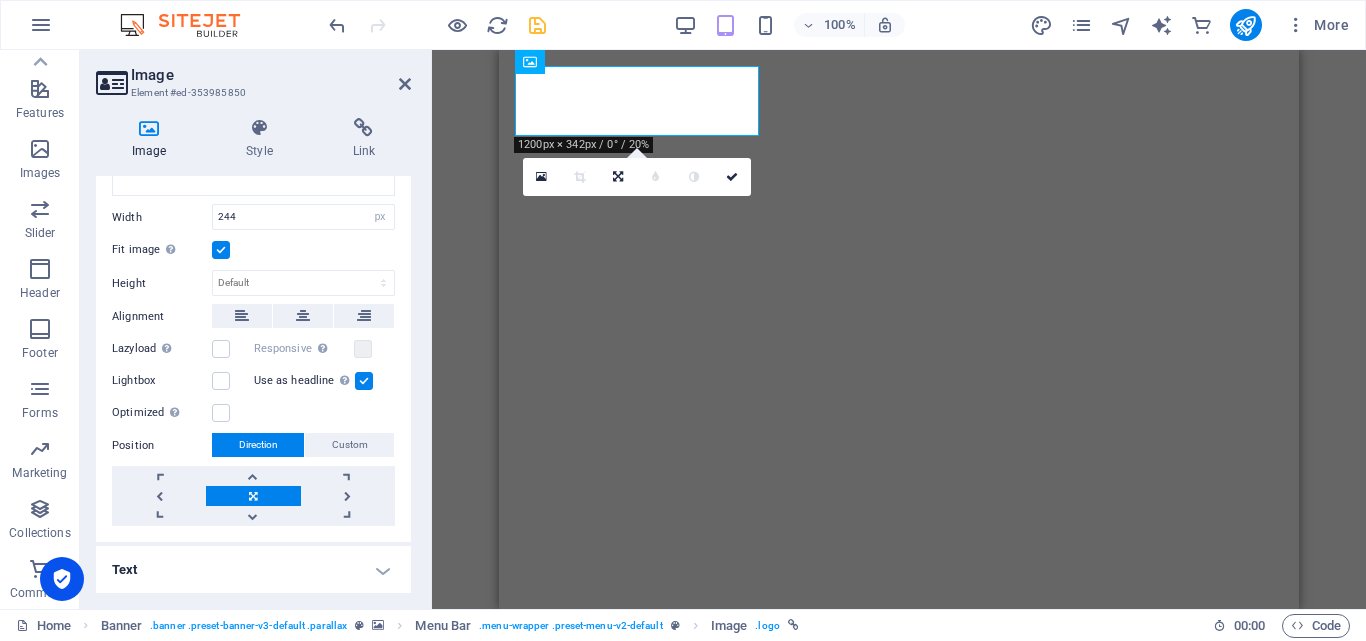 click on "Text" at bounding box center [253, 570] 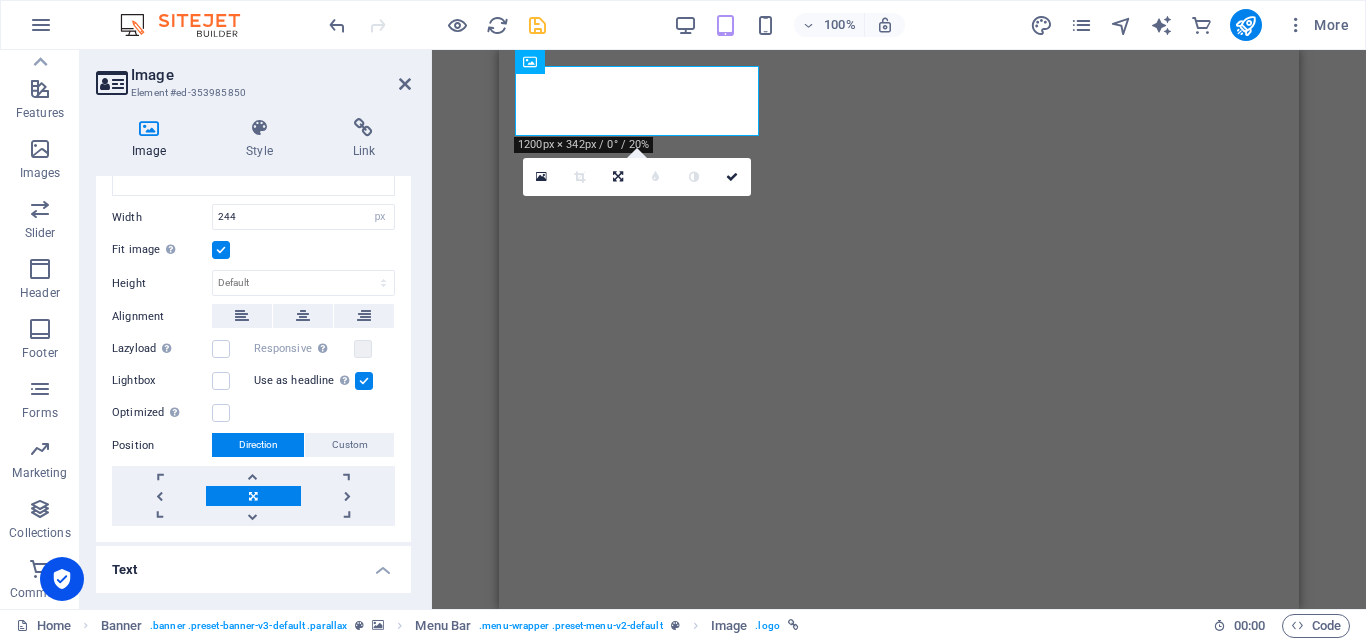 click on "Logo Drag files here, click to choose files or select files from Files or our free stock photos & videos Select files from the file manager, stock photos, or upload file(s) Upload Width 244 Default auto px rem % em vh vw Fit image Automatically fit image to a fixed width and height Height Default auto px Alignment Lazyload Loading images after the page loads improves page speed. Responsive Automatically load retina image and smartphone optimized sizes. Lightbox Use as headline The image will be wrapped in an H1 headline tag. Useful for giving alternative text the weight of an H1 headline, e.g. for the logo. Leave unchecked if uncertain. Optimized Images are compressed to improve page speed. Position Direction Custom X offset 50 px rem % vh vw Y offset 50 px rem % vh vw Text Float No float Image left Image right Determine how text should behave around the image. Text Alternative text Image caption Paragraph Format Normal Heading 1 Heading 2 Heading 3 Heading 4 Heading 5 Heading 6 Code Font Family Arial [US_STATE]" at bounding box center (253, 384) 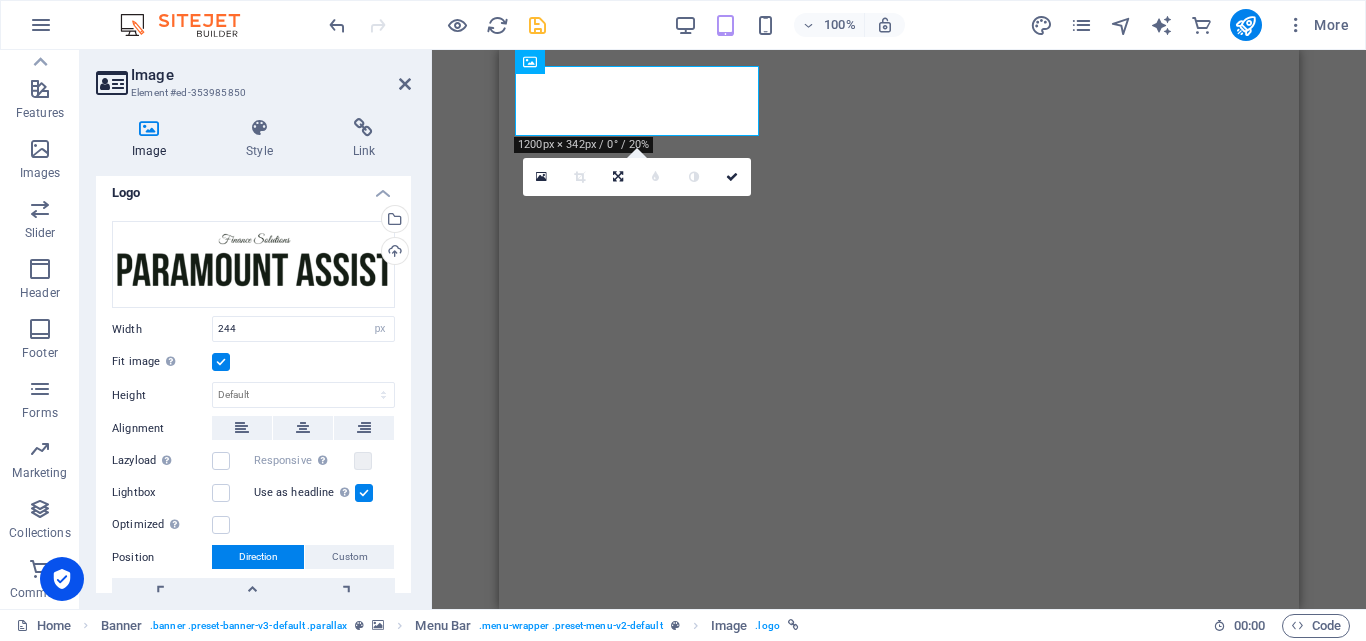 scroll, scrollTop: 0, scrollLeft: 0, axis: both 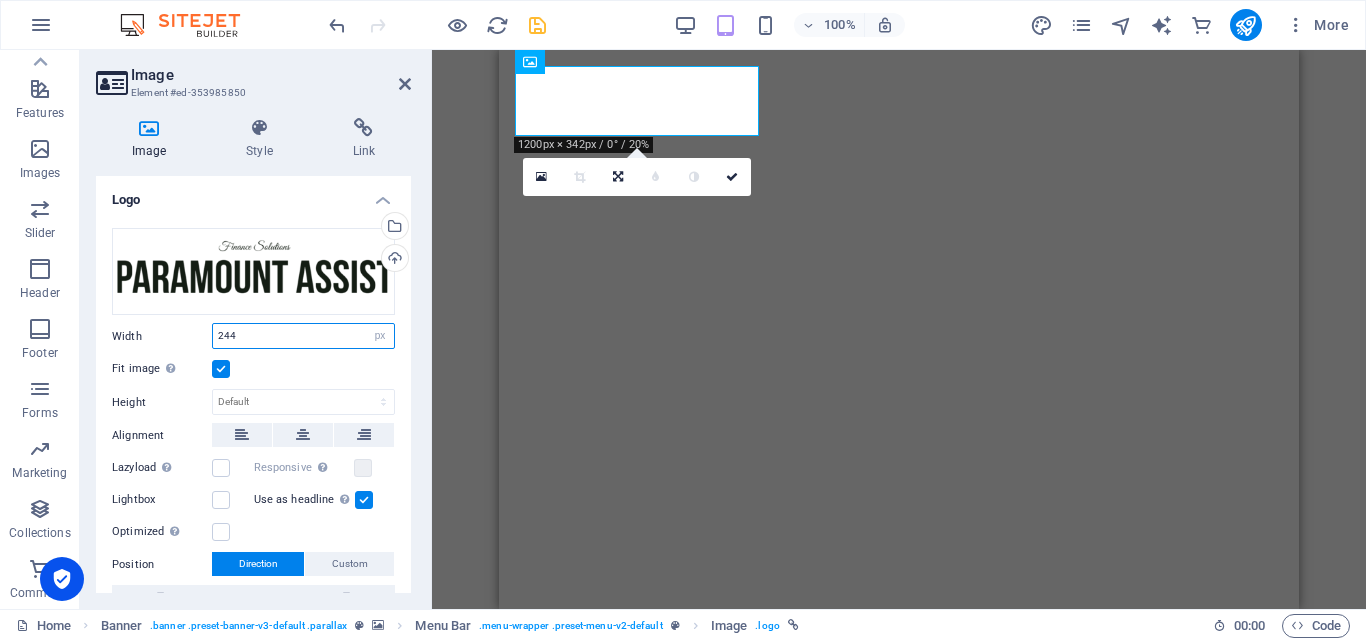 click on "244" at bounding box center [303, 336] 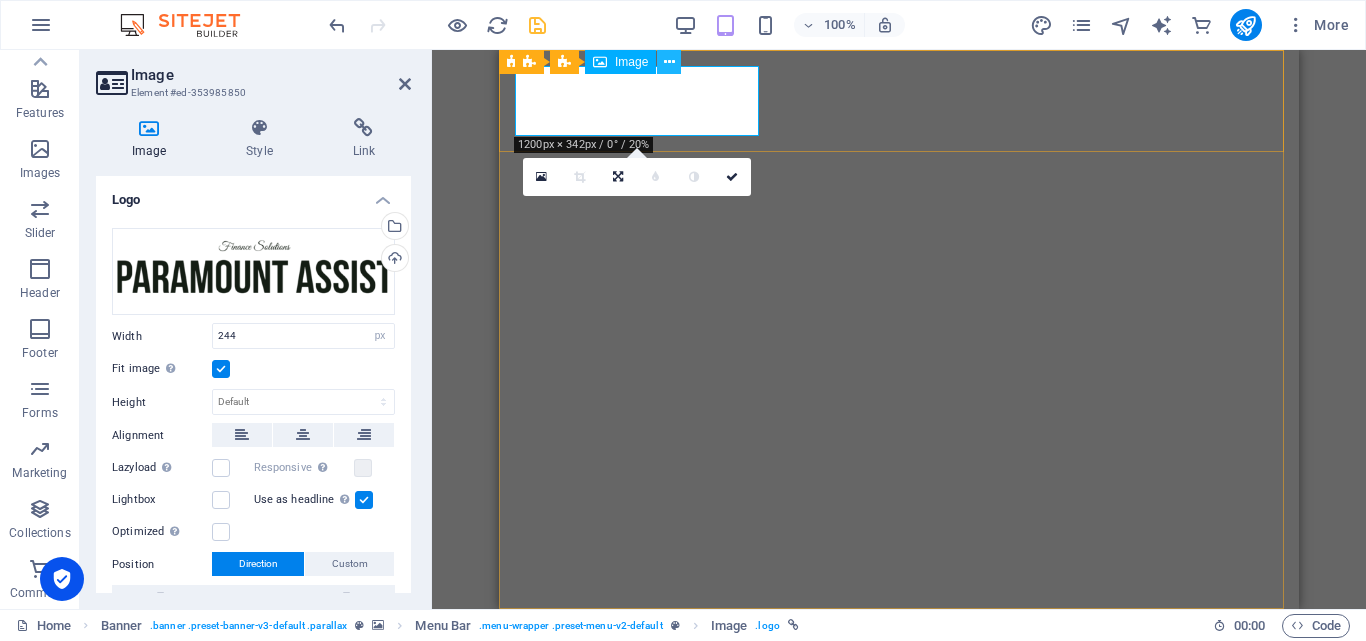 click at bounding box center (669, 62) 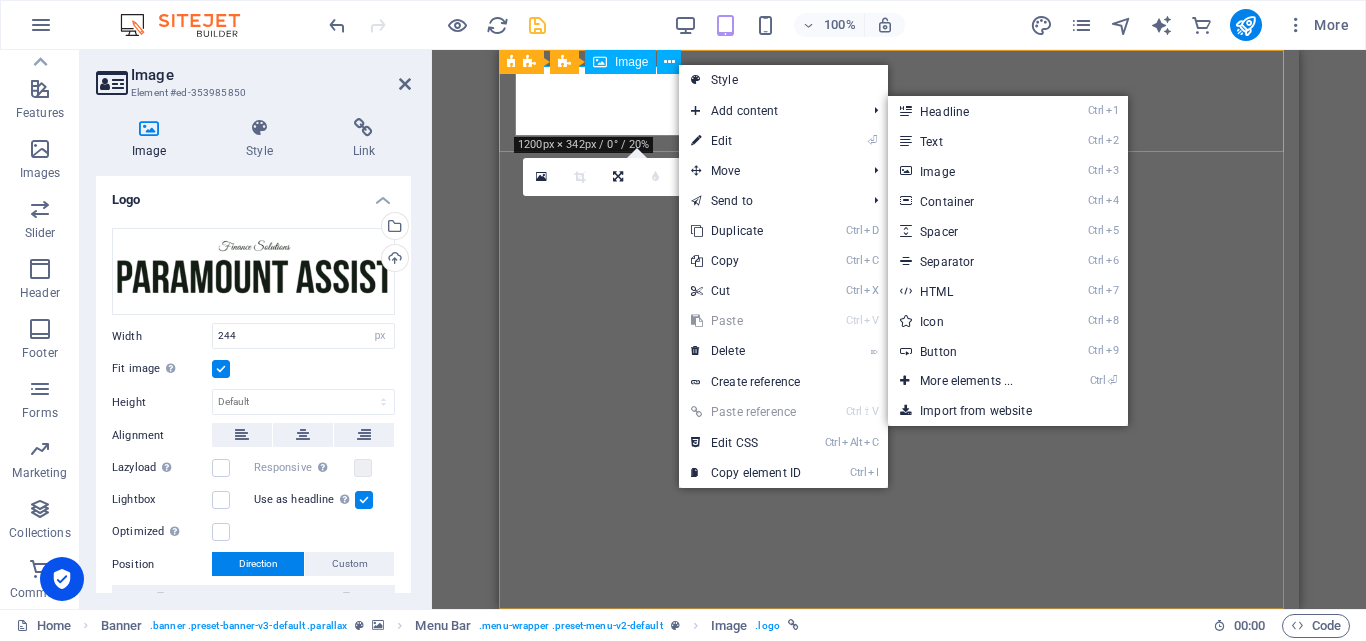 click at bounding box center [899, 660] 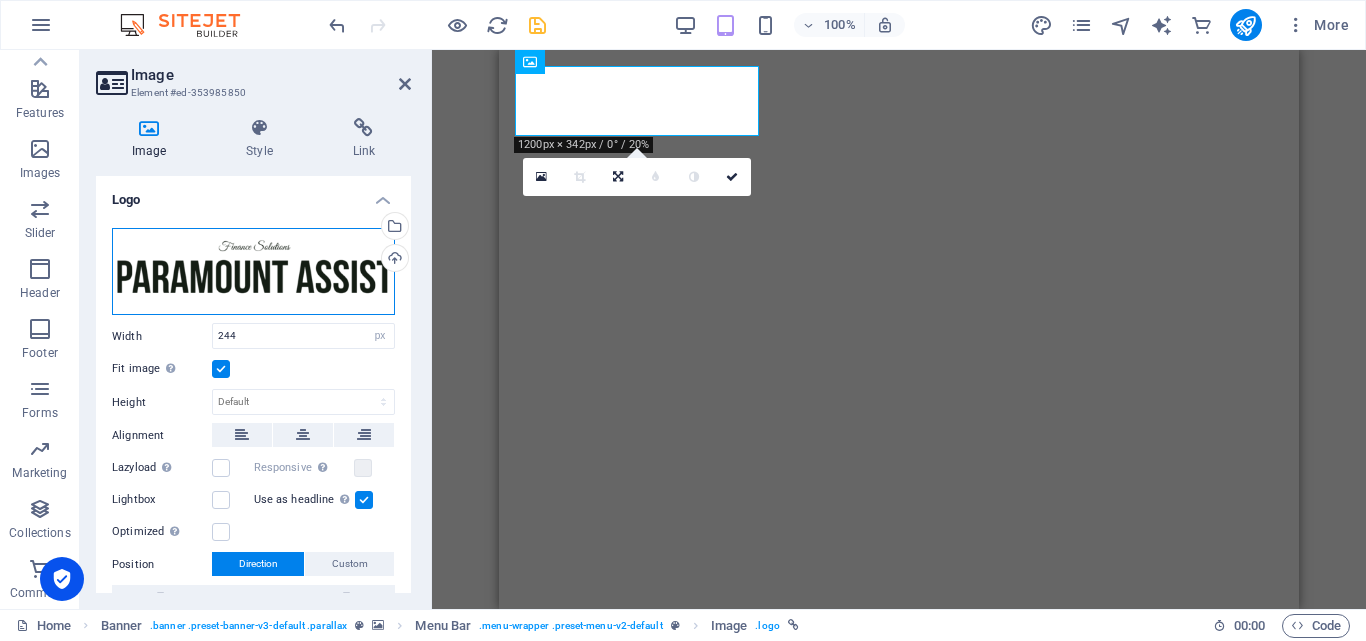 click on "Drag files here, click to choose files or select files from Files or our free stock photos & videos" at bounding box center (253, 272) 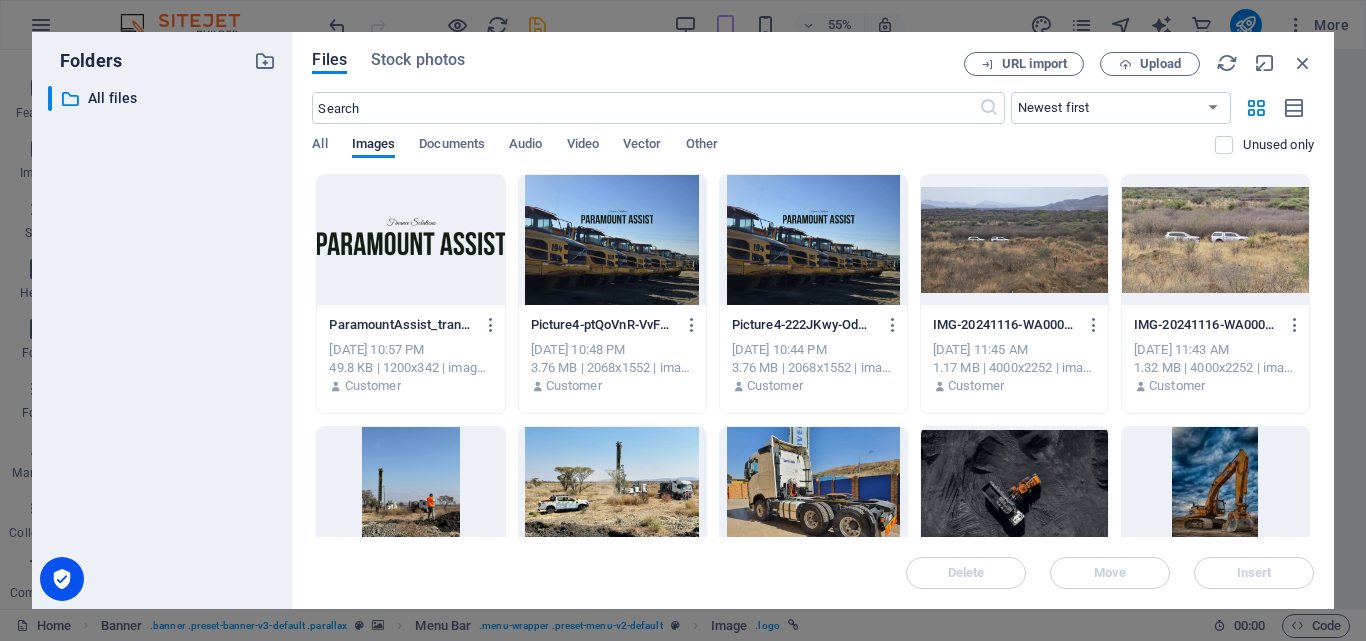 click at bounding box center [410, 240] 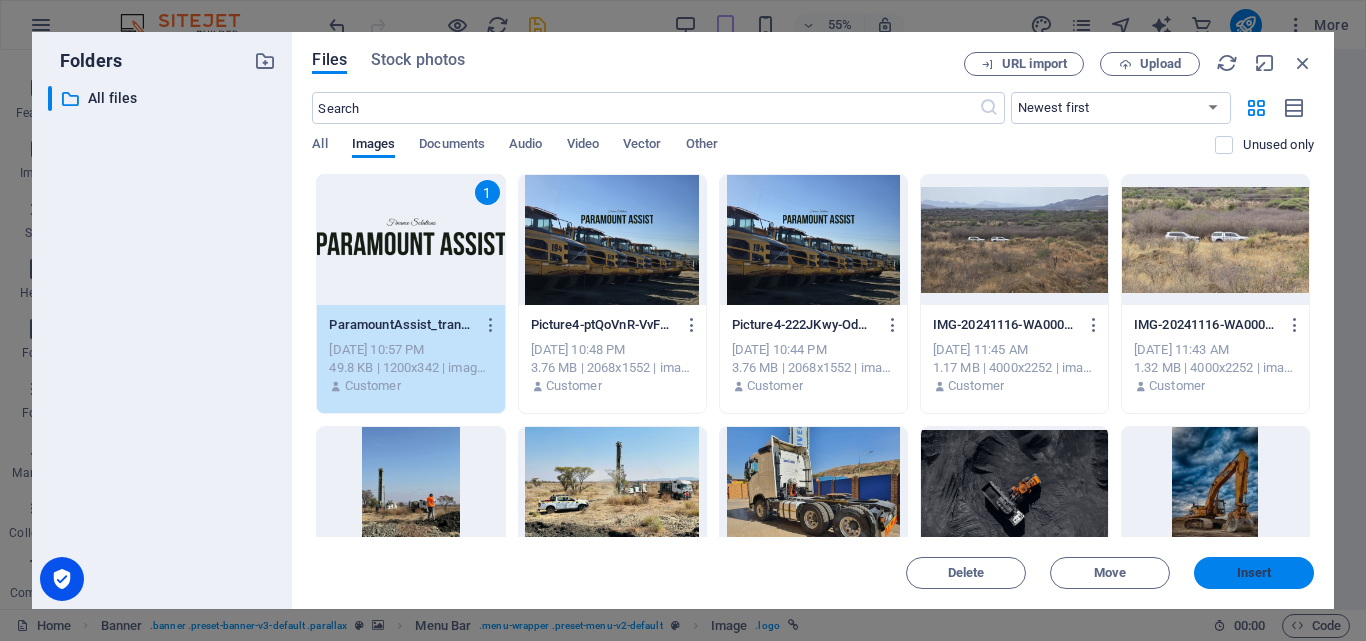 click on "Insert" at bounding box center (1254, 573) 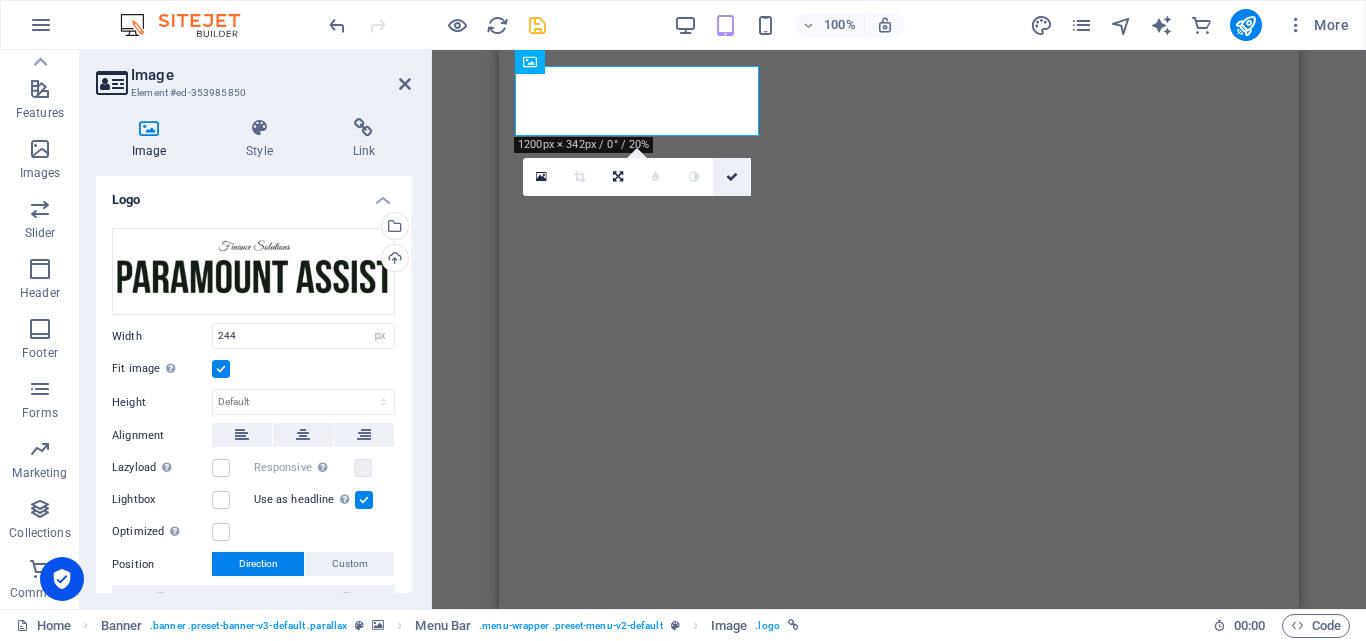 click at bounding box center (732, 177) 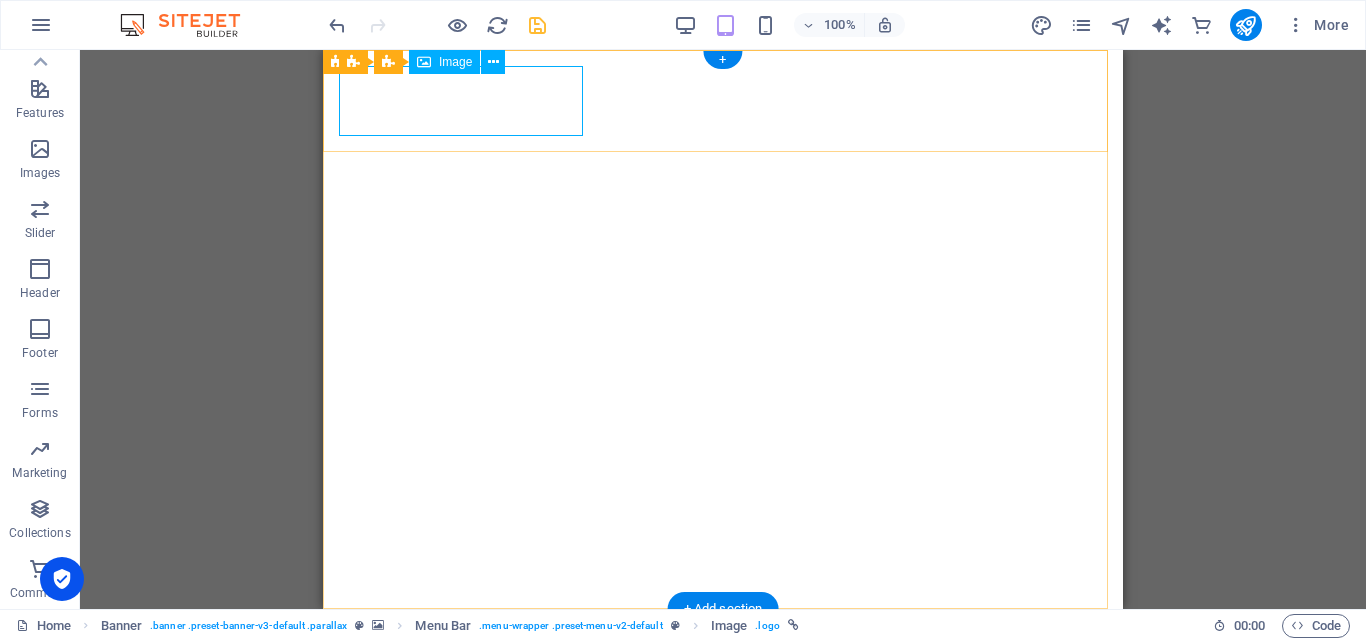 click at bounding box center [723, 660] 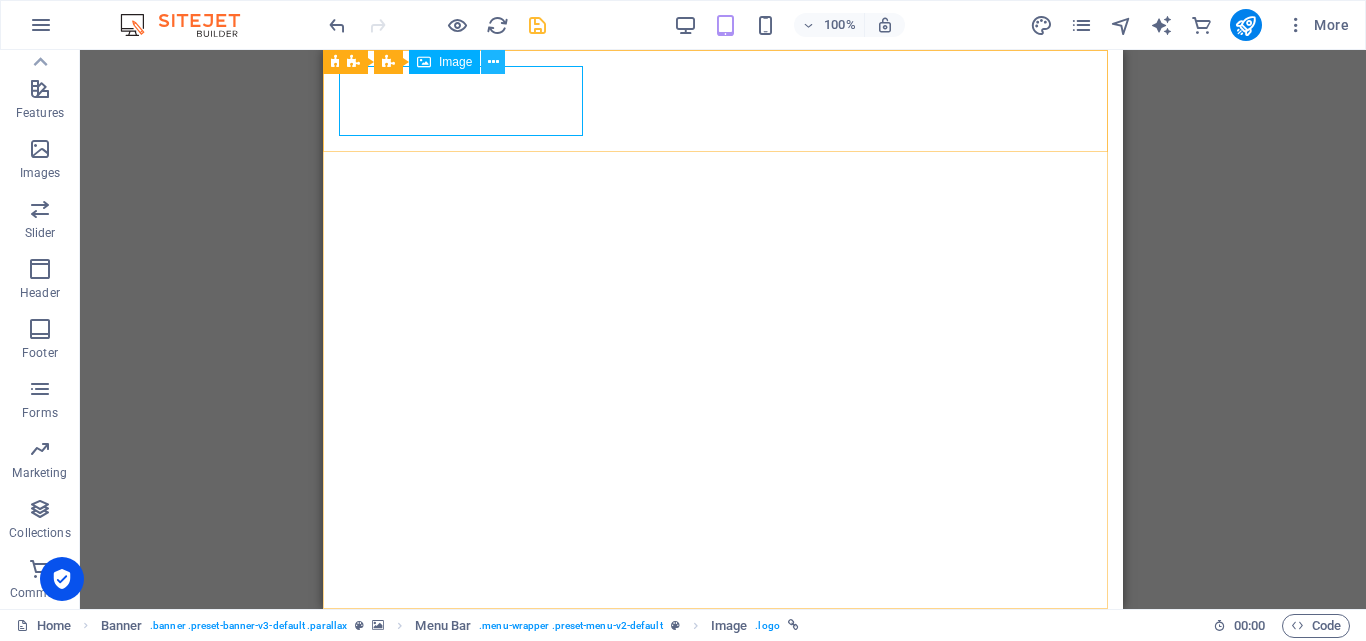 click at bounding box center (493, 62) 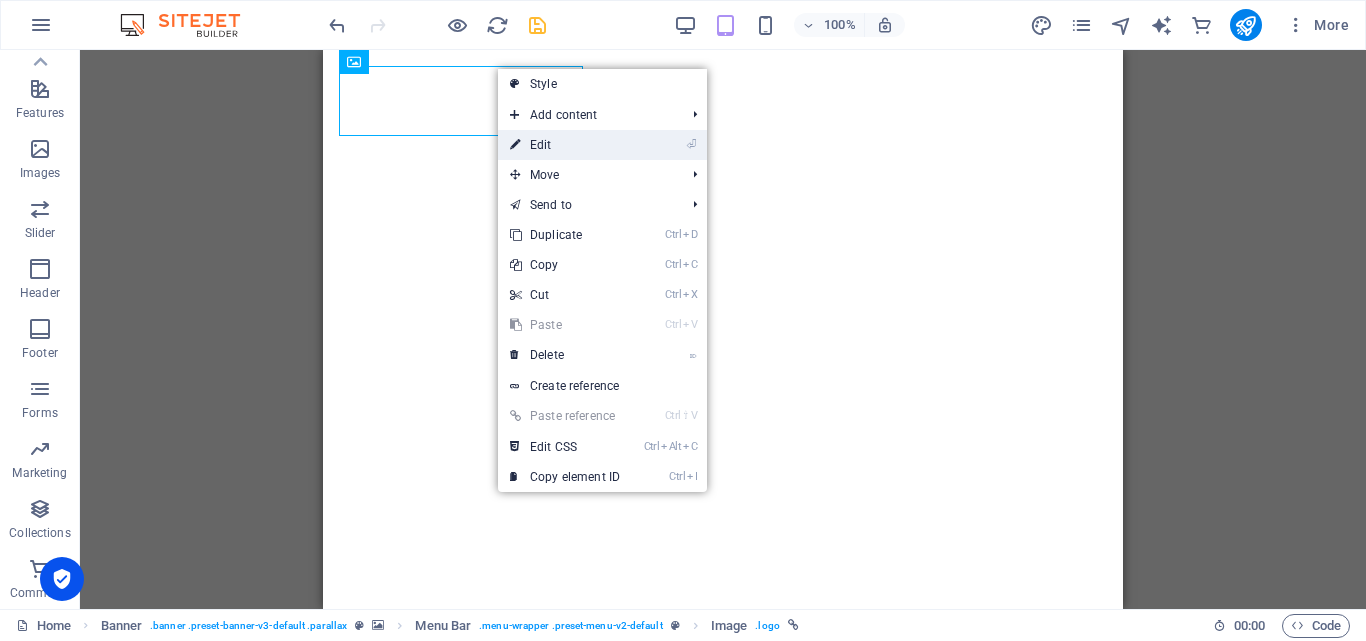 click on "⏎  Edit" at bounding box center [565, 145] 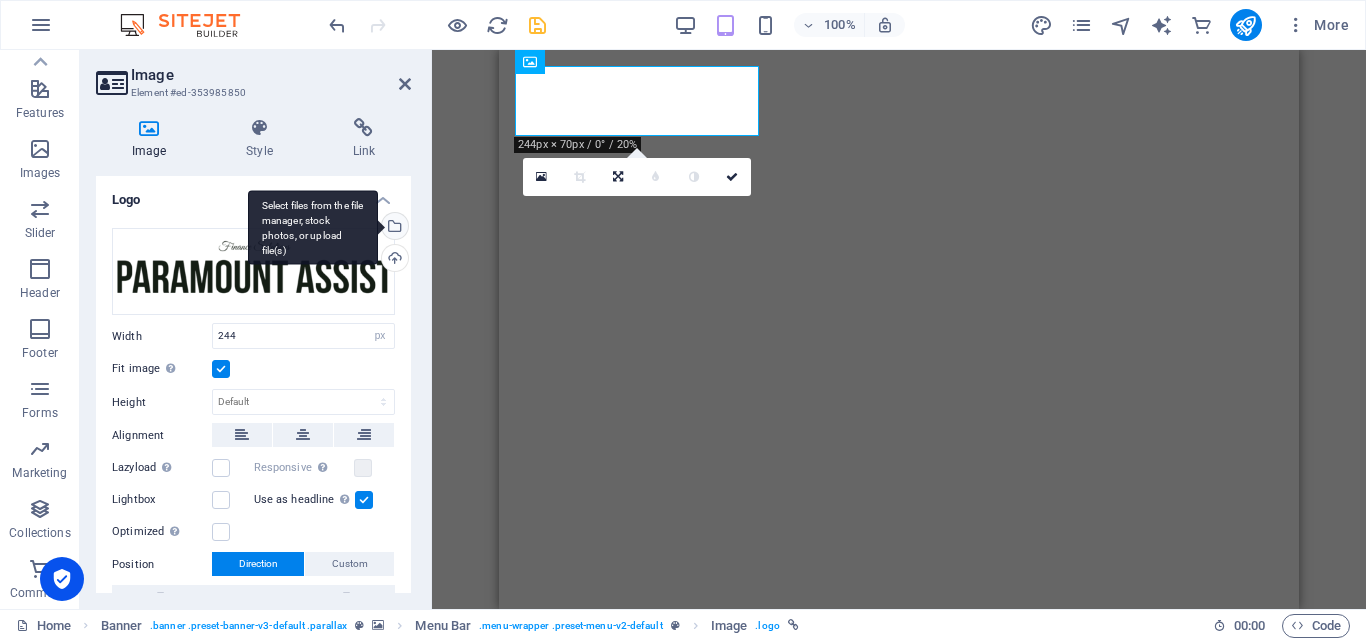 click on "Select files from the file manager, stock photos, or upload file(s)" at bounding box center [393, 228] 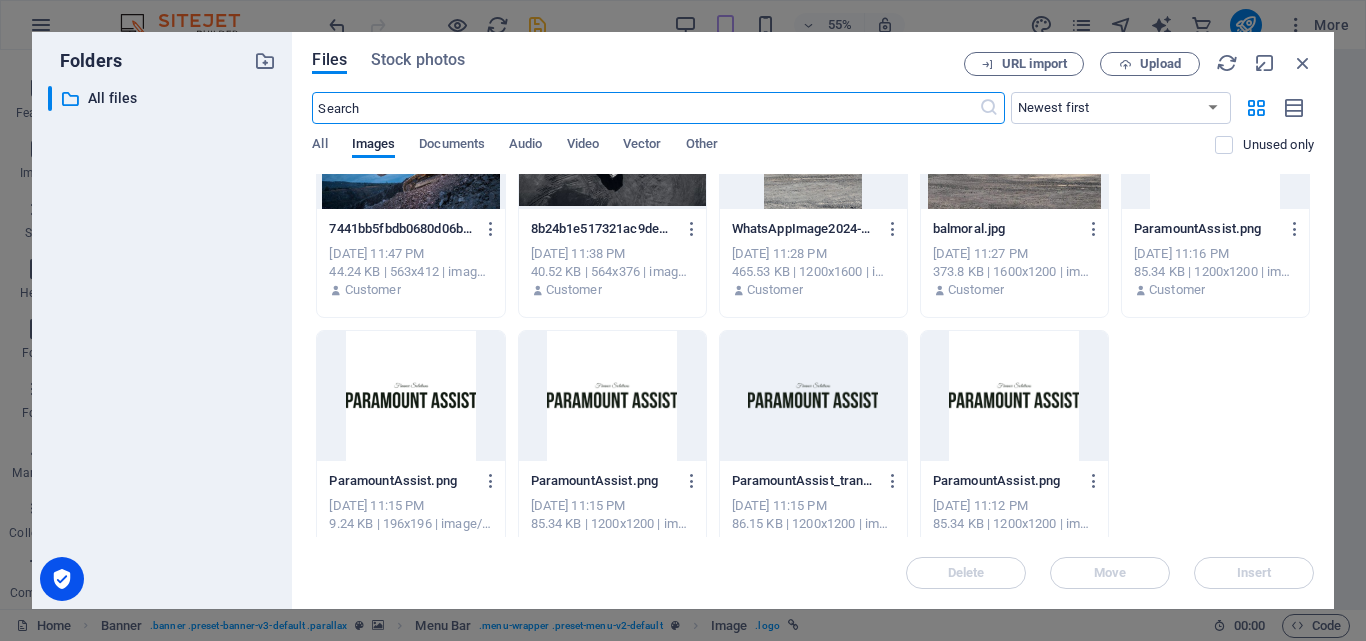 scroll, scrollTop: 633, scrollLeft: 0, axis: vertical 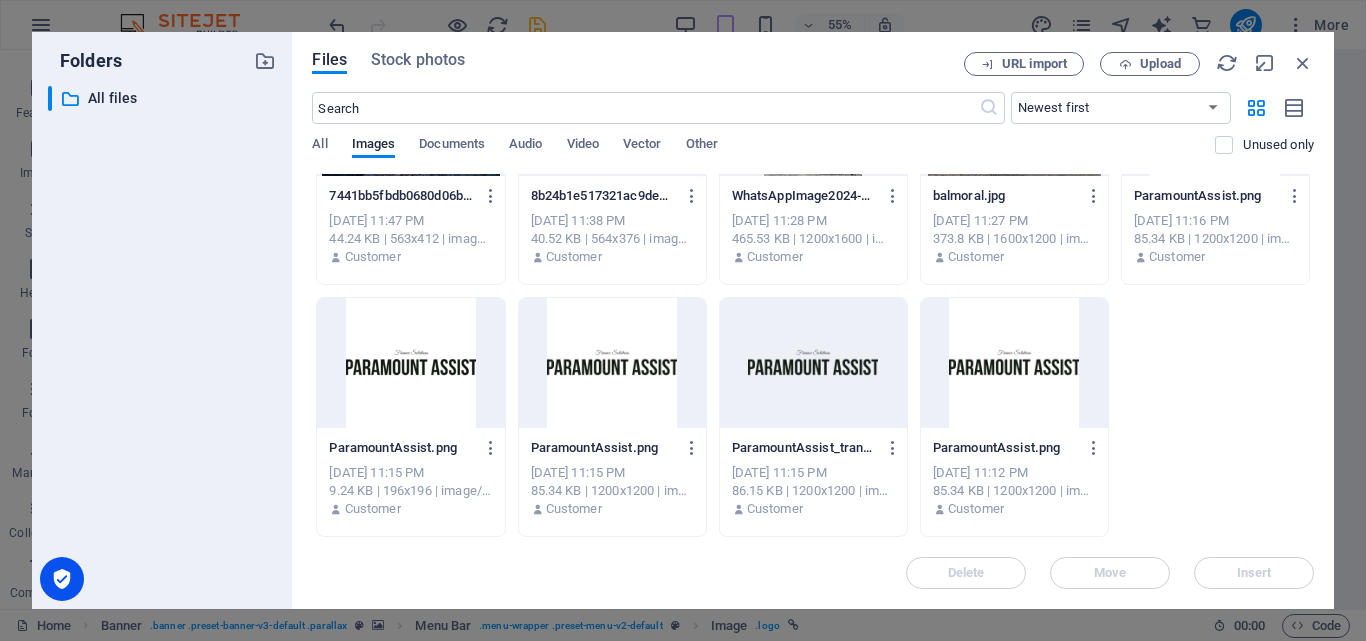 click at bounding box center [813, 363] 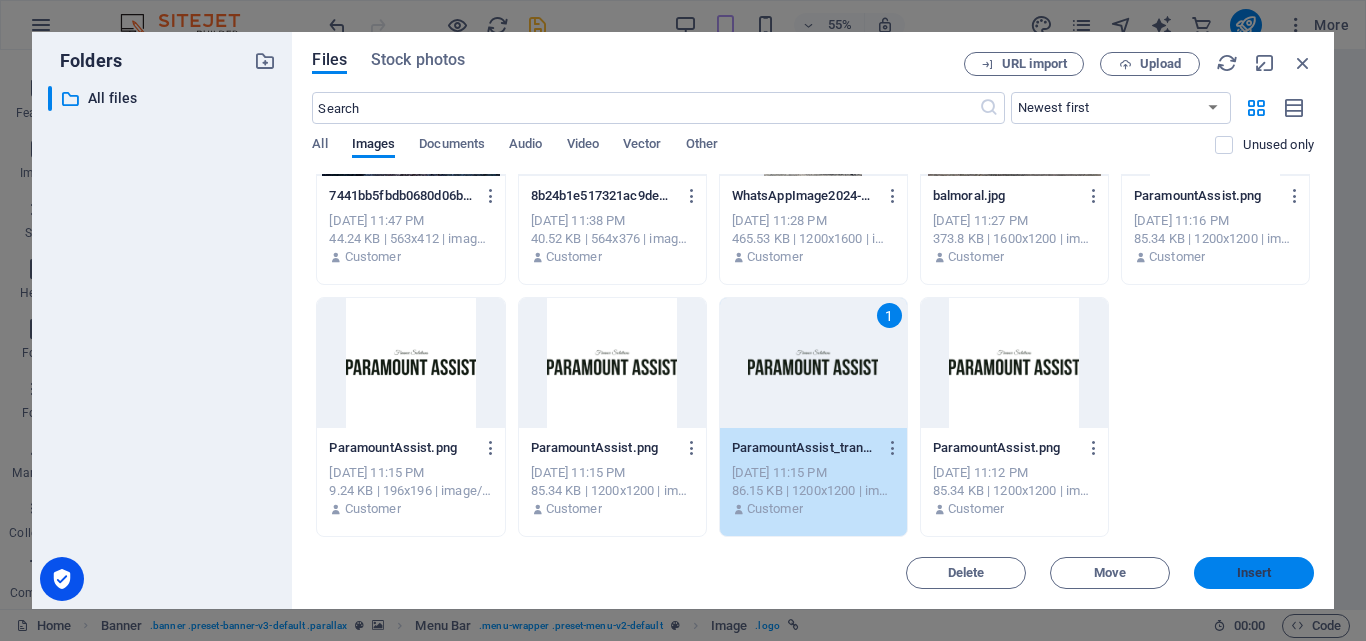 click on "Insert" at bounding box center [1254, 573] 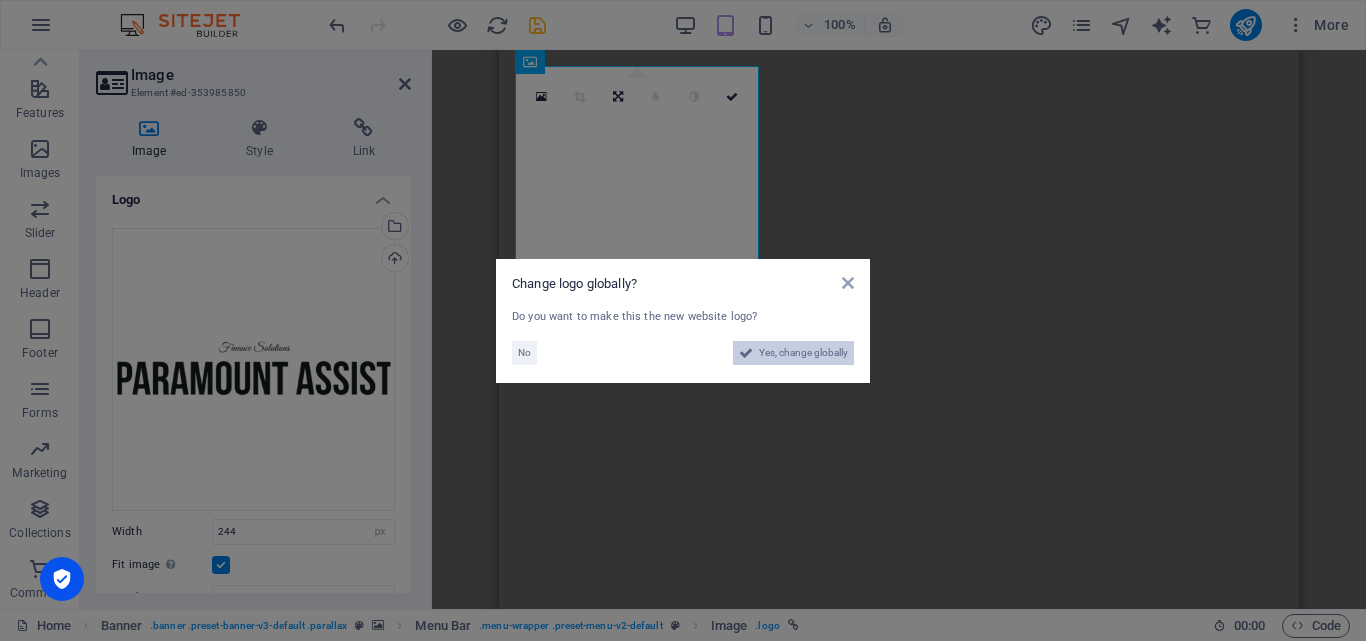 click on "Yes, change globally" at bounding box center [803, 353] 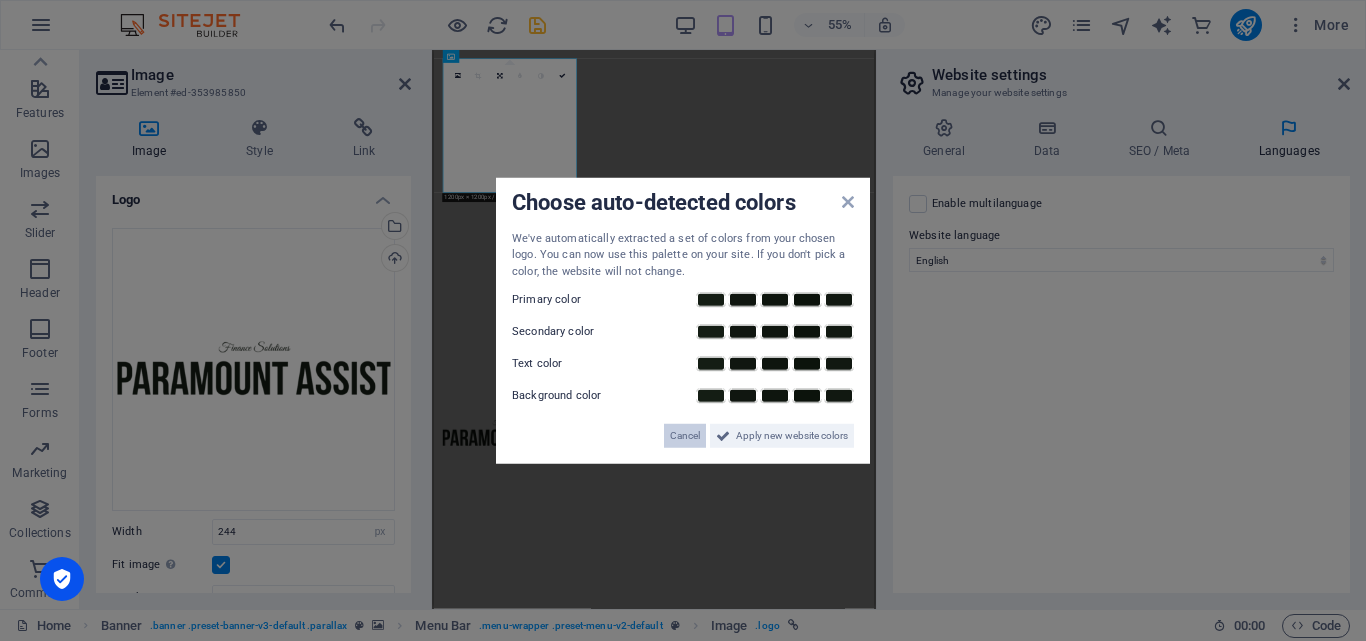 click on "Cancel" at bounding box center [685, 436] 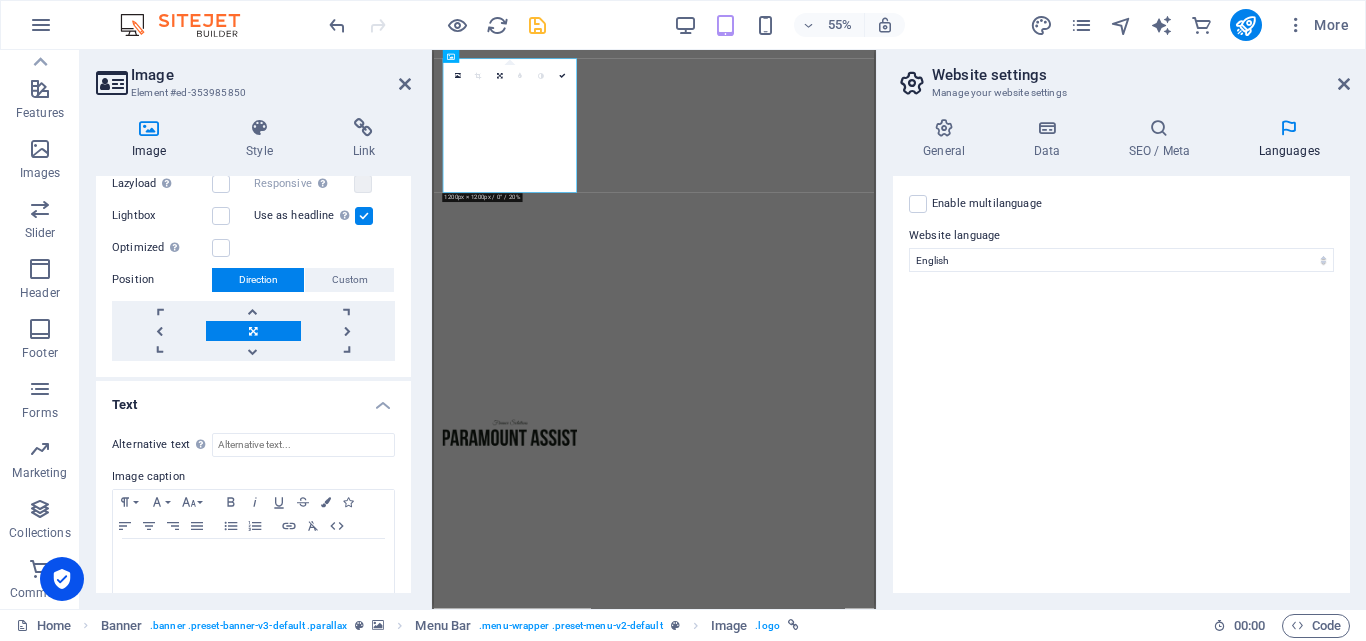 scroll, scrollTop: 500, scrollLeft: 0, axis: vertical 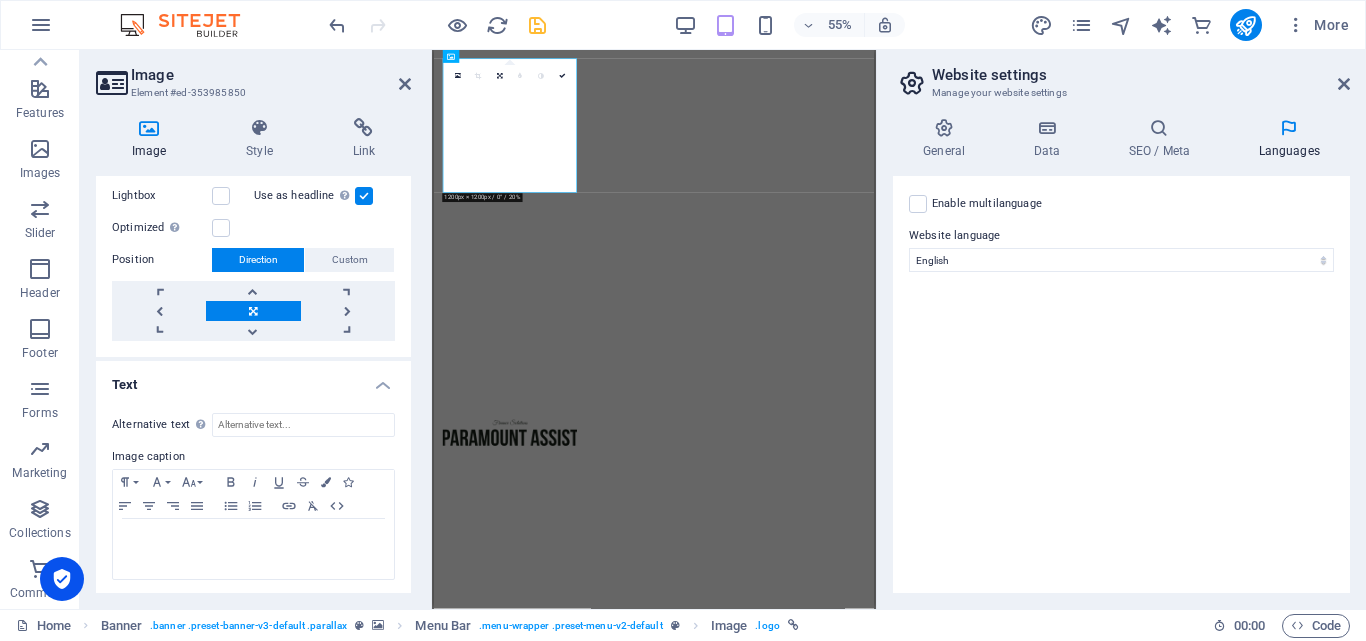 drag, startPoint x: 401, startPoint y: 453, endPoint x: 401, endPoint y: 389, distance: 64 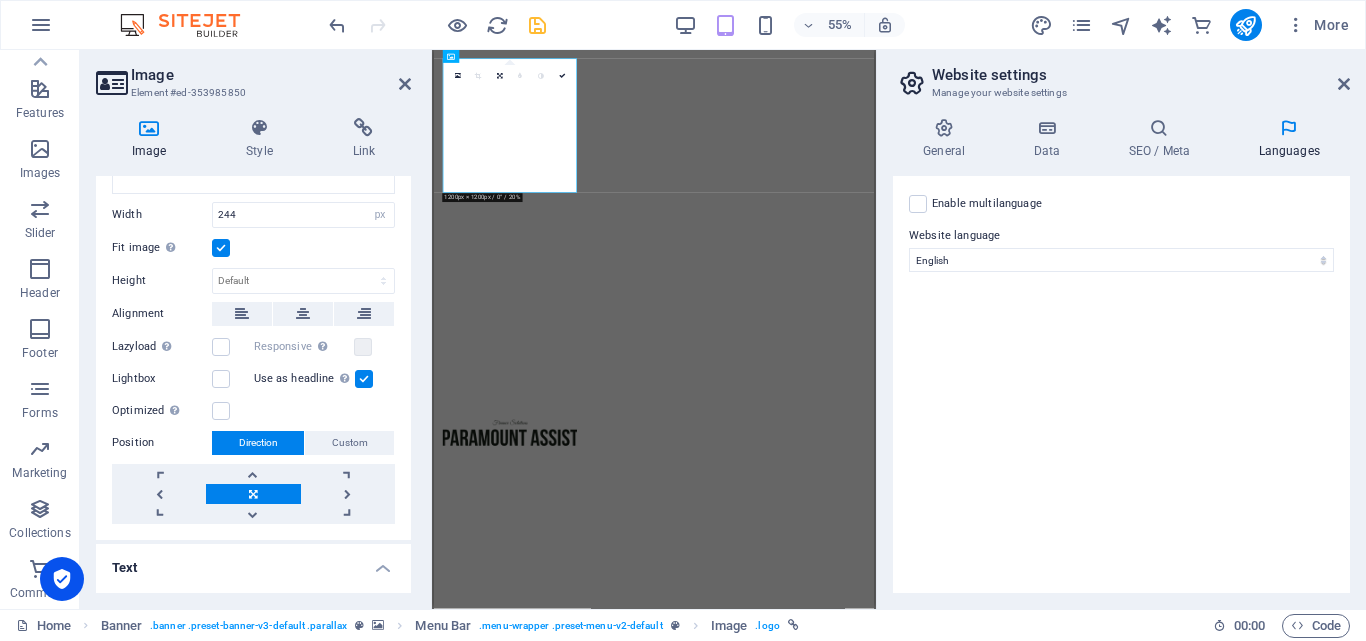scroll, scrollTop: 326, scrollLeft: 0, axis: vertical 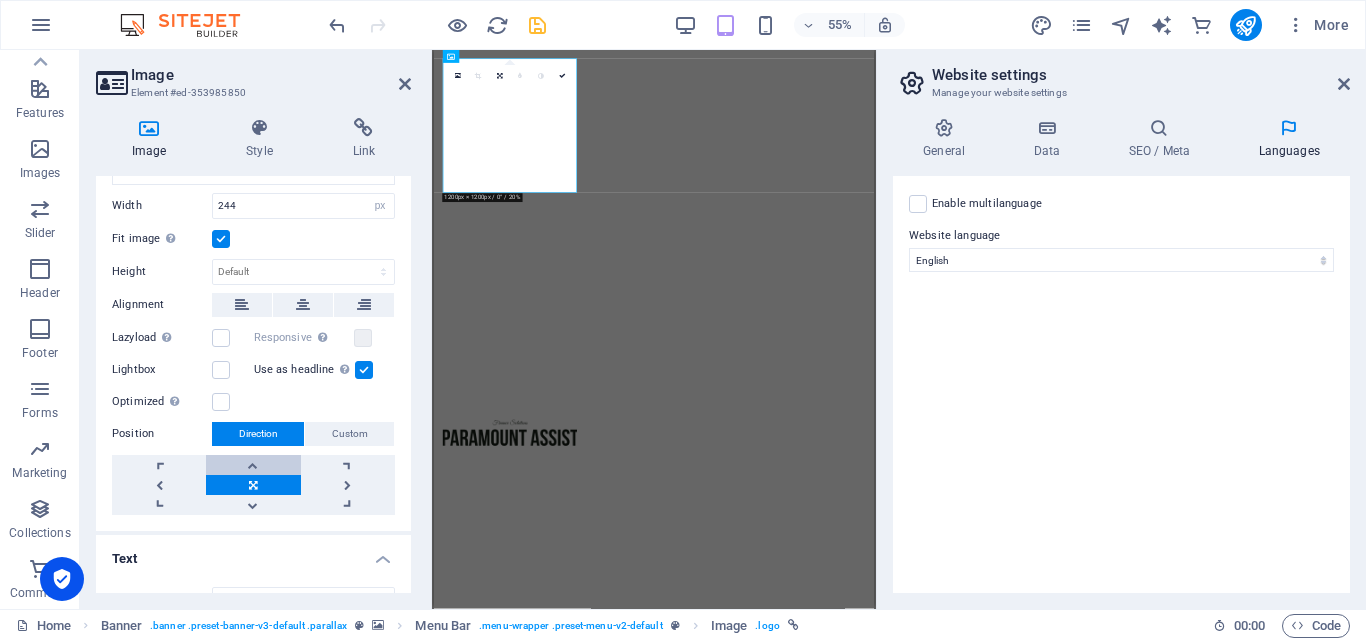 click at bounding box center [253, 465] 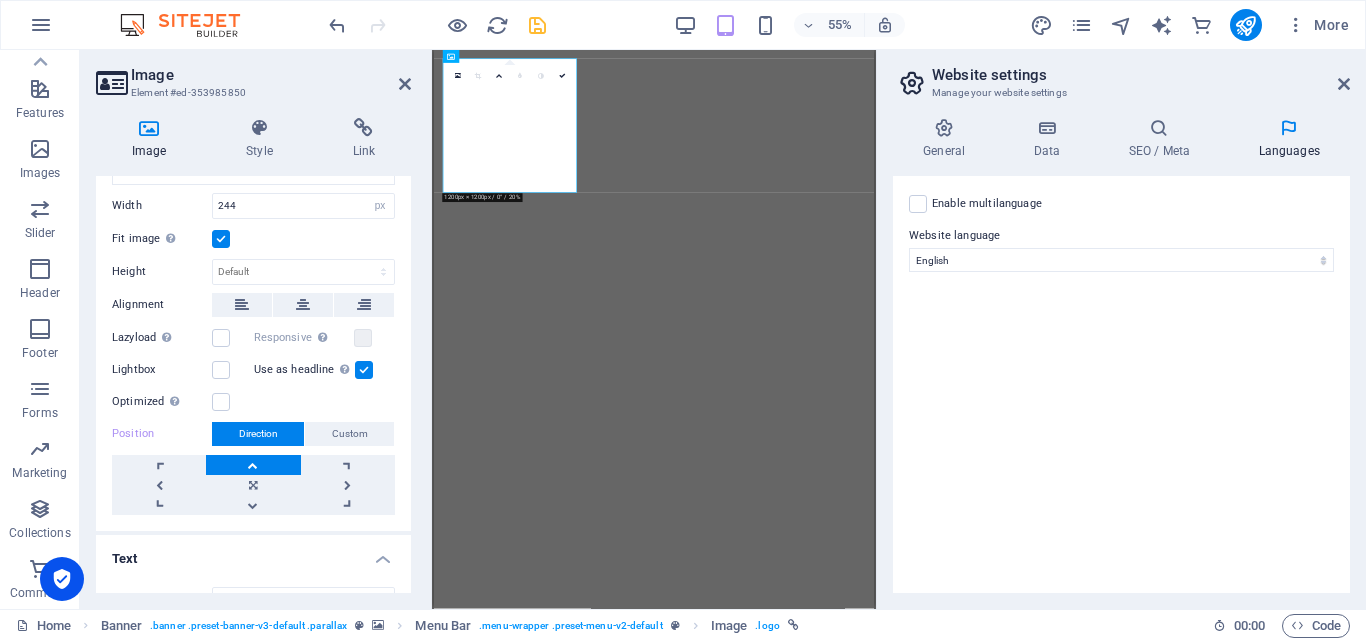 click at bounding box center (253, 465) 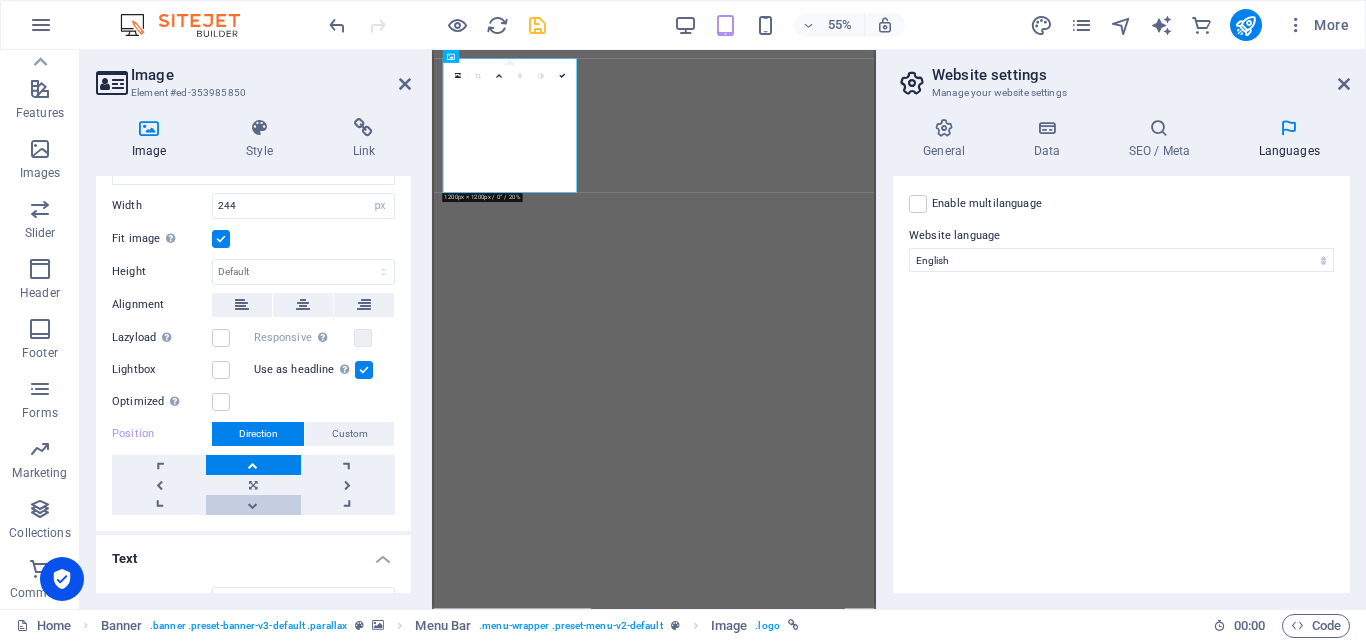 click at bounding box center [253, 505] 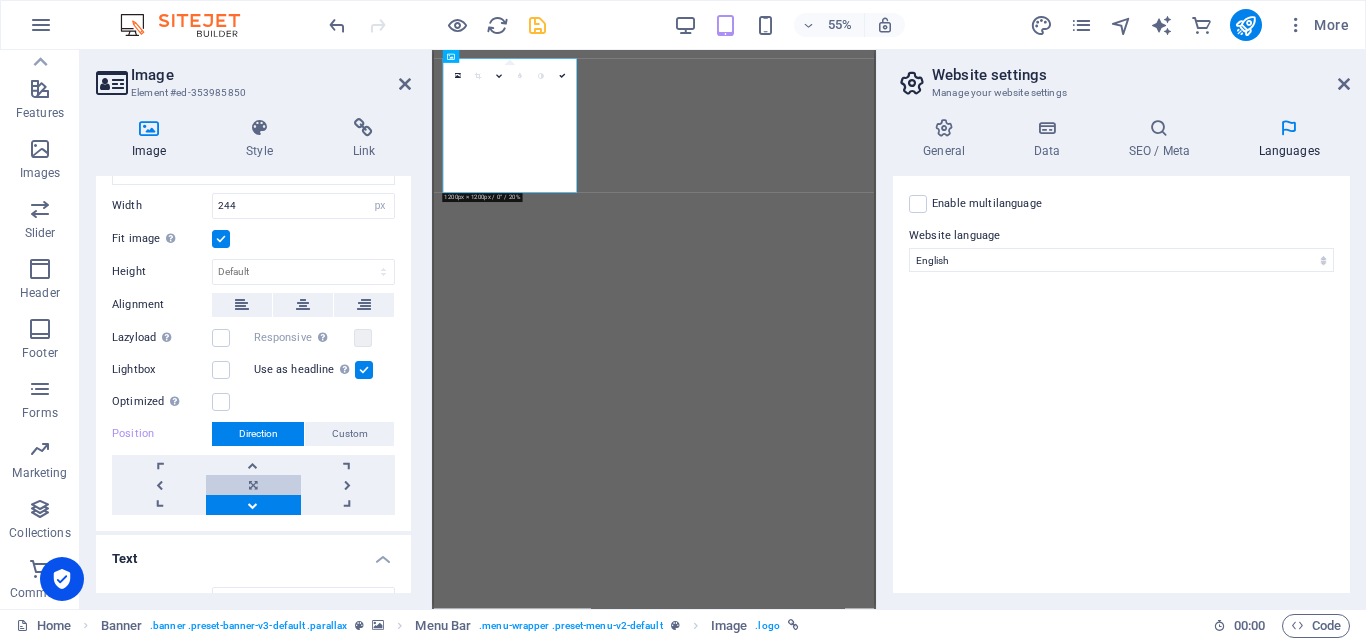 click at bounding box center (253, 485) 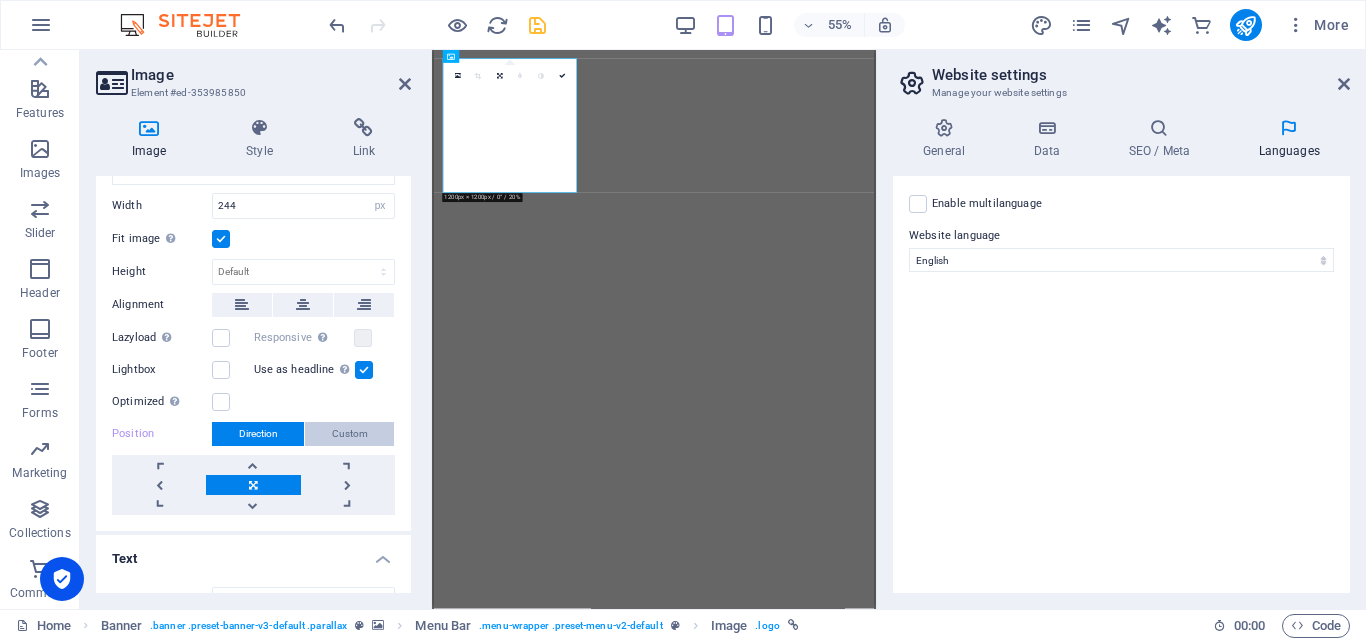 click on "Custom" at bounding box center [349, 434] 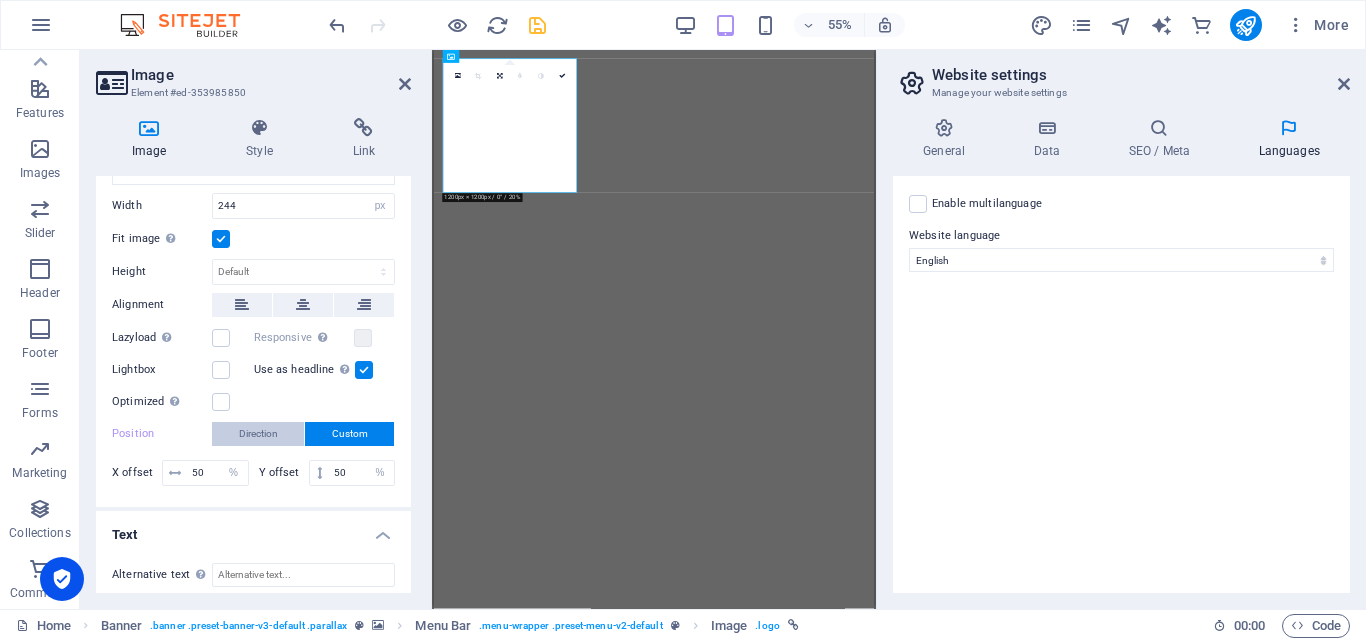 click on "Direction" at bounding box center (258, 434) 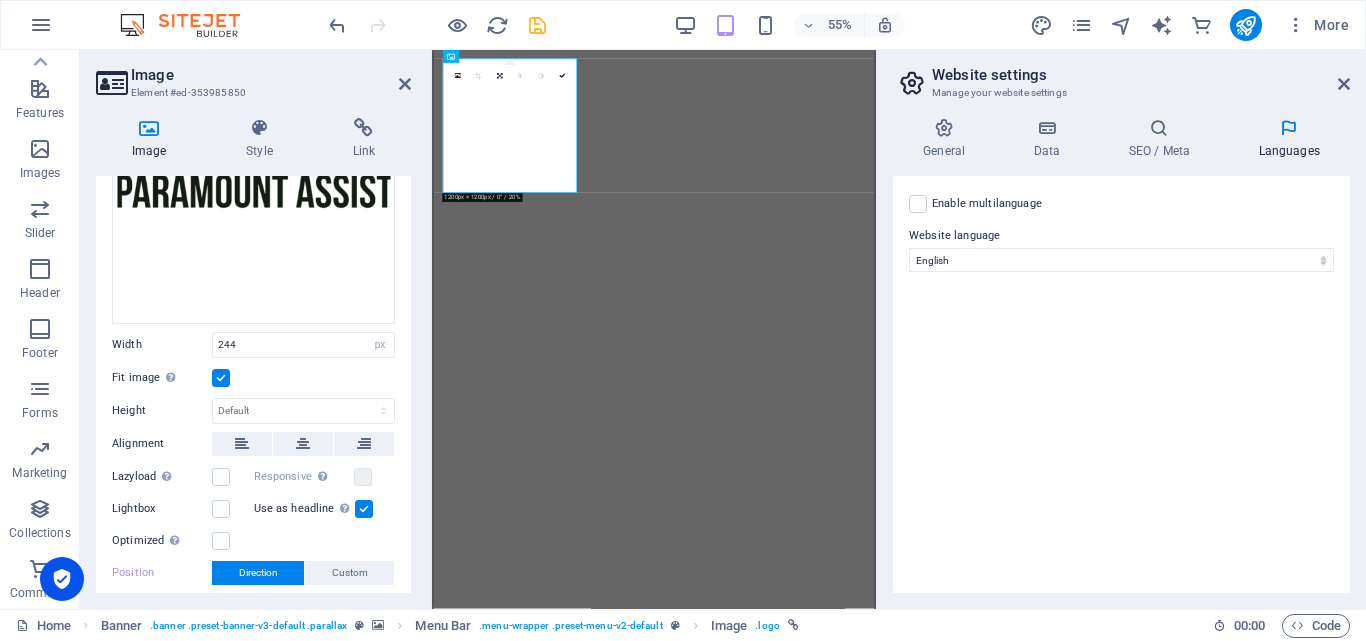 scroll, scrollTop: 180, scrollLeft: 0, axis: vertical 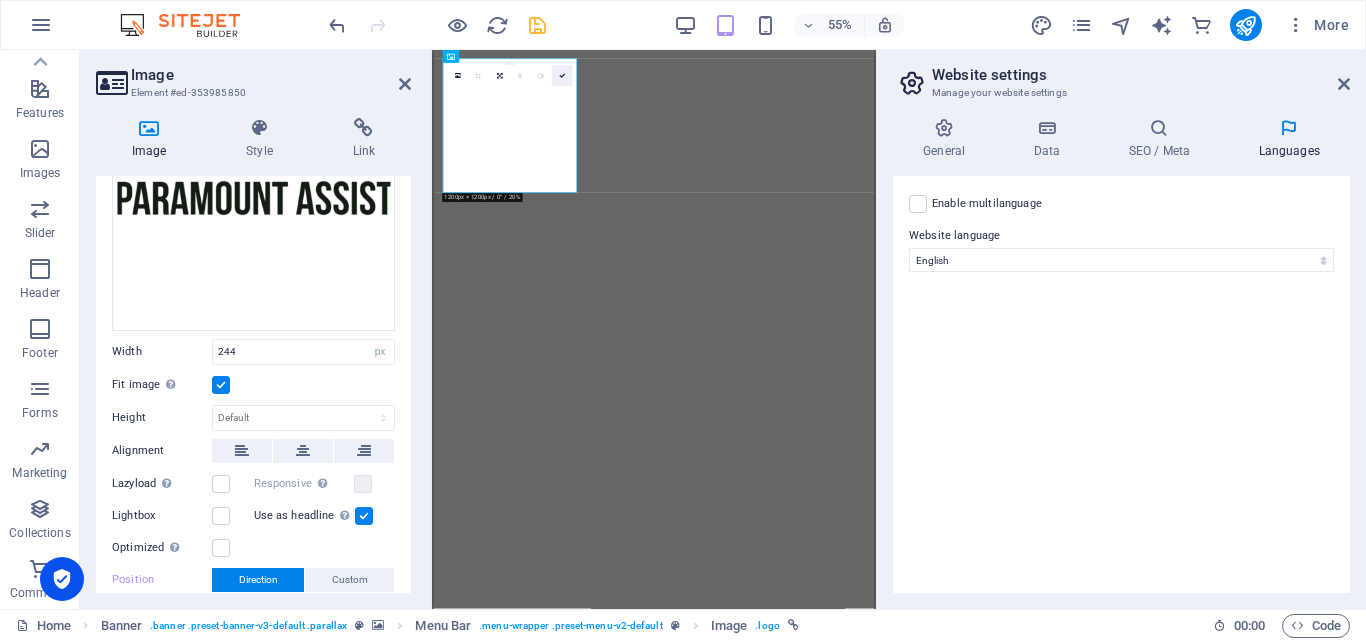 click at bounding box center [562, 76] 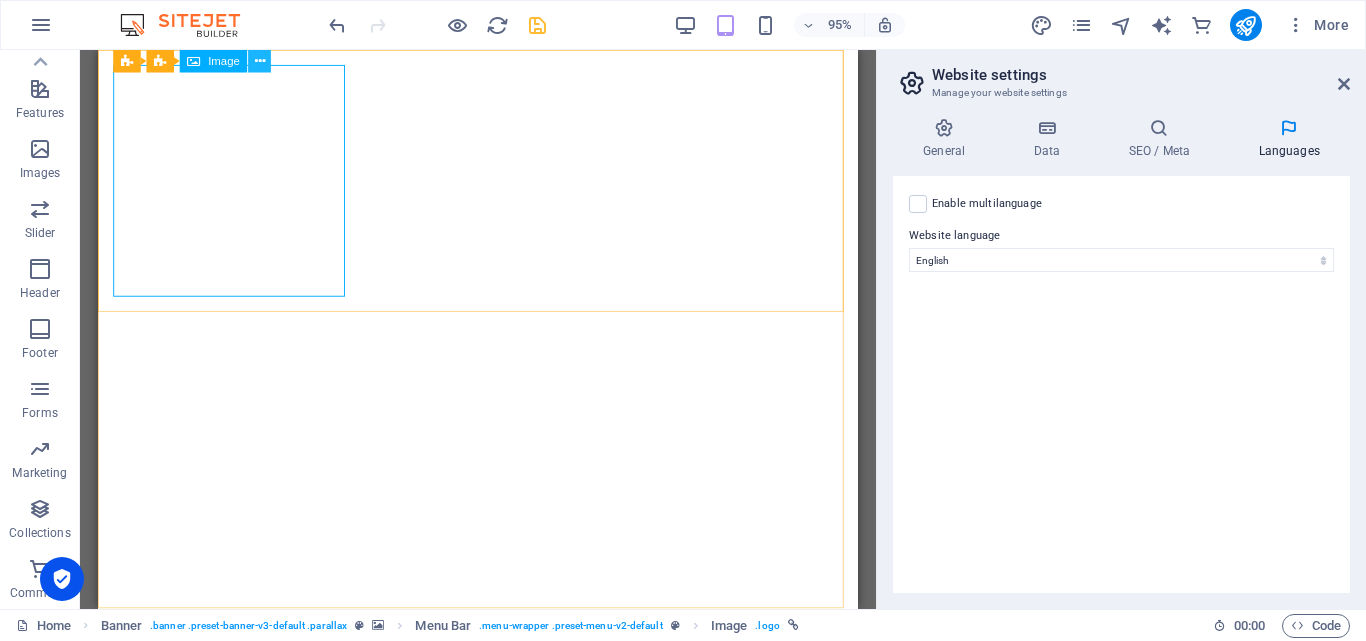 click at bounding box center [260, 61] 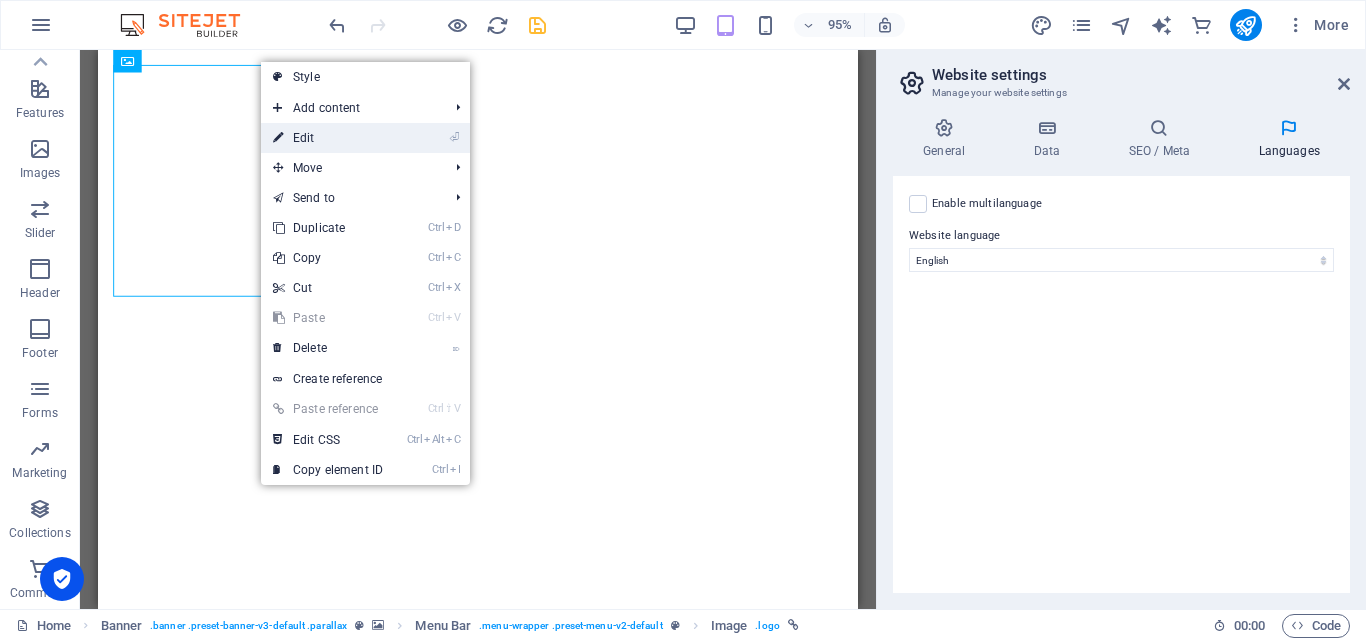 click on "⏎  Edit" at bounding box center [365, 138] 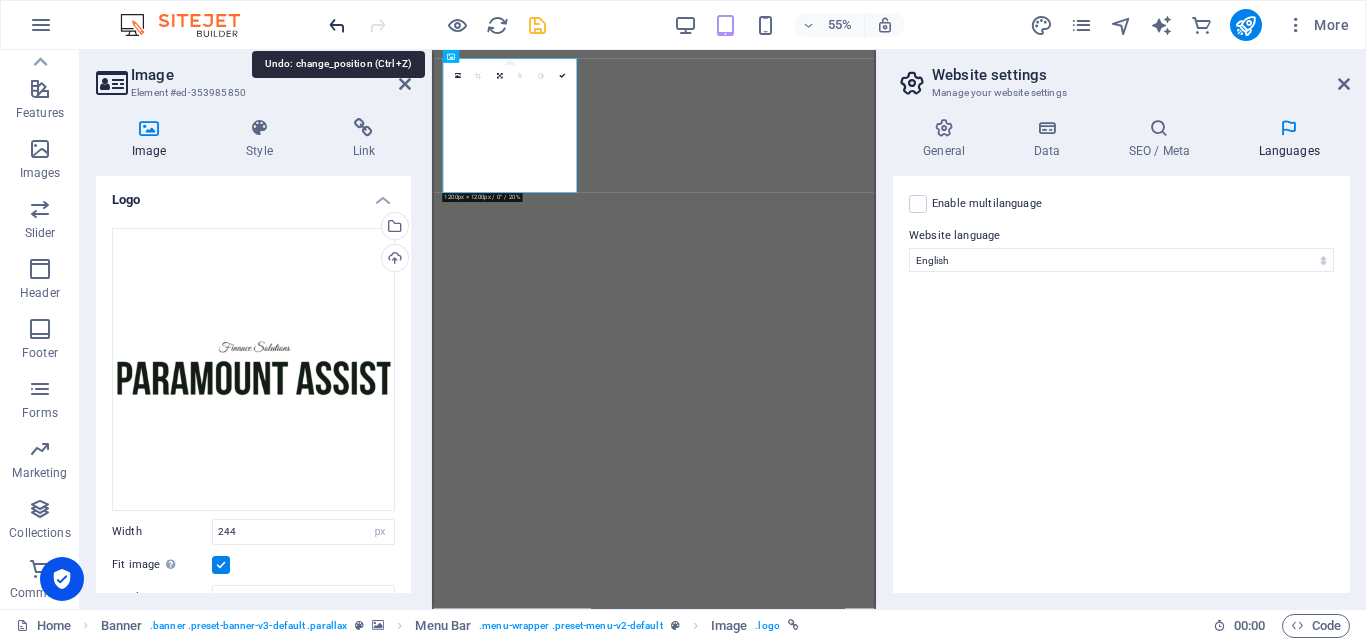 click at bounding box center [337, 25] 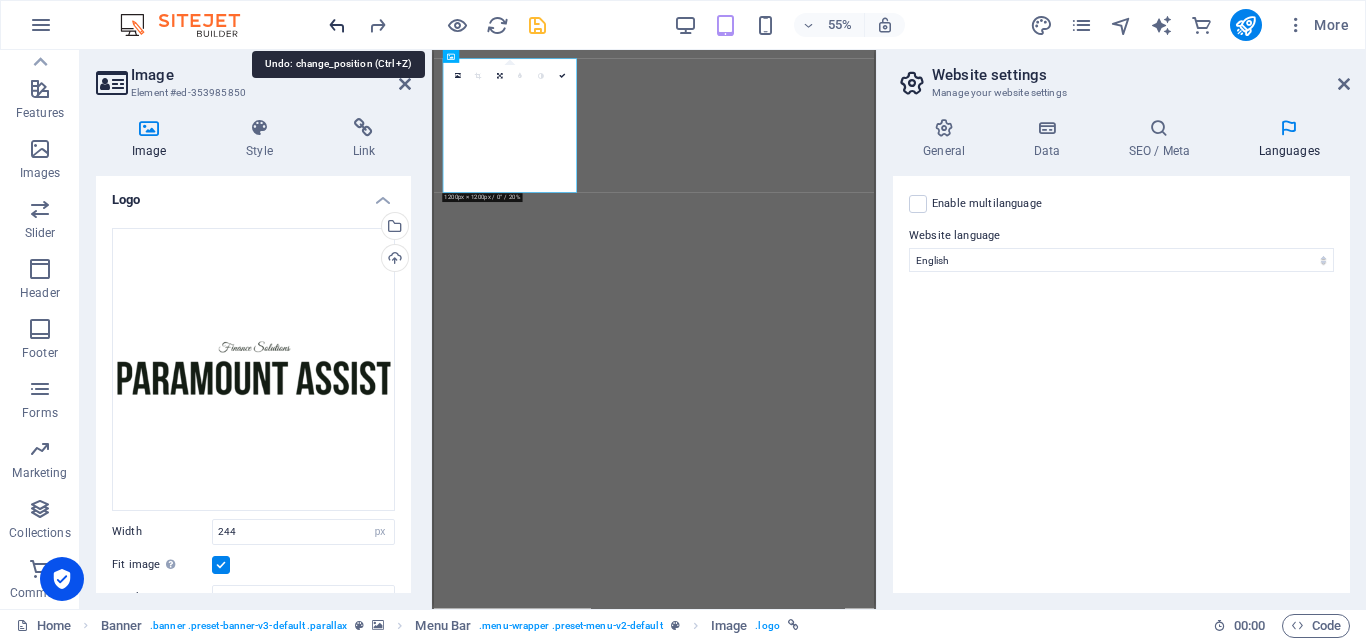 click at bounding box center (337, 25) 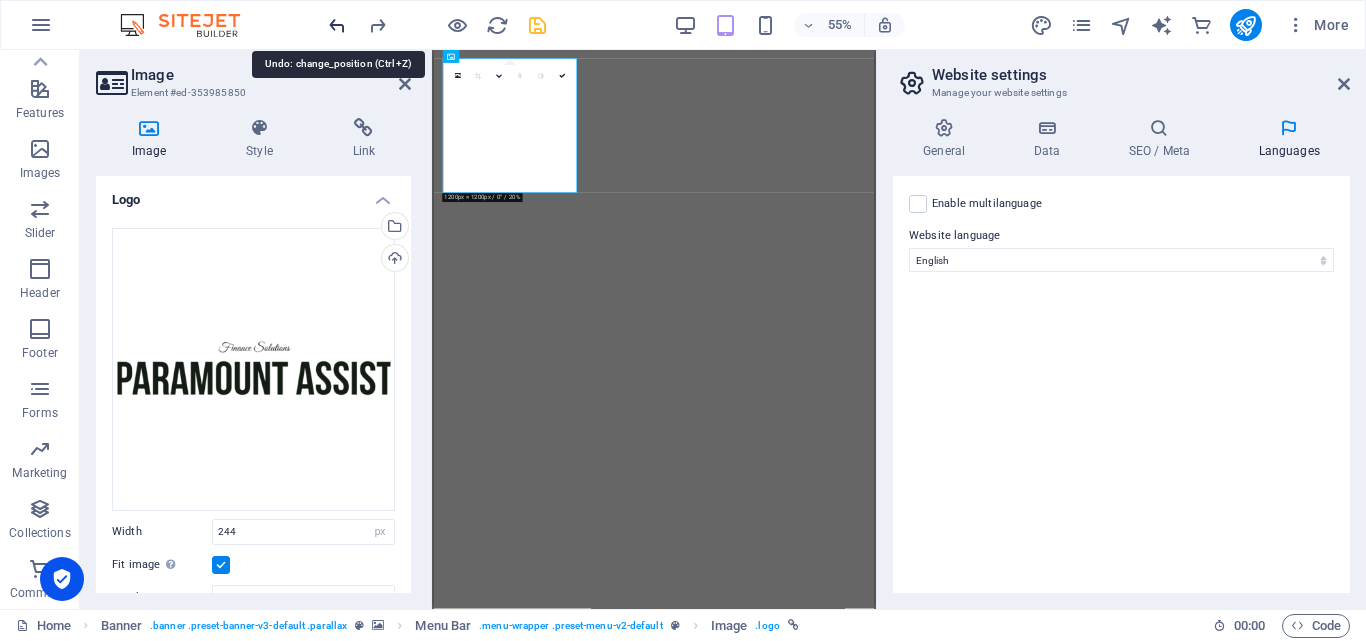 click at bounding box center (337, 25) 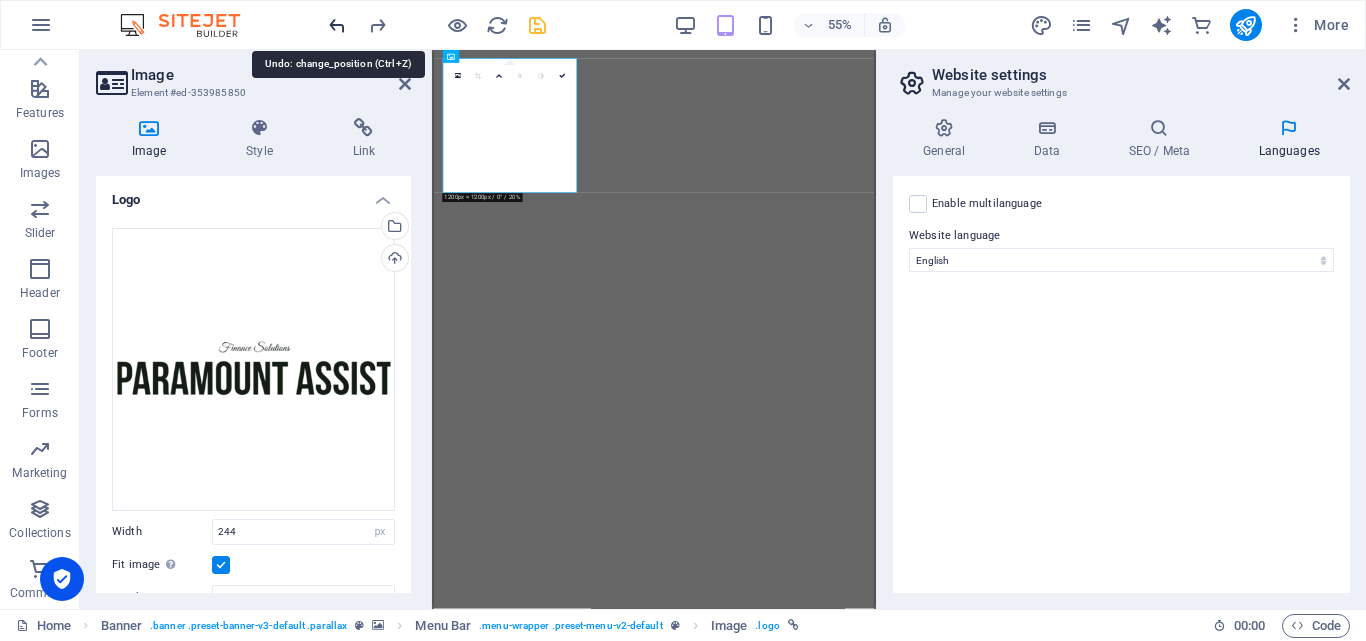 click at bounding box center (337, 25) 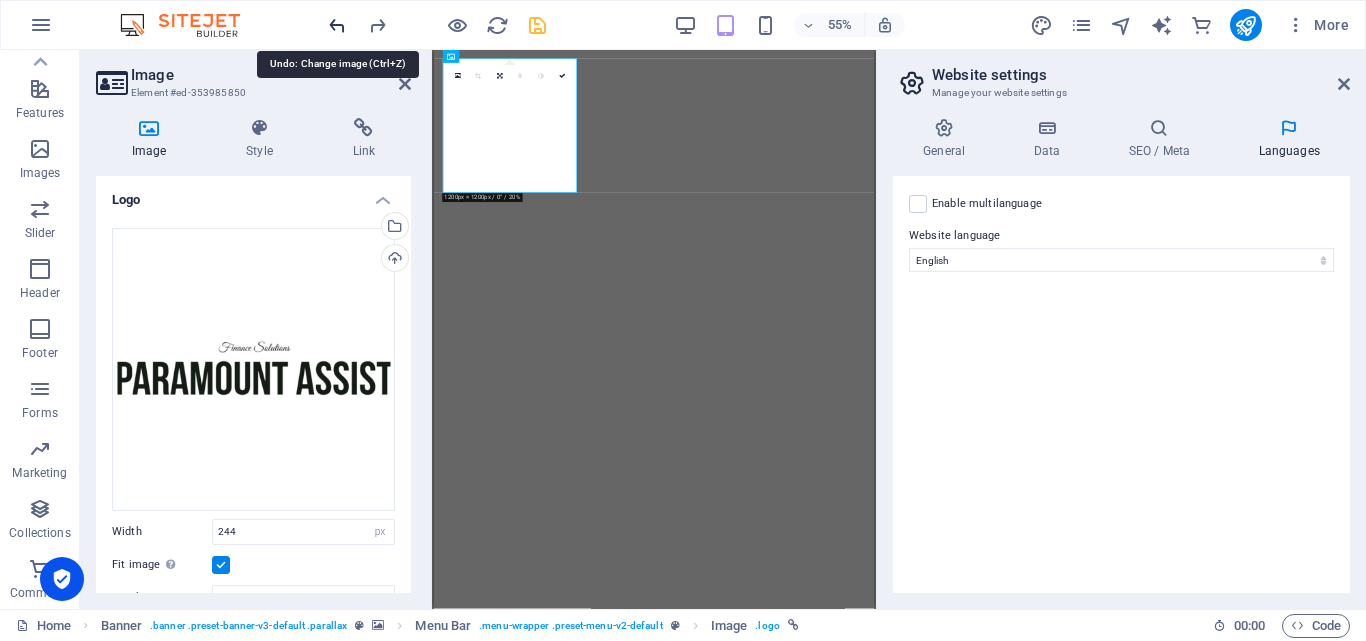 click at bounding box center [337, 25] 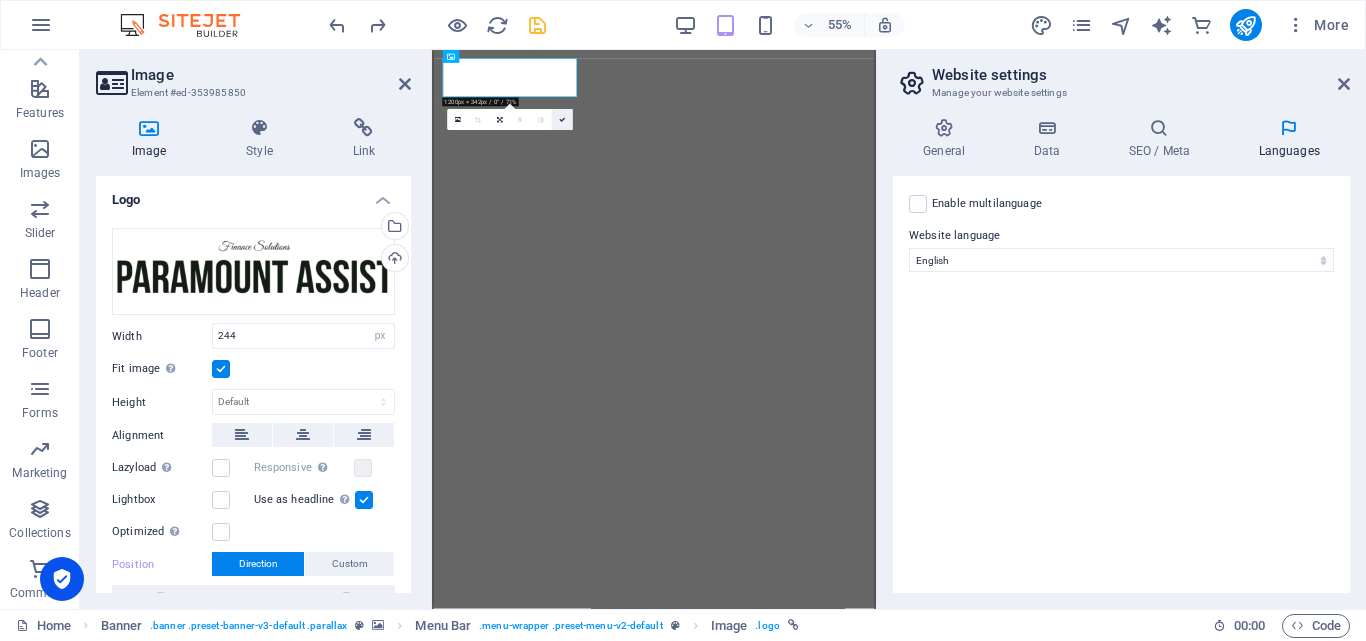 click at bounding box center (562, 119) 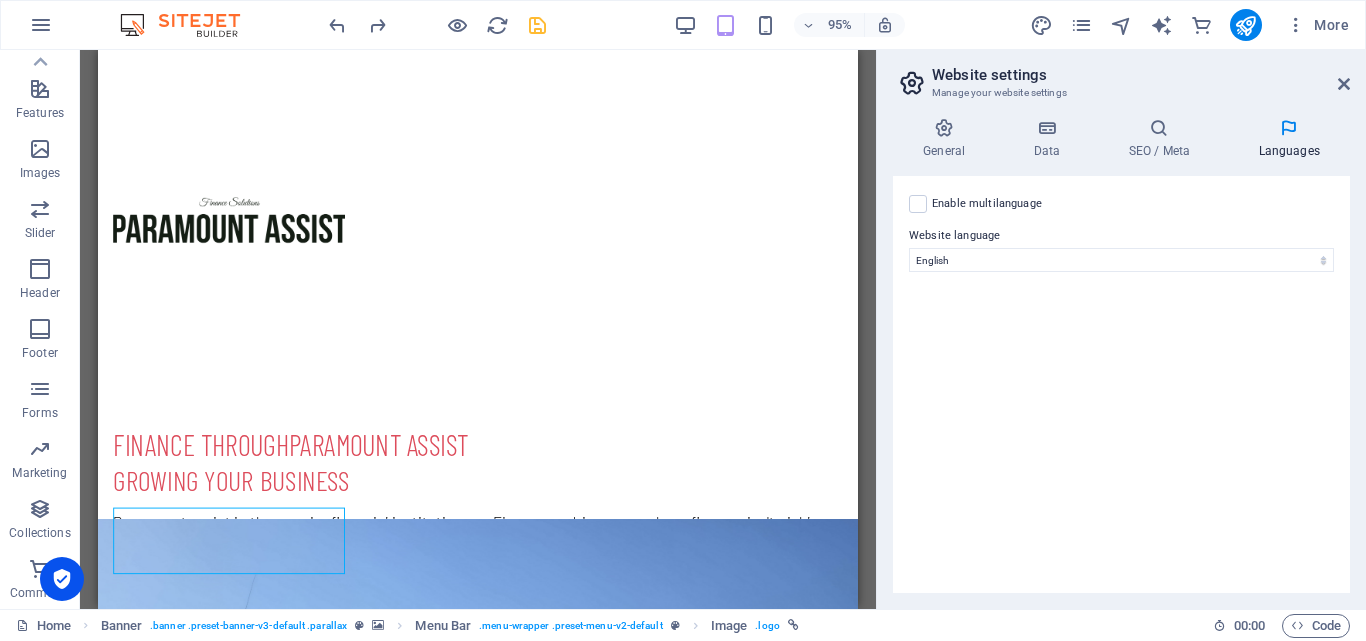 scroll, scrollTop: 278, scrollLeft: 0, axis: vertical 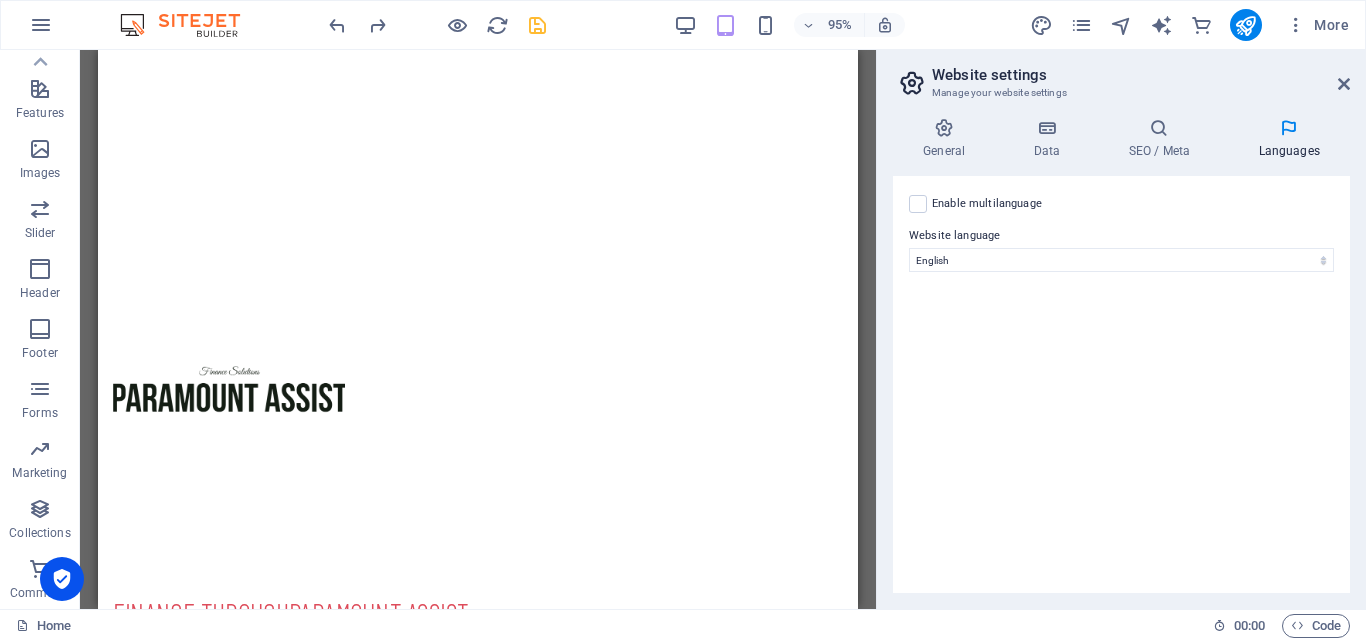 click on "Website settings" at bounding box center [1141, 75] 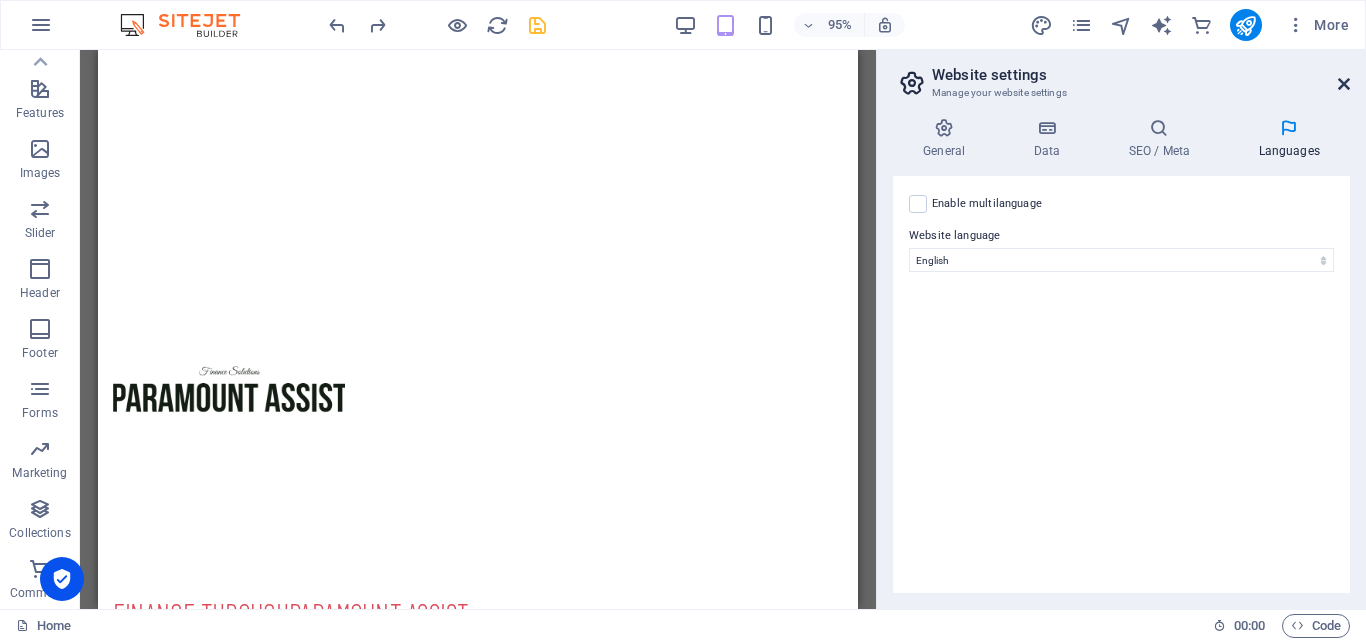 click at bounding box center [1344, 84] 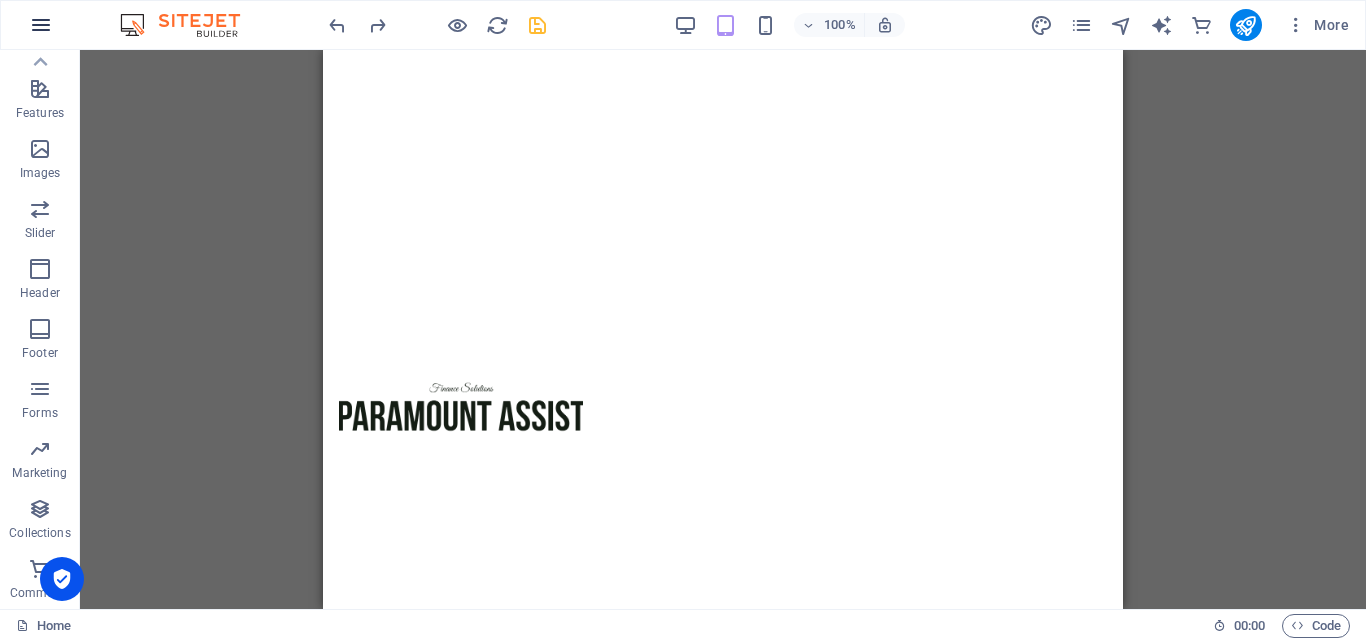 click at bounding box center [41, 25] 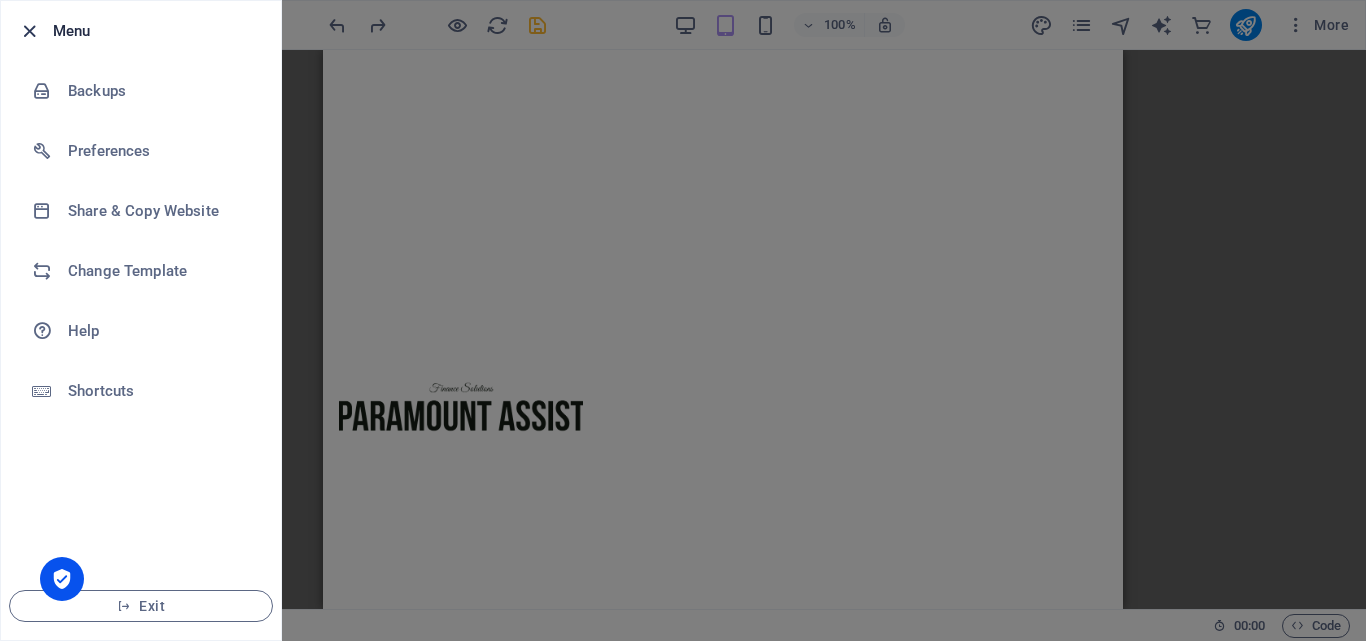 click at bounding box center [29, 31] 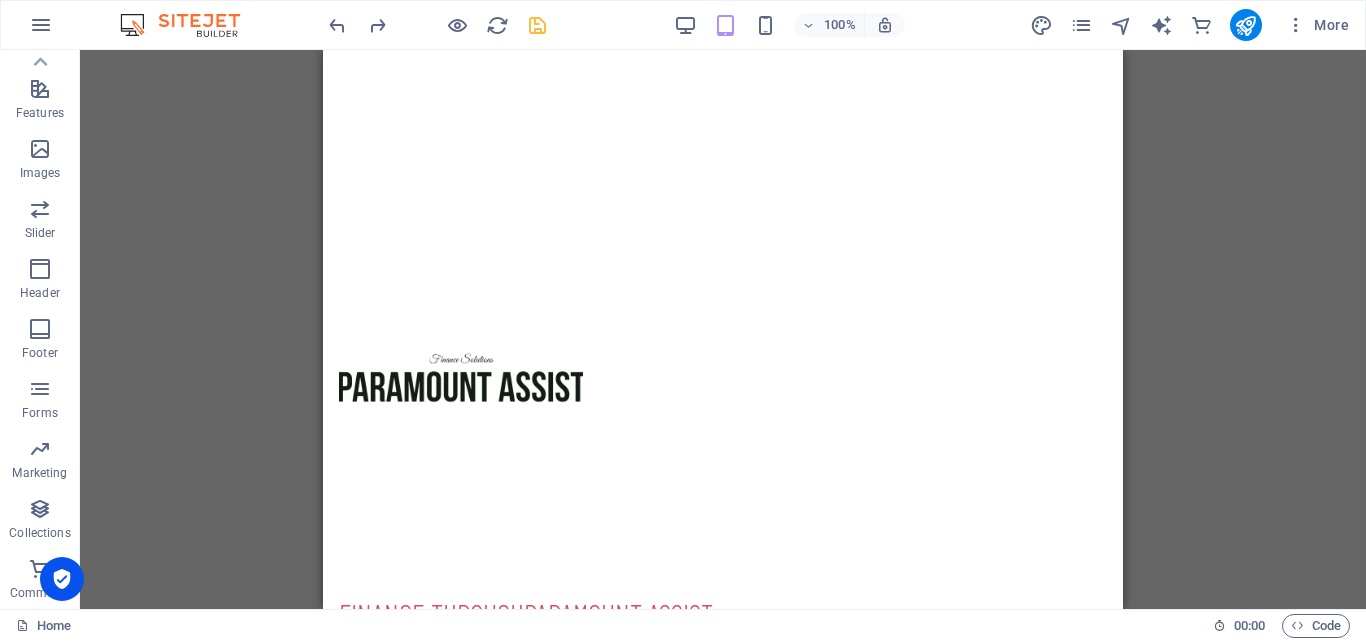 scroll, scrollTop: 0, scrollLeft: 0, axis: both 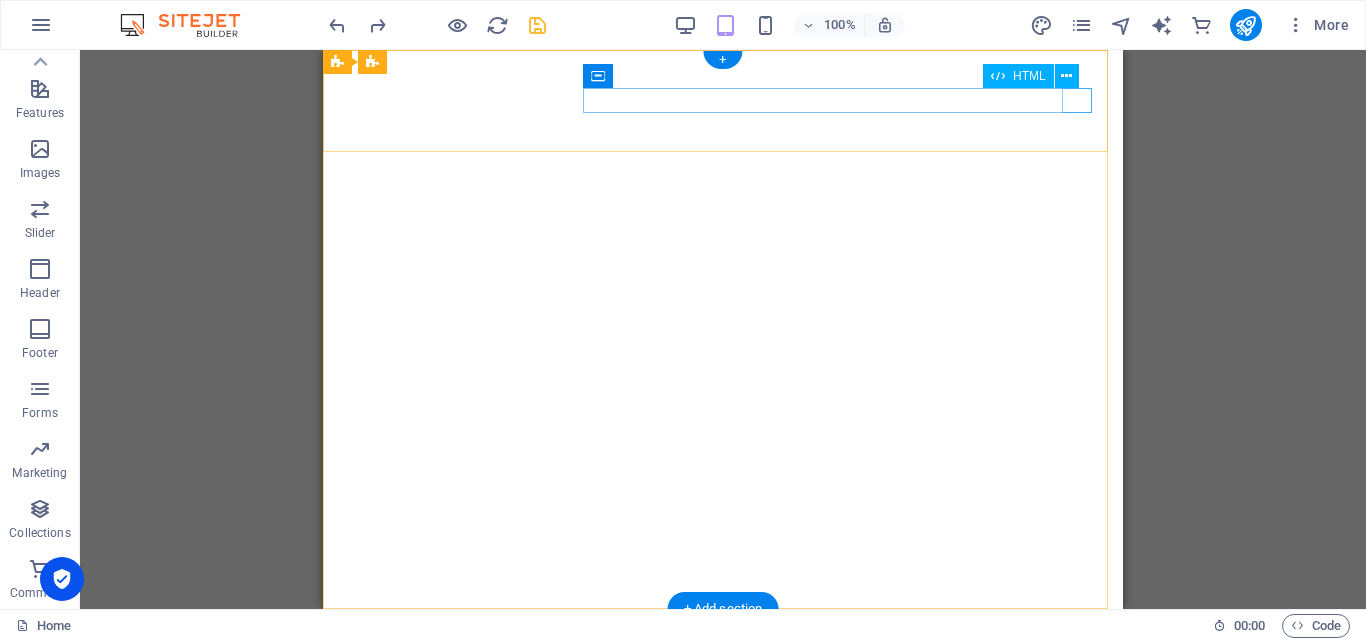 click at bounding box center (723, 732) 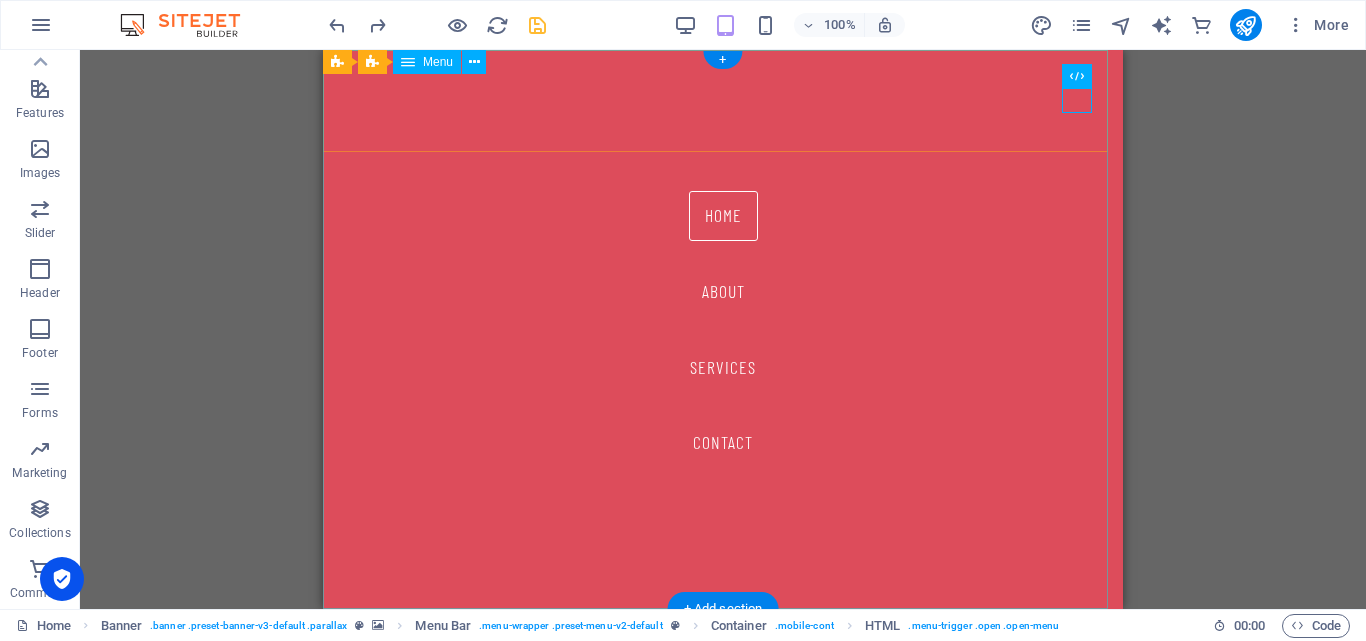 click on "Home About Services Contact" at bounding box center [723, 329] 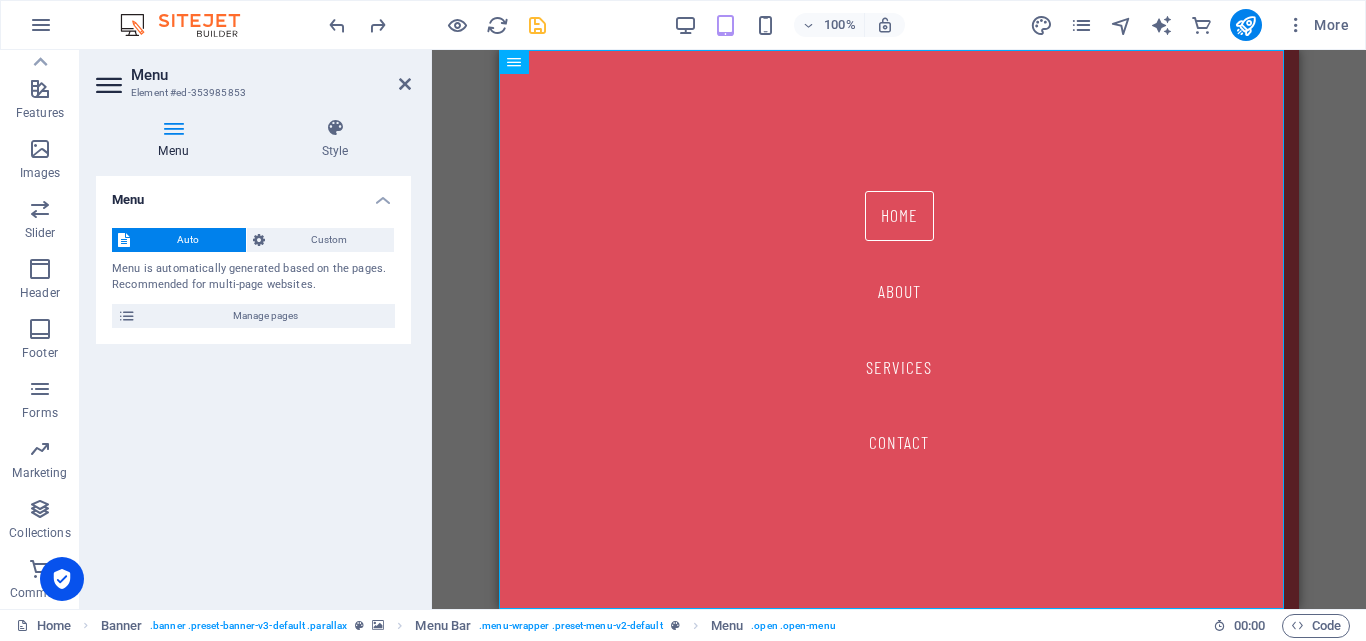 click on "Menu Element #ed-353985853" at bounding box center [253, 76] 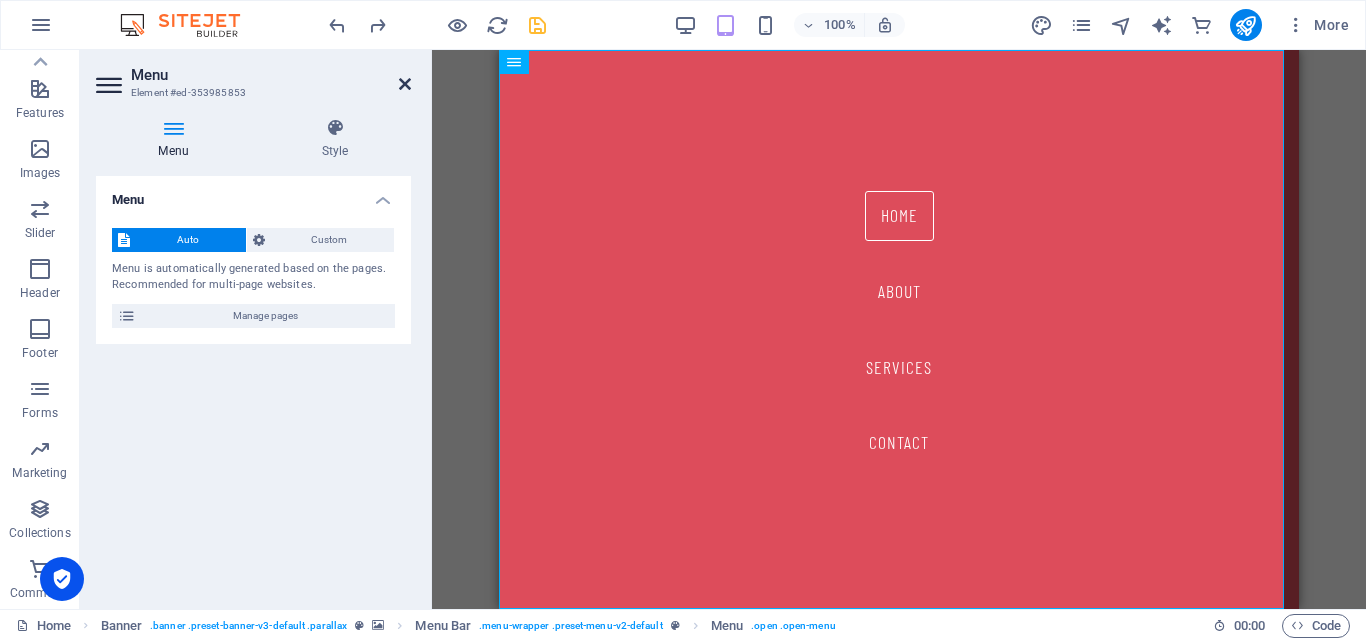 click at bounding box center [405, 84] 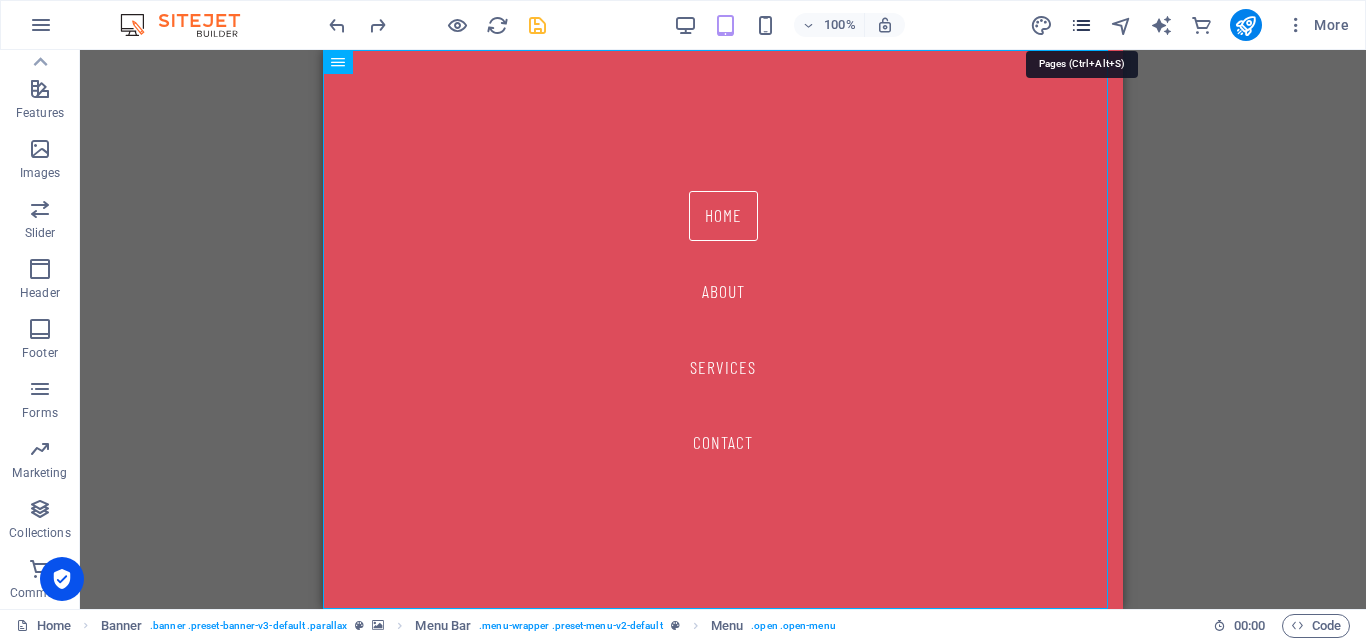 click at bounding box center [1081, 25] 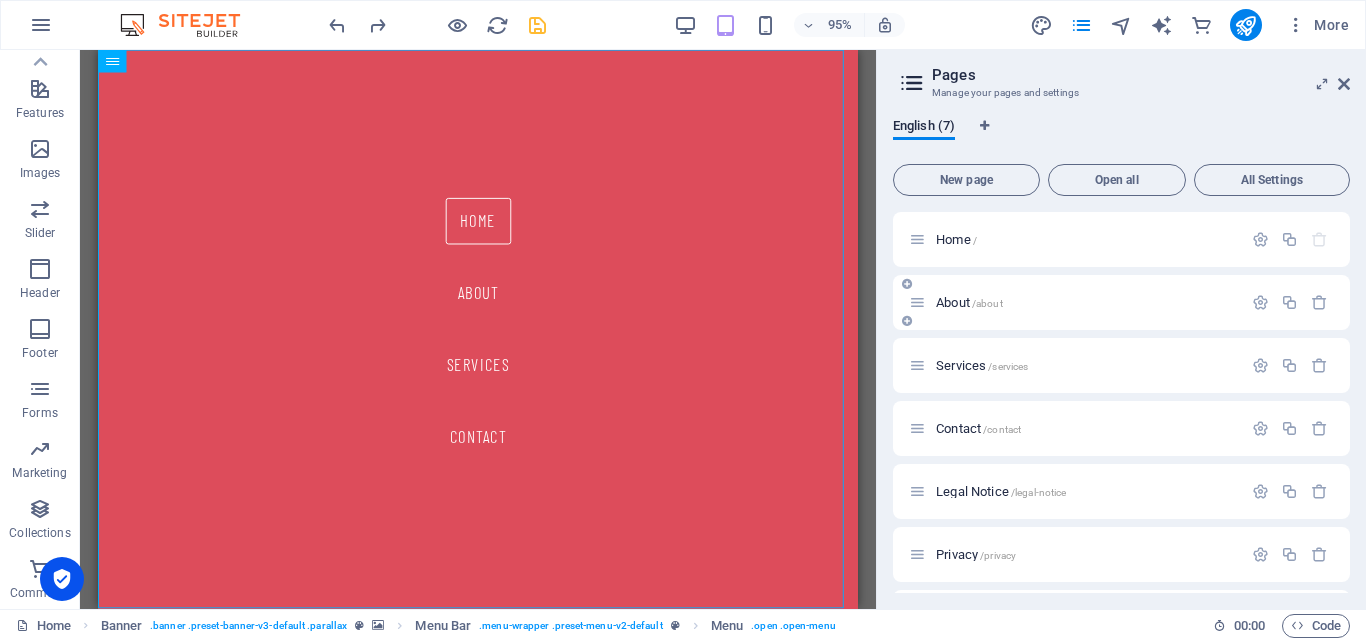 click on "About /about" at bounding box center (1121, 302) 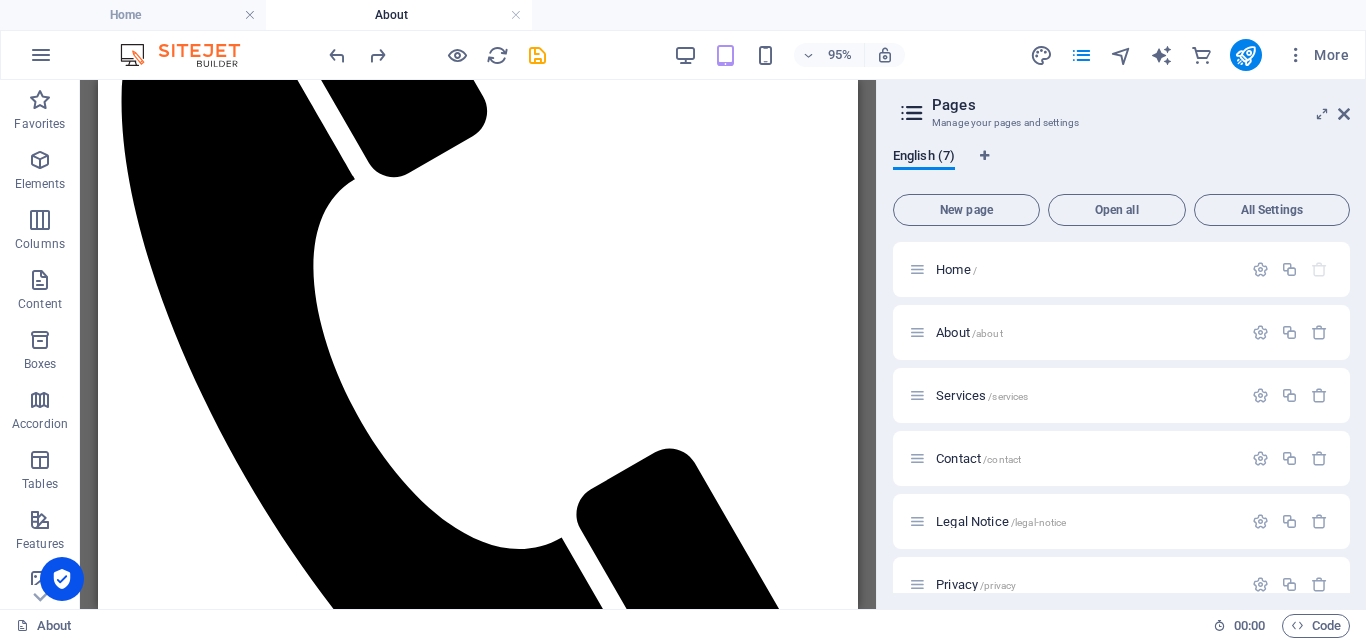 scroll, scrollTop: 874, scrollLeft: 0, axis: vertical 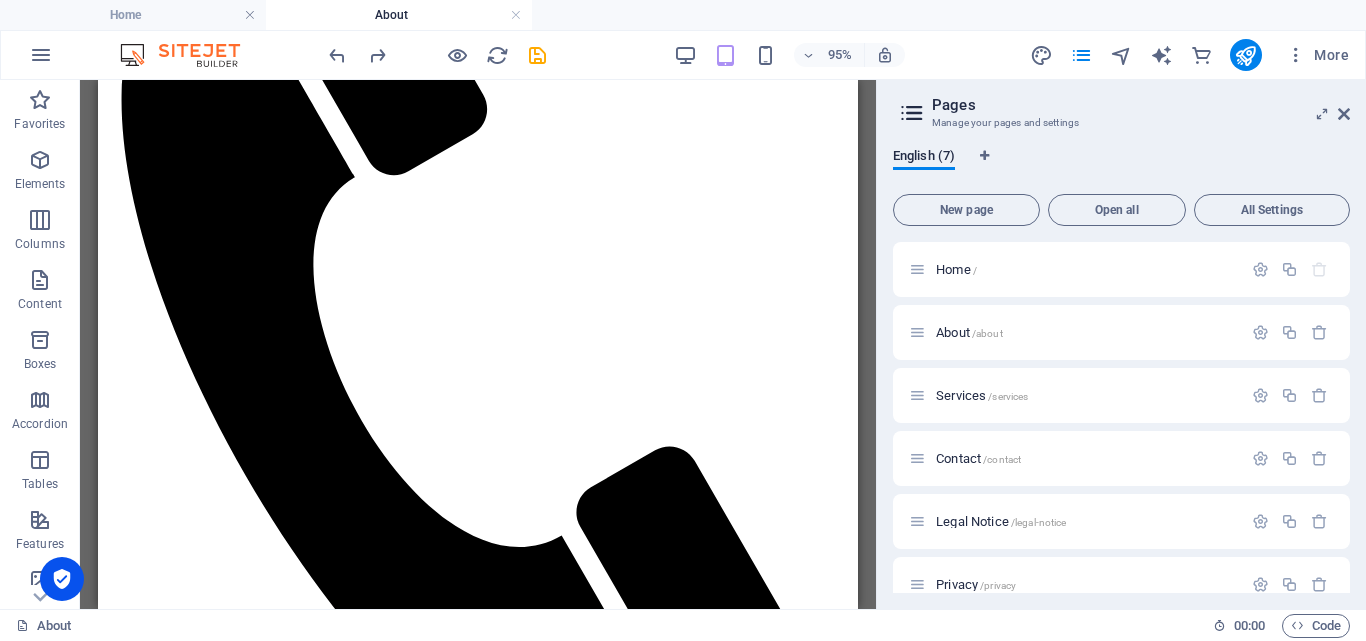 drag, startPoint x: 891, startPoint y: 186, endPoint x: 994, endPoint y: 537, distance: 365.8005 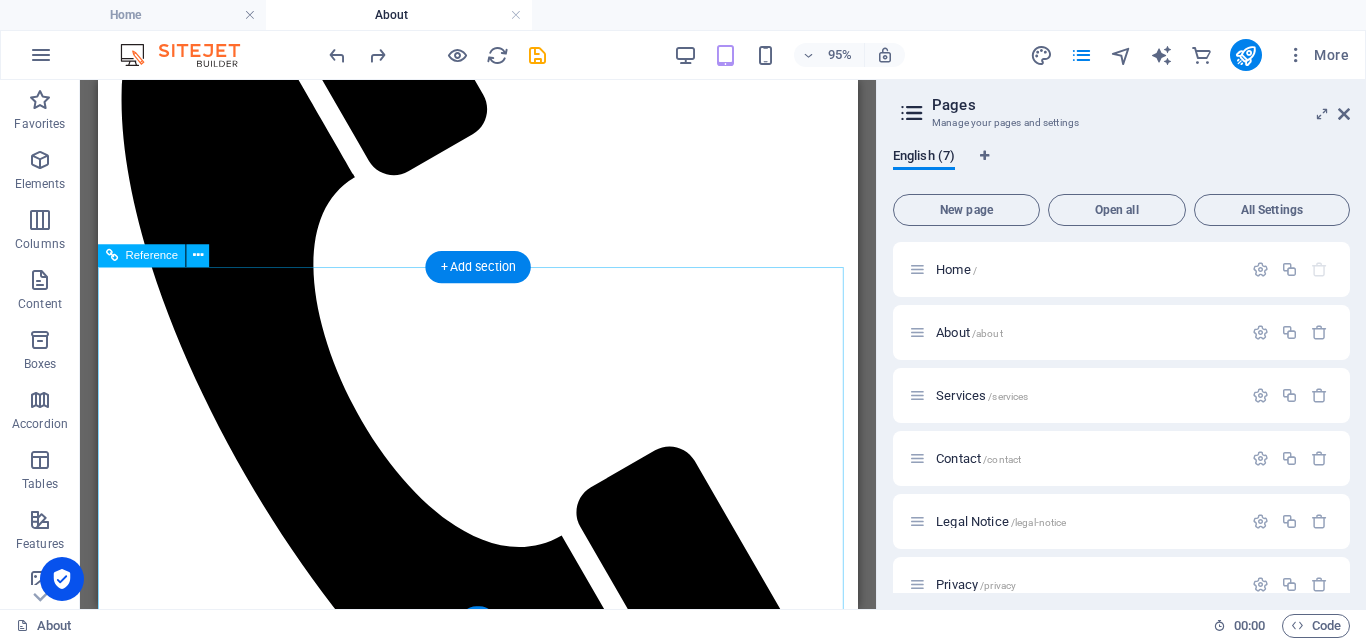 click on "Phone:  0103351611 0609229552 Whatsapp: [PHONE_NUMBER]" at bounding box center (498, 4248) 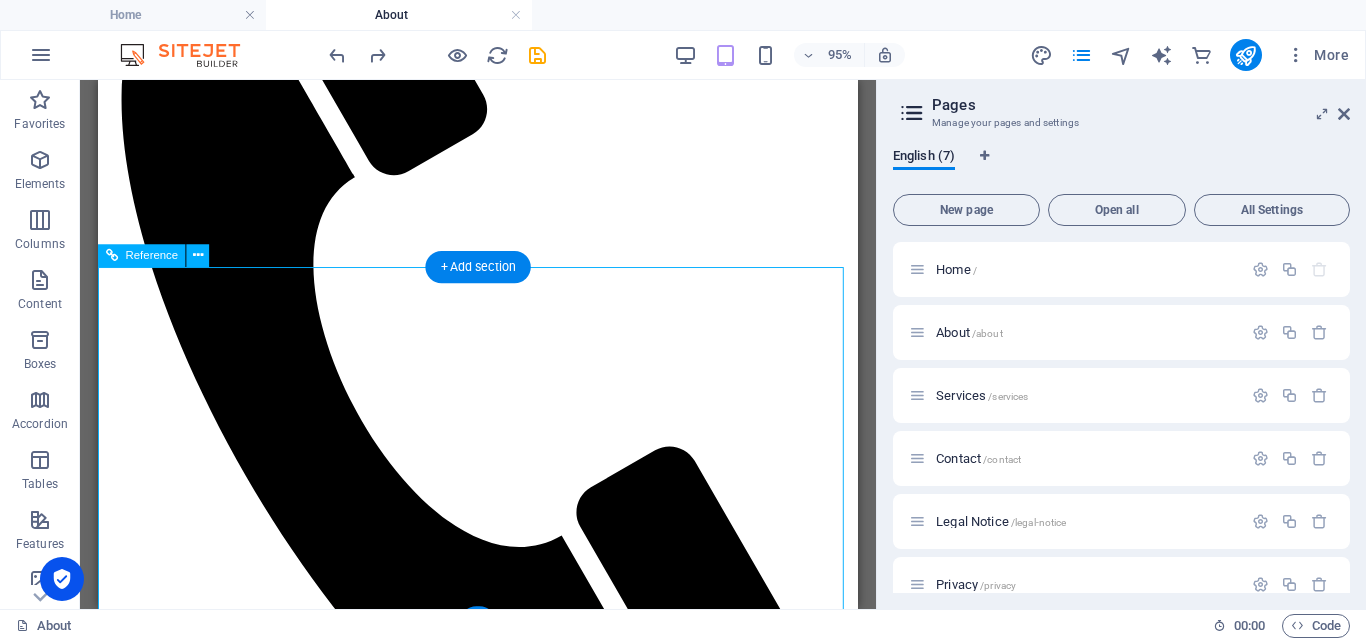 click on "Phone:  0103351611 0609229552 Whatsapp: [PHONE_NUMBER]" at bounding box center [498, 4248] 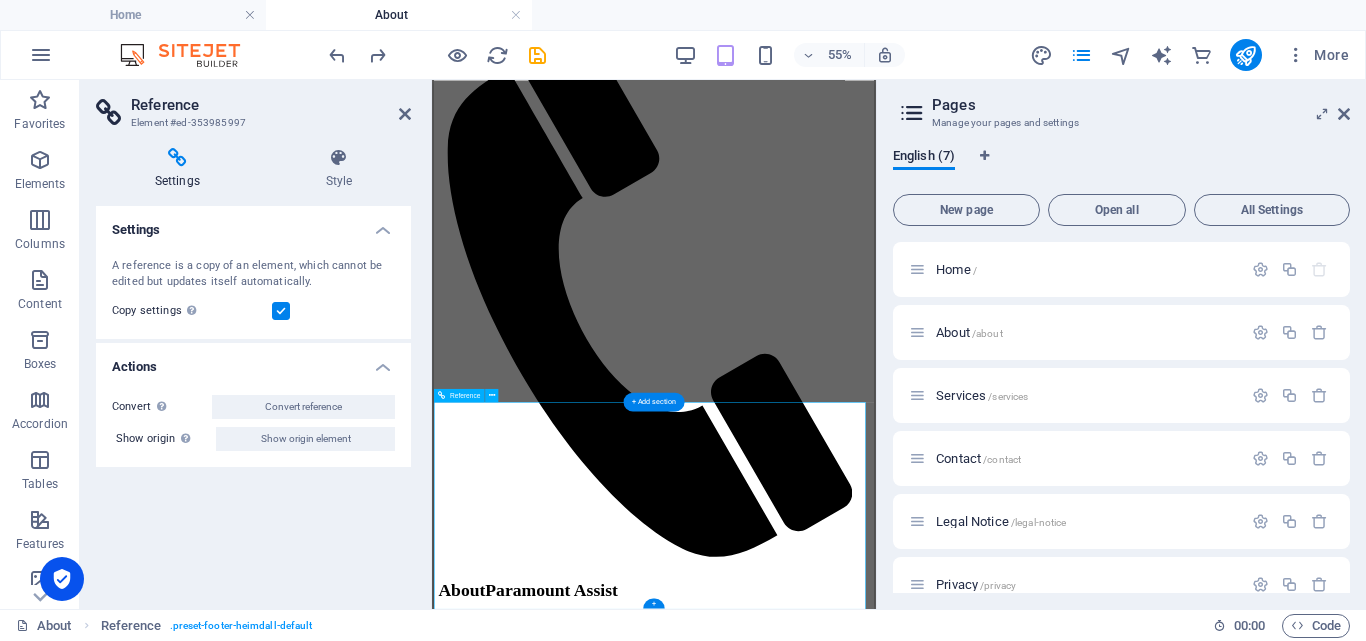 click on "Phone" at bounding box center [834, 4508] 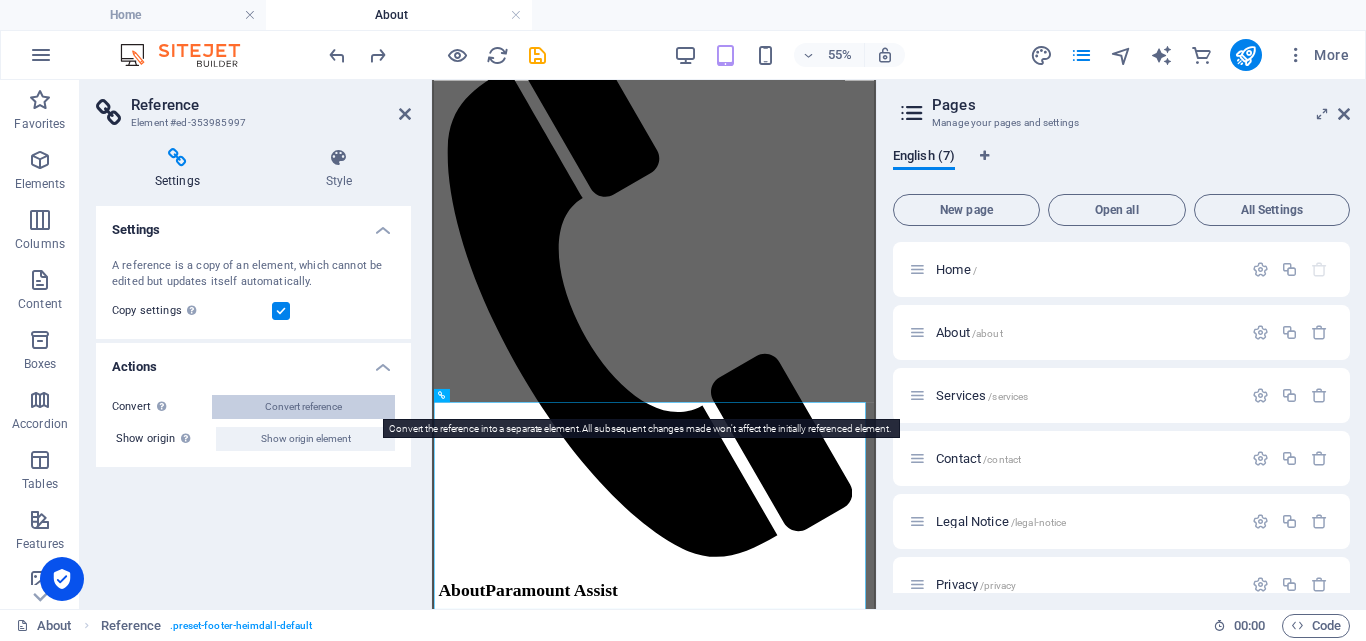 click on "Convert reference" at bounding box center (303, 407) 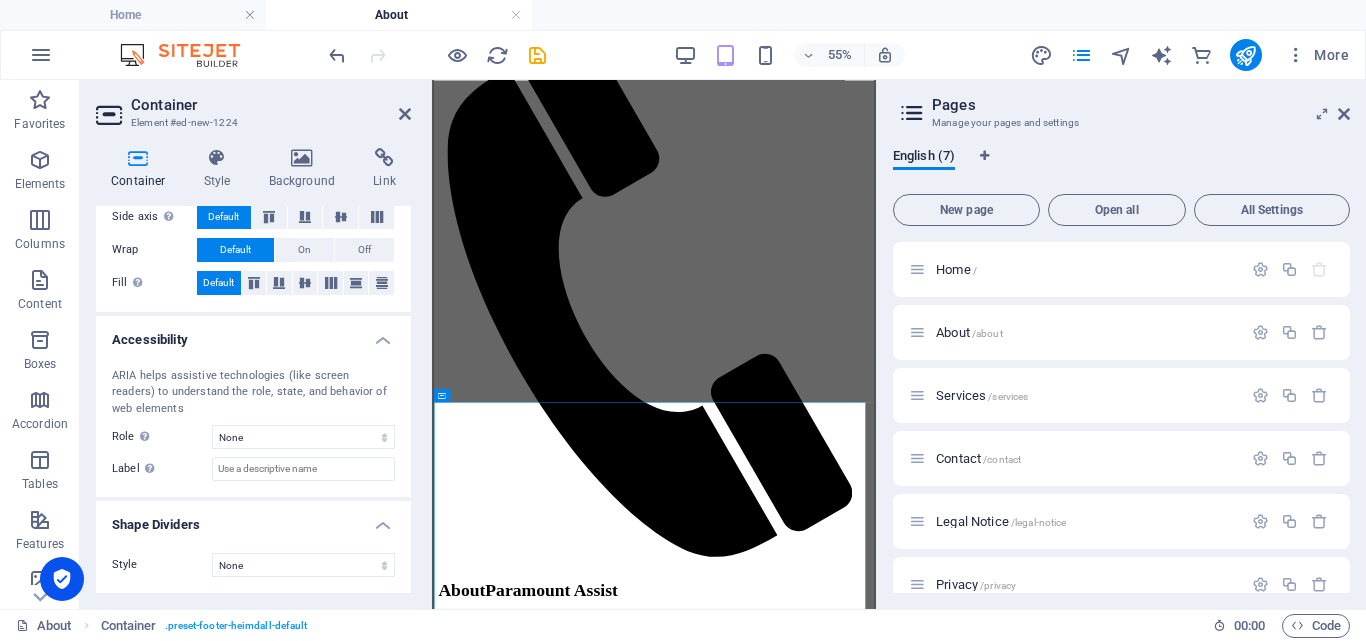 scroll, scrollTop: 0, scrollLeft: 0, axis: both 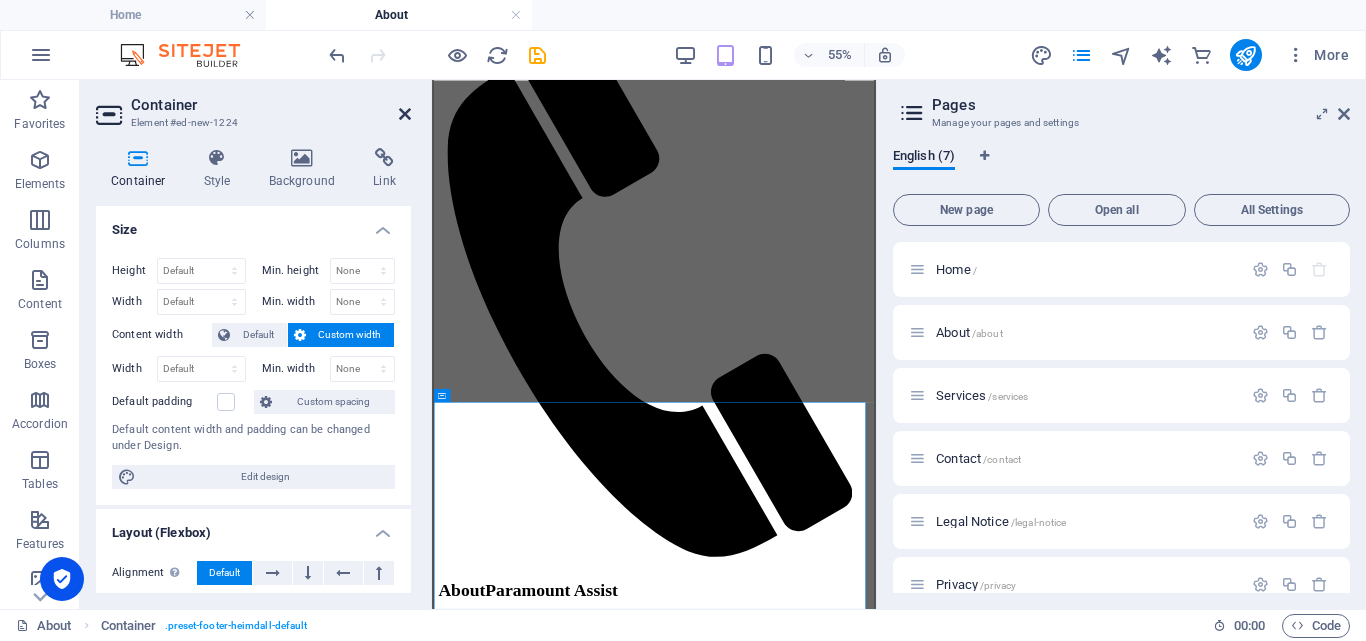 click at bounding box center (405, 114) 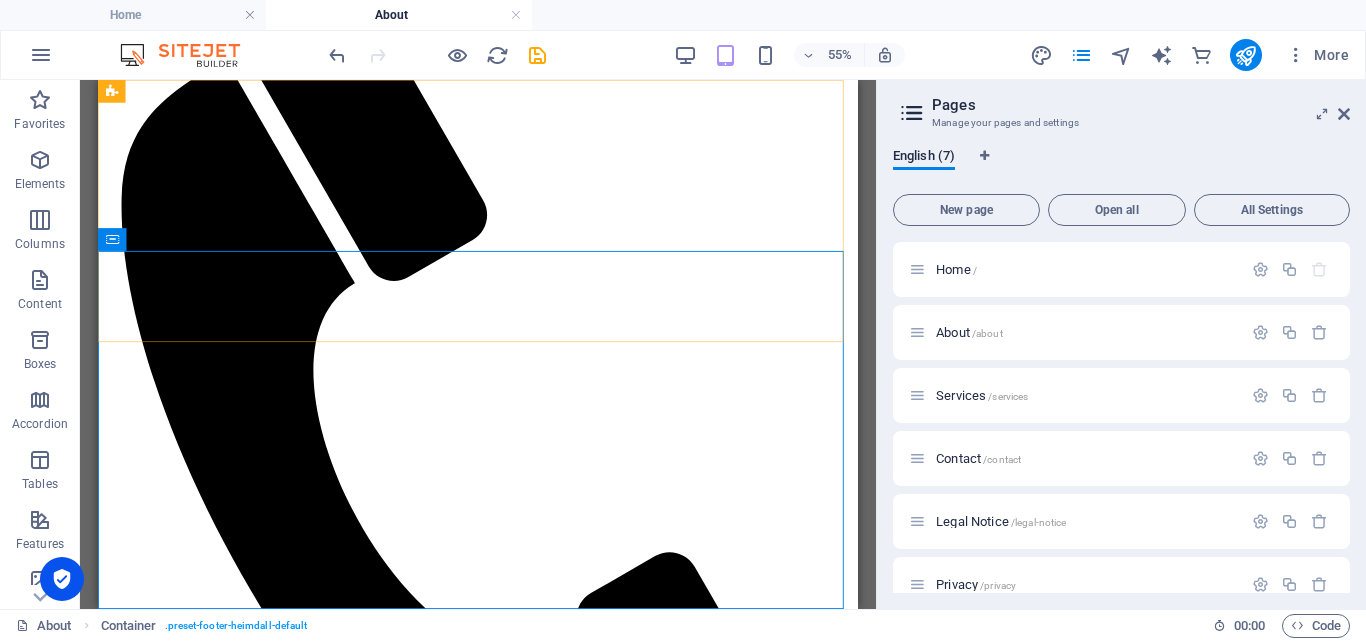 scroll, scrollTop: 891, scrollLeft: 0, axis: vertical 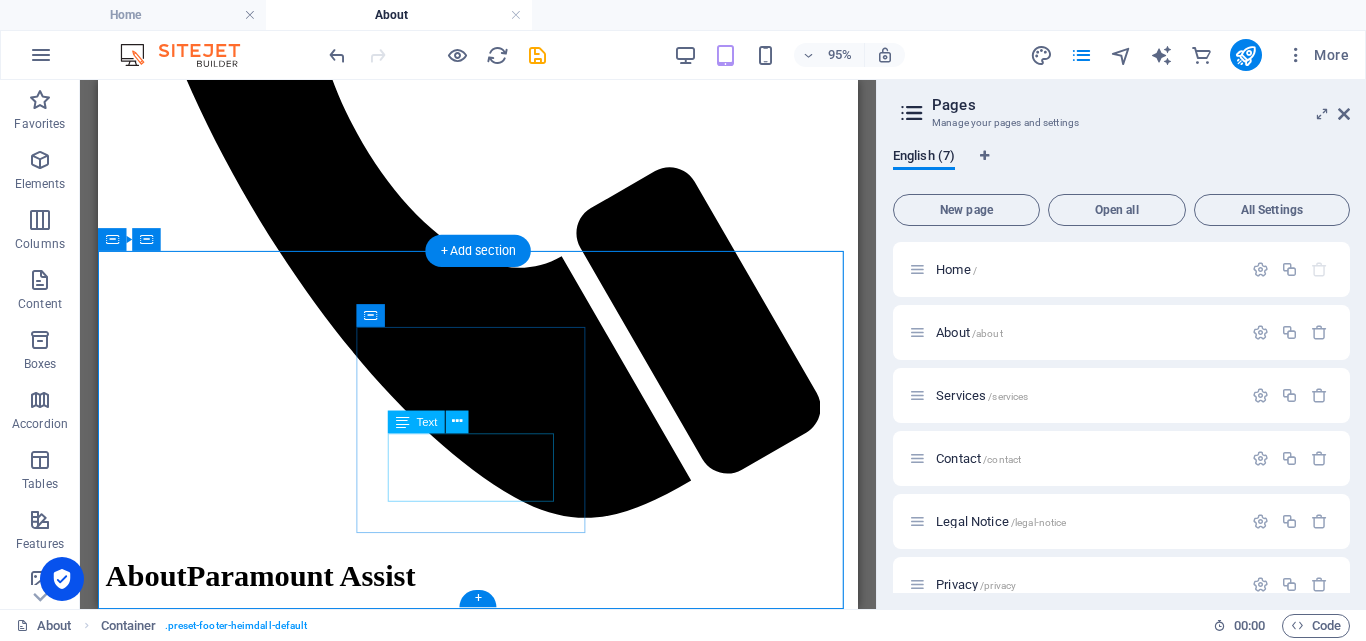 click on "Phone:  0103351611 0609229552 Whatsapp: [PHONE_NUMBER]" at bounding box center (498, 3955) 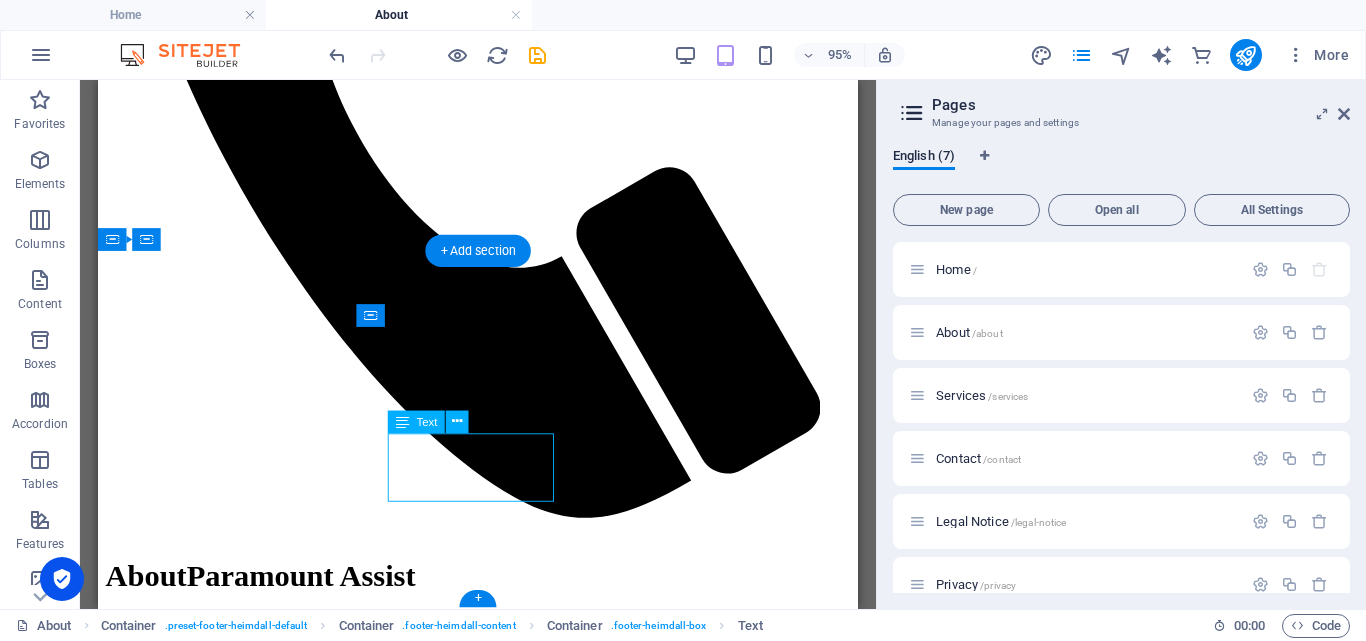 click on "Phone:  0103351611 0609229552 Whatsapp: [PHONE_NUMBER]" at bounding box center (498, 3955) 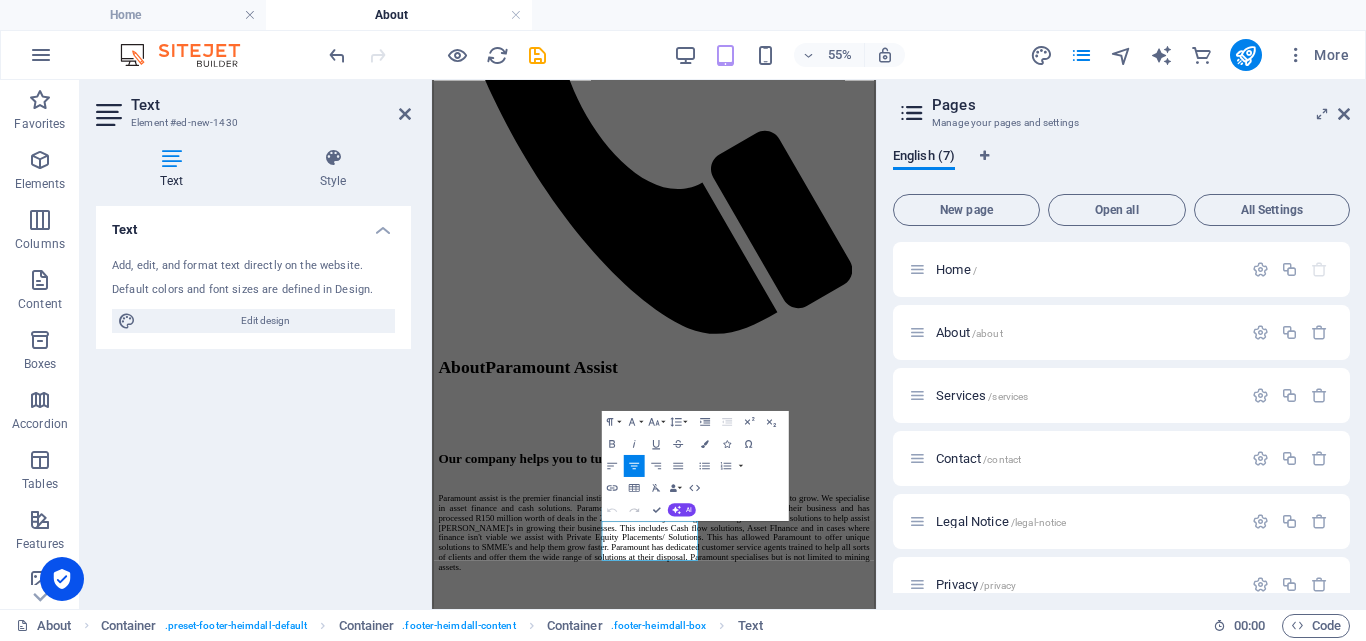 scroll, scrollTop: 462, scrollLeft: 0, axis: vertical 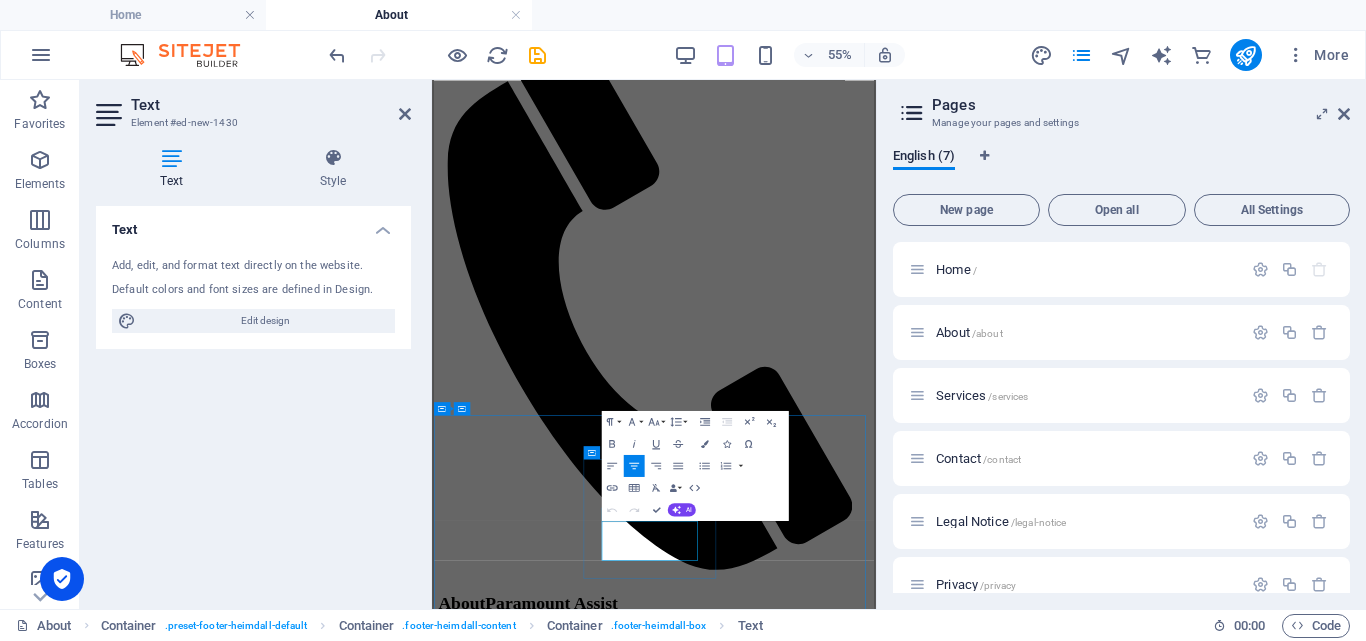 click on "0609229552 Whatsapp: [PHONE_NUMBER]" at bounding box center (834, 4604) 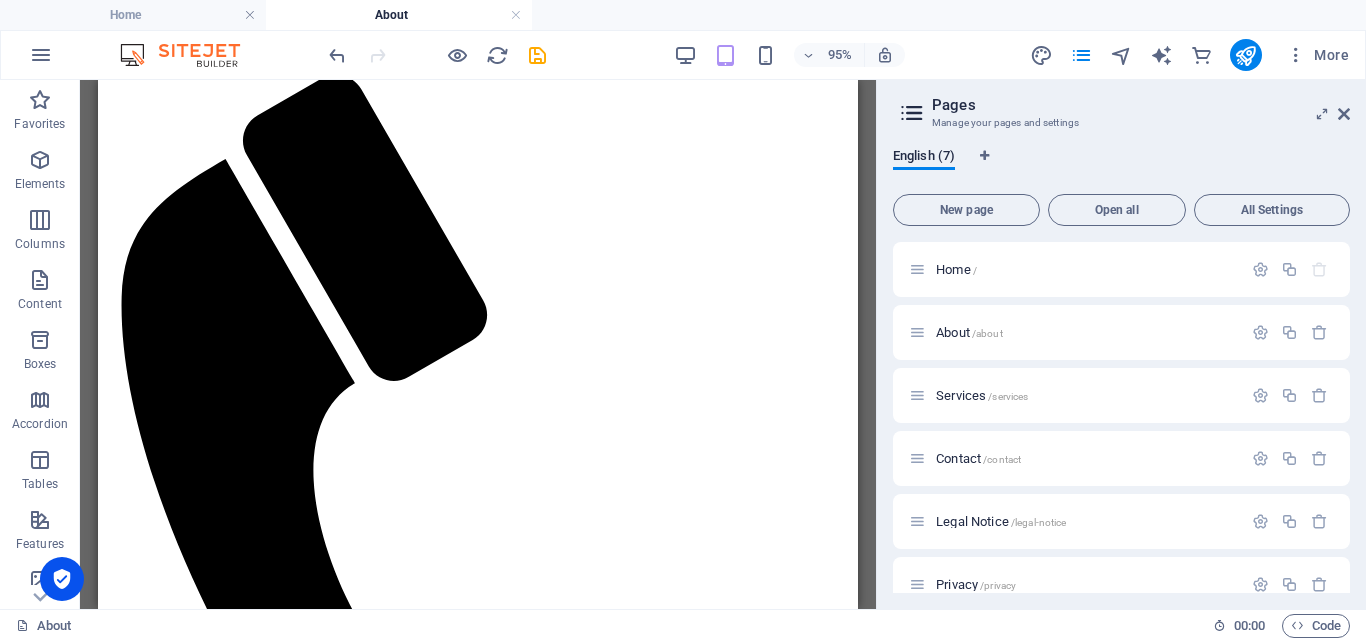 scroll, scrollTop: 410, scrollLeft: 0, axis: vertical 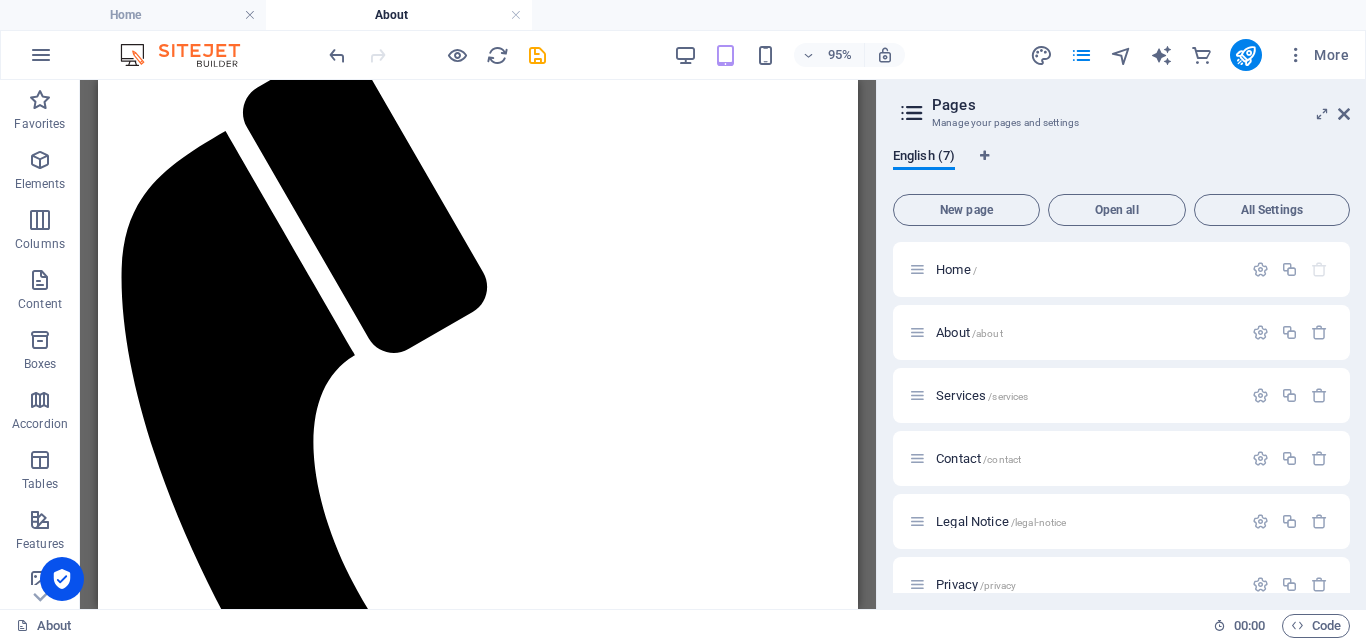 drag, startPoint x: 883, startPoint y: 517, endPoint x: 1001, endPoint y: 417, distance: 154.67384 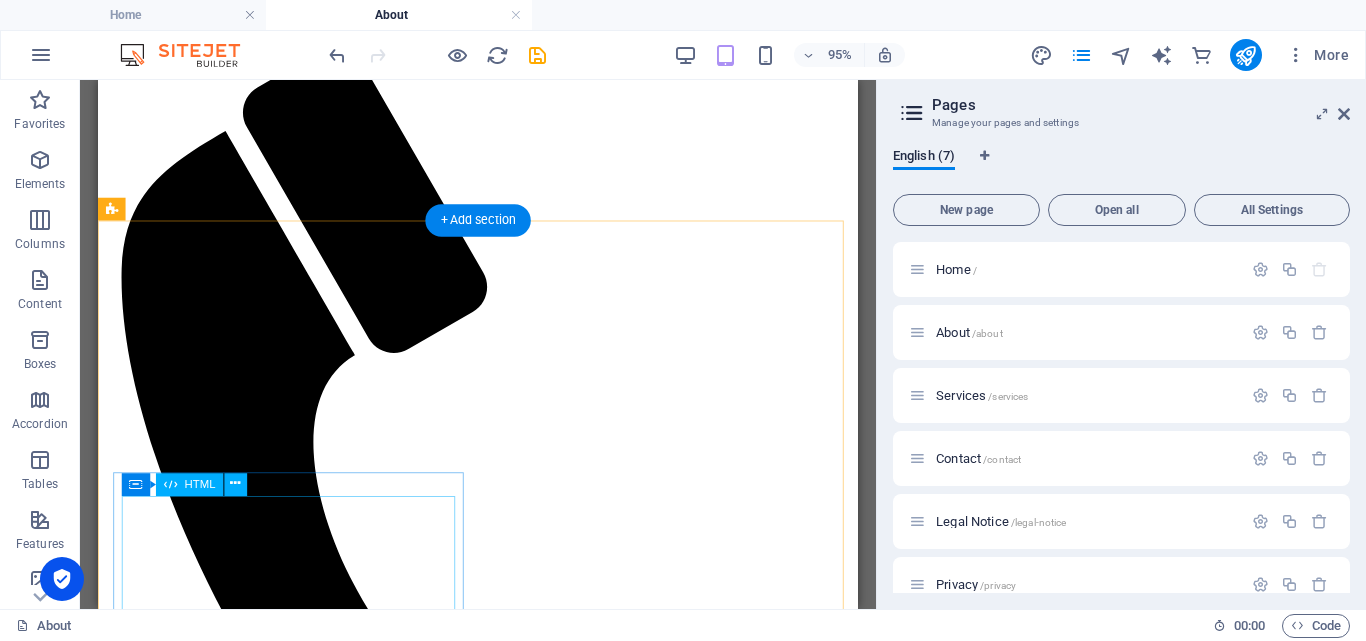 click on "212" at bounding box center [498, 2202] 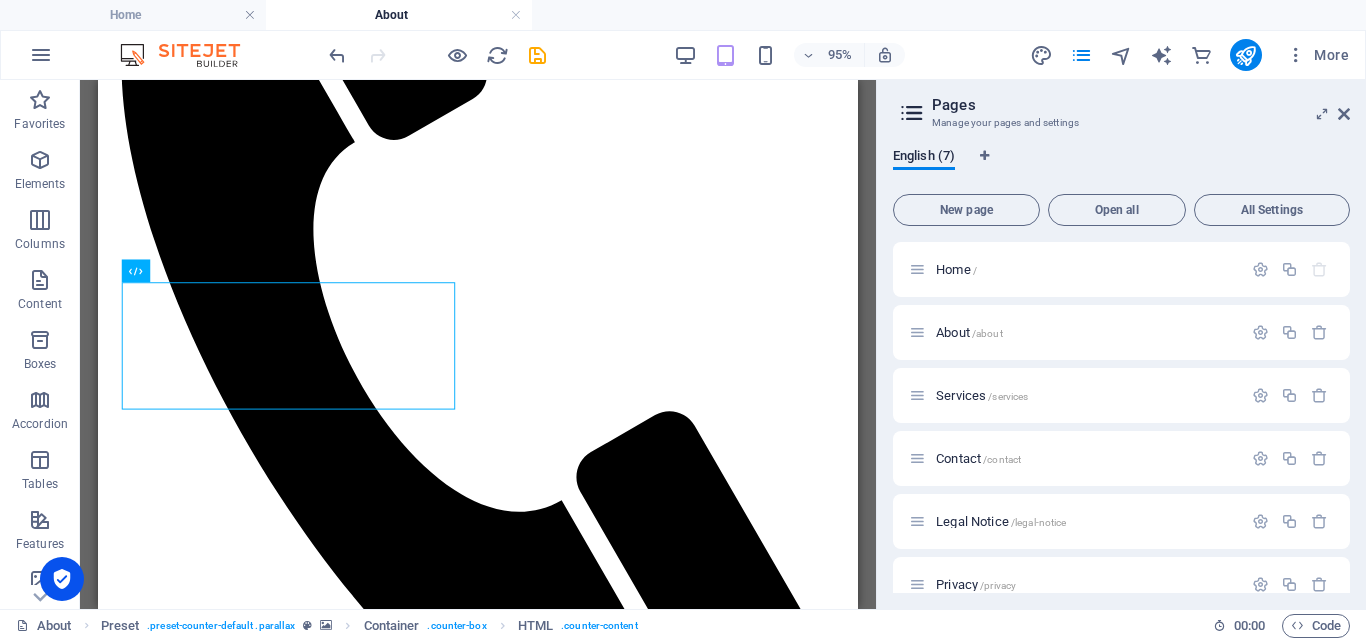 scroll, scrollTop: 0, scrollLeft: 0, axis: both 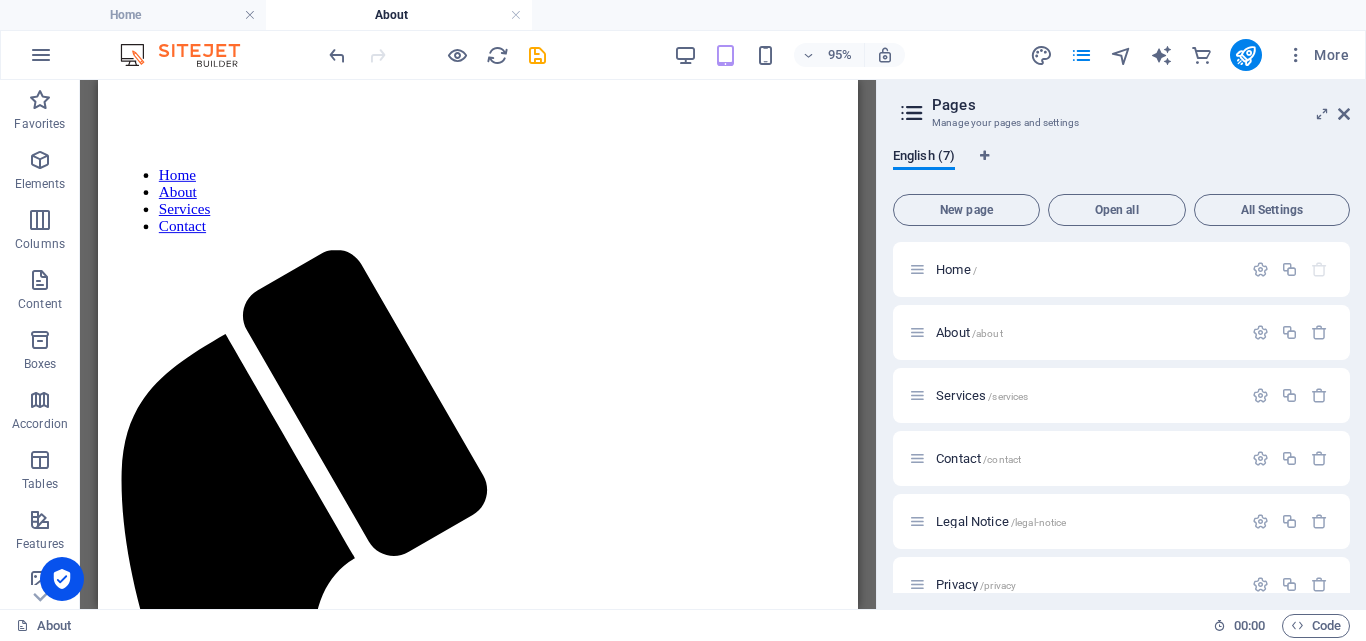 drag, startPoint x: 887, startPoint y: 365, endPoint x: 975, endPoint y: 364, distance: 88.005684 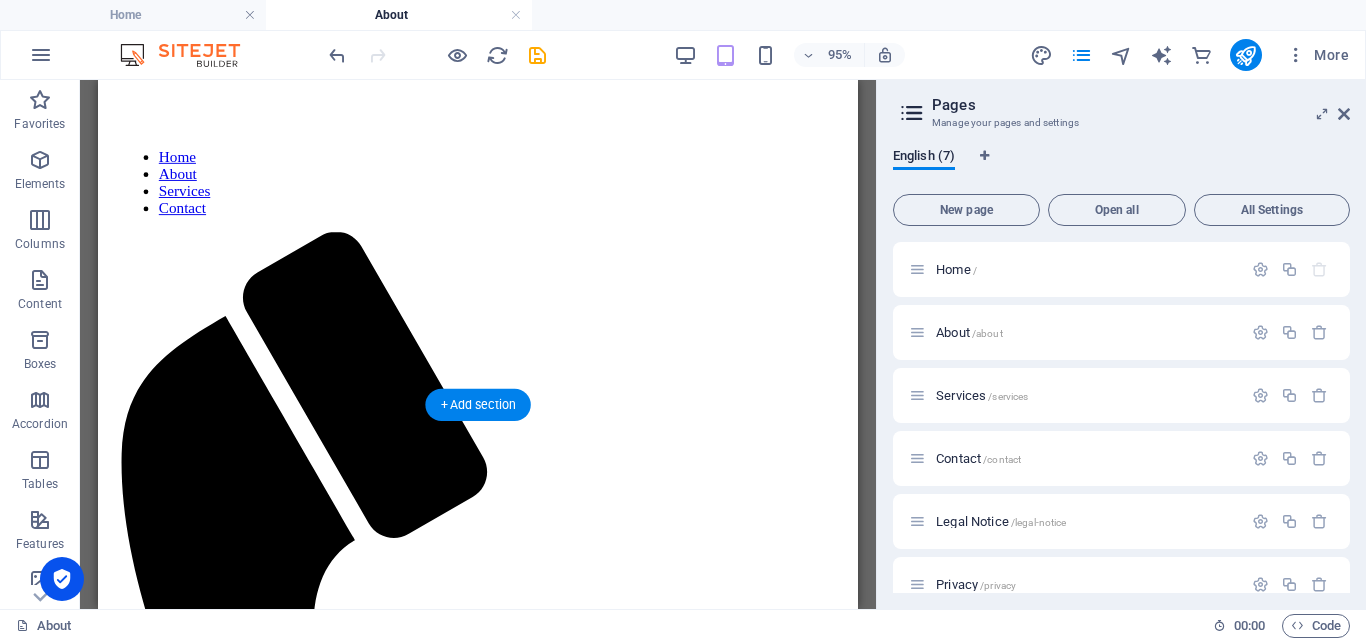 click at bounding box center (498, 1494) 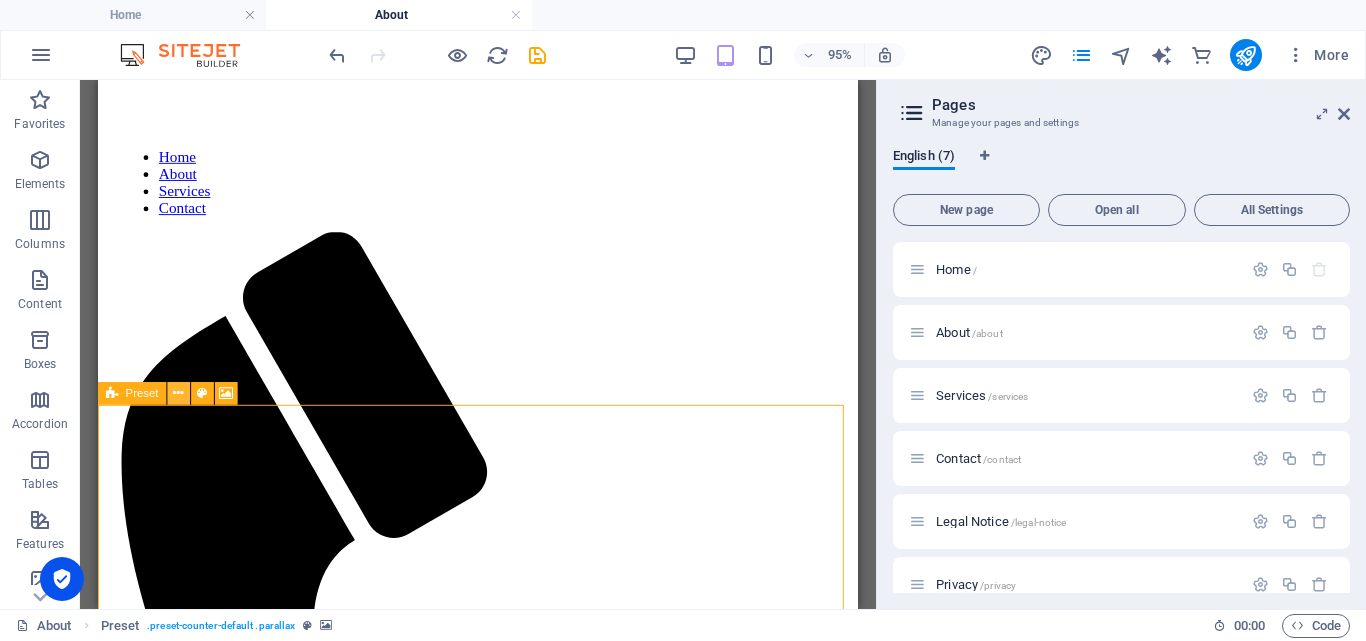 click at bounding box center [178, 394] 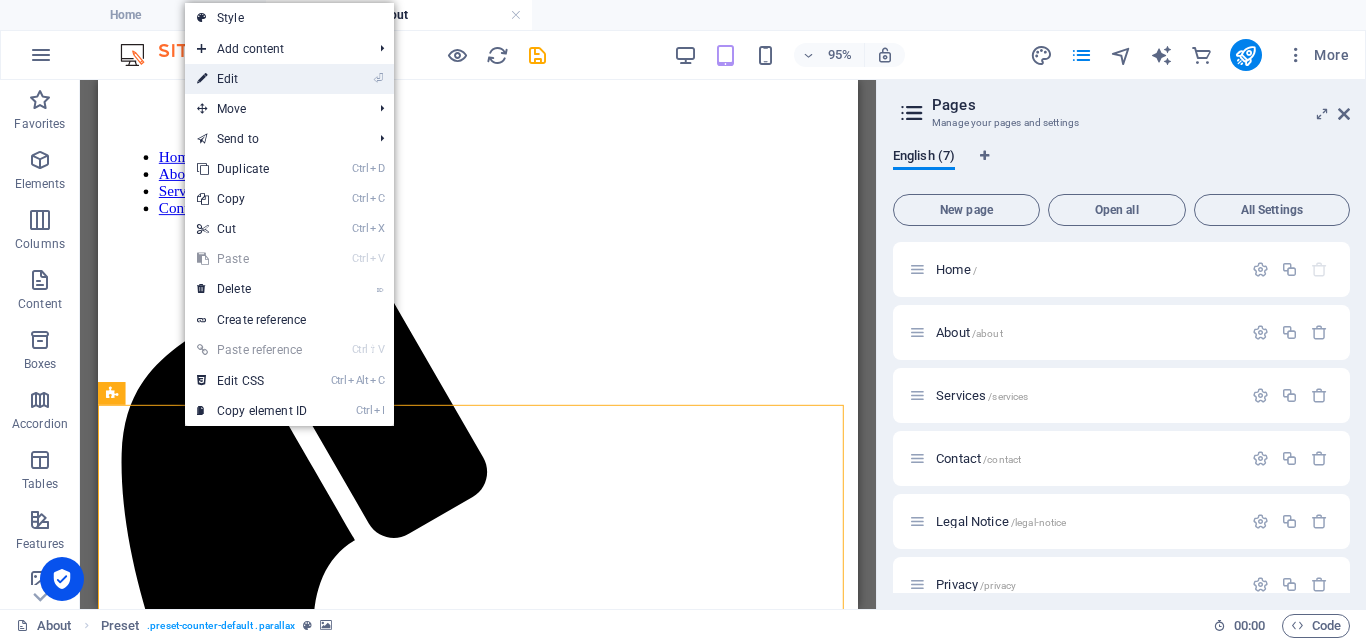 click on "⏎  Edit" at bounding box center (252, 79) 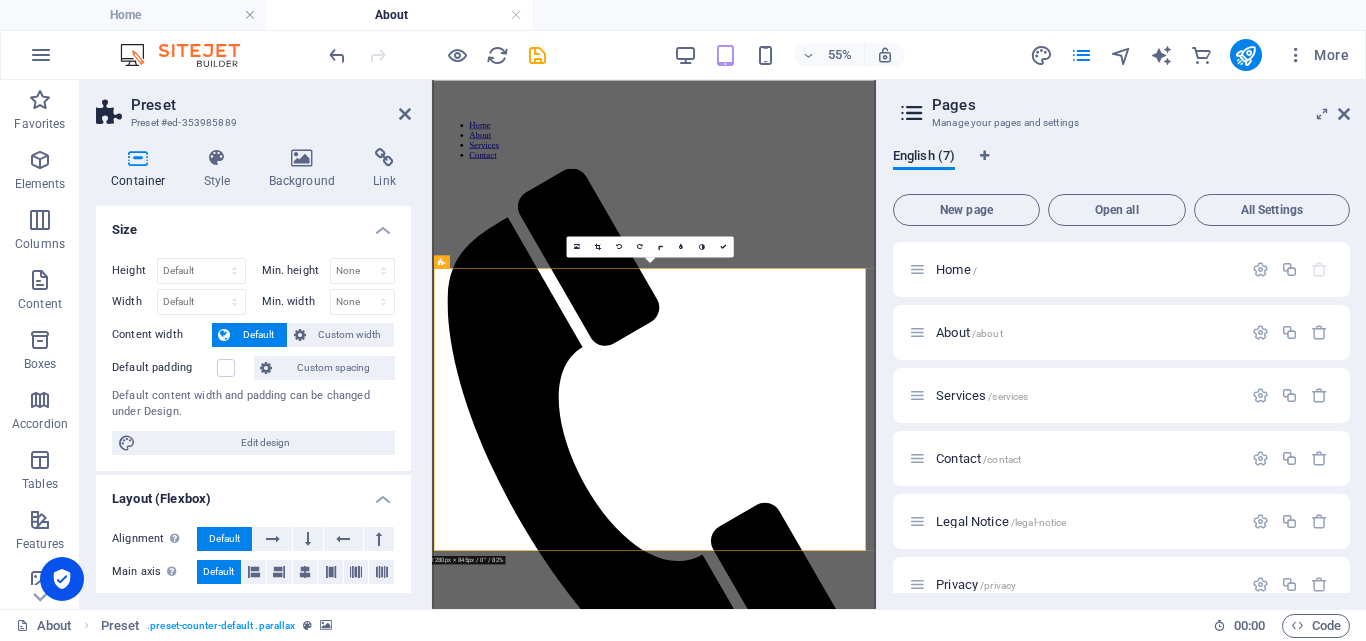 scroll, scrollTop: 388, scrollLeft: 0, axis: vertical 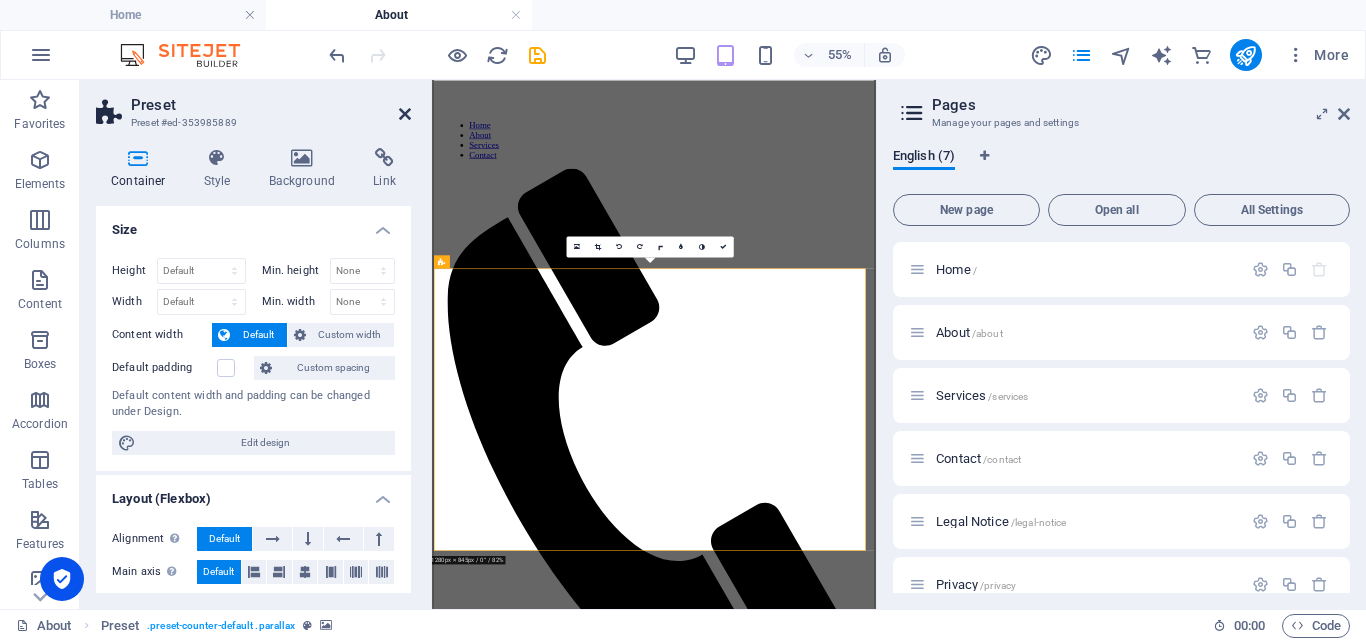 click at bounding box center (405, 114) 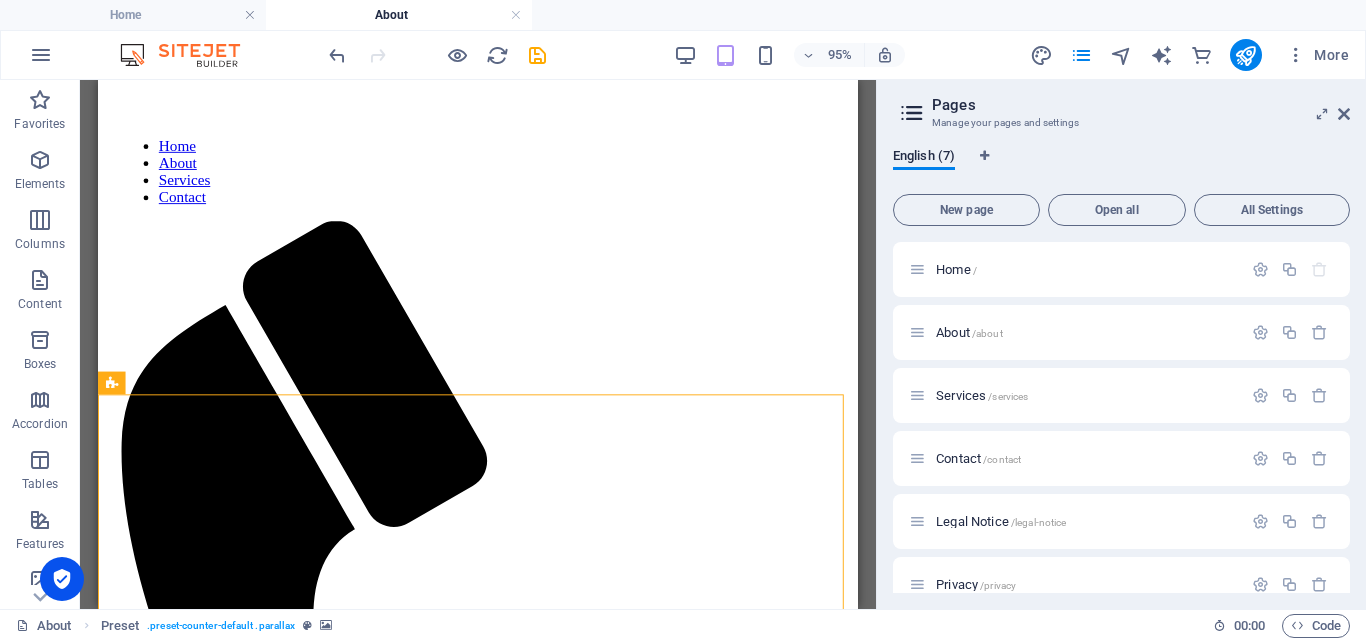 scroll, scrollTop: 211, scrollLeft: 0, axis: vertical 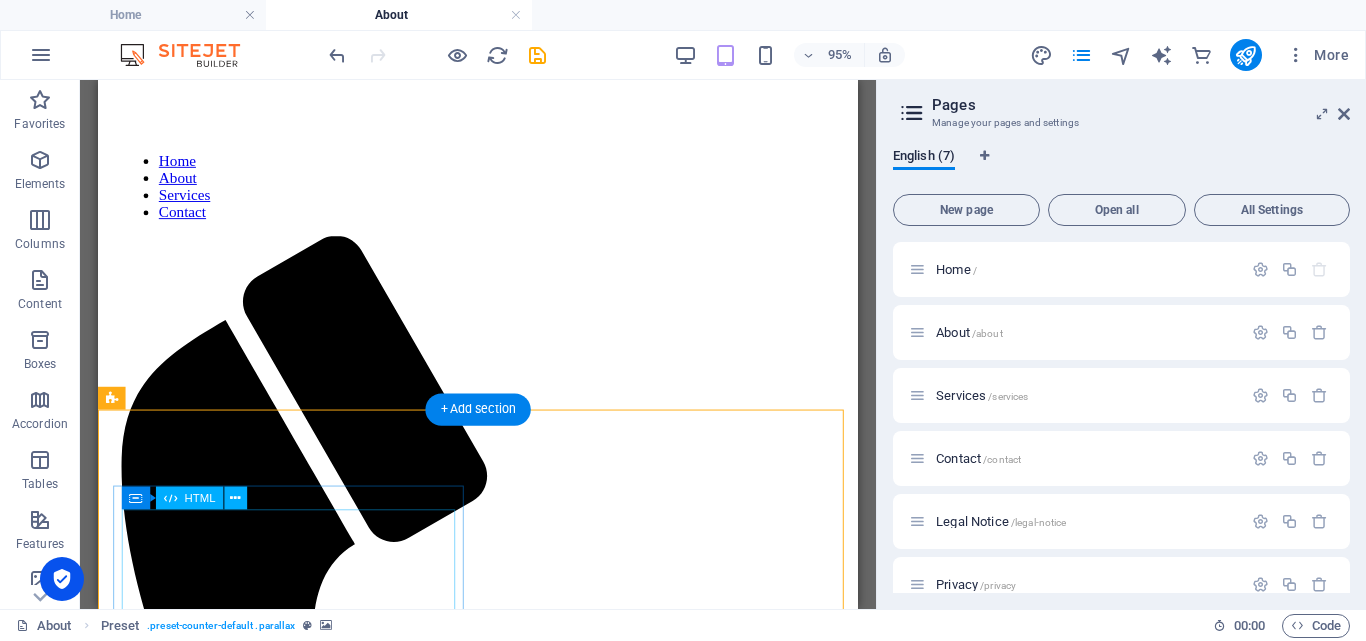 click on "127" at bounding box center (498, 2265) 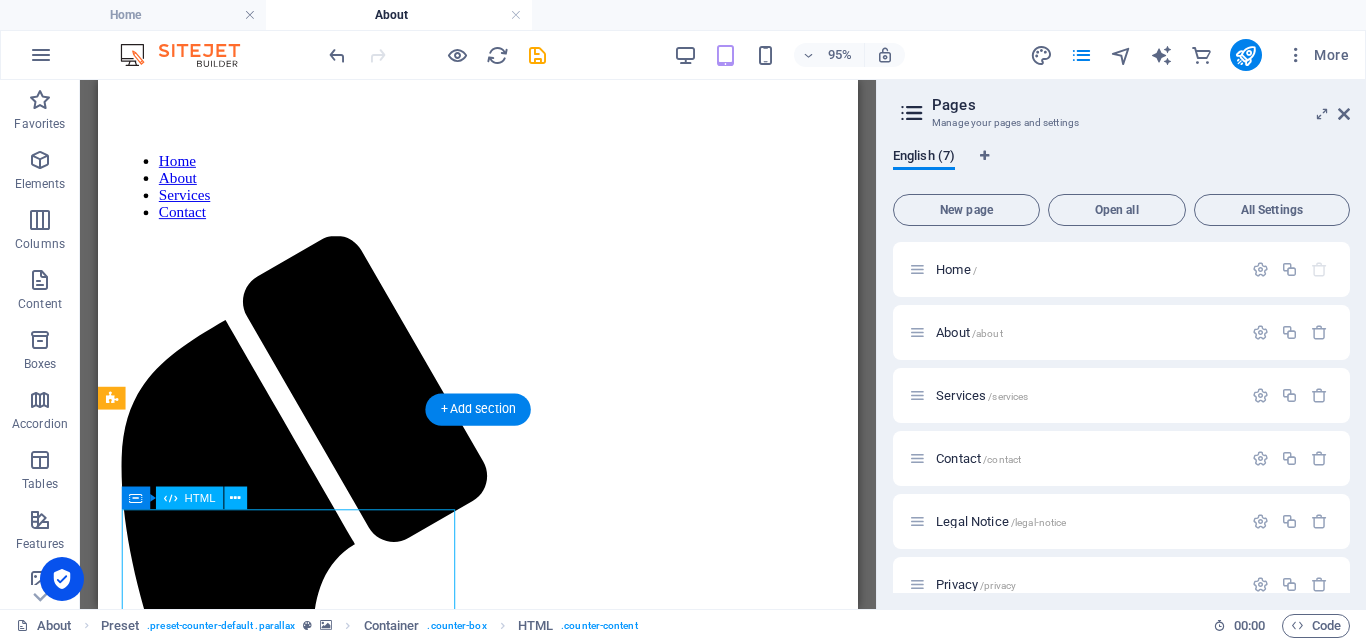 click on "127" at bounding box center (498, 2265) 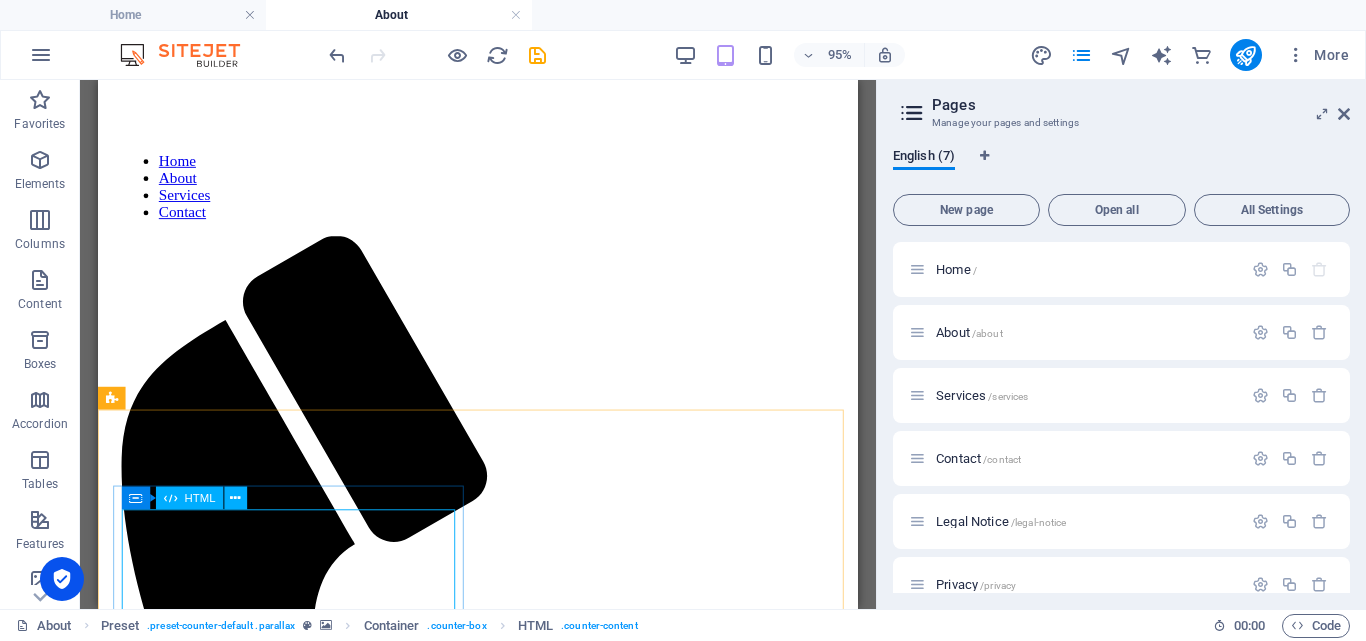 click on "HTML" at bounding box center (199, 498) 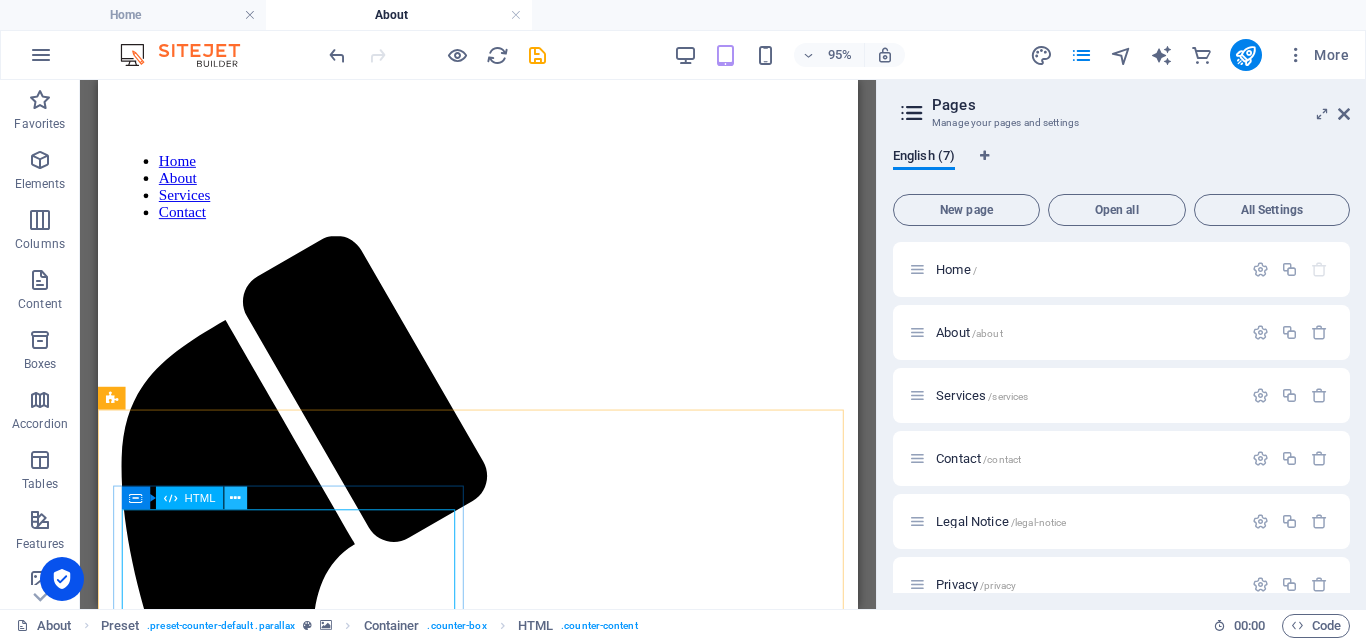 click at bounding box center (235, 498) 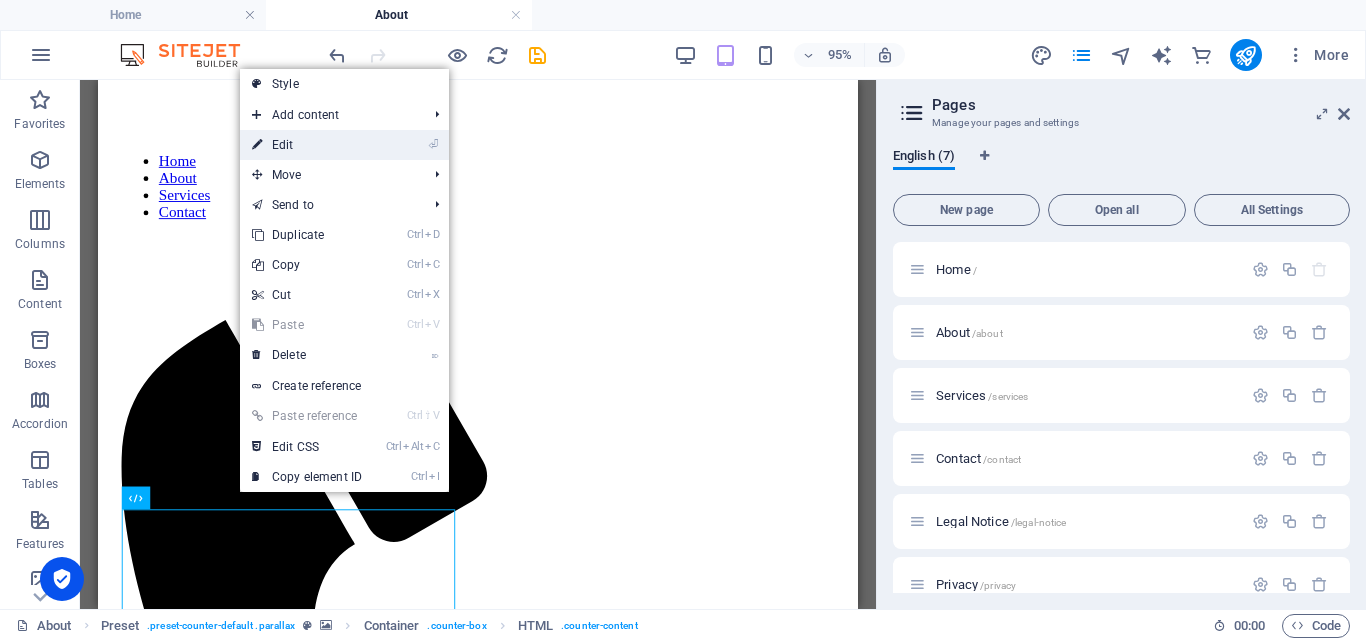click on "⏎  Edit" at bounding box center (307, 145) 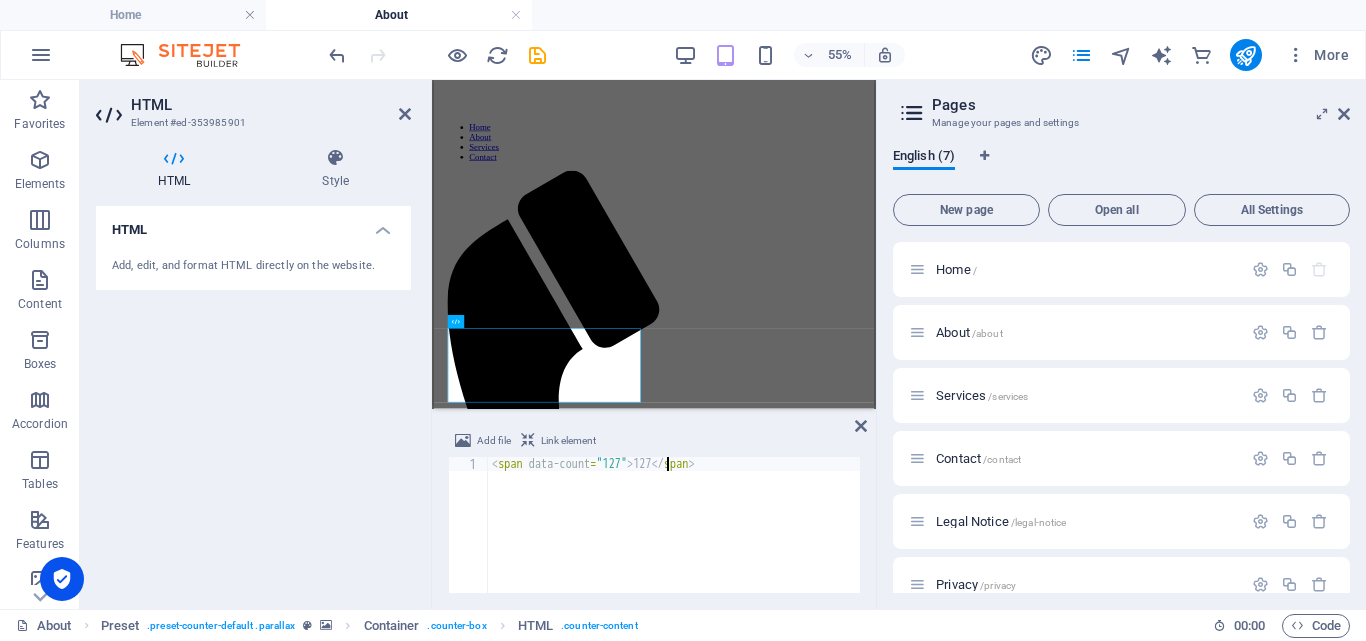 click on "< span   data-count = "127" > 127 </ span >" at bounding box center (674, 539) 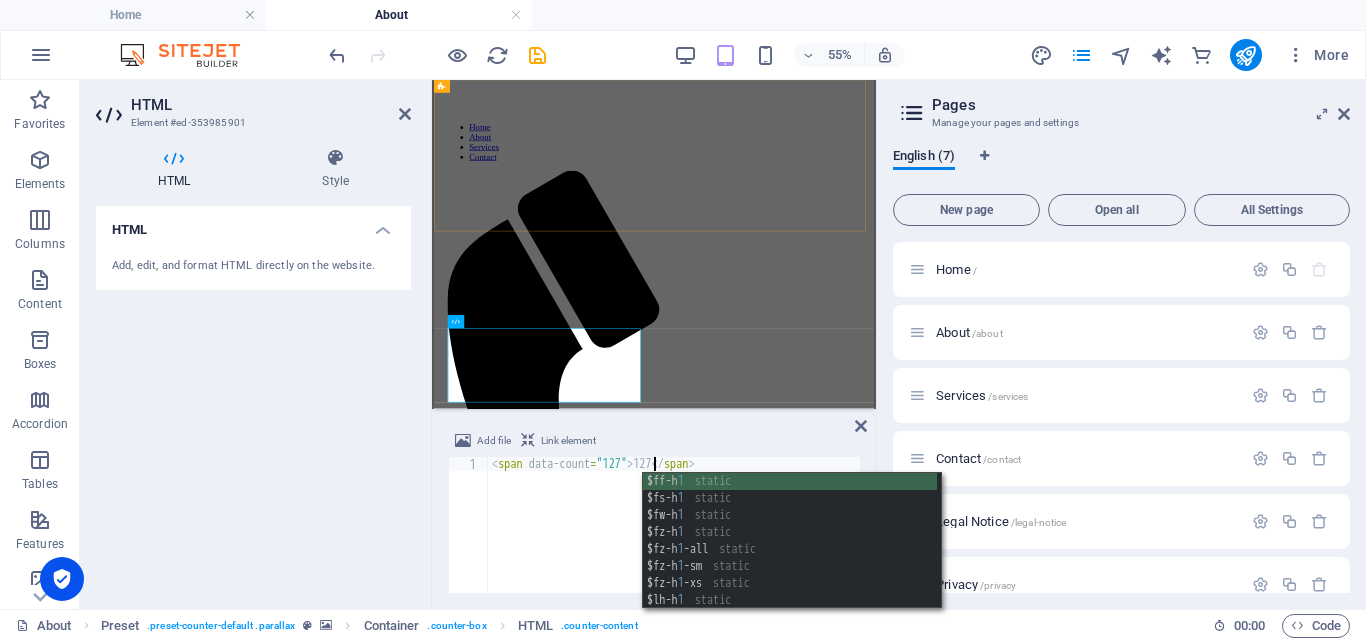 scroll, scrollTop: 0, scrollLeft: 13, axis: horizontal 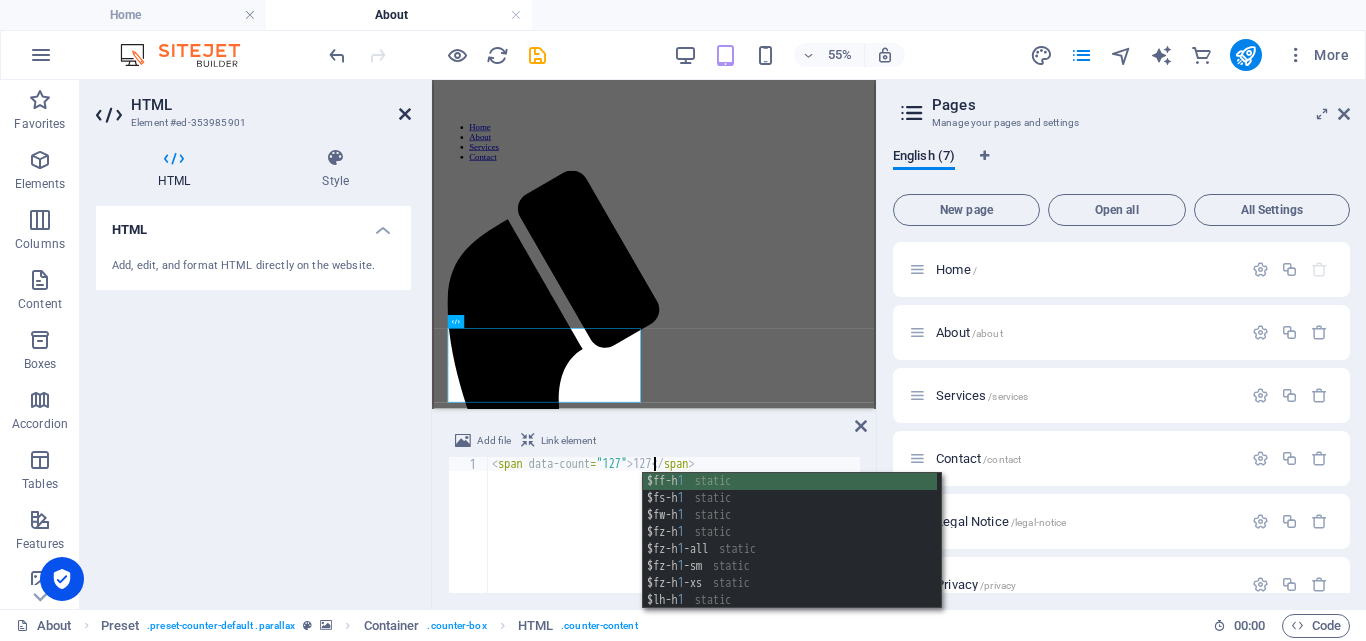 type on "<span data-count="127">127</span>" 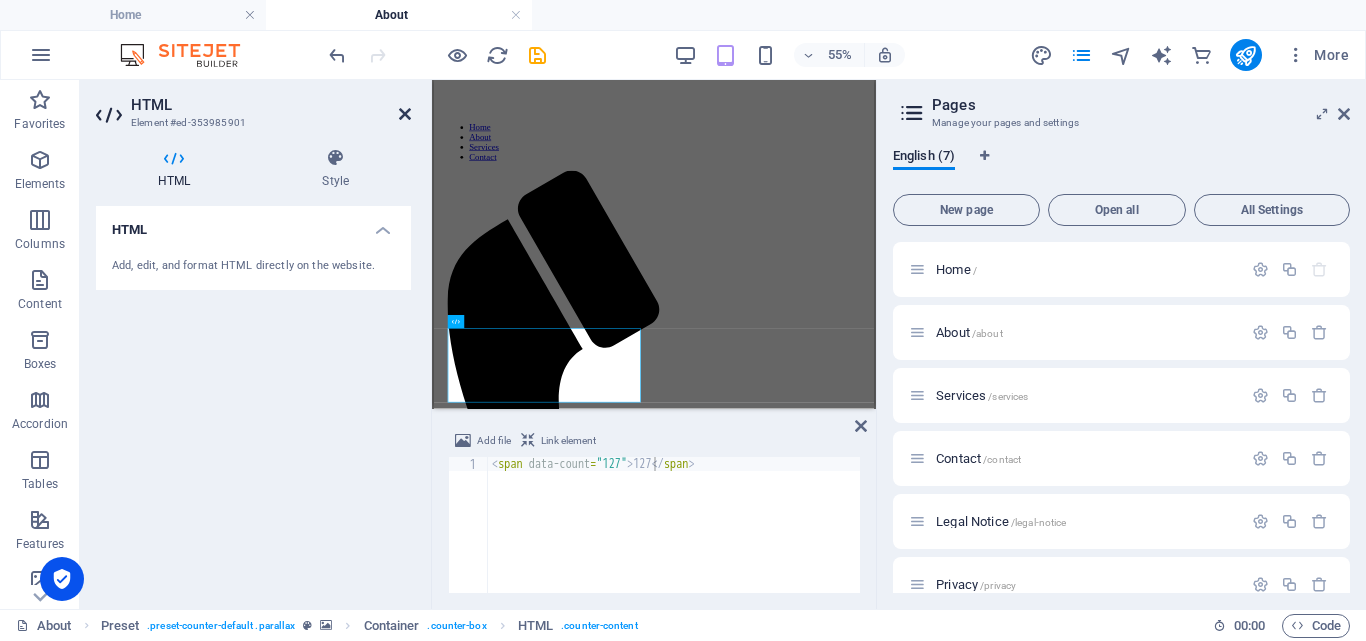 click at bounding box center [405, 114] 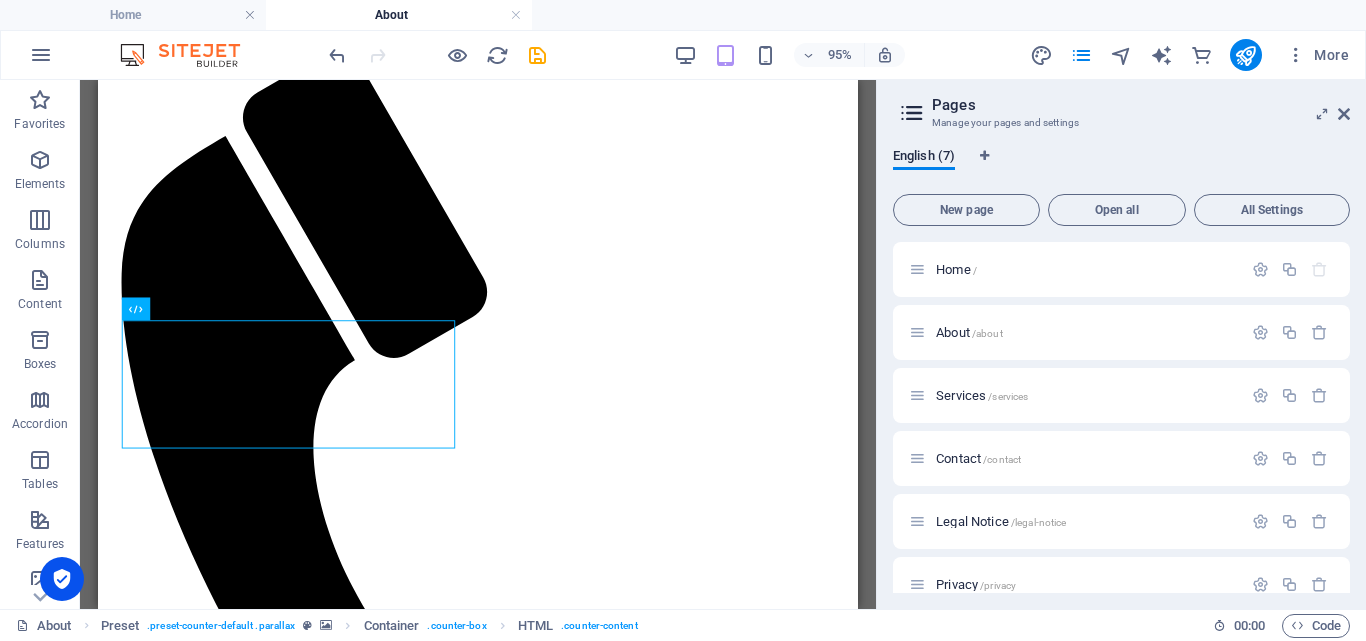 scroll, scrollTop: 410, scrollLeft: 0, axis: vertical 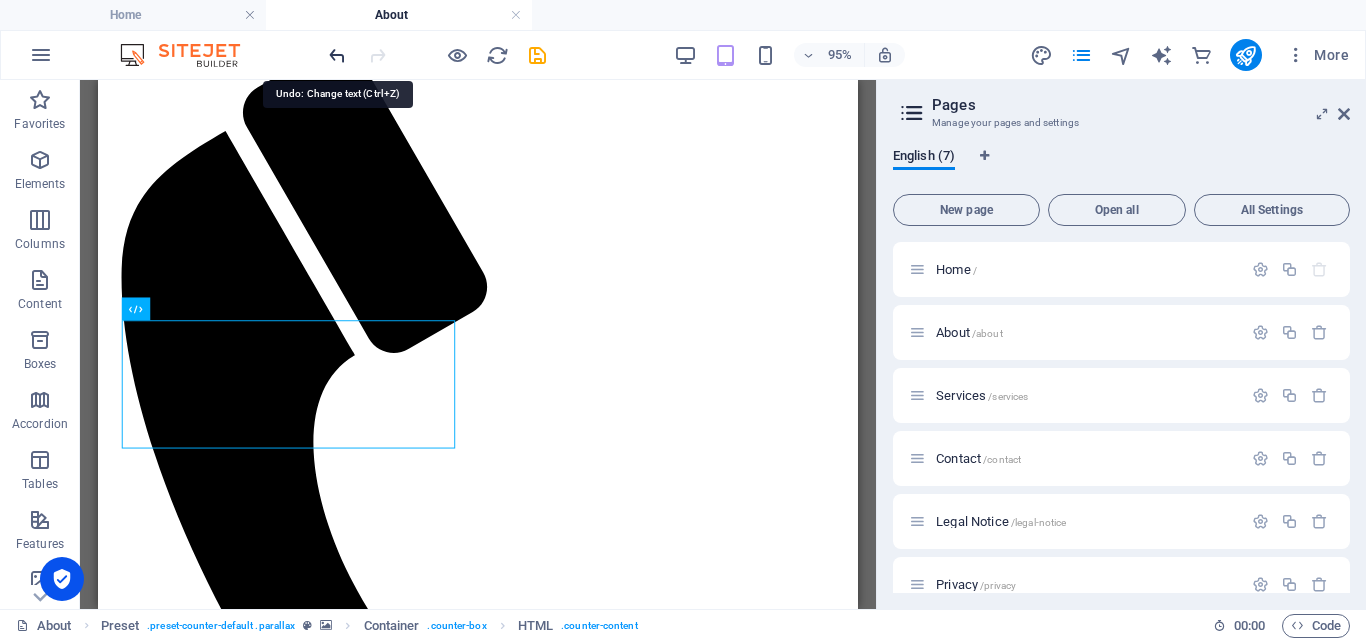 click at bounding box center [337, 55] 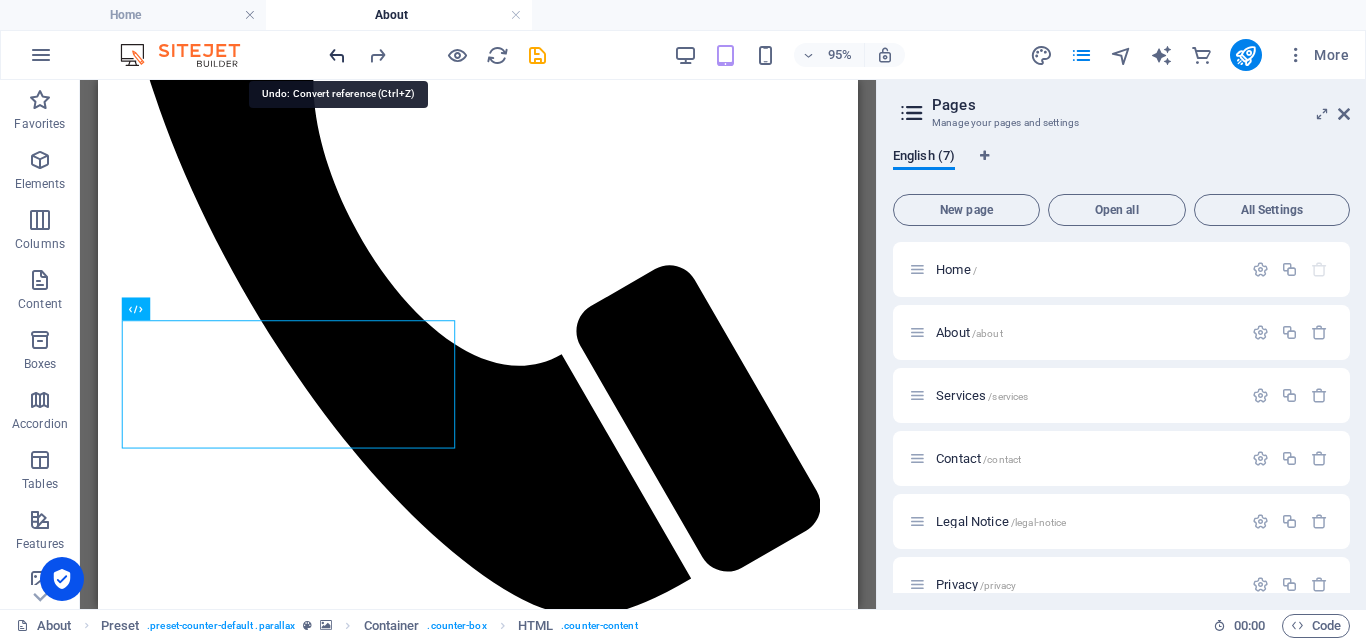scroll, scrollTop: 891, scrollLeft: 0, axis: vertical 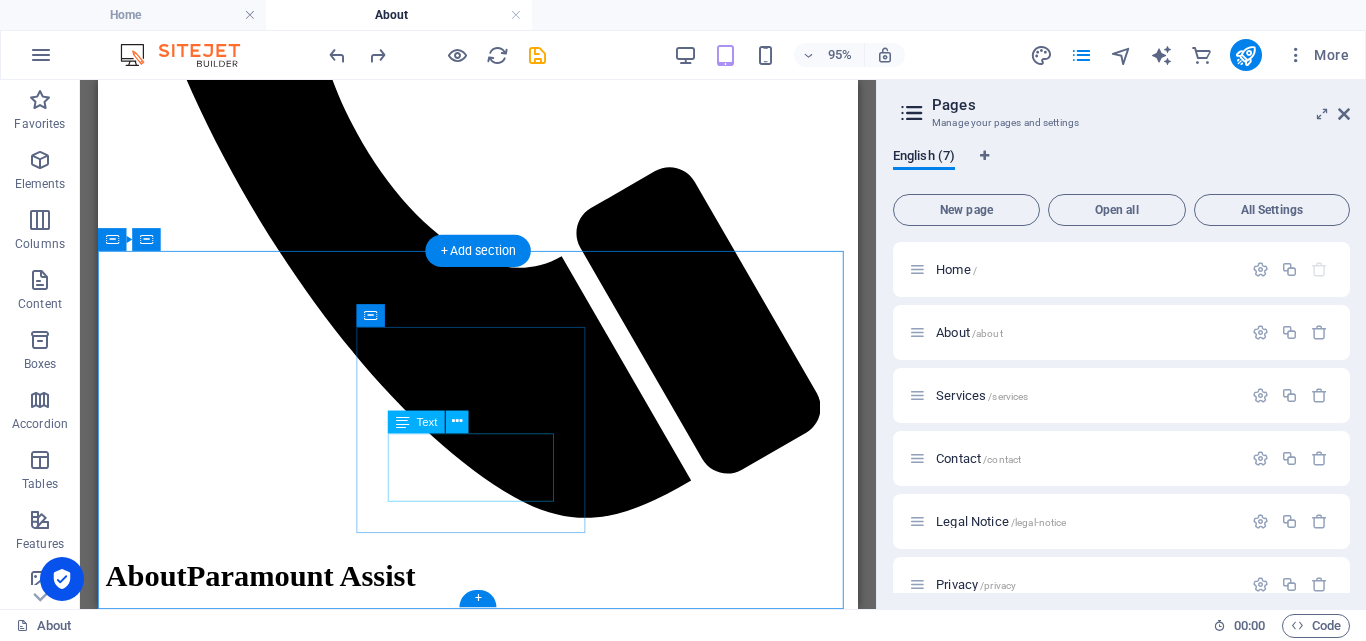 click on "Phone:  0103351611 0609229552 Whatsapp: [PHONE_NUMBER]" at bounding box center (498, 3955) 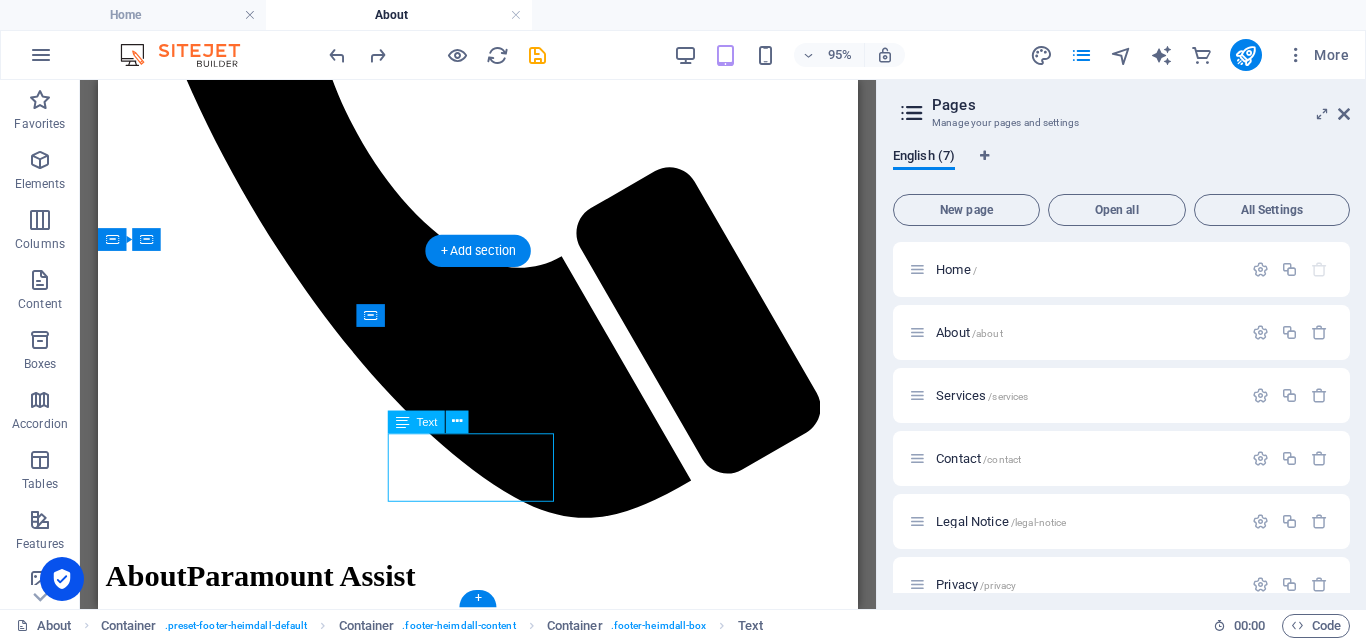 click on "Phone:  0103351611 0609229552 Whatsapp: [PHONE_NUMBER]" at bounding box center (498, 3955) 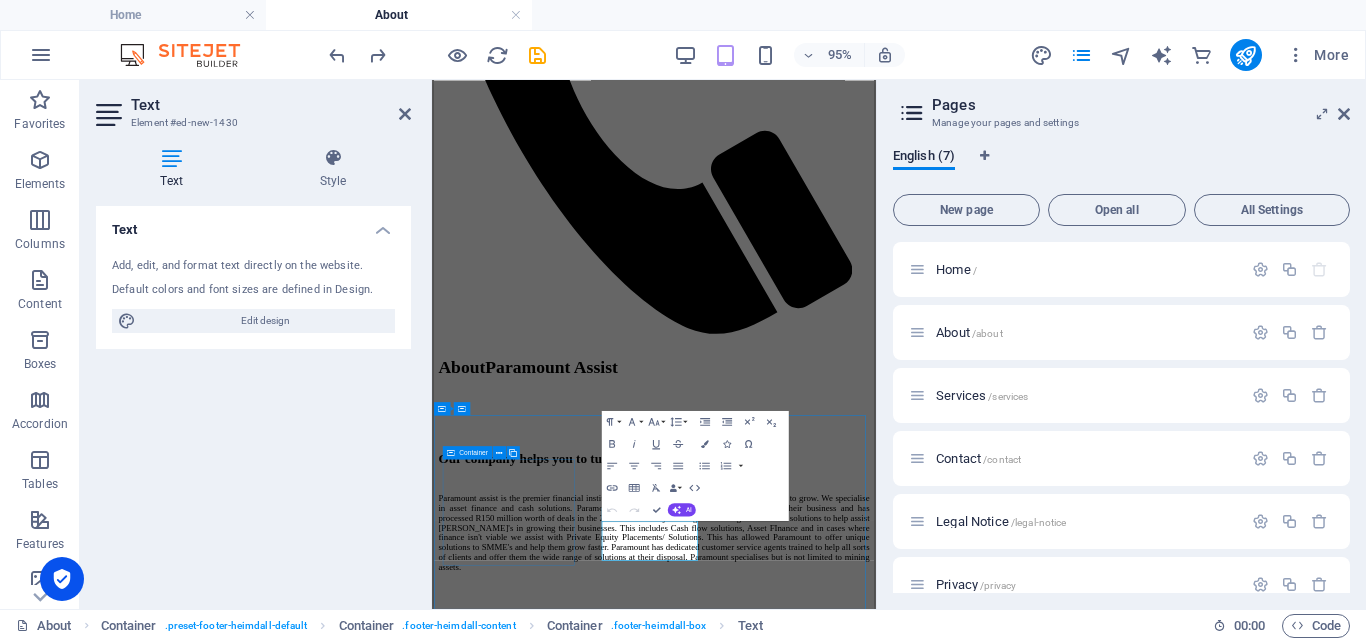 scroll, scrollTop: 462, scrollLeft: 0, axis: vertical 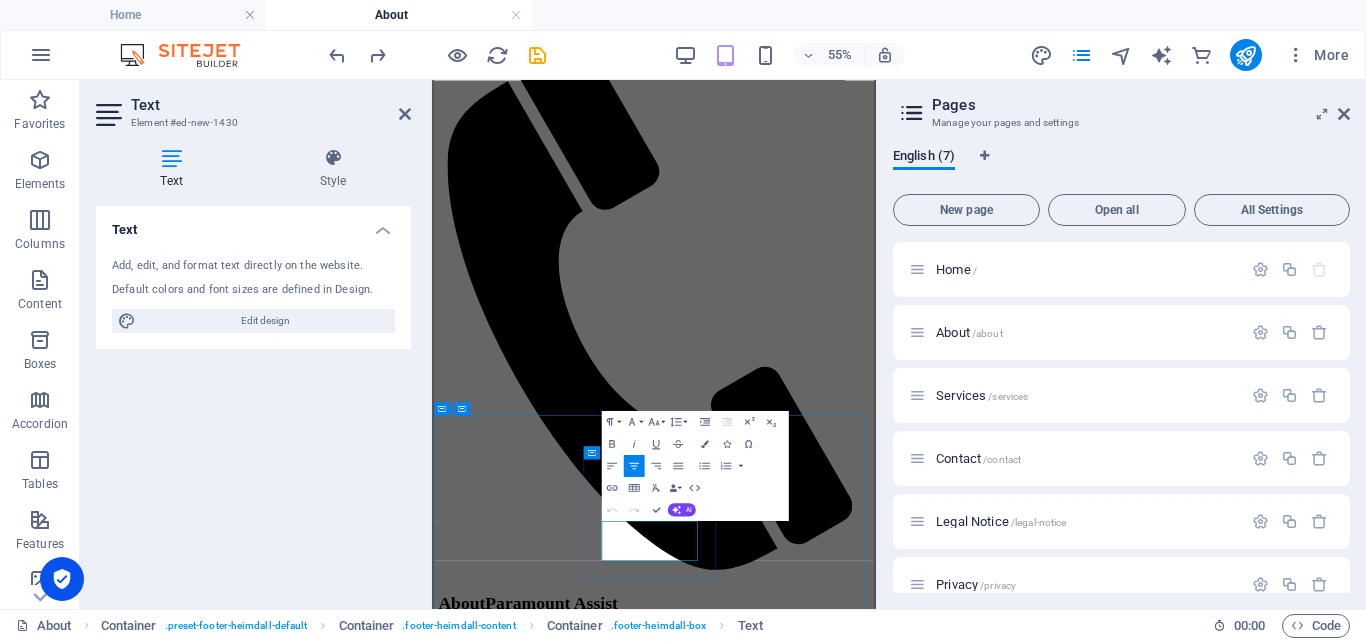 click on "0609229552 Whatsapp: [PHONE_NUMBER]" at bounding box center (834, 4604) 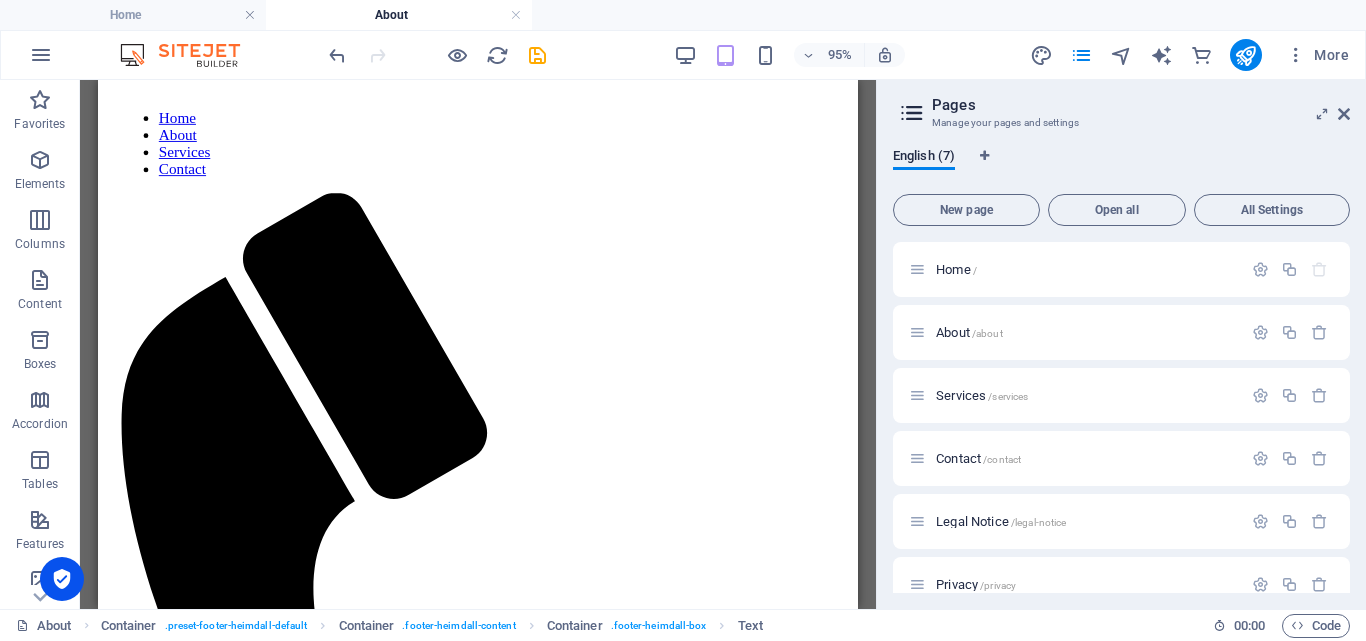 scroll, scrollTop: 0, scrollLeft: 0, axis: both 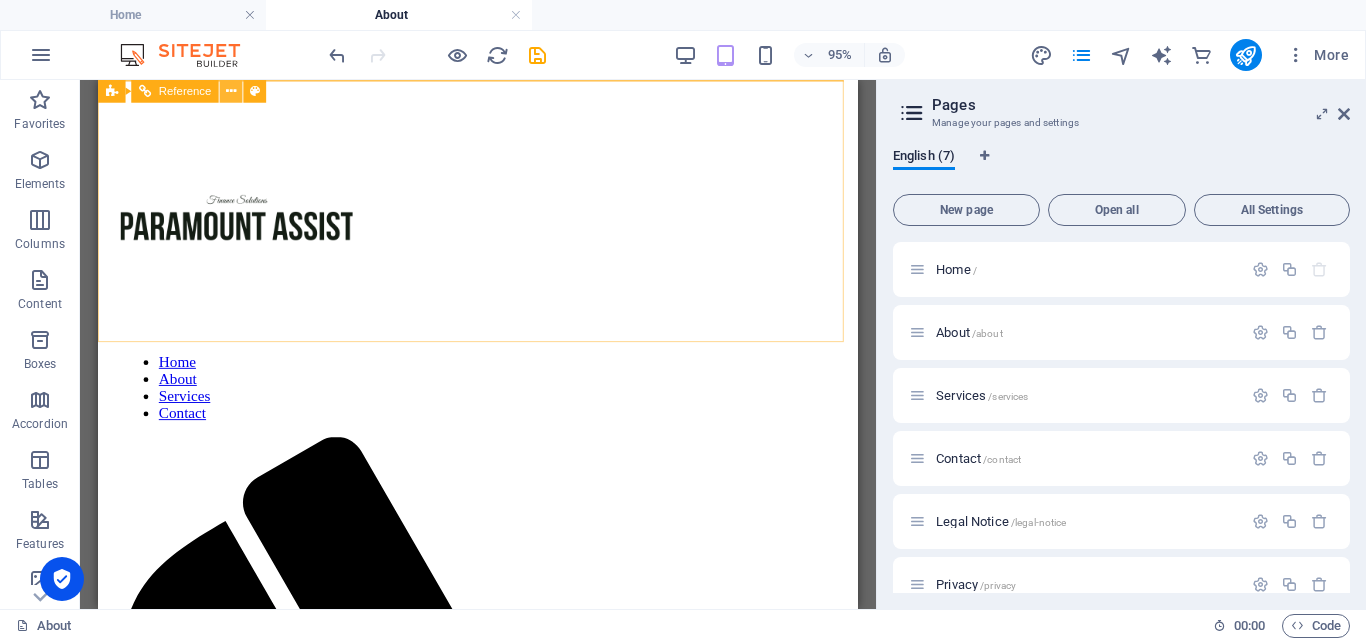 click at bounding box center (231, 91) 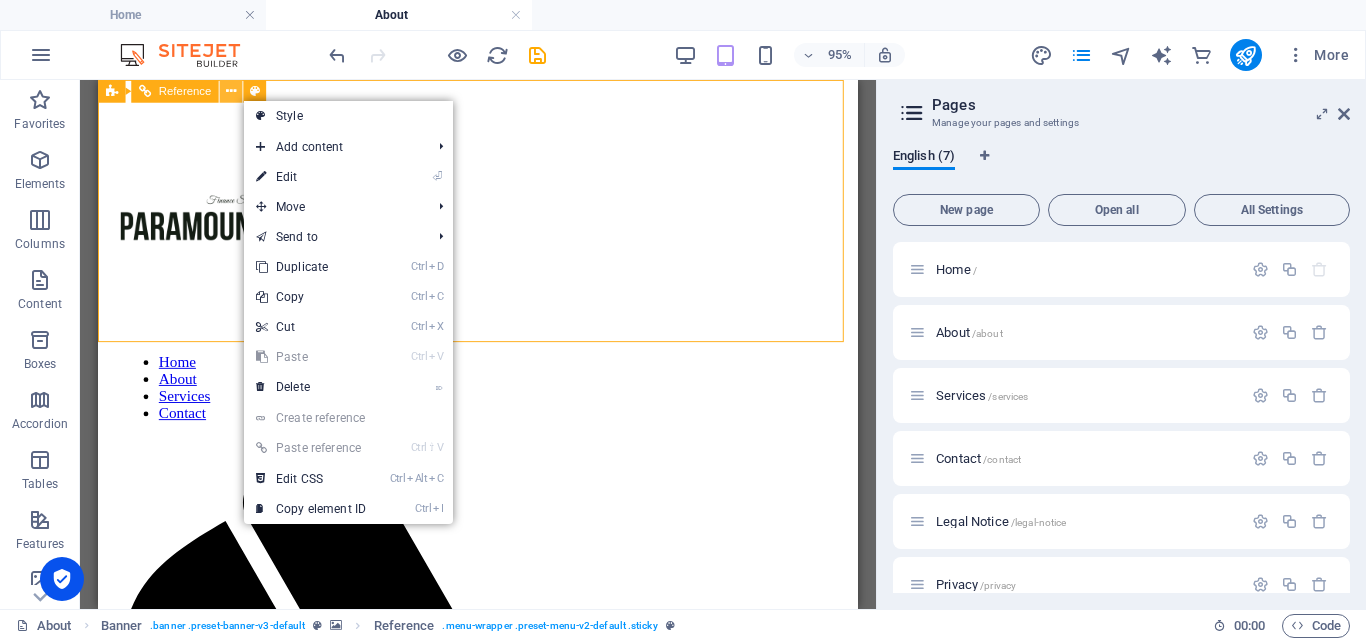 click at bounding box center (231, 91) 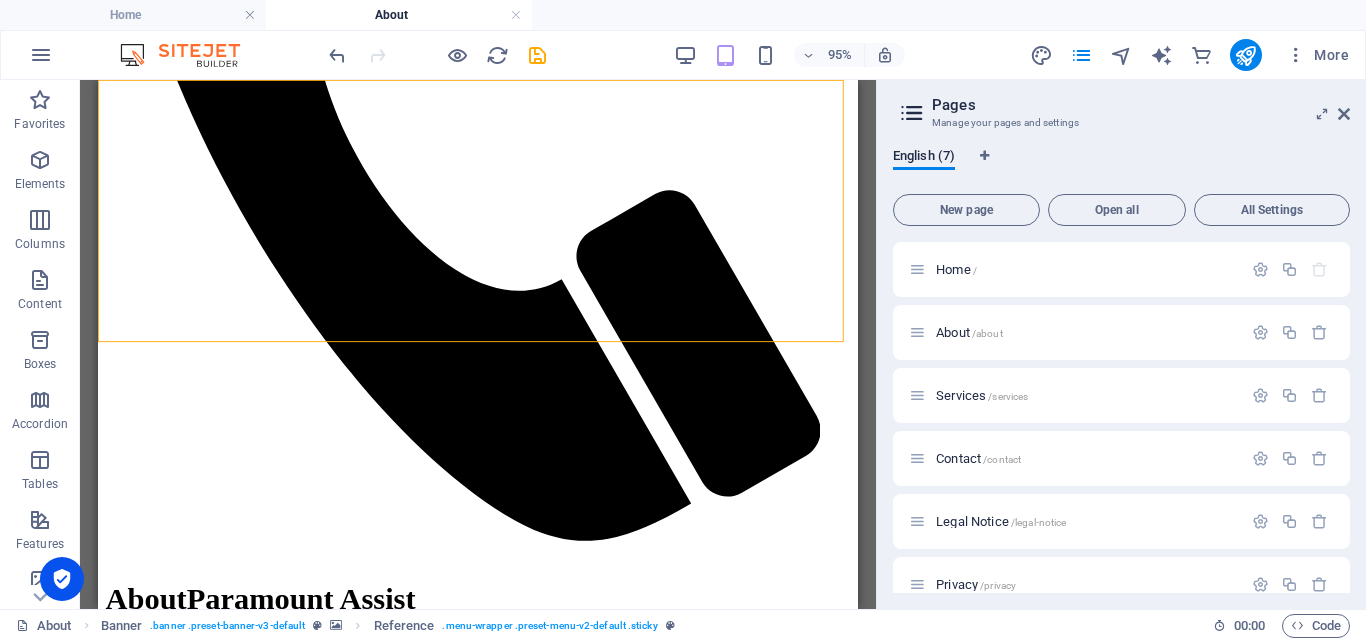 scroll, scrollTop: 0, scrollLeft: 0, axis: both 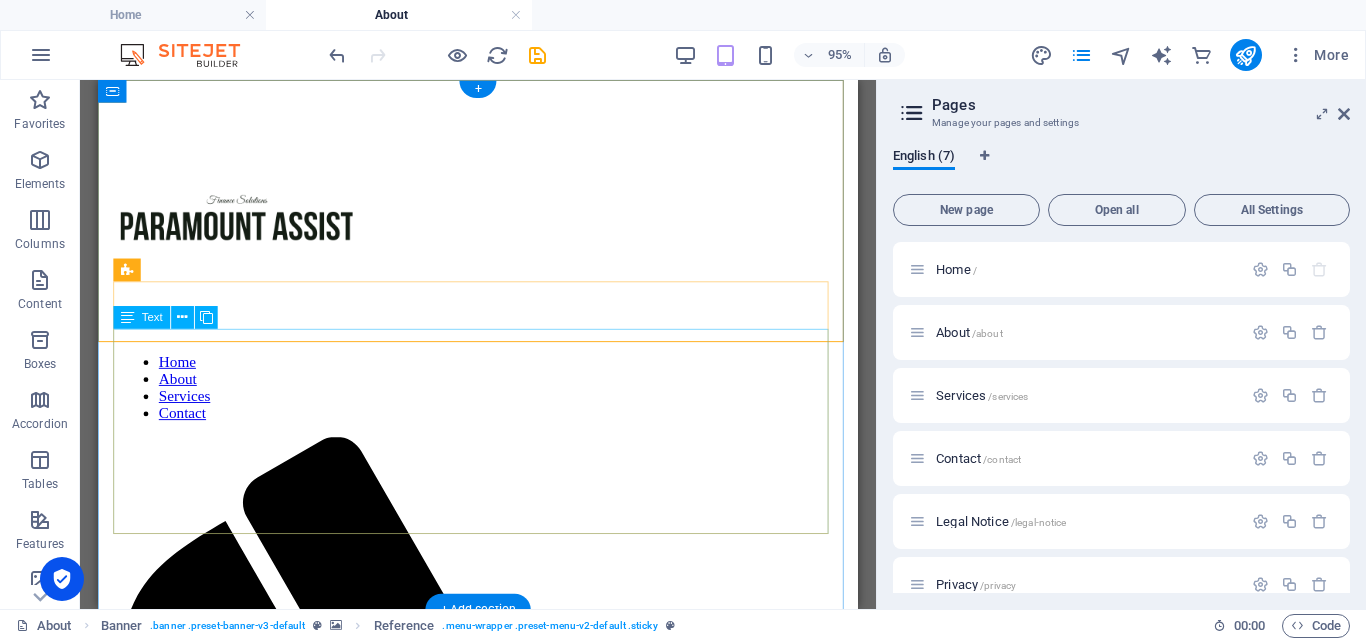 click on "Paramount assist is the premier financial institution for small to medium sized businesses looking to grow. We specialise in asset finance and cash solutions. Paramount has assisted numerous SMME's in growing their business and has processed R150 million worth of deals in the 2024. We thrive by offering a wide range of financial solutions to help assist [PERSON_NAME]'s in growing their businesses. This includes Cash flow solutions, Asset FInance and in cases where finance isn't viable we assist with Private Equity Placements/ Solutions. This has allowed Paramount to offer unique solutions to SMME's and help them grow faster. Paramount has dedicated customer service agents trained to help all sorts of clients and offer them the wide range of solutions at their disposal. Paramount specialises but is not limited to mining assets." at bounding box center [498, 1794] 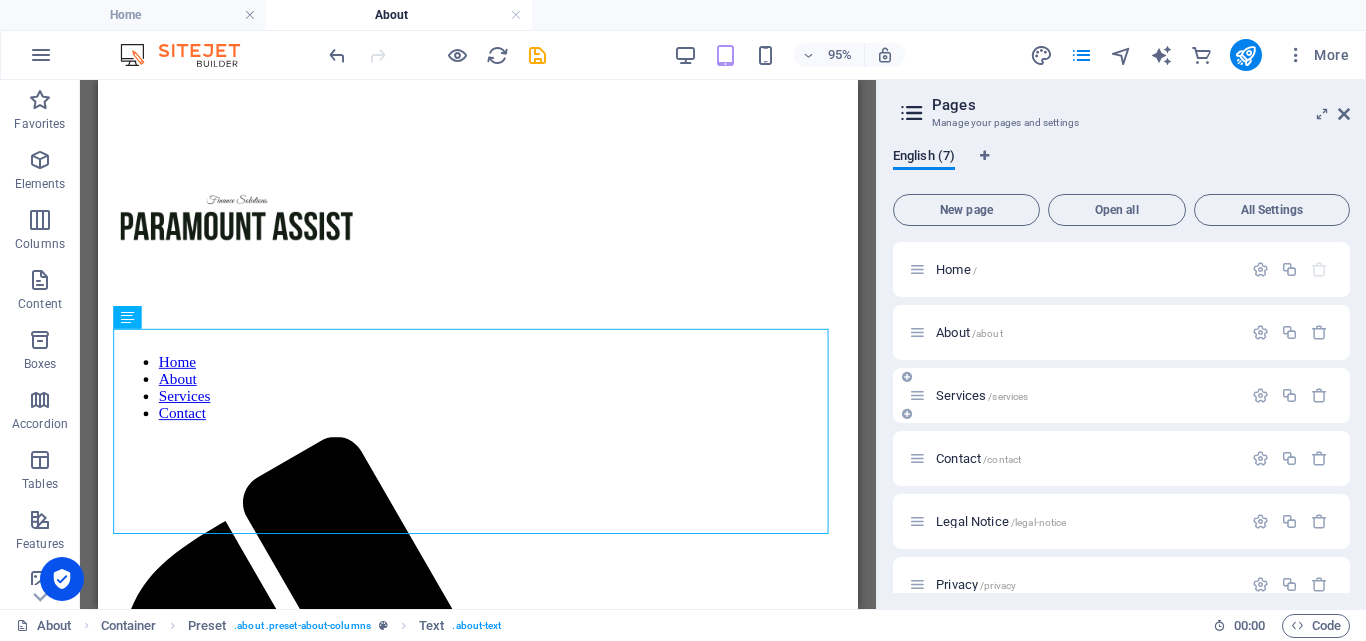 click on "Services /services" at bounding box center [982, 395] 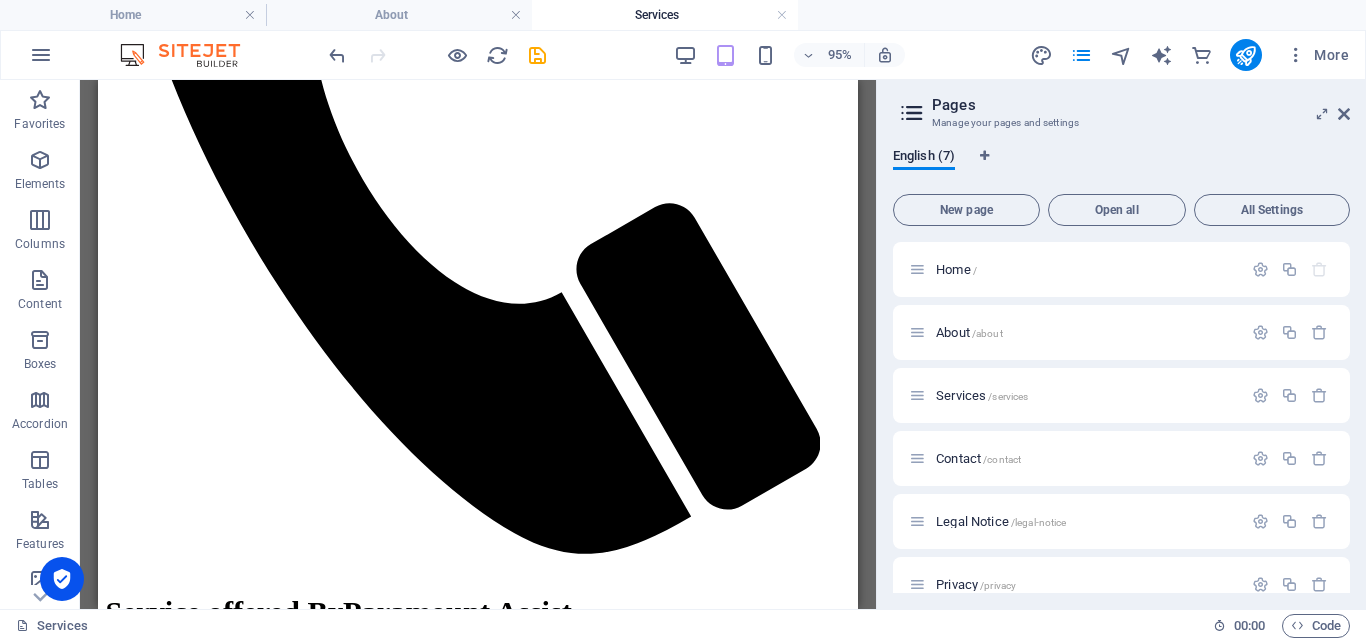 scroll, scrollTop: 925, scrollLeft: 0, axis: vertical 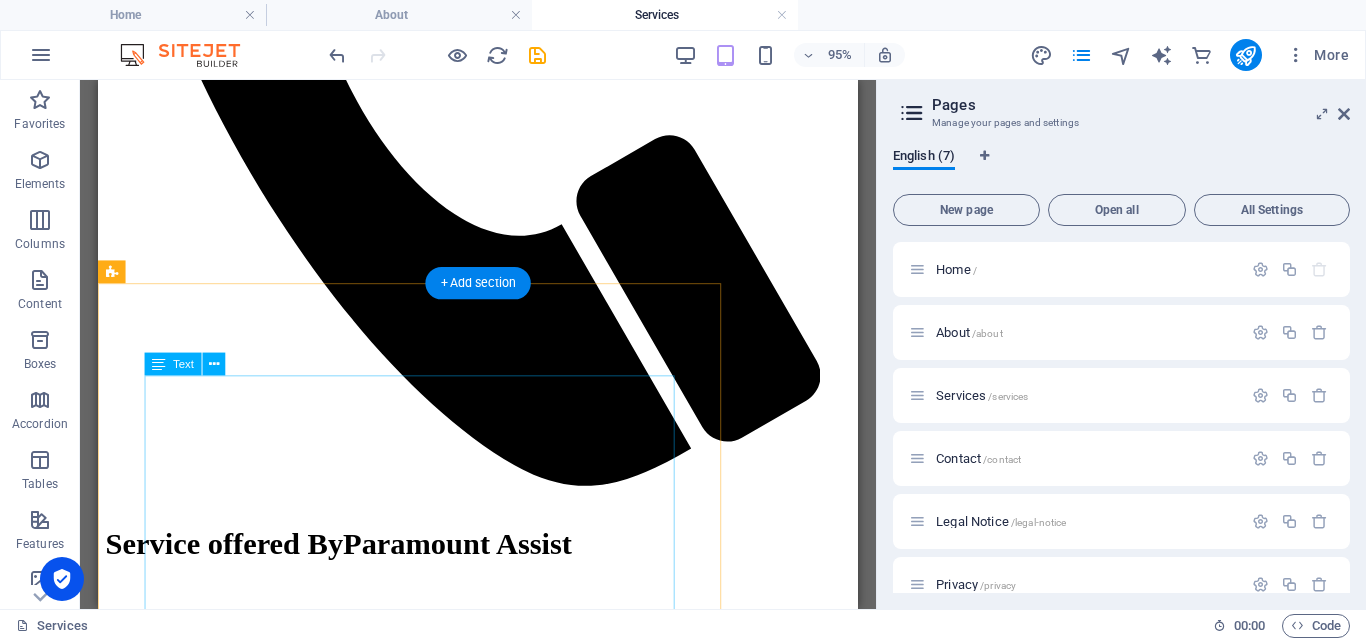 click on "Finance your capital assets such as: Trucks and trailers Equipment and Machinery Solar and back up systems Yellow Metals and Mining equipment Agricultural equipment and Tractors Generators Requirements: 2 years Audited Financials 6 Months bank Statements ID Copy of directors CK Documents Debtors and Creditors list  To find out more or submit an application please email  [EMAIL_ADDRESS][DOMAIN_NAME]" at bounding box center (498, 2118) 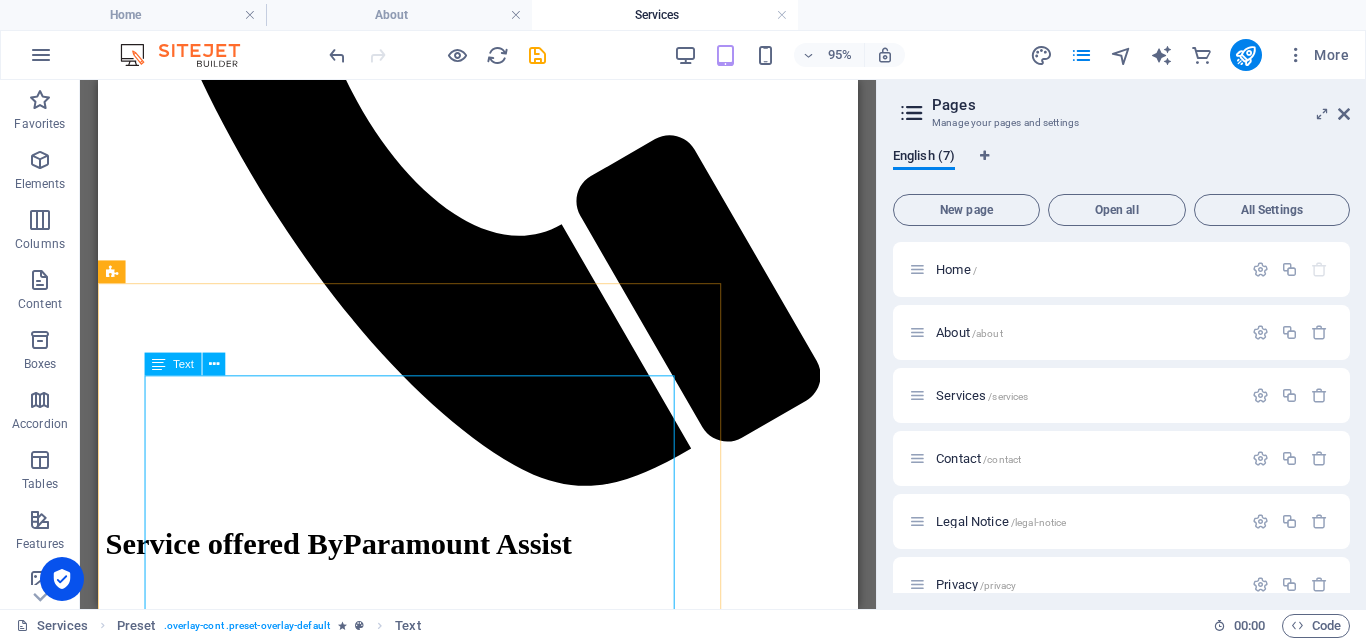 click on "Text" at bounding box center [183, 364] 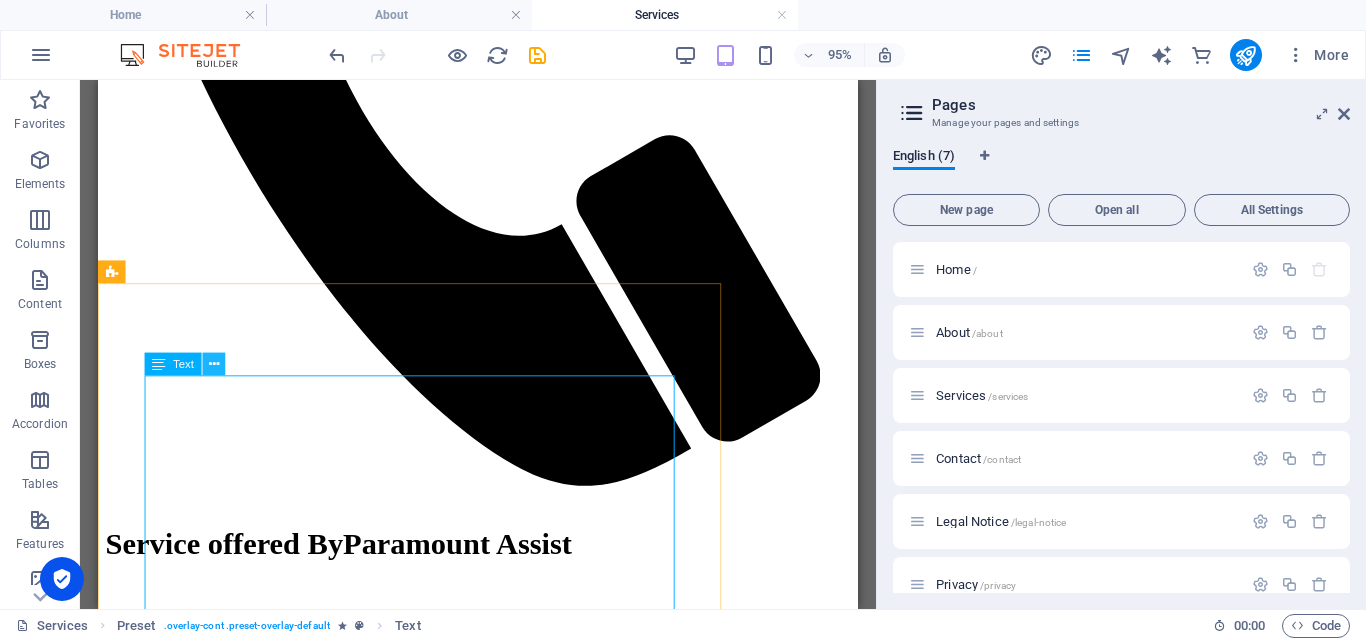 click at bounding box center (214, 364) 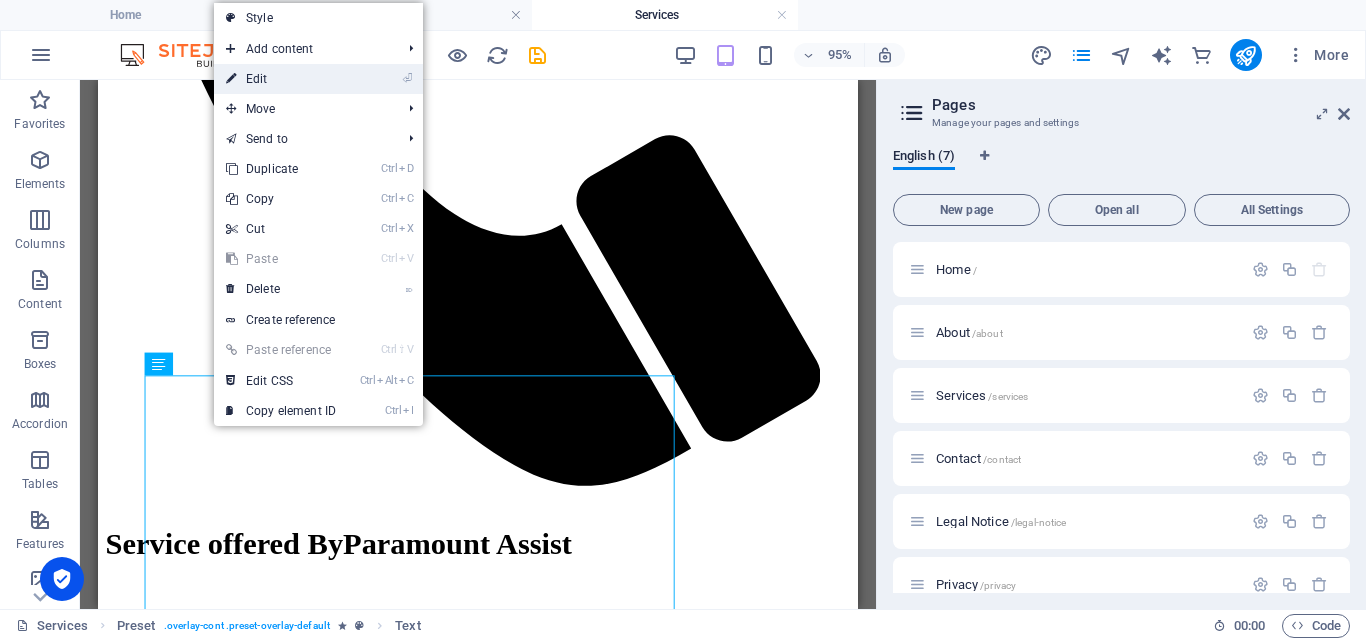 click on "⏎  Edit" at bounding box center [281, 79] 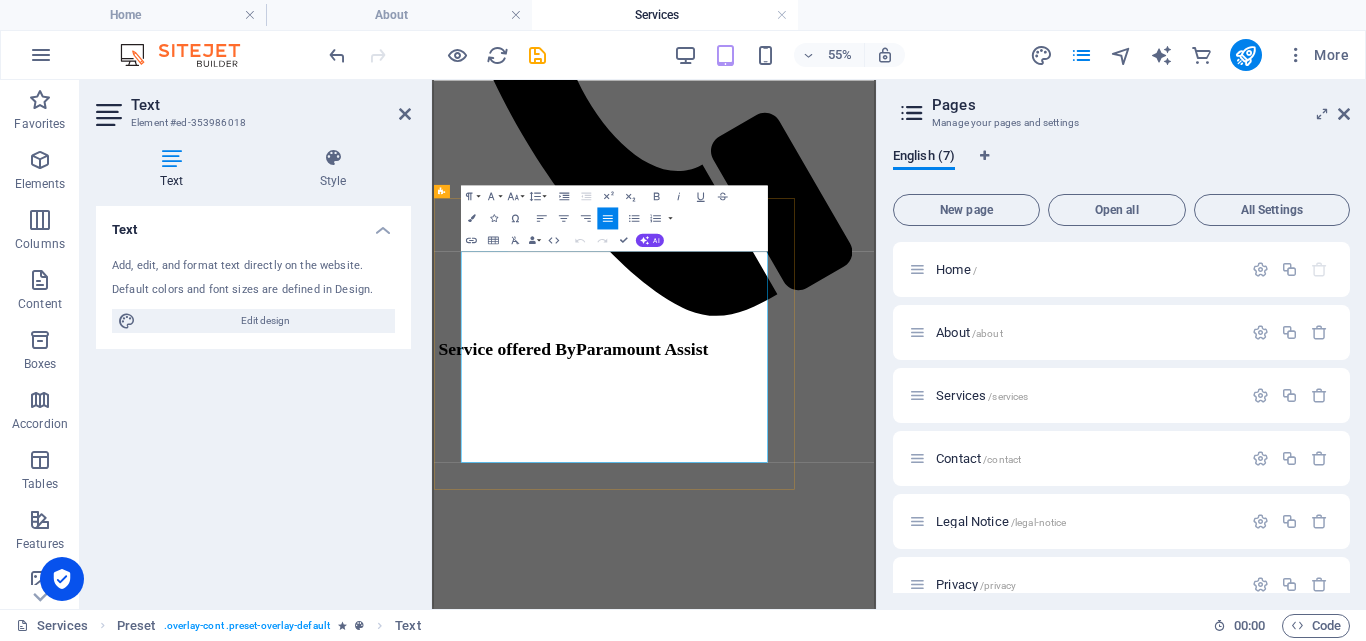 click at bounding box center [834, 2061] 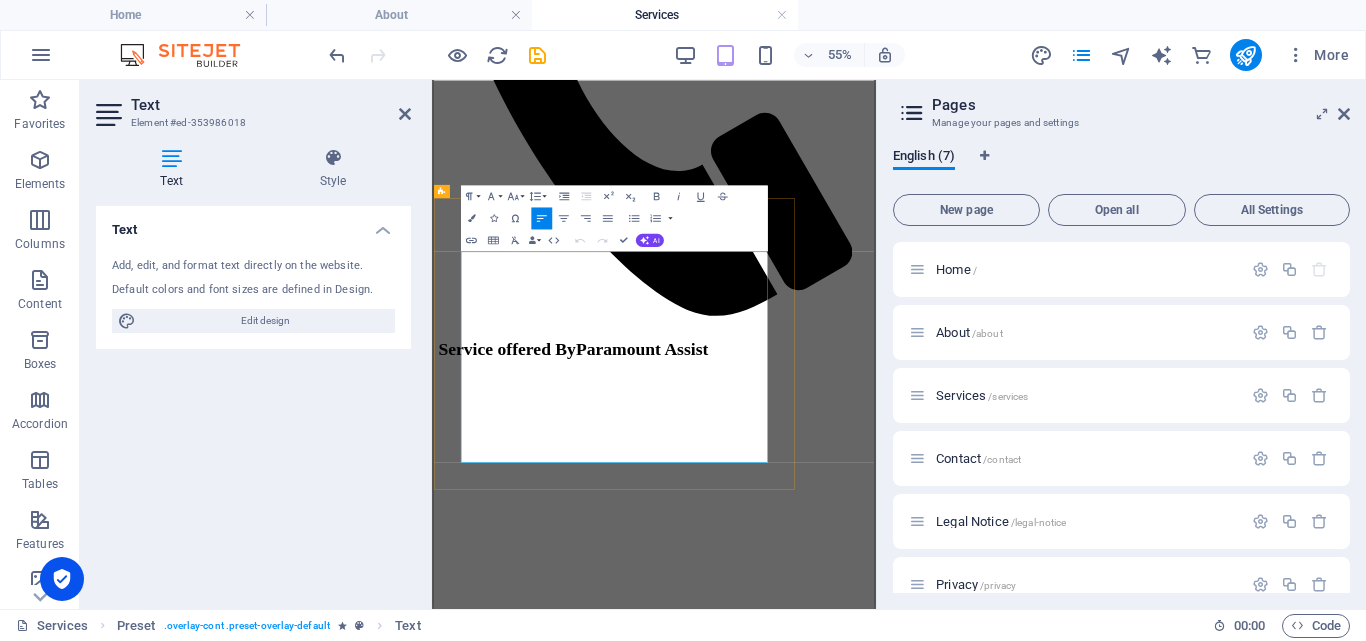 click on "Debtors and Creditors list" at bounding box center (834, 2265) 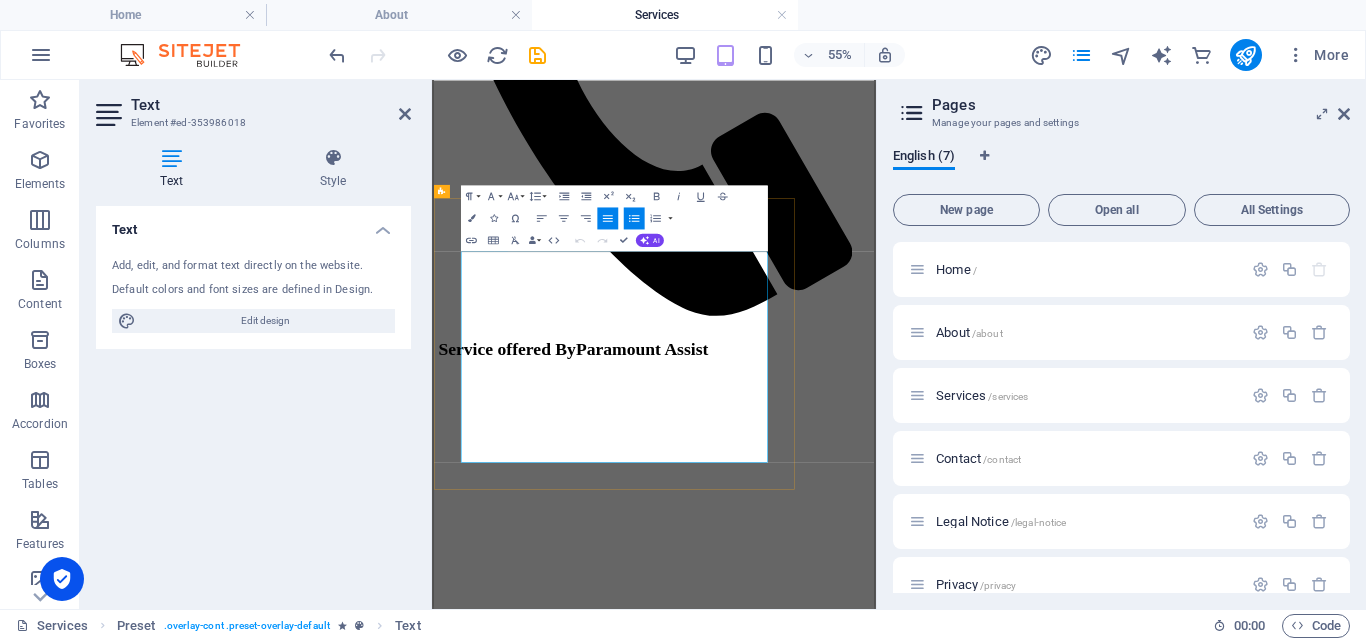 drag, startPoint x: 595, startPoint y: 547, endPoint x: 488, endPoint y: 529, distance: 108.503456 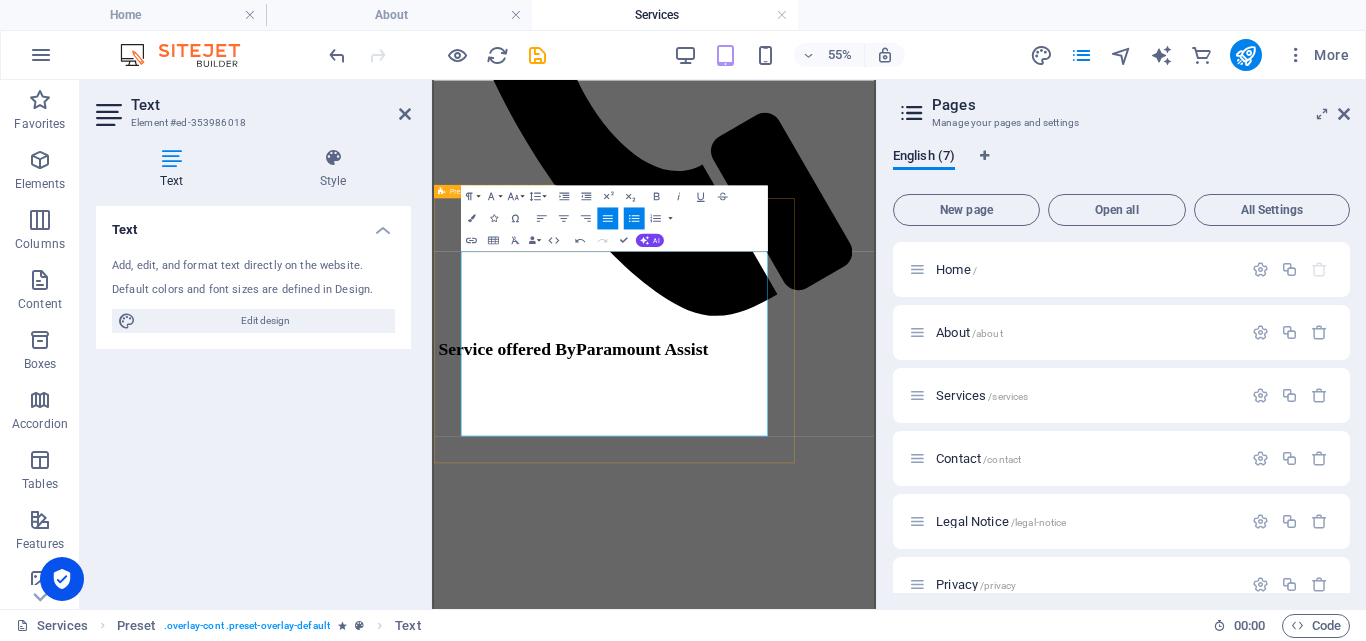 drag, startPoint x: 706, startPoint y: 474, endPoint x: 470, endPoint y: 469, distance: 236.05296 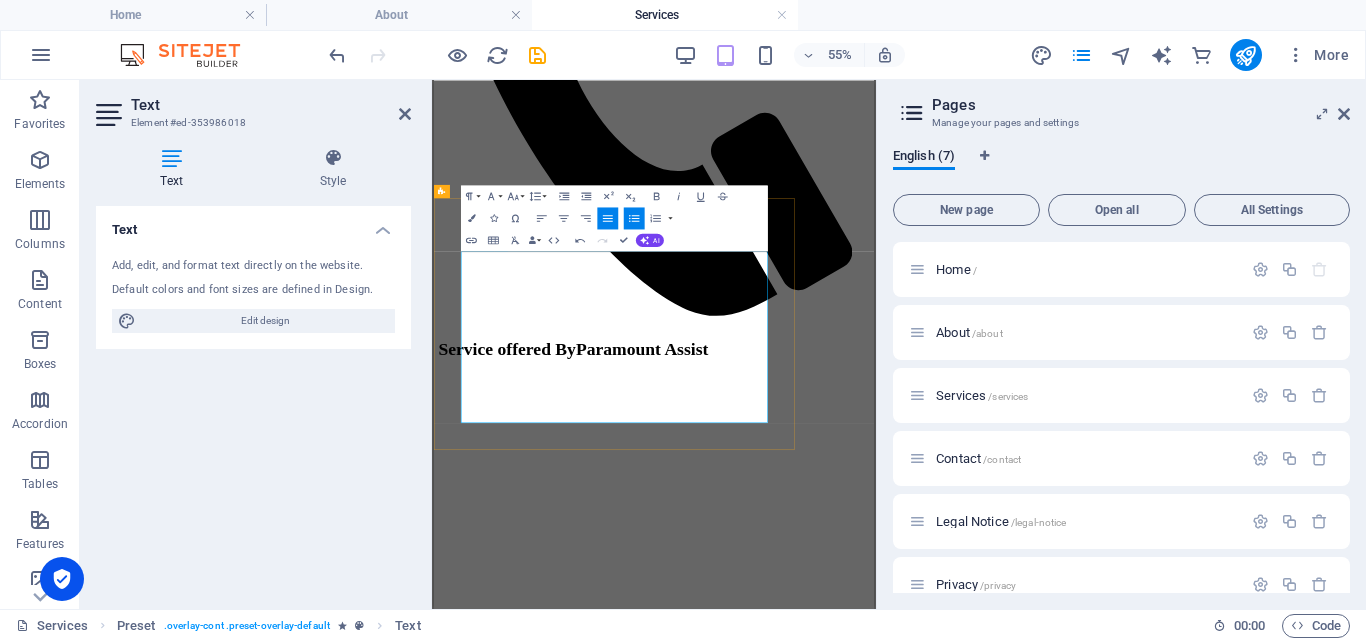 click on "Trucks and trailers" at bounding box center [854, 2139] 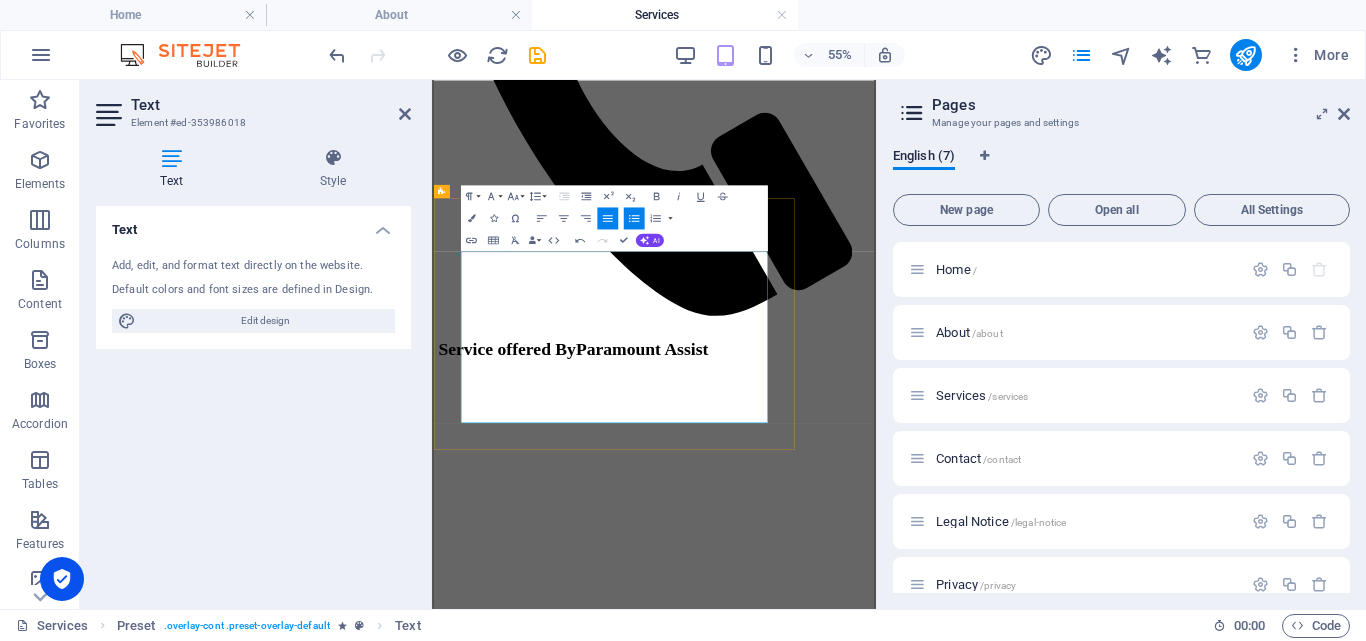 drag, startPoint x: 635, startPoint y: 423, endPoint x: 492, endPoint y: 419, distance: 143.05594 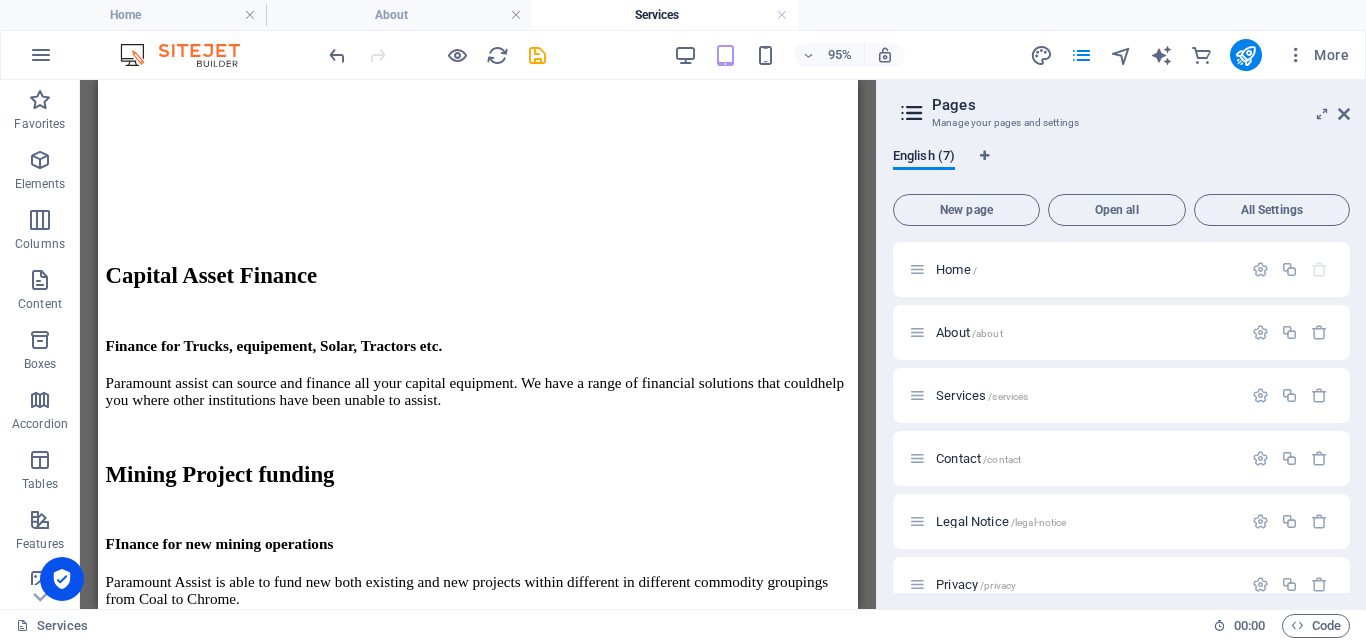 scroll, scrollTop: 1928, scrollLeft: 0, axis: vertical 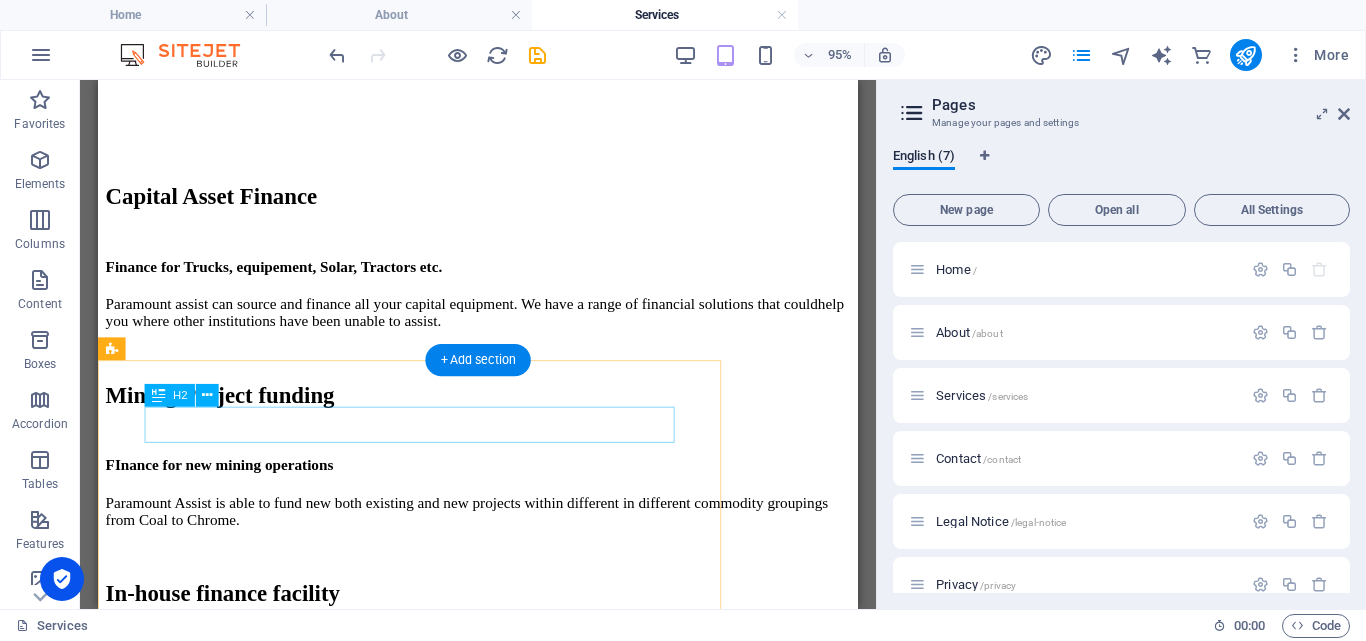 click on "3. In House finance facility" at bounding box center (498, 1896) 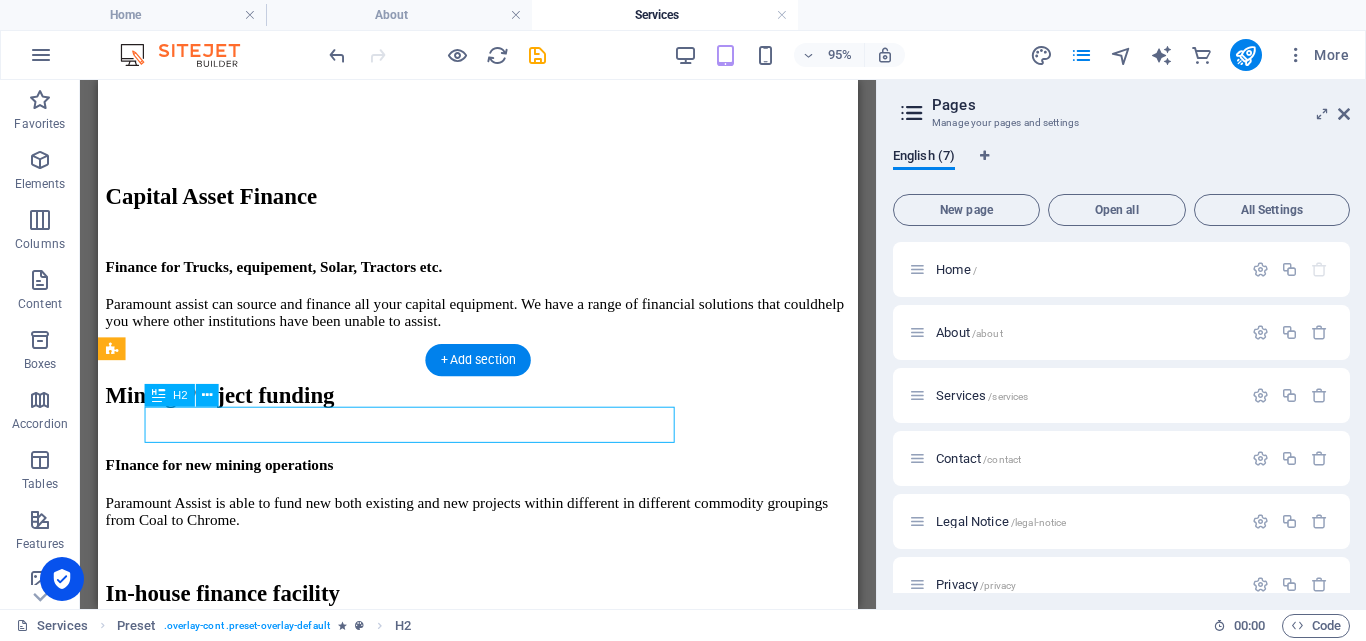 click on "3. In House finance facility" at bounding box center (498, 1896) 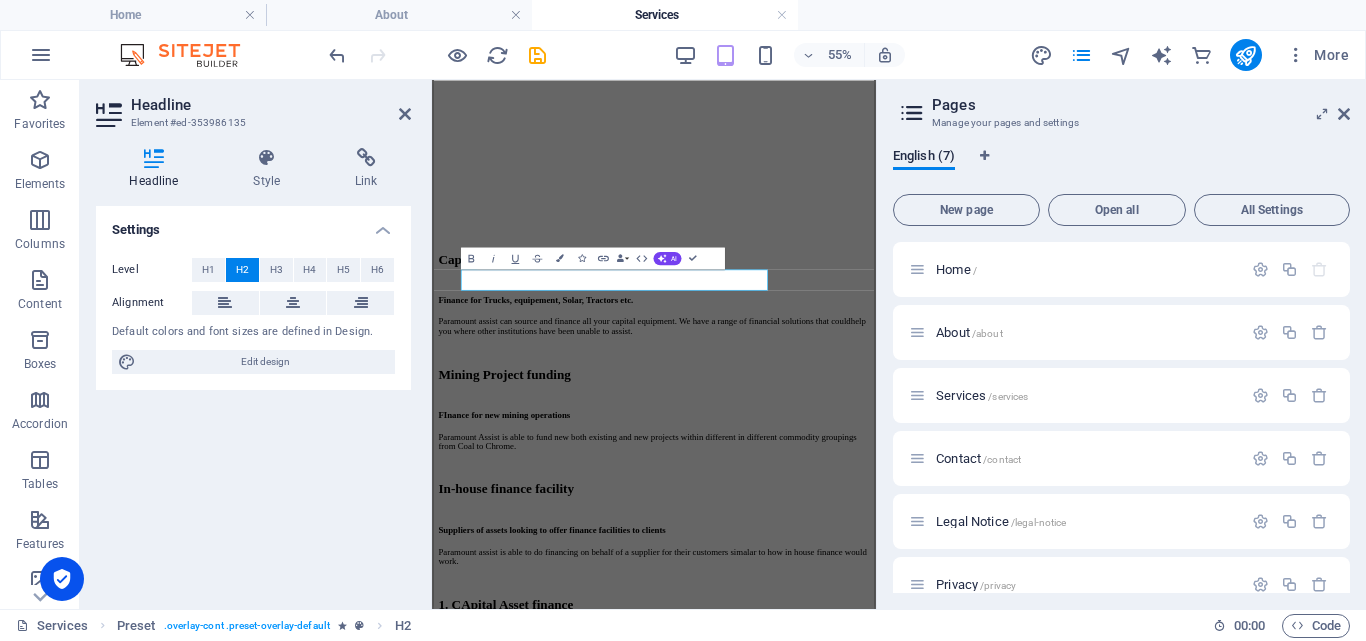 type 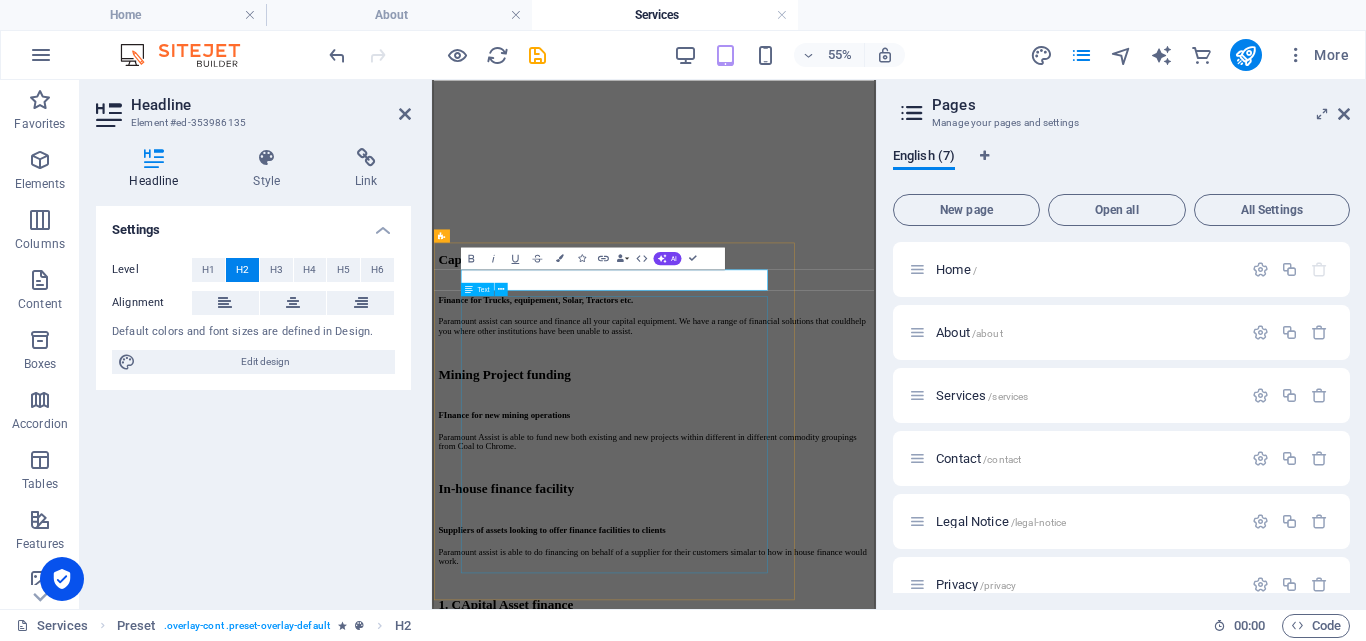 click on "We assist Capital Asset Suppliers get funding for their customers. By using Paramount Assist to do finance you are able to focus on your core business.  We offer; Quick turnaround time Confidential customer engagement Competitive interest rates Paramount customer service with a dedicated agent Our main selling point however is our approach to your clients retent. We are able to offer clients that dont qualify for finance a 6 months plan where offer advice to them and get them into a financeable position. We work with the client and offer monthly updates on the status of the client." at bounding box center (834, 2457) 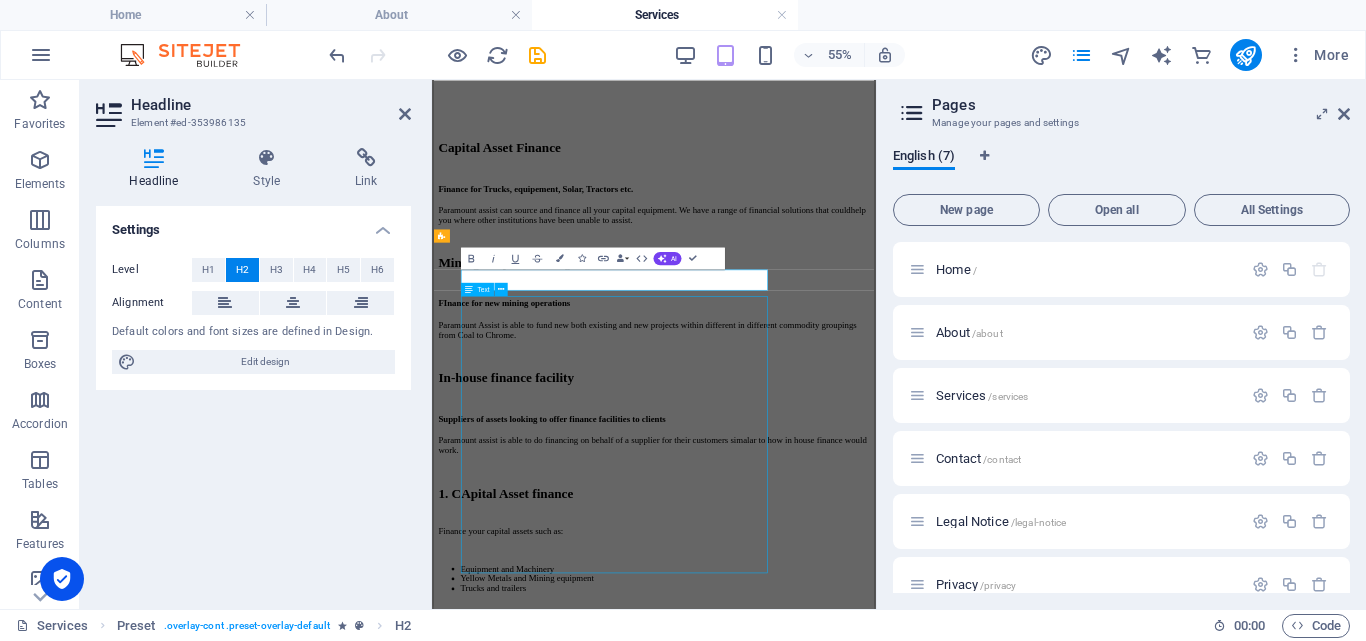 click on "3. Plant Hire" at bounding box center [834, 1896] 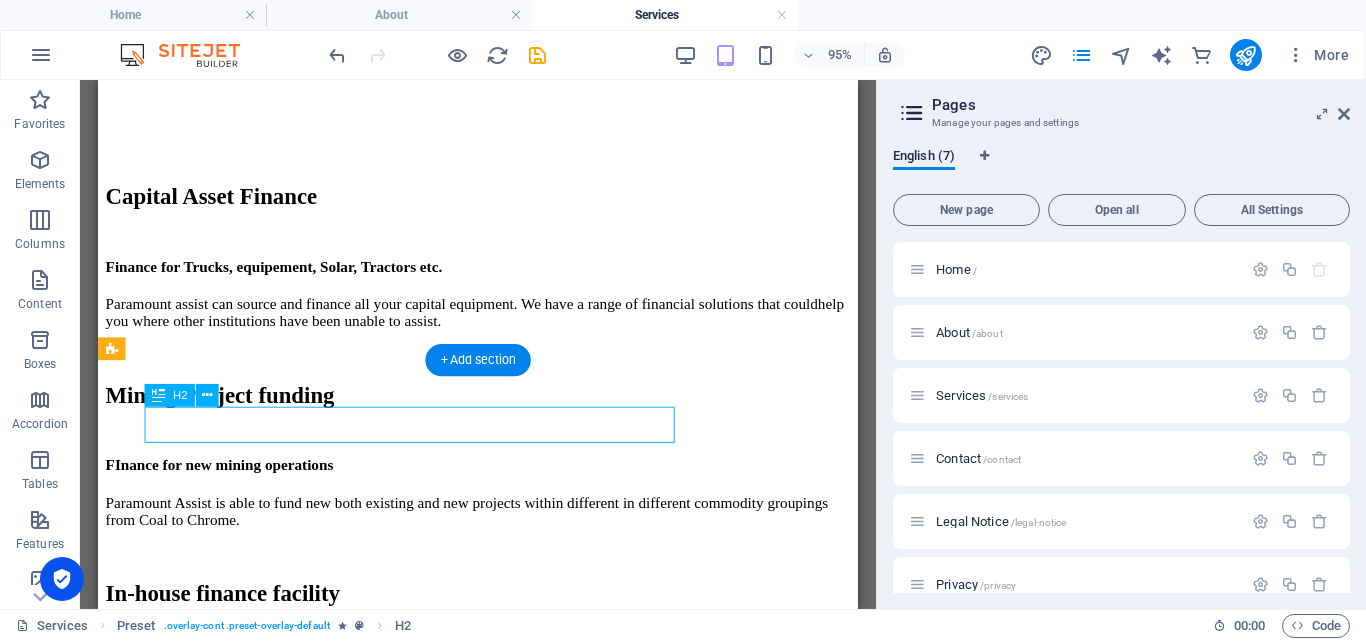 click on "3. Plant Hire" at bounding box center [498, 1896] 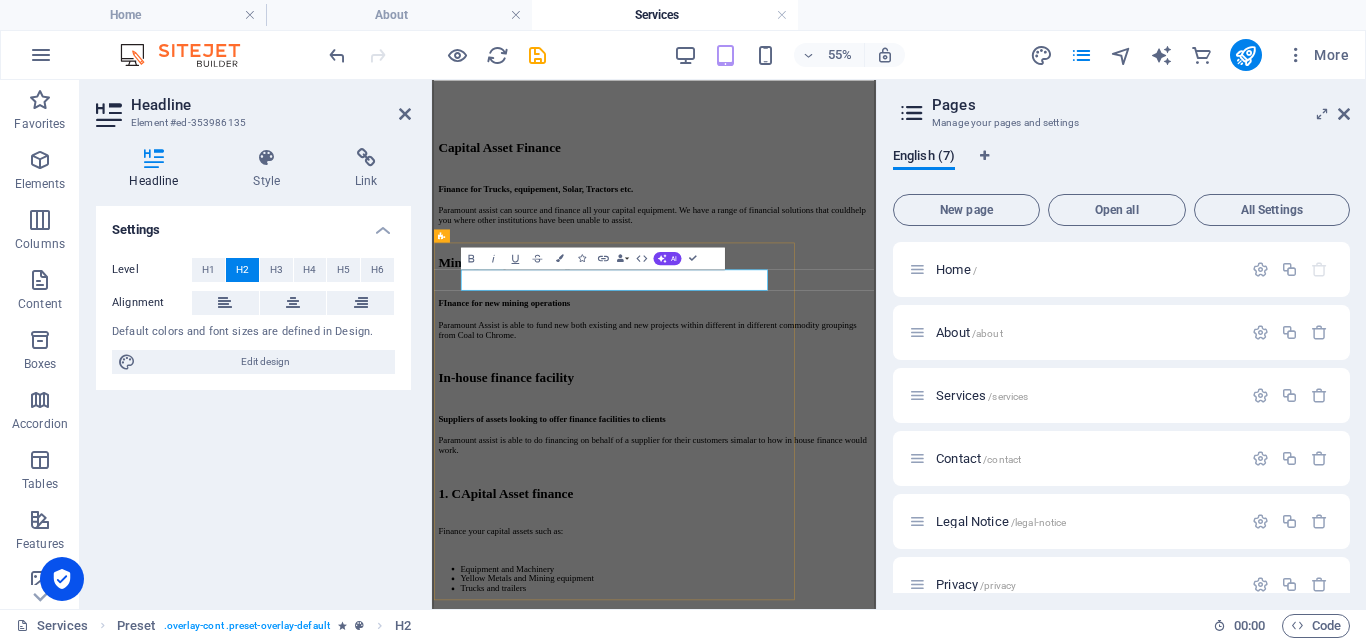click on "3. Plant Hire" at bounding box center [834, 1896] 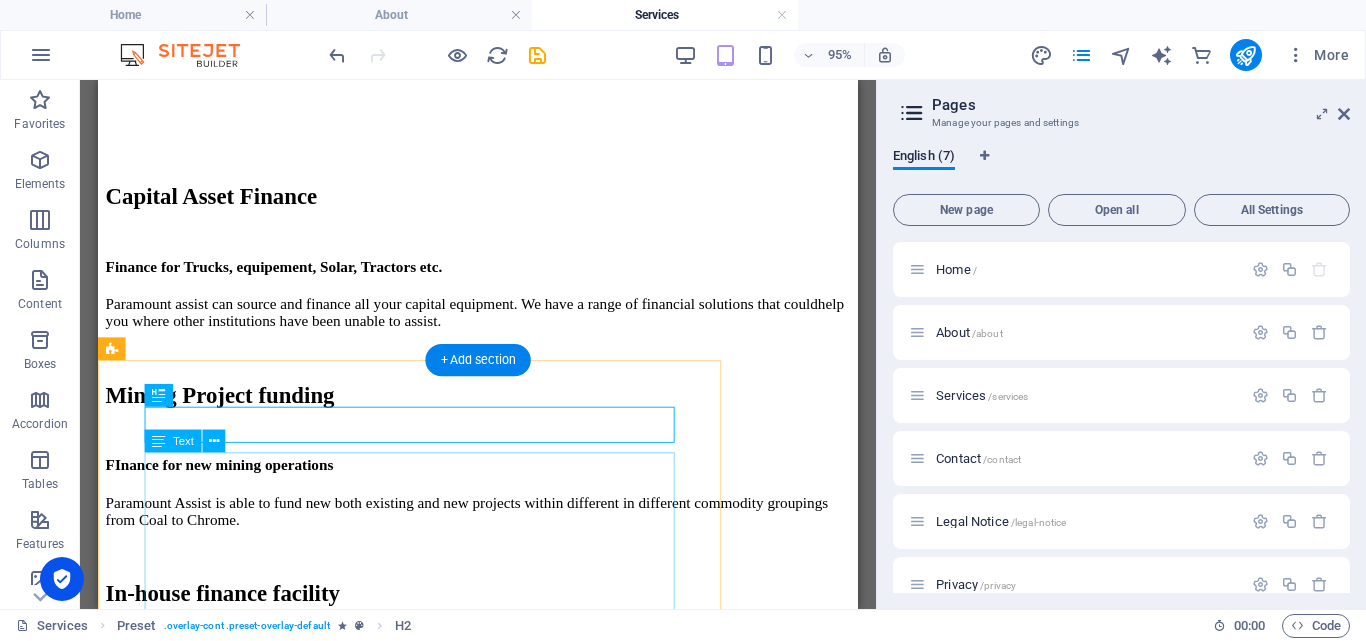 click on "We assist Capital Asset Suppliers get funding for their customers. By using Paramount Assist to do finance you are able to focus on your core business.  We offer; Quick turnaround time Confidential customer engagement Competitive interest rates Paramount customer service with a dedicated agent Our main selling point however is our approach to your clients retent. We are able to offer clients that dont qualify for finance a 6 months plan where offer advice to them and get them into a financeable position. We work with the client and offer monthly updates on the status of the client." at bounding box center [498, 2255] 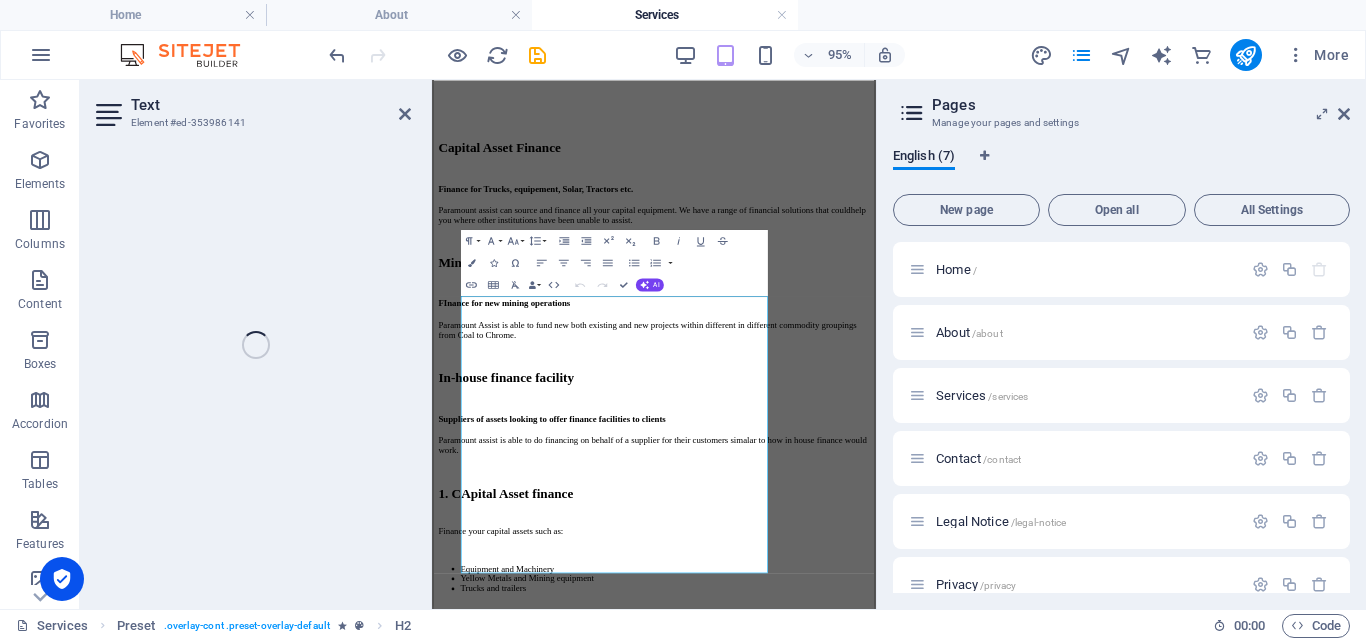 click on "We assist Capital Asset Suppliers get funding for their customers." at bounding box center (834, 1965) 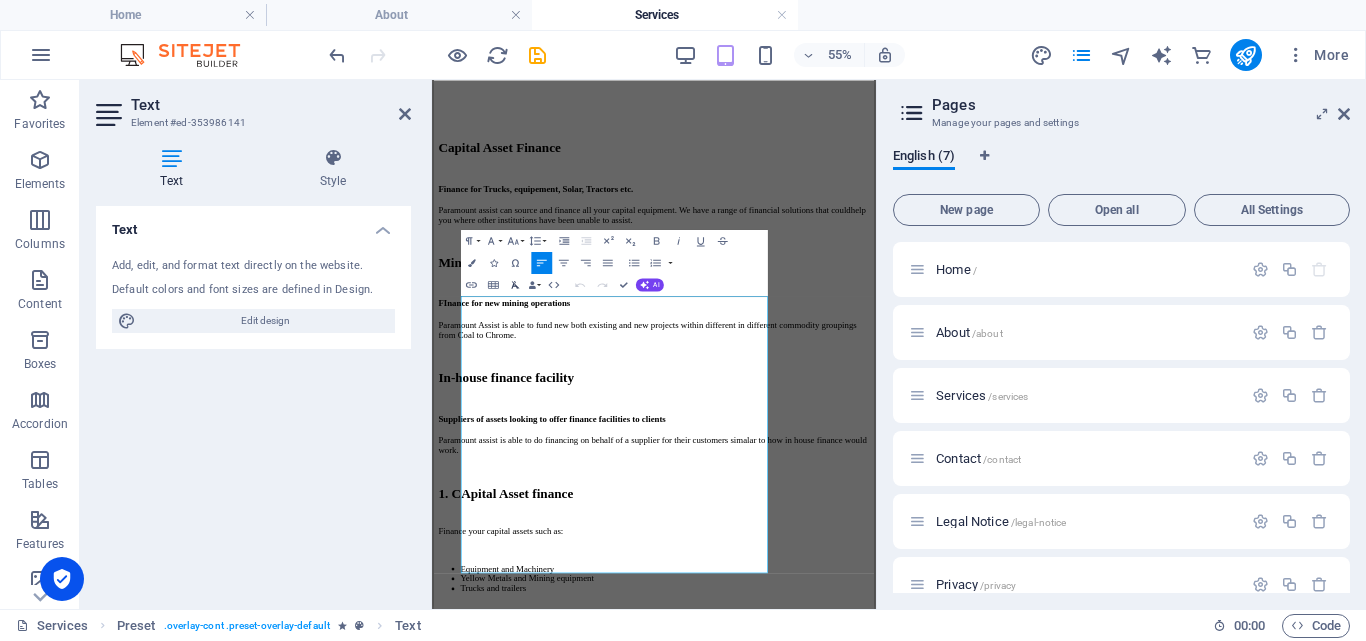 click on "Clear Formatting" at bounding box center [515, 285] 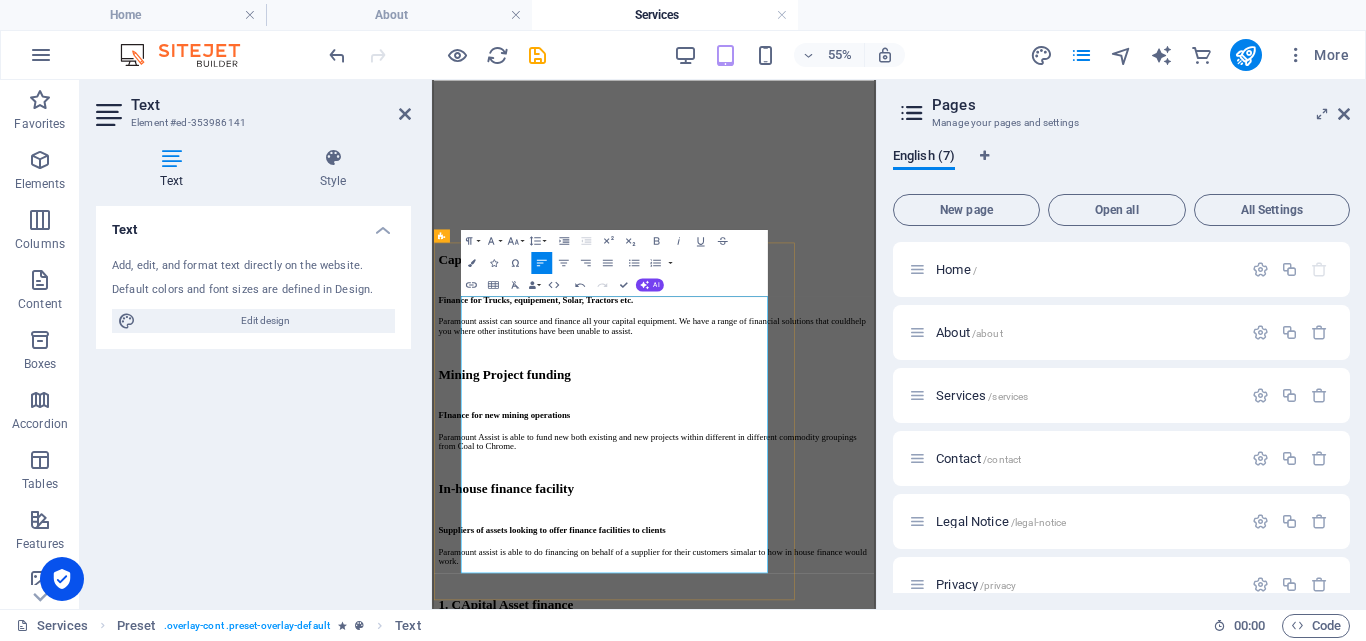 drag, startPoint x: 484, startPoint y: 483, endPoint x: 874, endPoint y: 881, distance: 557.2289 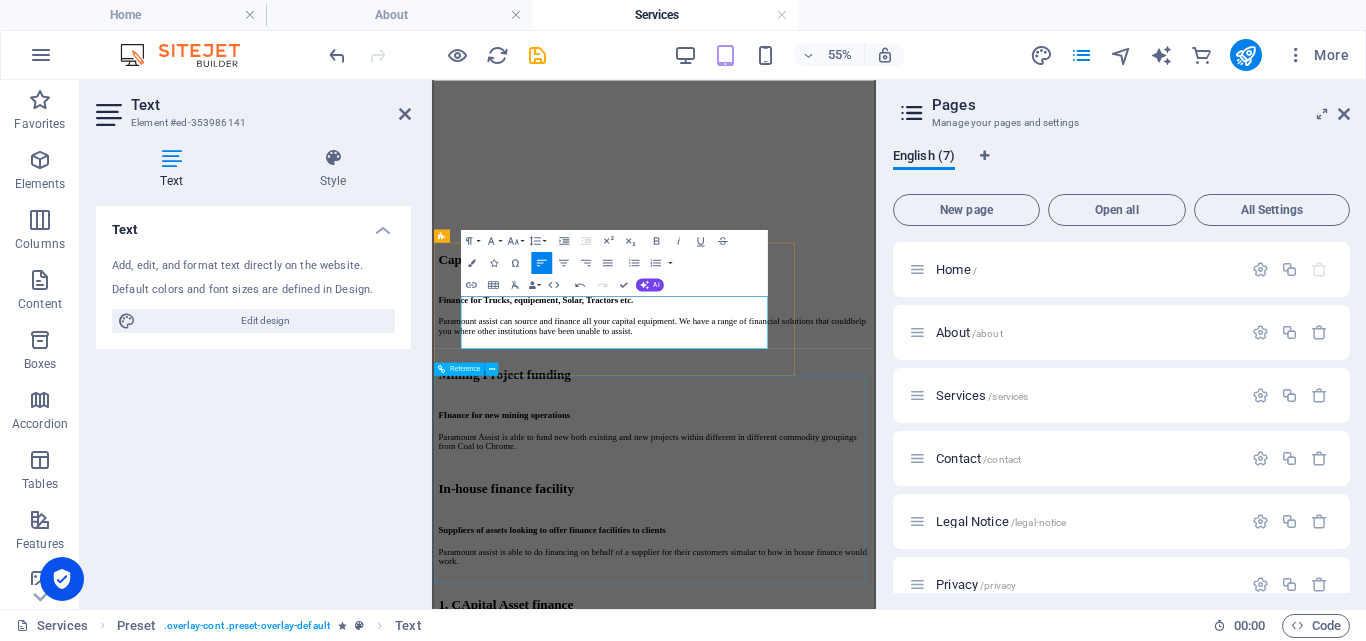 click on "Phone Phone:  0103351611 0609229552 Whatsapp: [PHONE_NUMBER]" at bounding box center (834, 3994) 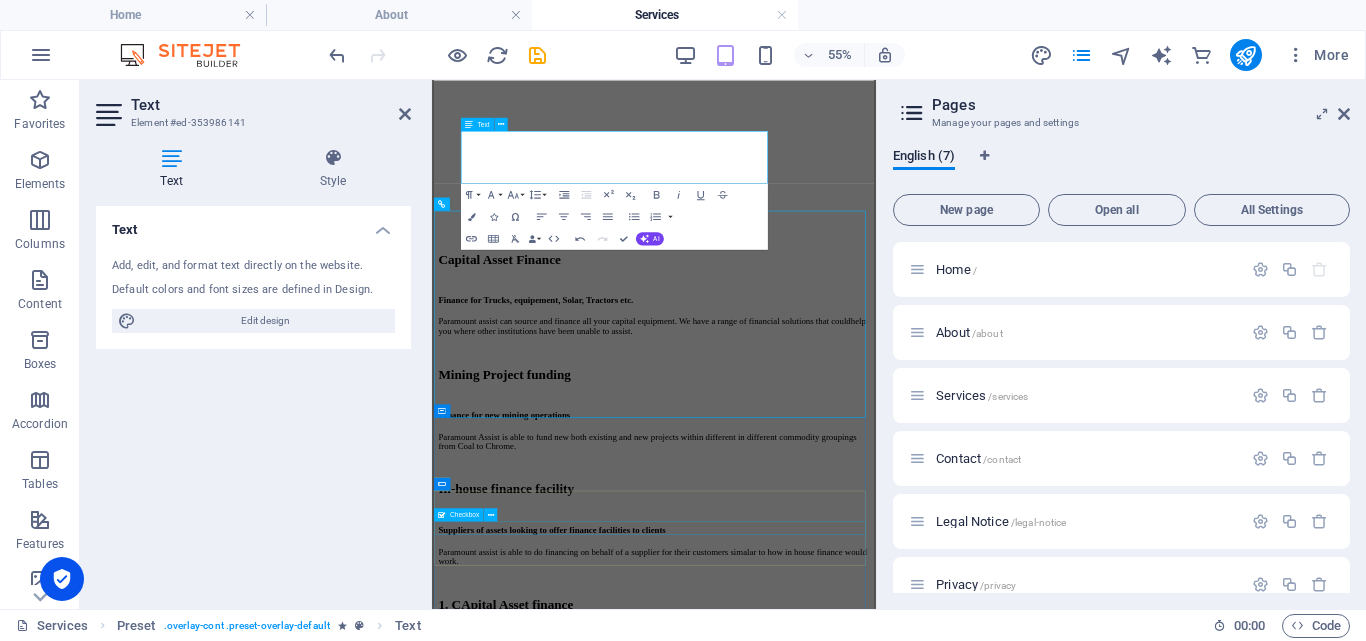 scroll, scrollTop: 2228, scrollLeft: 0, axis: vertical 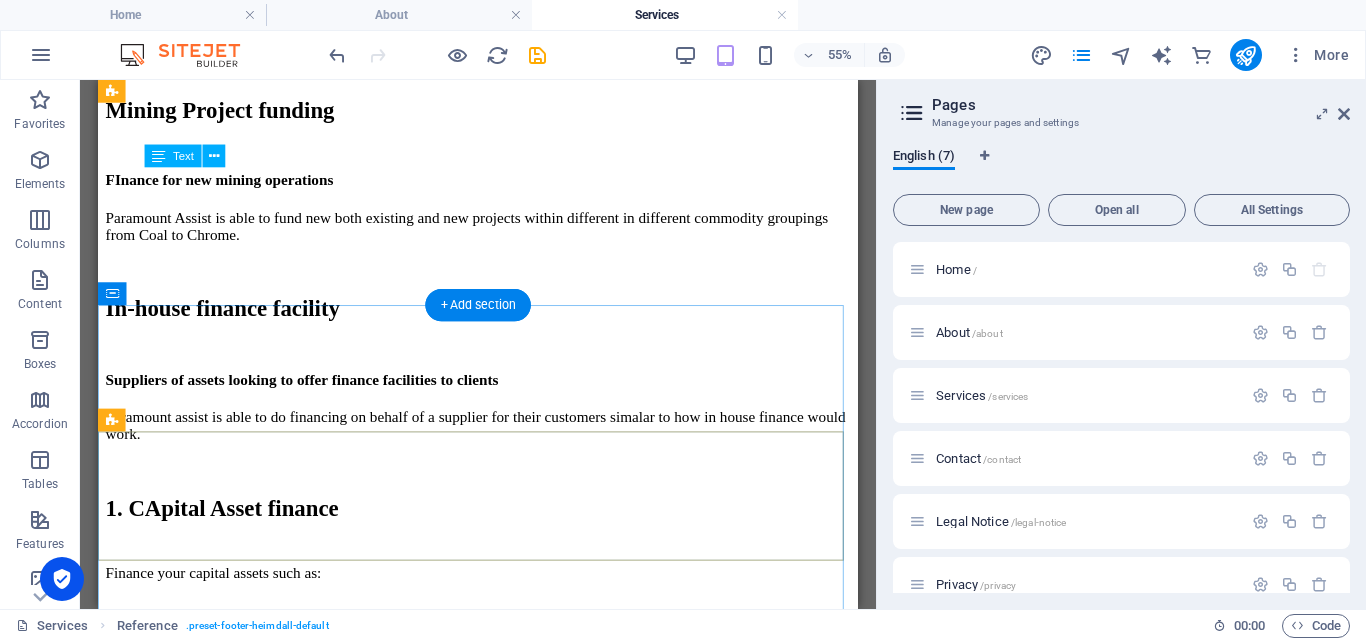 click on "I have read and understand the privacy policy. Nicht lesbar? Neu generieren" 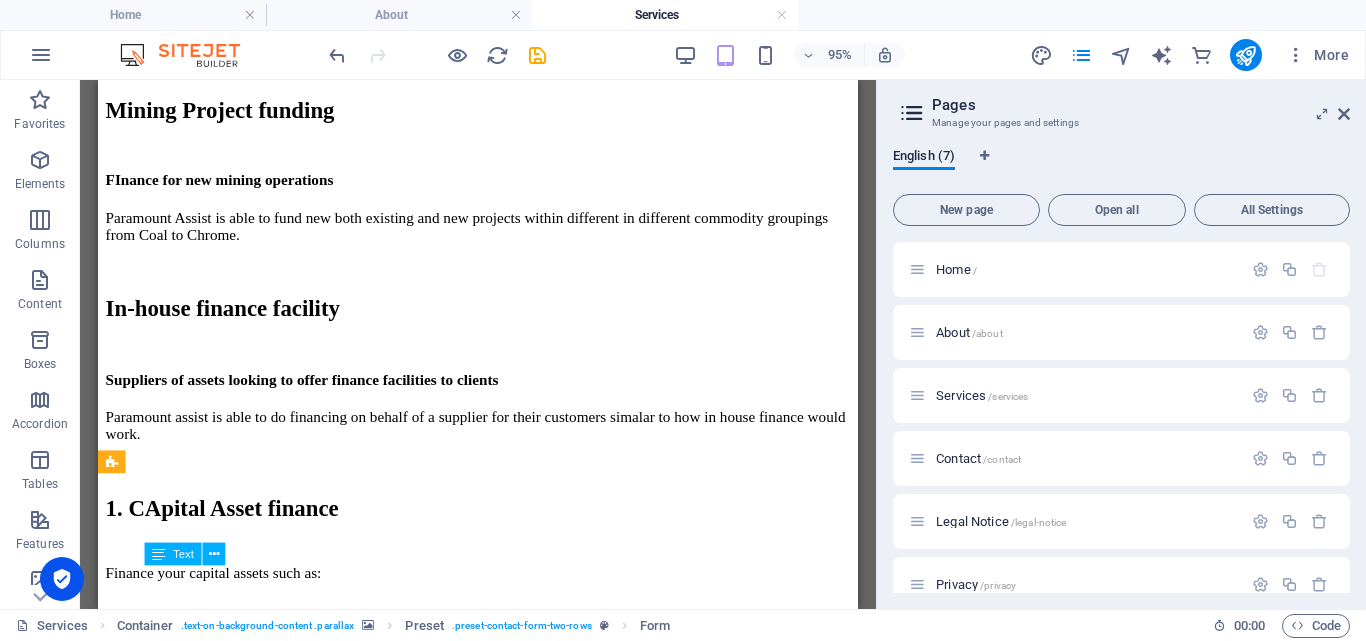 scroll, scrollTop: 1809, scrollLeft: 0, axis: vertical 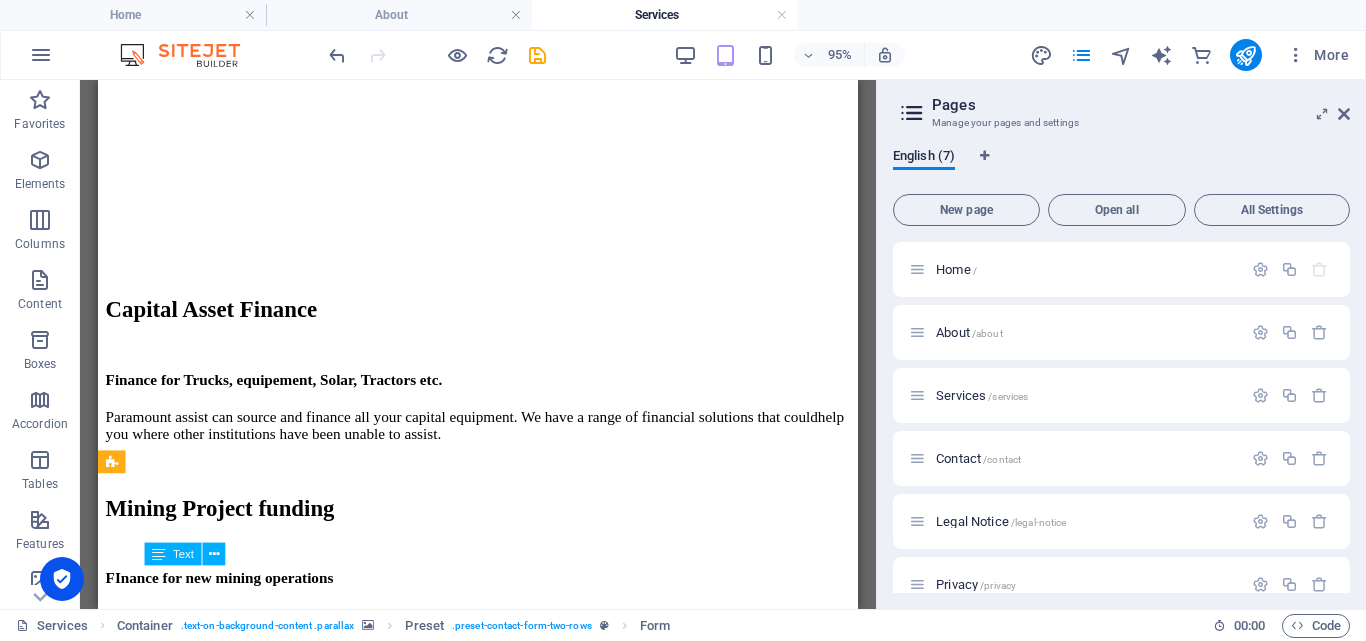 click on "H1   Container   Preset   Reference   Banner   Text   Preset   Preset   Preset   H2   Text   Spacer   Reference   Checkbox   Container   Preset   Preset   Form   Email" at bounding box center [478, 344] 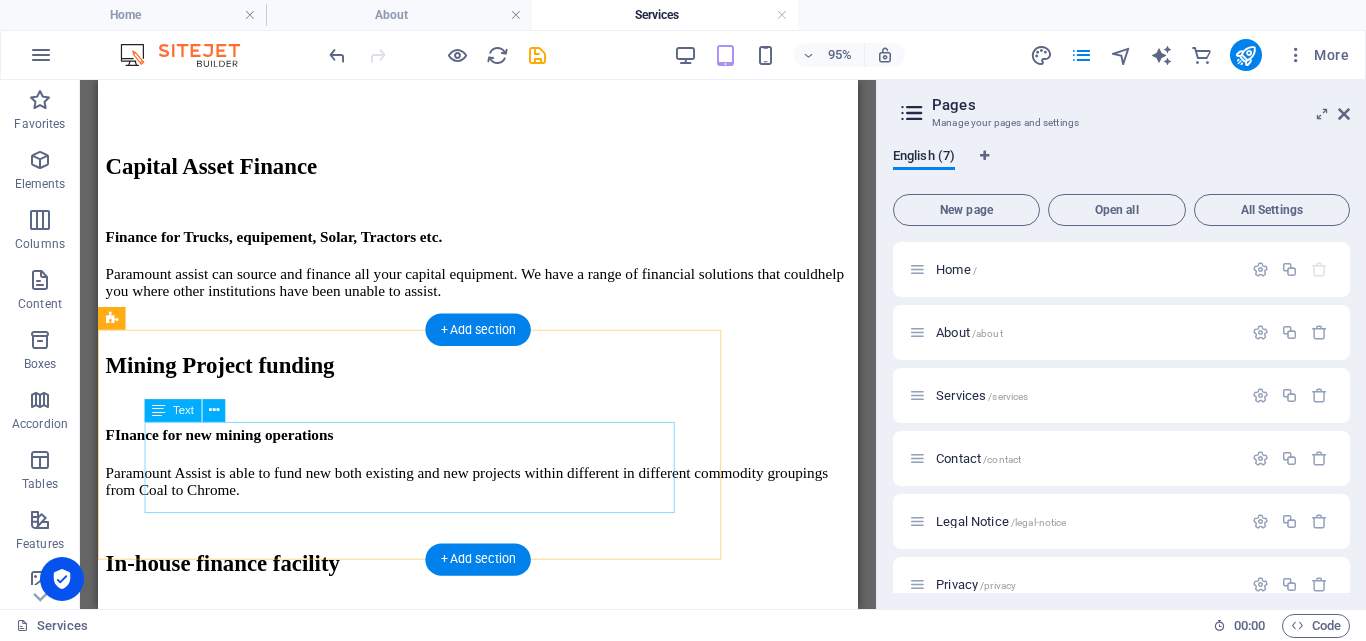 click on "We Assist Clients who are not able to currently qualify for plant with rental solutions. This helps fulfil the existing need while you are able to fix any issues y" at bounding box center [498, 1967] 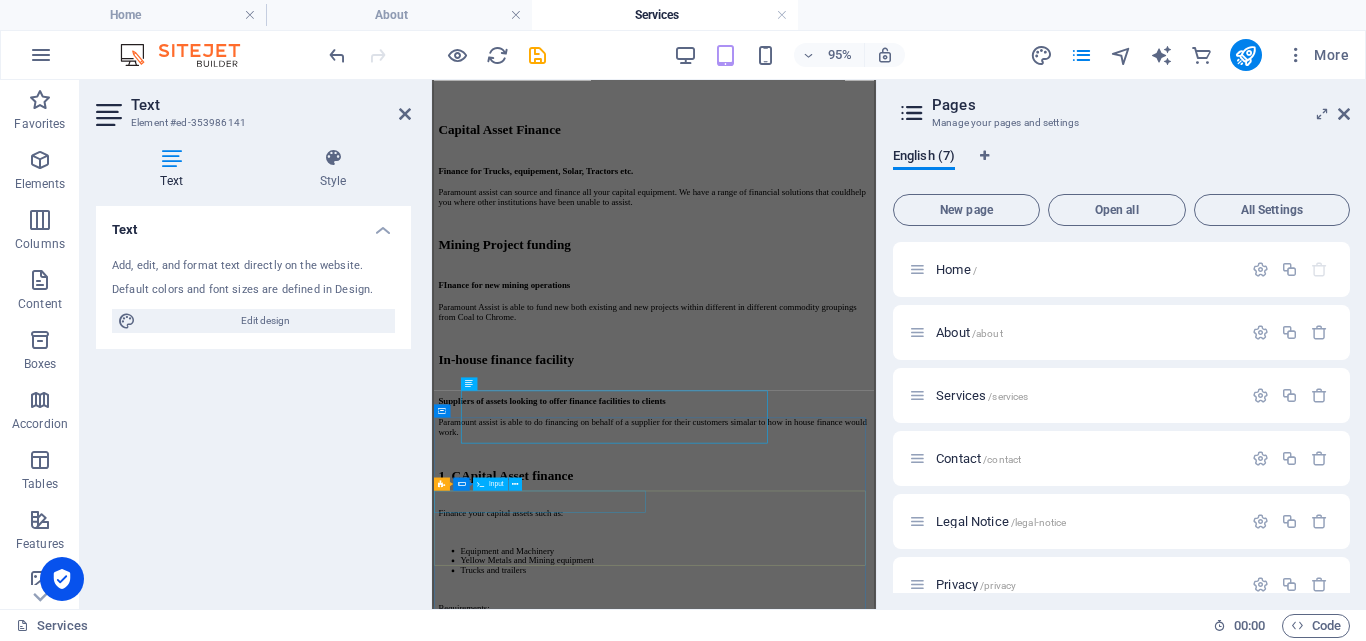scroll, scrollTop: 1852, scrollLeft: 0, axis: vertical 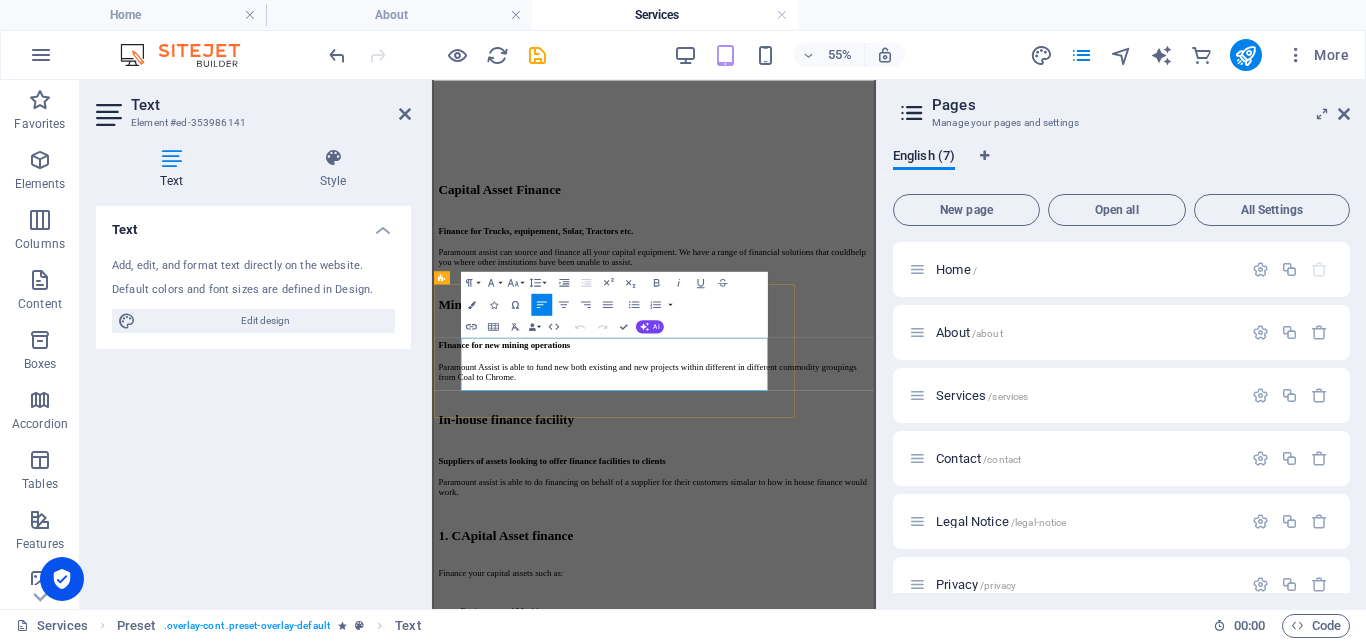 click on "This helps fulfil the existing need while you are able to fix any issues y" at bounding box center [834, 2109] 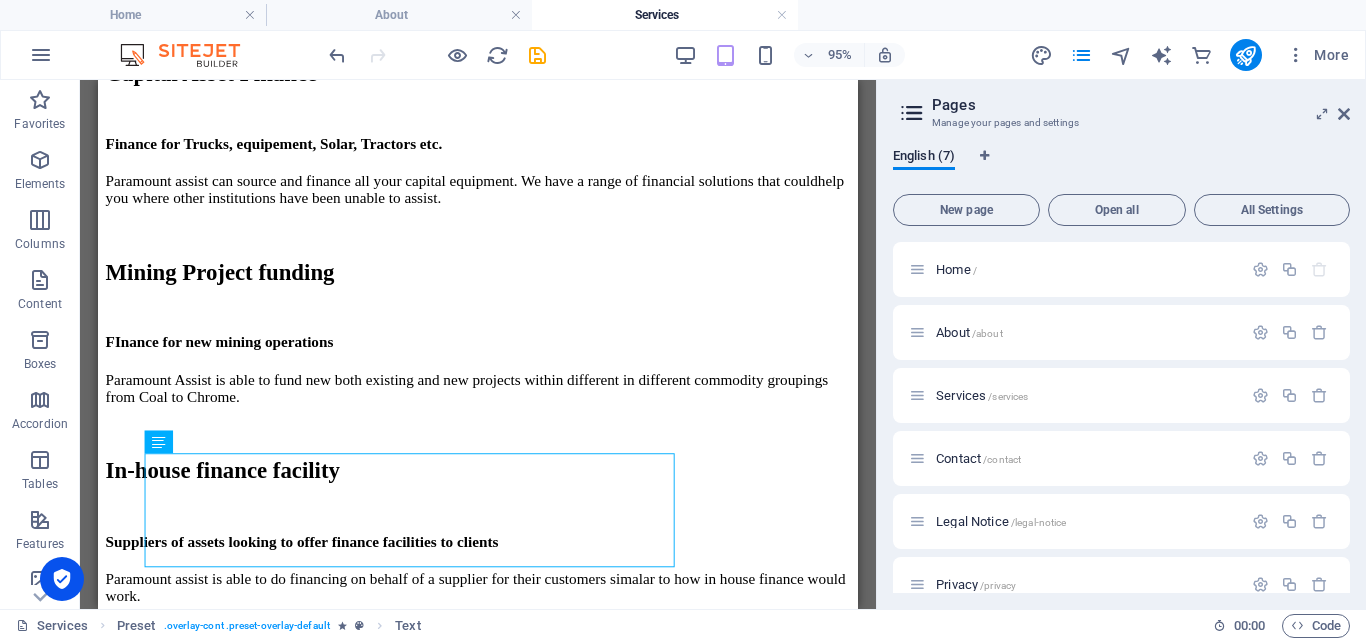 scroll, scrollTop: 1927, scrollLeft: 0, axis: vertical 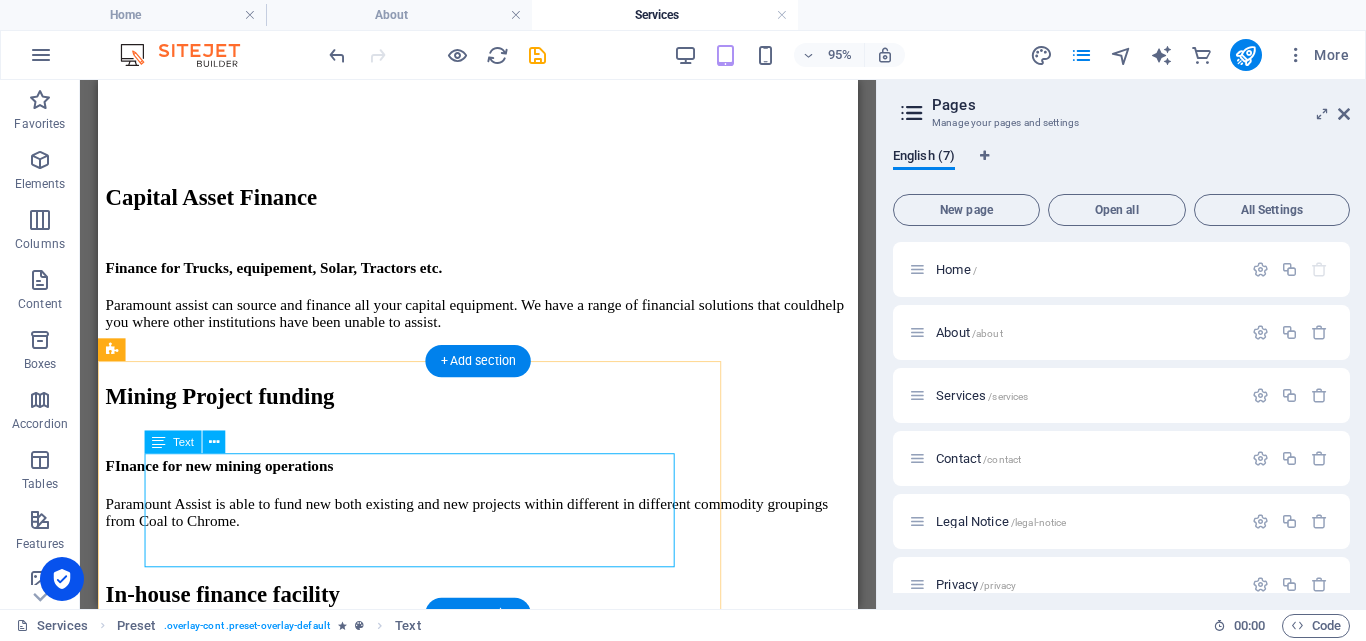 click on "We Assist Clients who are not able to currently qualify for plant with rental solutions. This helps fulfil the existing need while you are able to fix any issues you might have with your credit profile." at bounding box center (498, 2000) 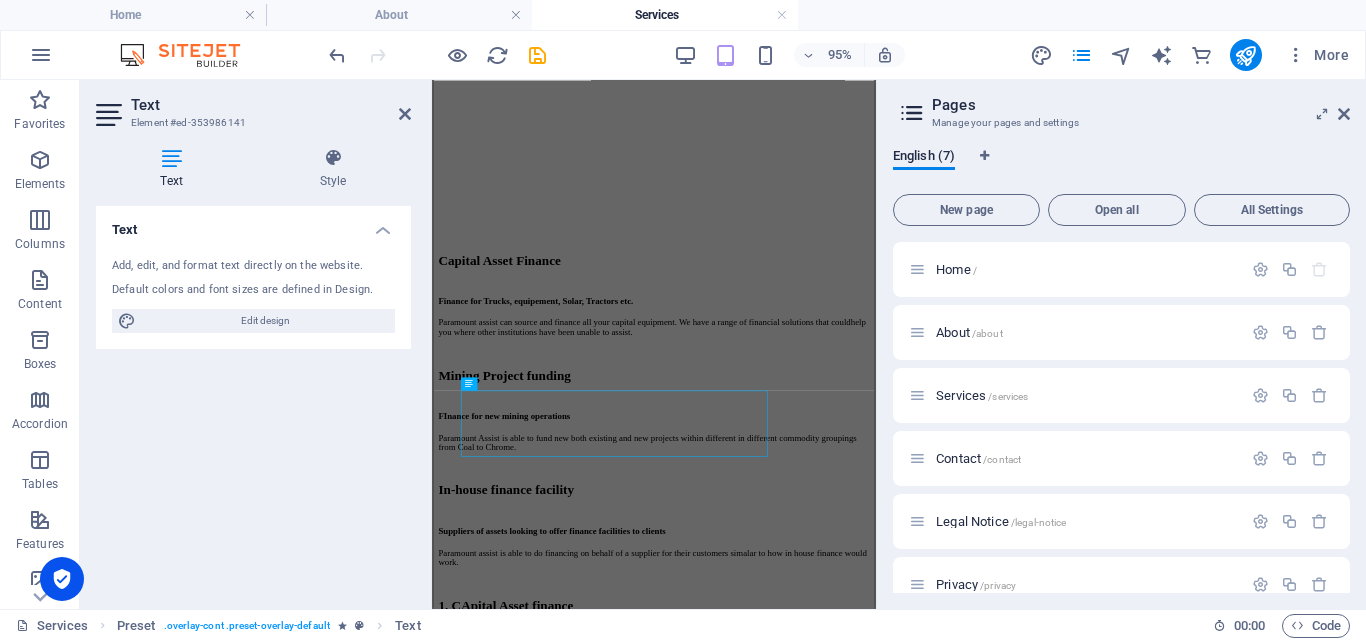 scroll, scrollTop: 1876, scrollLeft: 0, axis: vertical 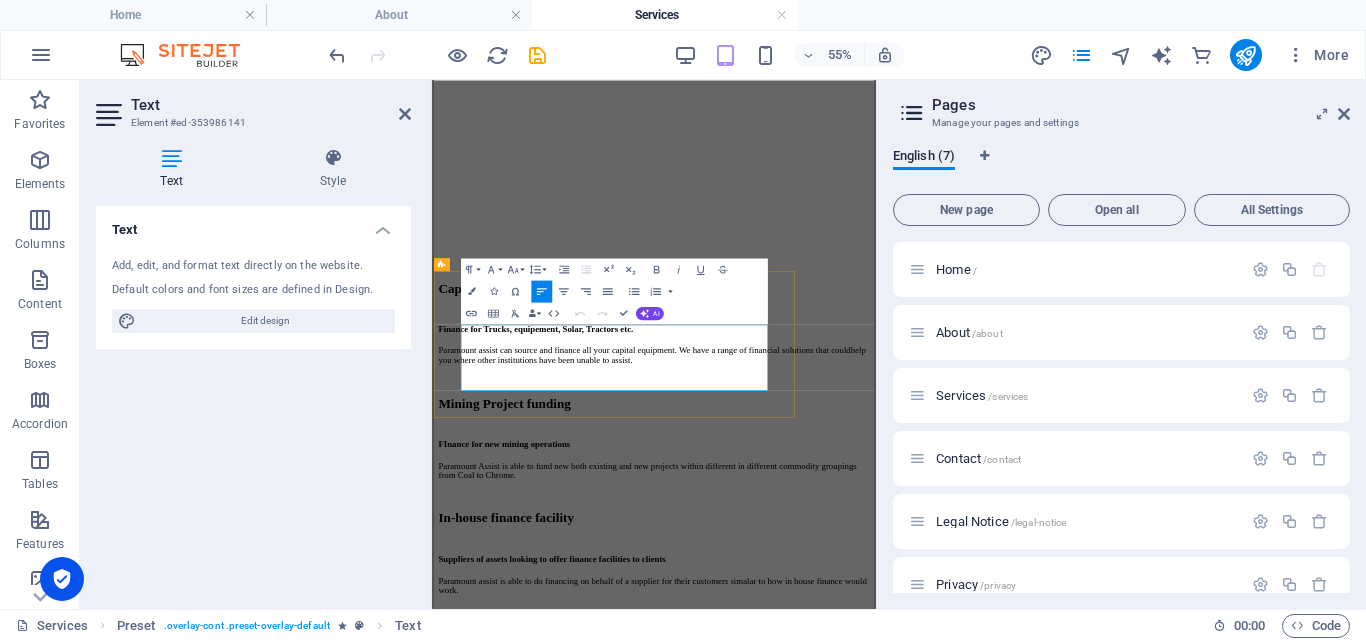 click on "This helps fulfil the existing need while you are able to fix any issues you might have with your credit profile." at bounding box center (834, 2287) 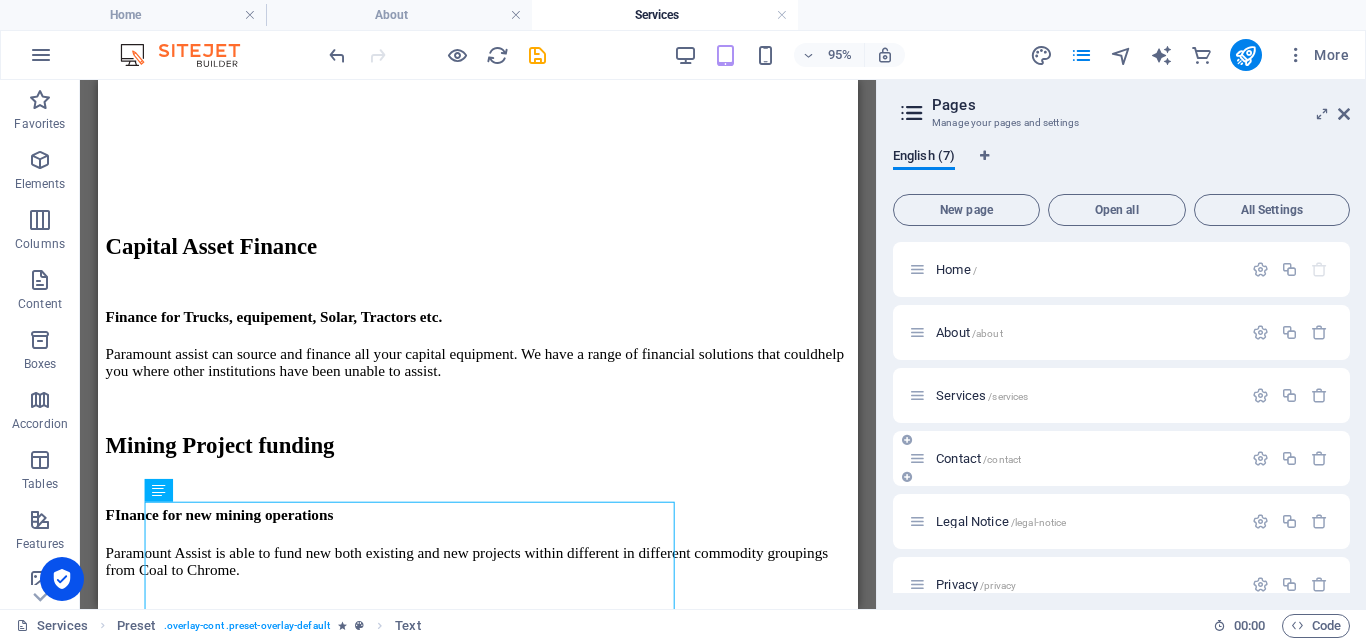 click on "Contact /contact" at bounding box center [978, 458] 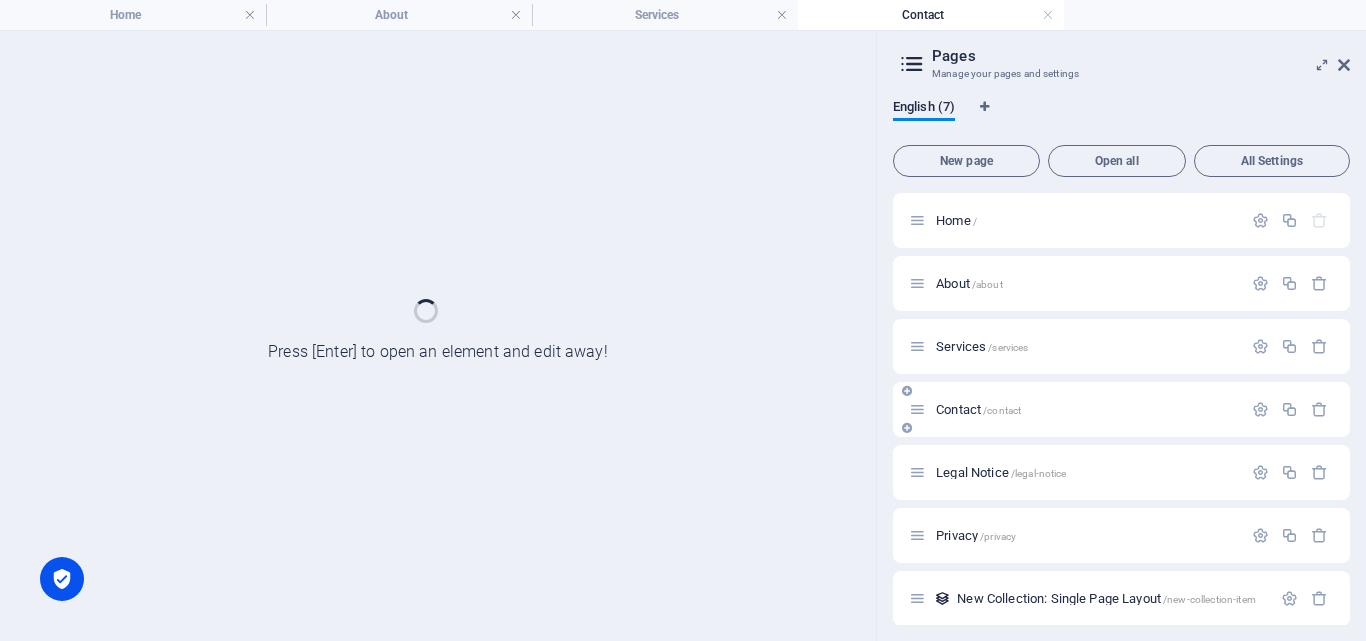 scroll, scrollTop: 0, scrollLeft: 0, axis: both 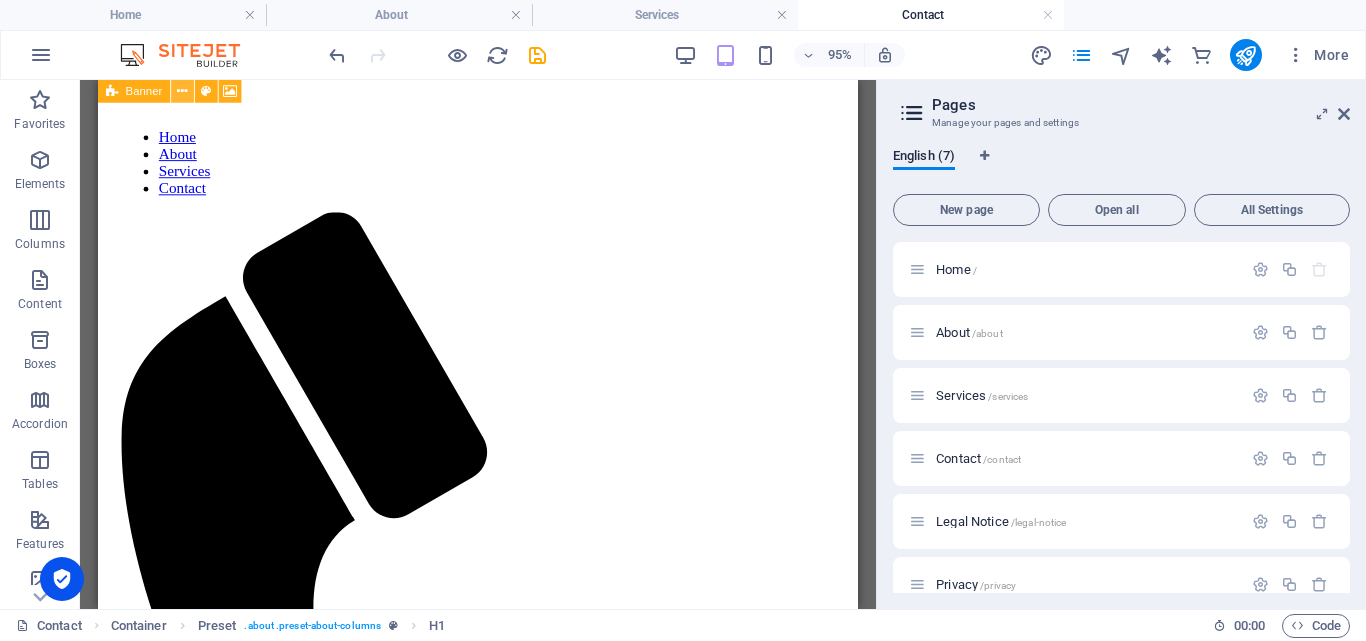 drag, startPoint x: 182, startPoint y: 91, endPoint x: 31, endPoint y: 25, distance: 164.79381 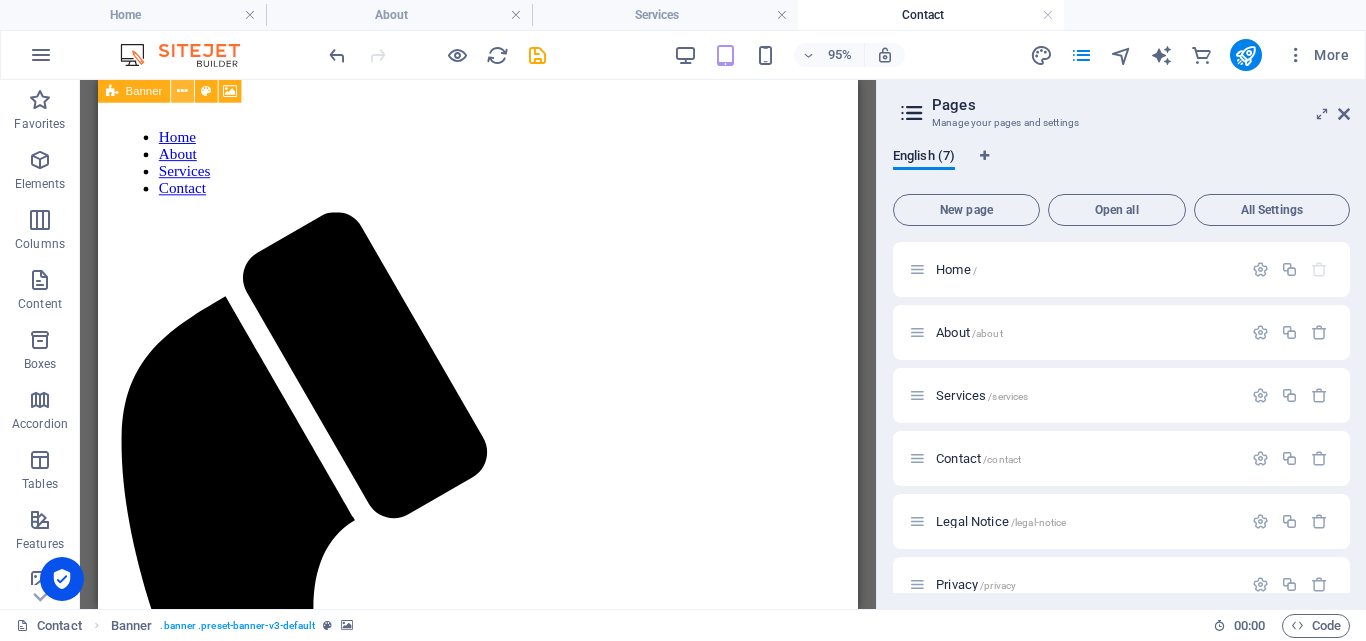 click at bounding box center [182, 91] 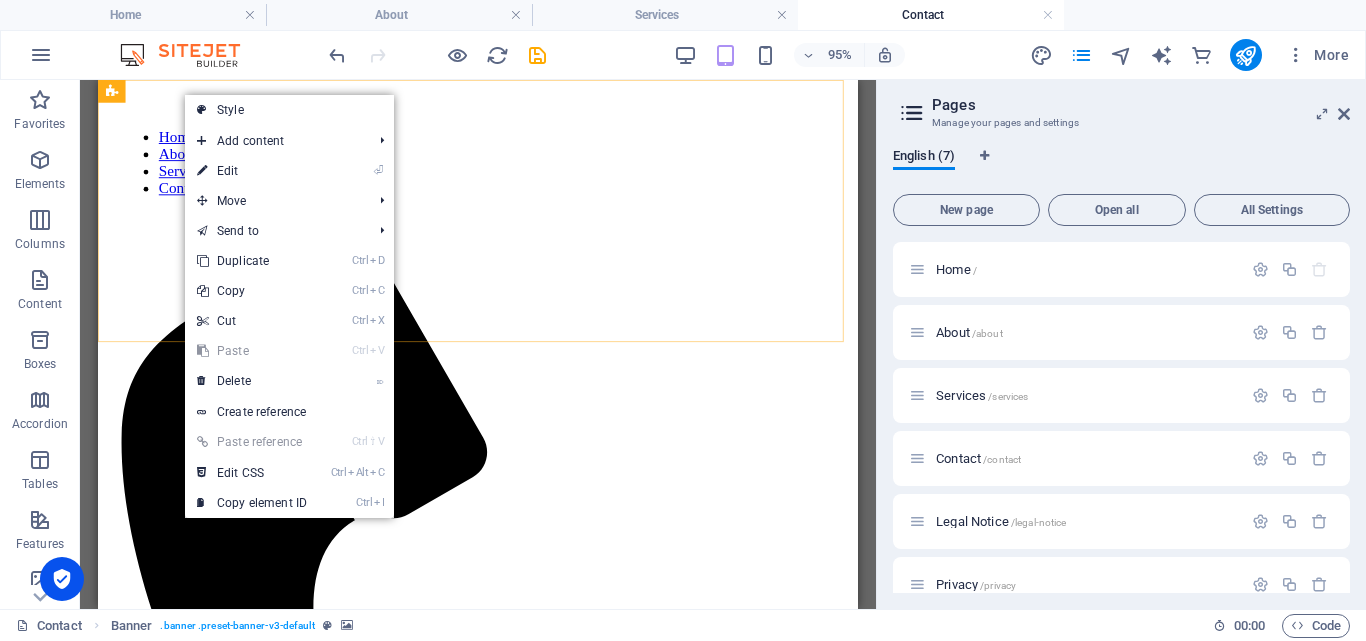click at bounding box center [498, -9] 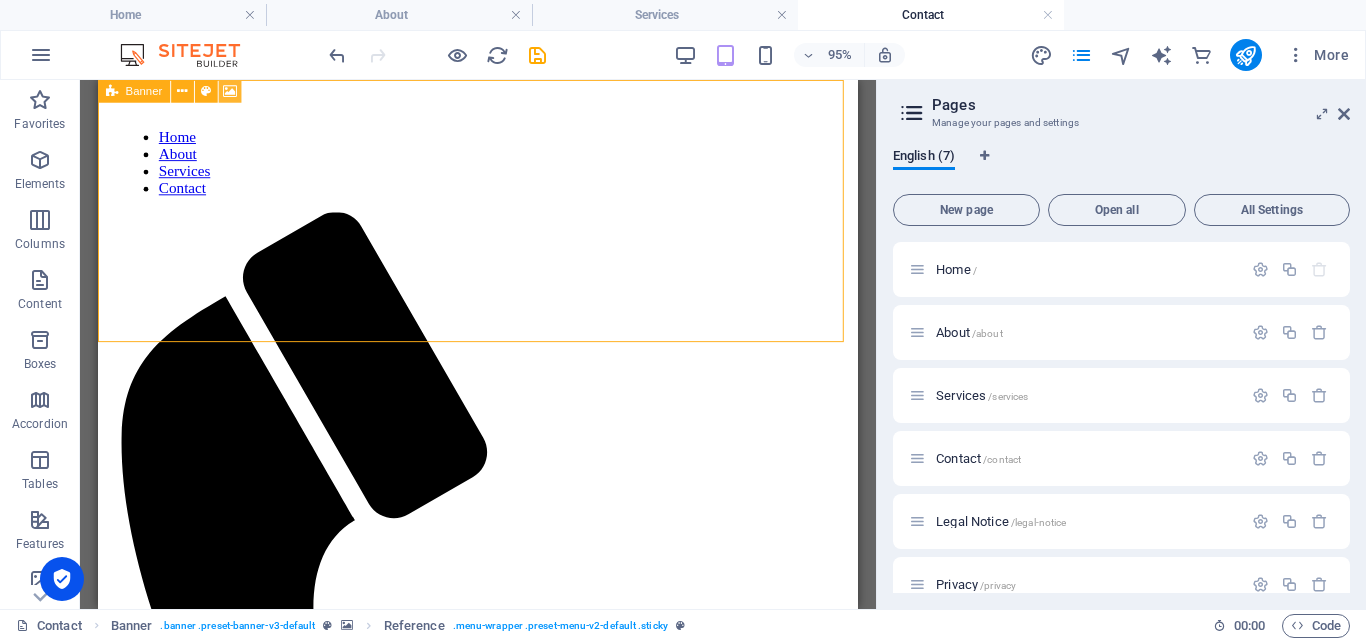 click at bounding box center (230, 91) 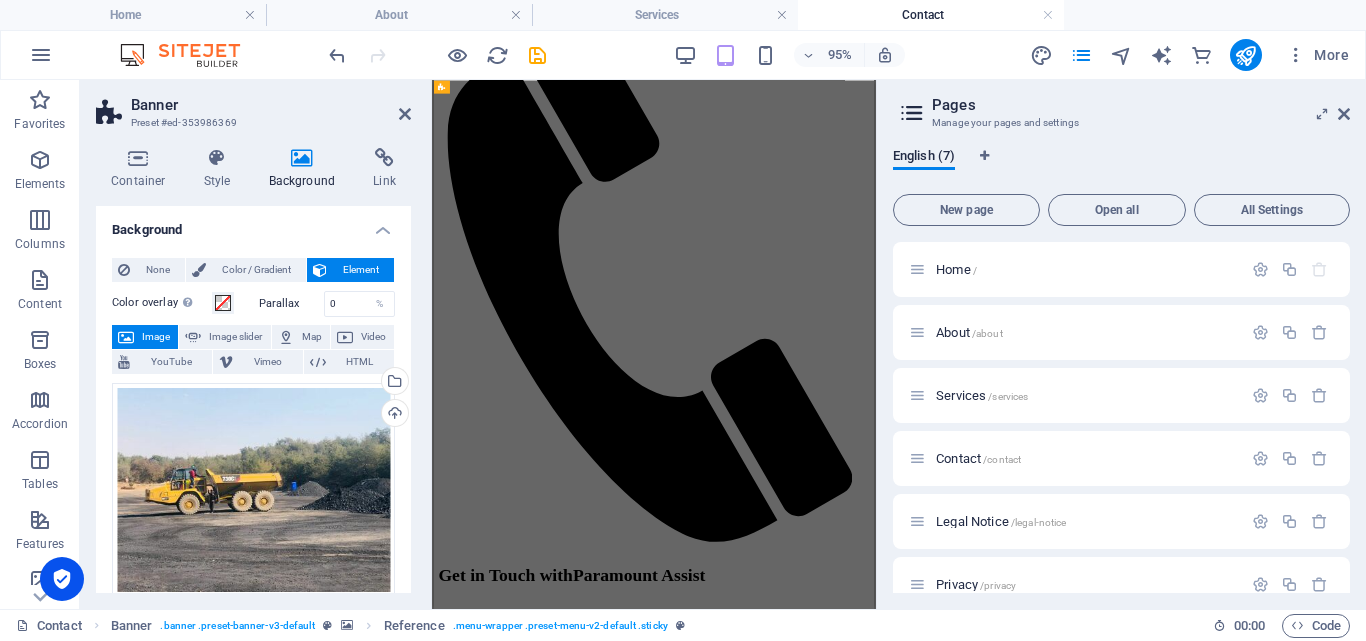 scroll, scrollTop: 108, scrollLeft: 0, axis: vertical 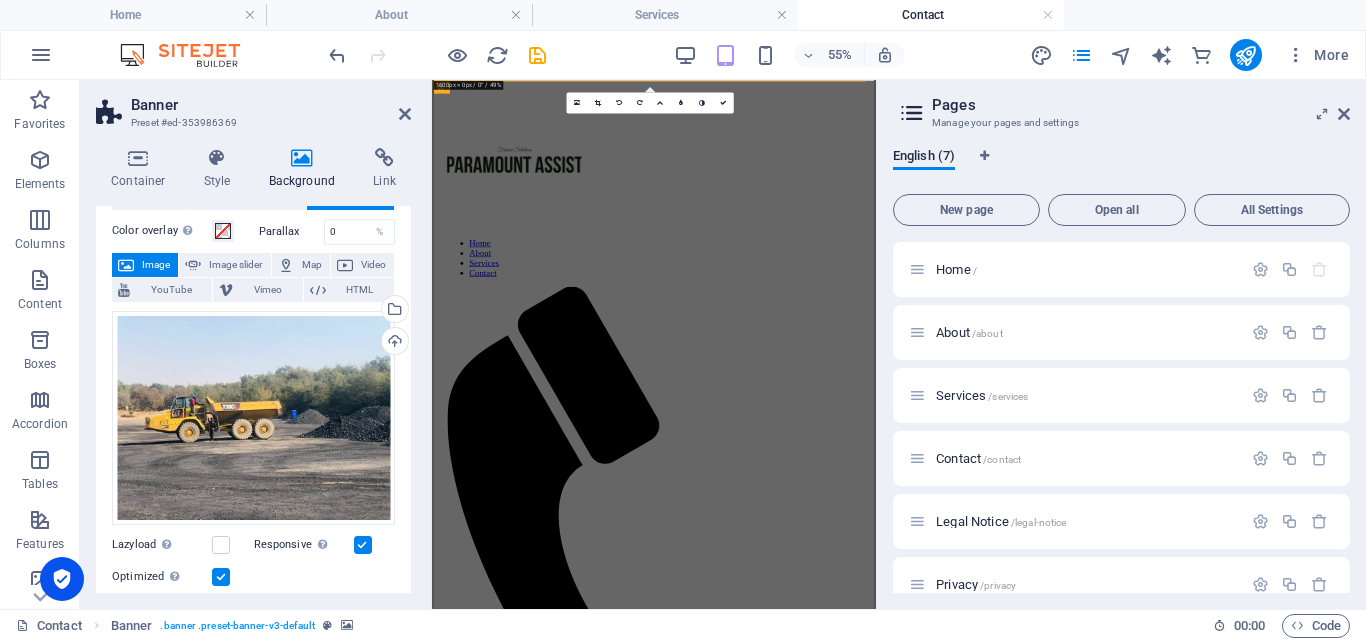 click on "Banner Preset #ed-353986369" at bounding box center [253, 106] 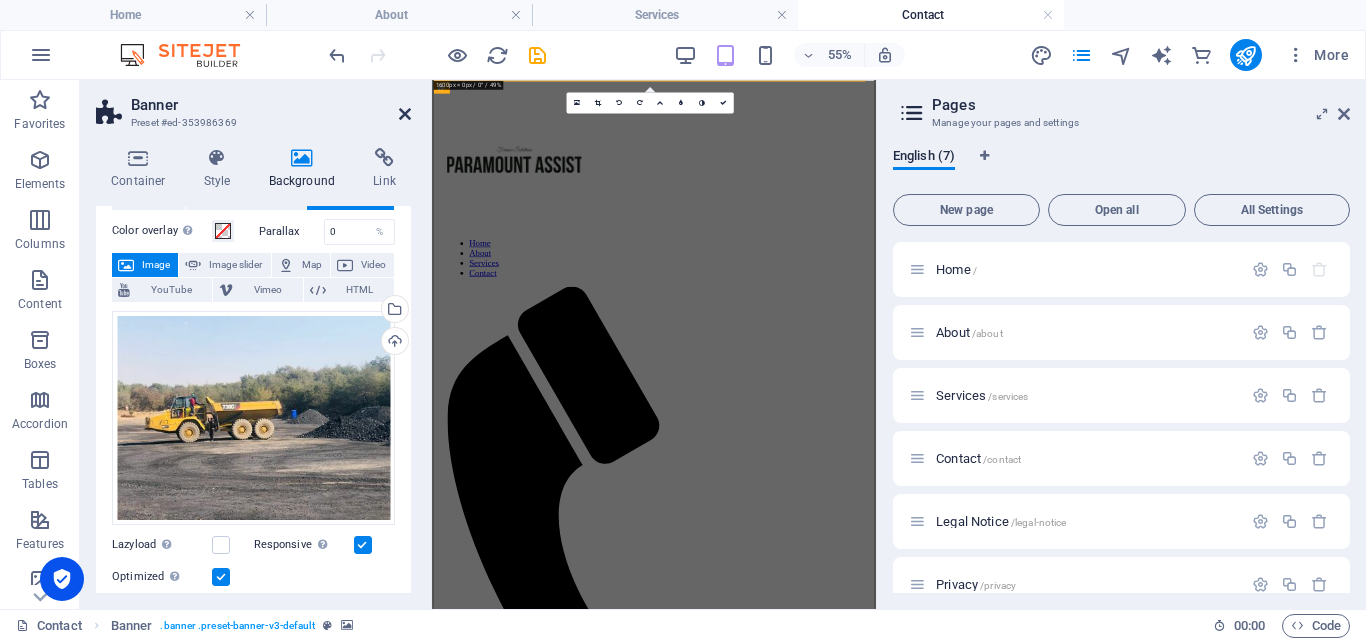 click at bounding box center (405, 114) 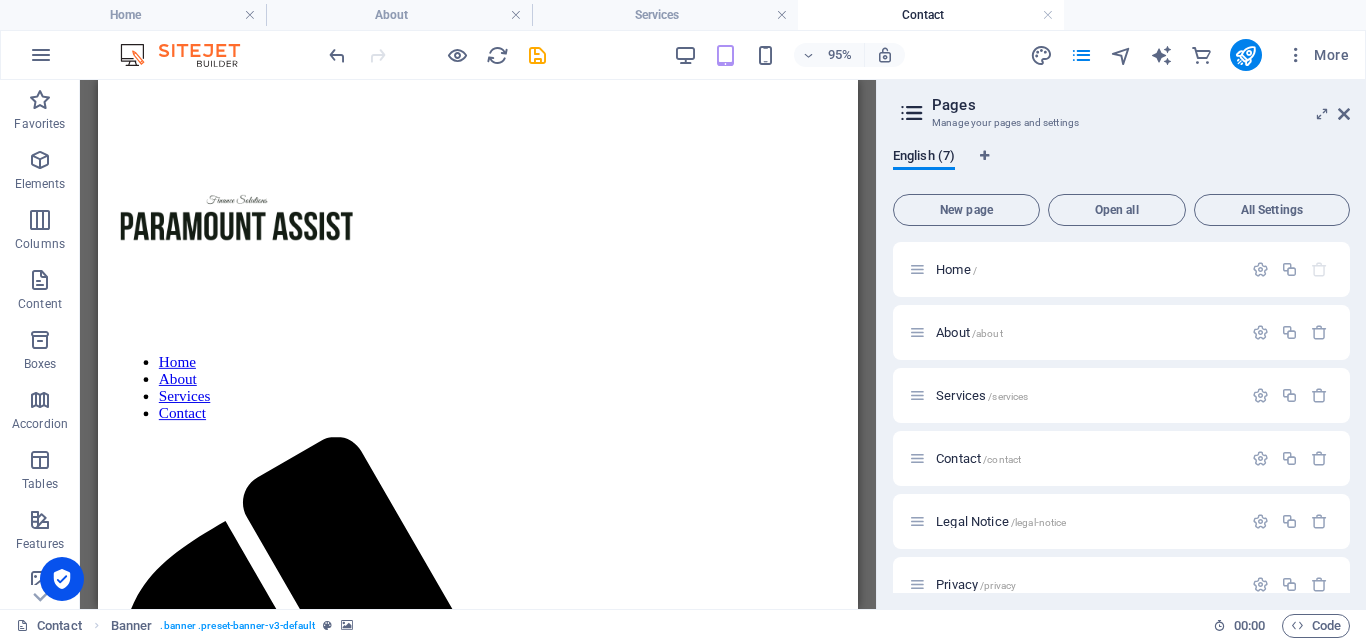 scroll, scrollTop: 513, scrollLeft: 0, axis: vertical 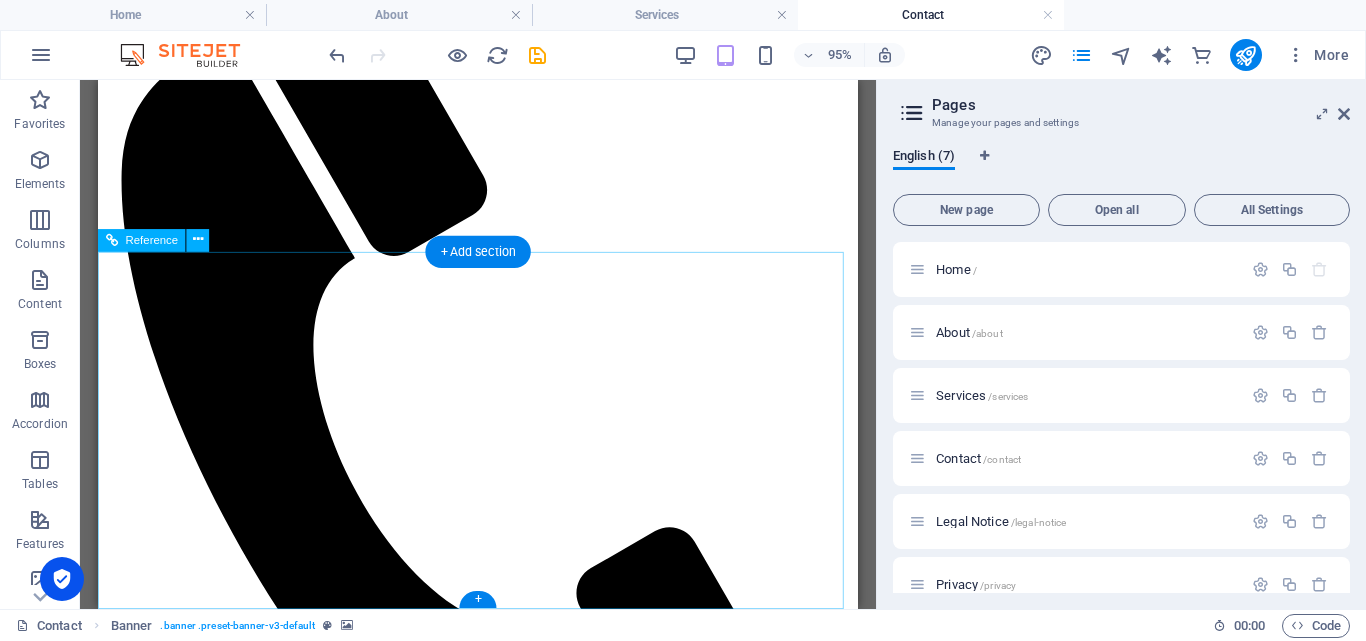 click on "Phone:  0103351611 0609229552 Whatsapp: [PHONE_NUMBER]" at bounding box center (498, 4067) 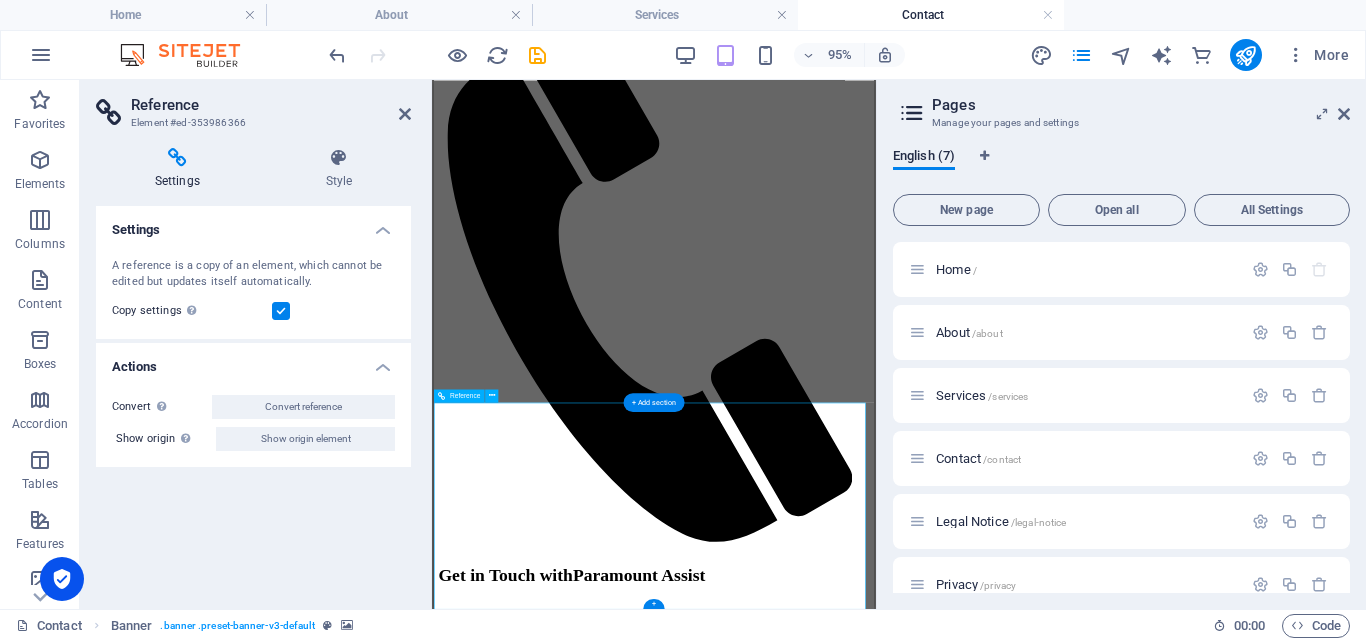 scroll, scrollTop: 108, scrollLeft: 0, axis: vertical 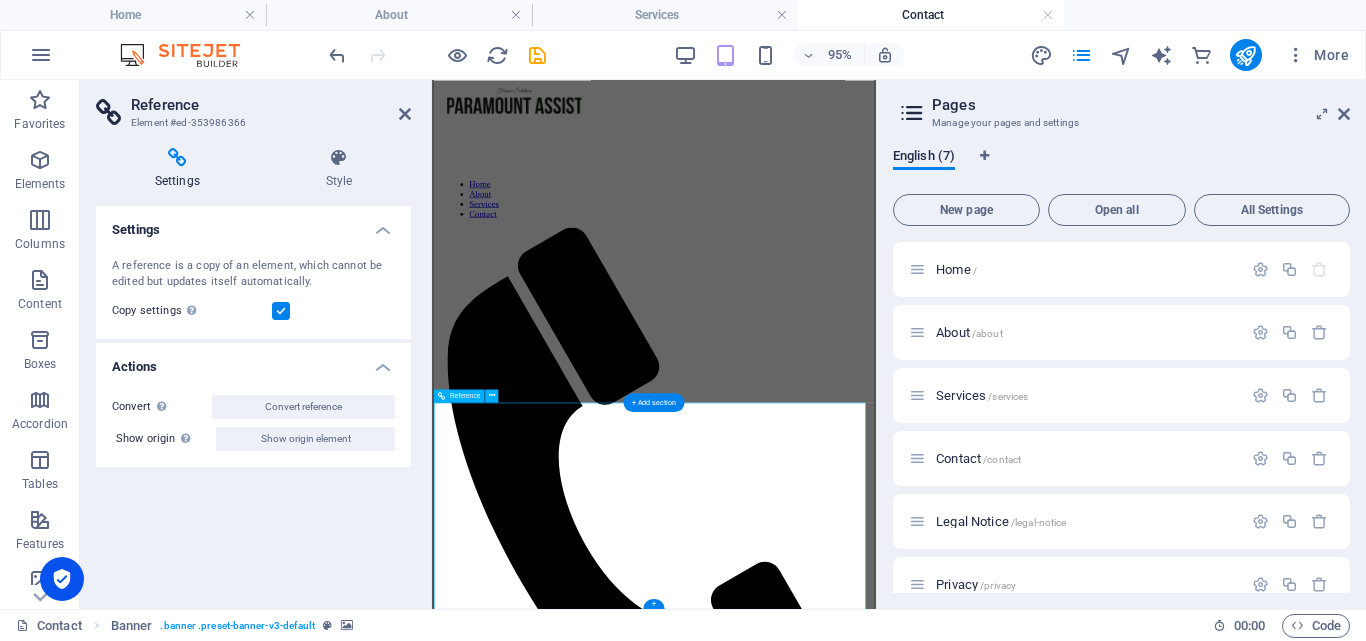 click on "Phone:  0103351611 0609229552 Whatsapp: [PHONE_NUMBER]" at bounding box center (834, 4472) 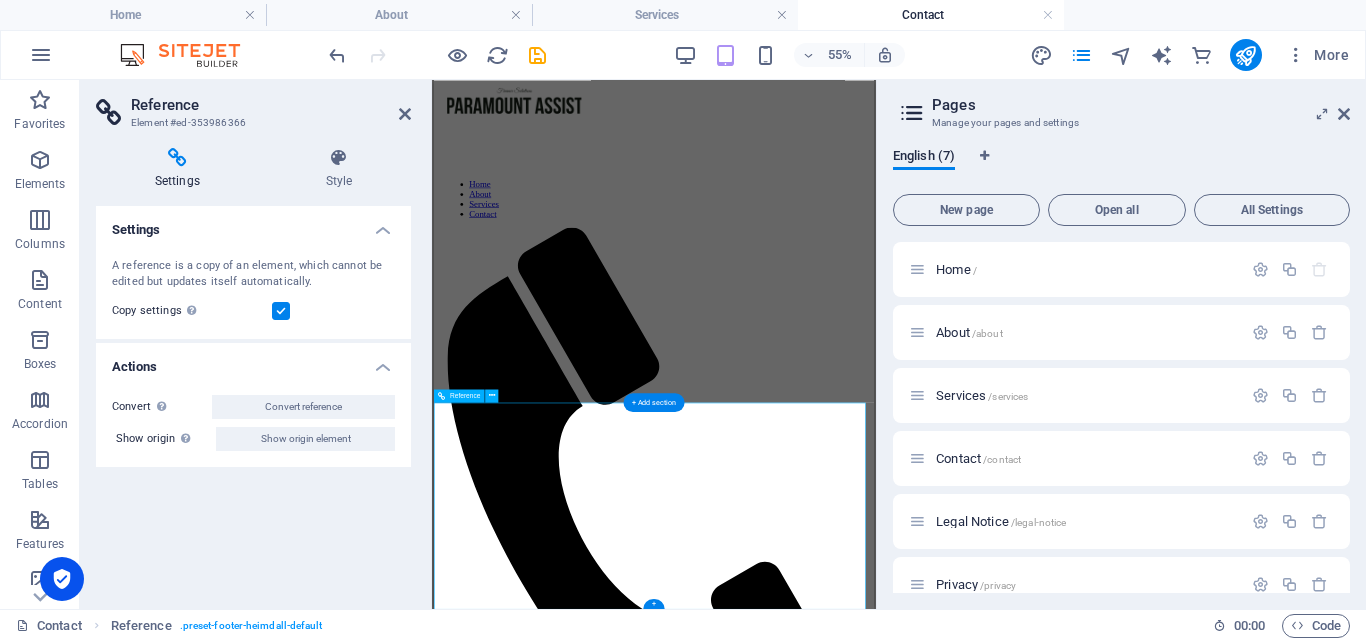 click on "Phone Phone:  0103351611 0609229552 Whatsapp: [PHONE_NUMBER]" at bounding box center [834, 4047] 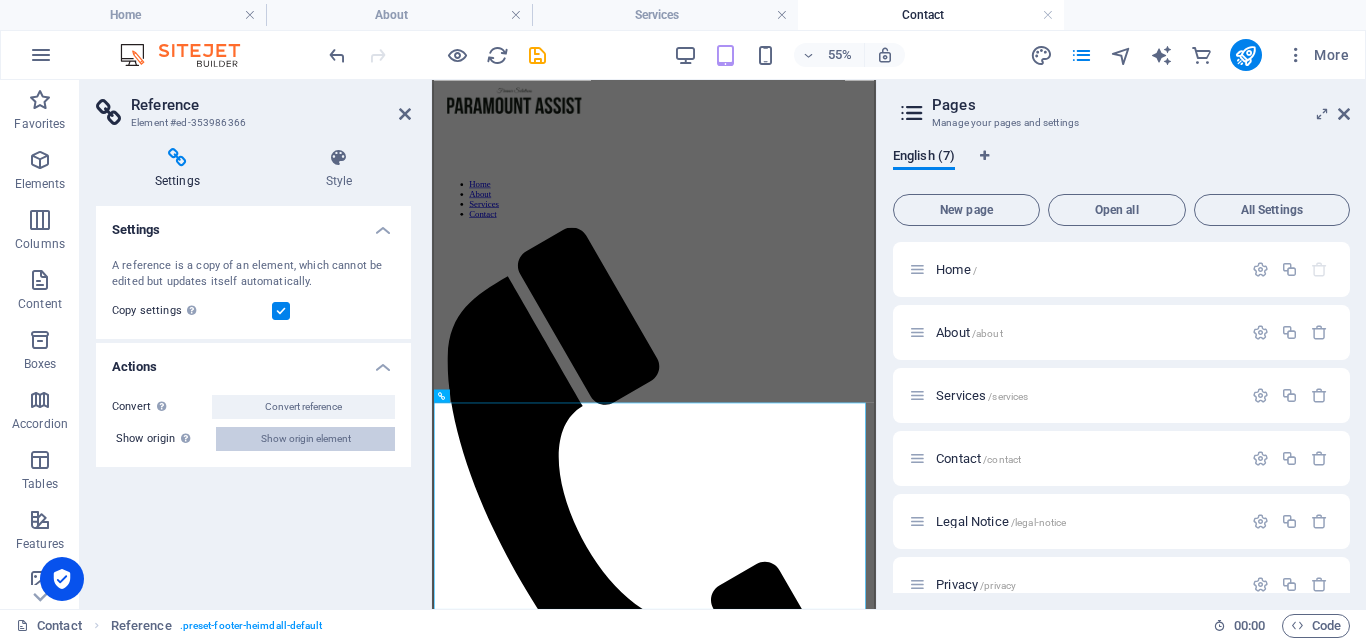 click on "Show origin element" at bounding box center [306, 439] 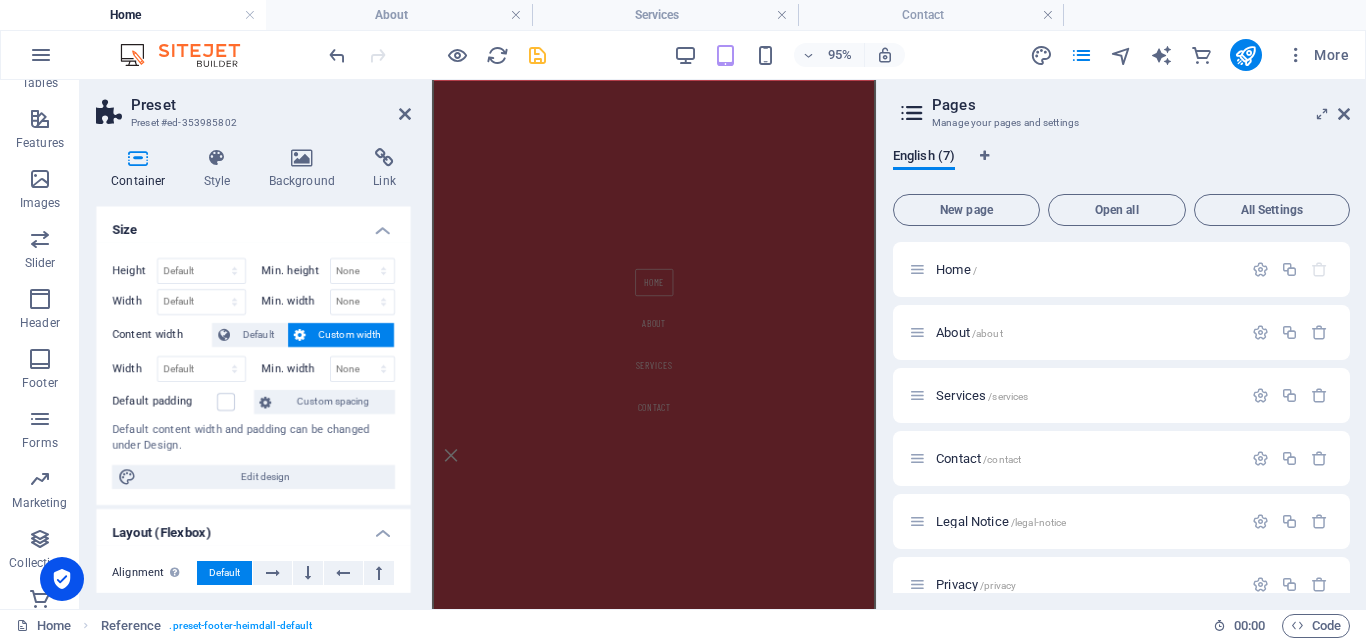 click on "Height Default px rem % vh vw Min. height None px rem % vh vw Width Default px rem % em vh vw Min. width None px rem % vh vw Content width Default Custom width Width Default px rem % em vh vw Min. width None px rem % vh vw Default padding Custom spacing Default content width and padding can be changed under Design. Edit design" at bounding box center (253, 373) 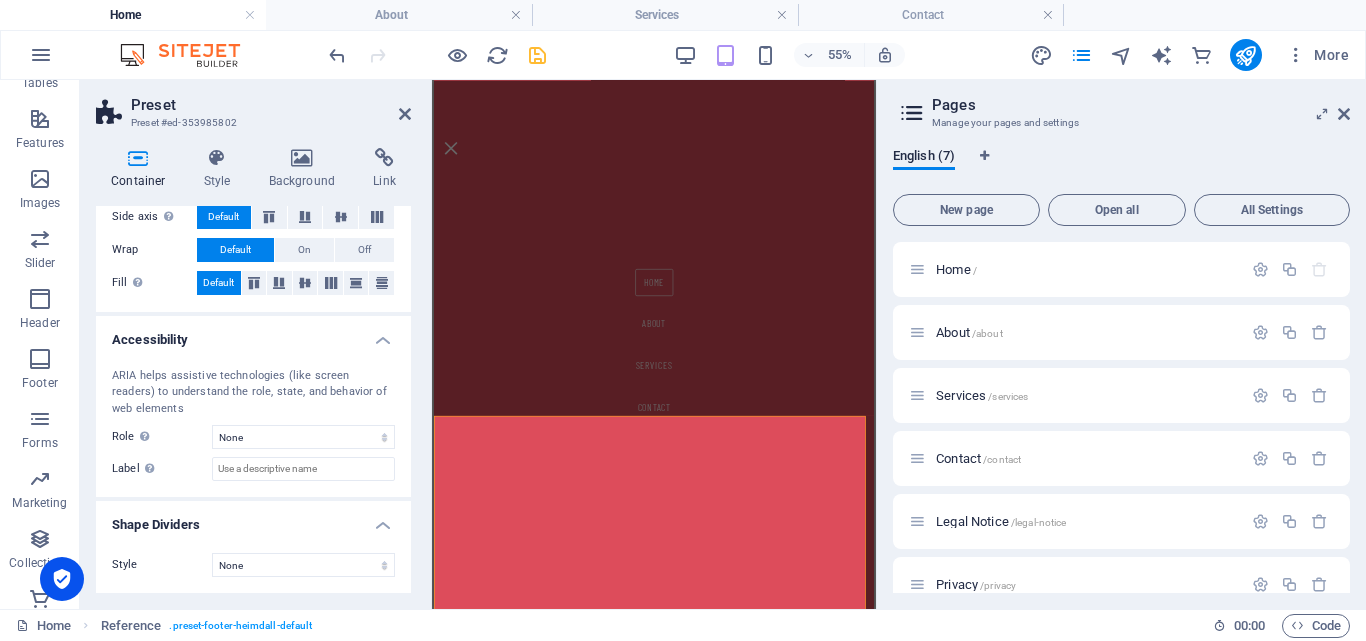 scroll, scrollTop: 422, scrollLeft: 0, axis: vertical 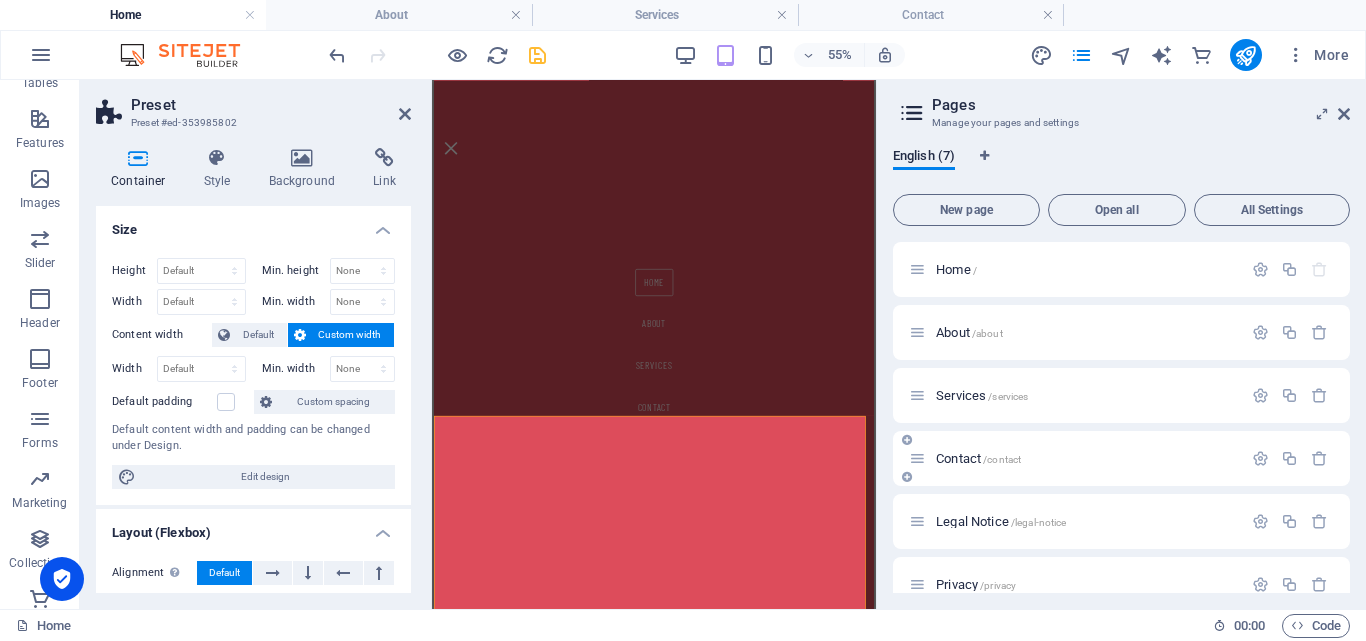 click on "Contact /contact" at bounding box center [1121, 458] 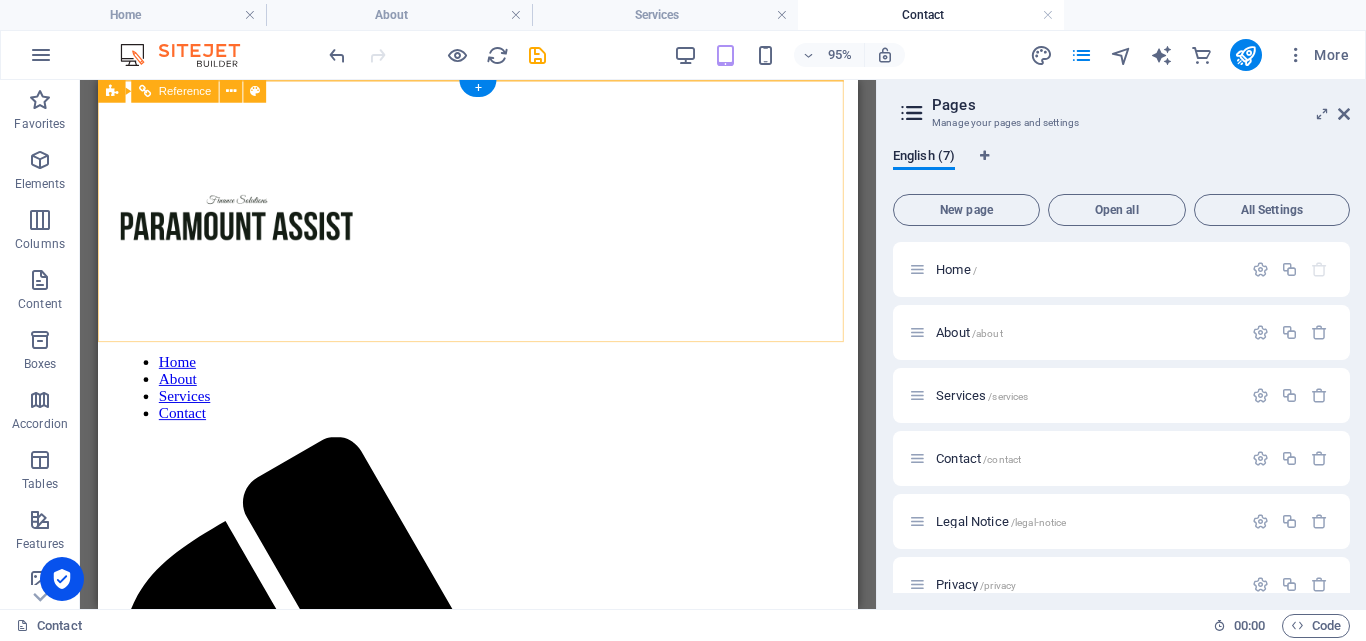 scroll, scrollTop: 513, scrollLeft: 0, axis: vertical 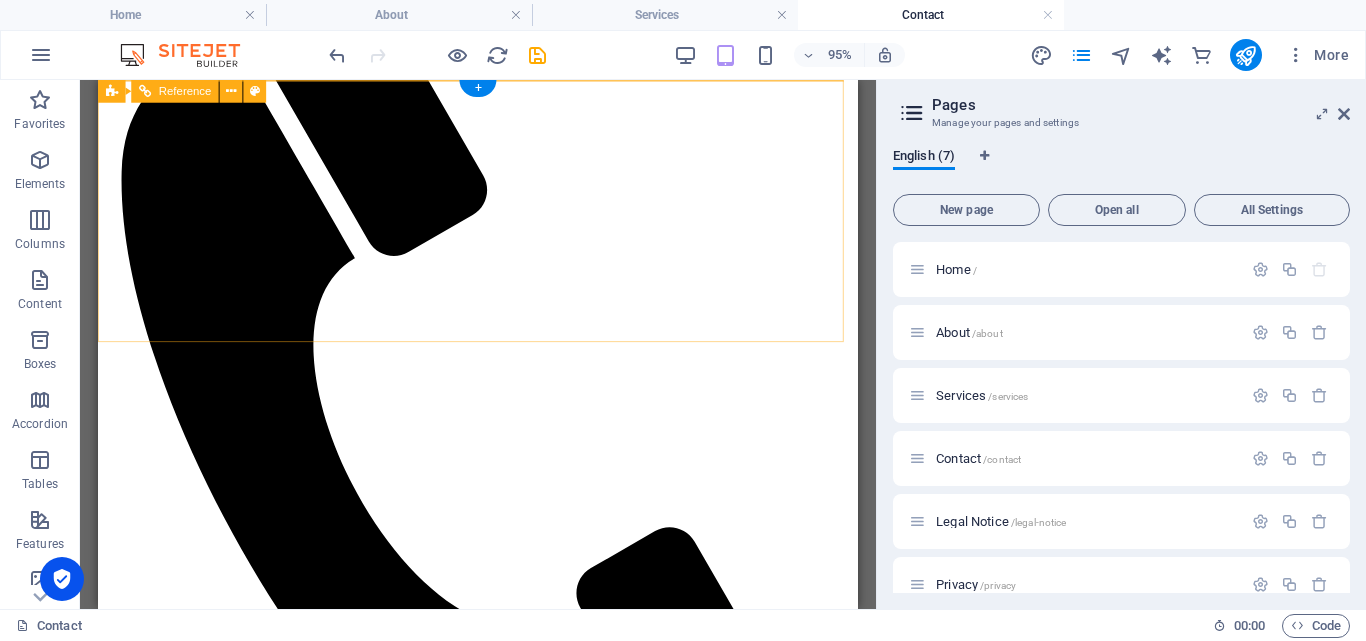 click on "Phone:  0103351611 0609229552 Whatsapp: [PHONE_NUMBER]" at bounding box center (498, 4067) 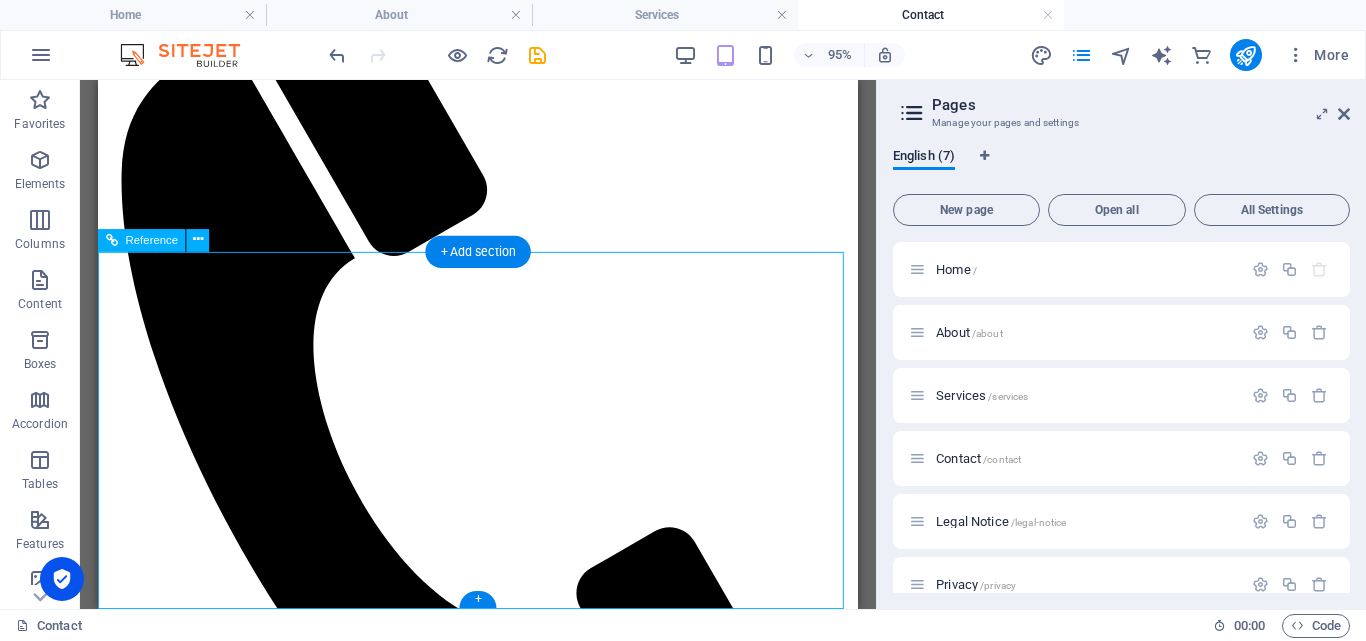 drag, startPoint x: 479, startPoint y: 491, endPoint x: 159, endPoint y: 803, distance: 446.92728 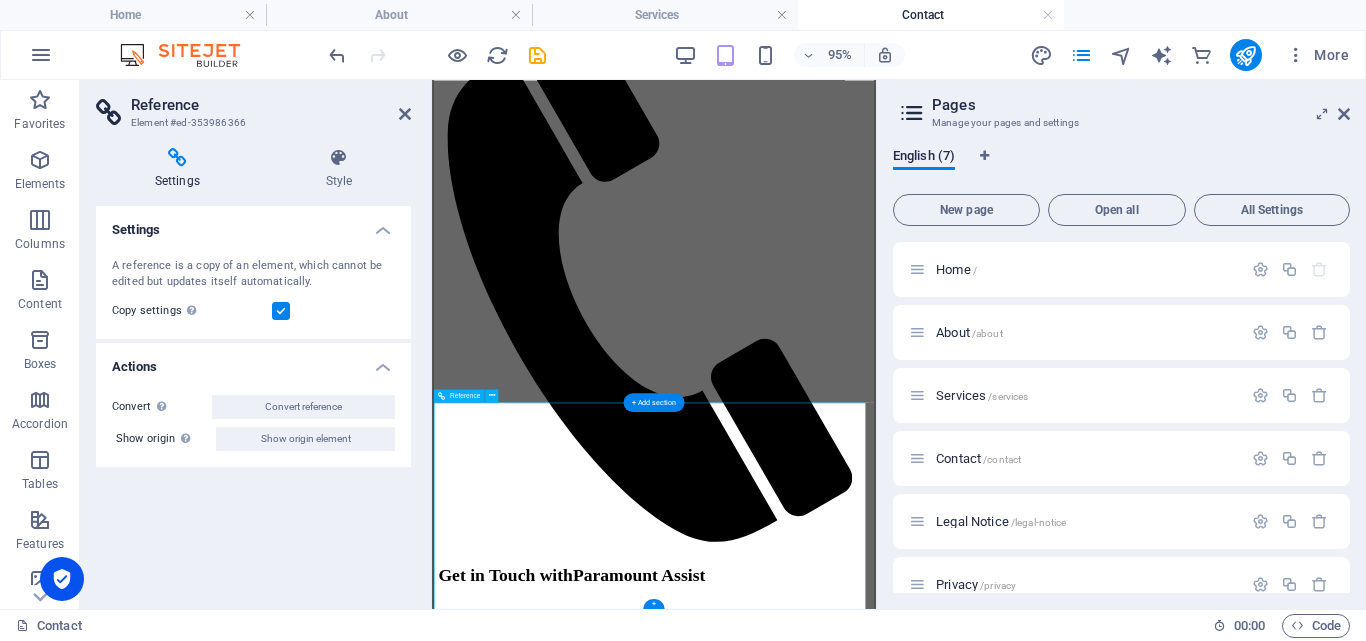 scroll, scrollTop: 108, scrollLeft: 0, axis: vertical 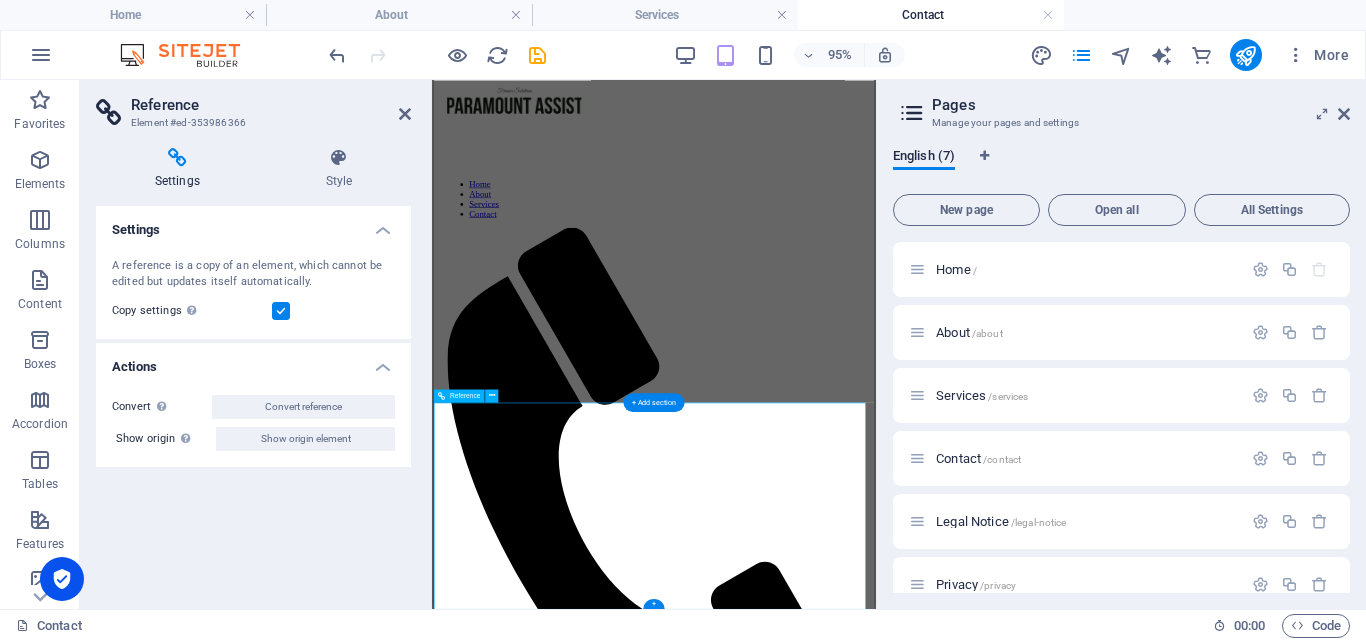 click on "Phone:  0103351611 0609229552 Whatsapp: [PHONE_NUMBER]" at bounding box center [834, 4472] 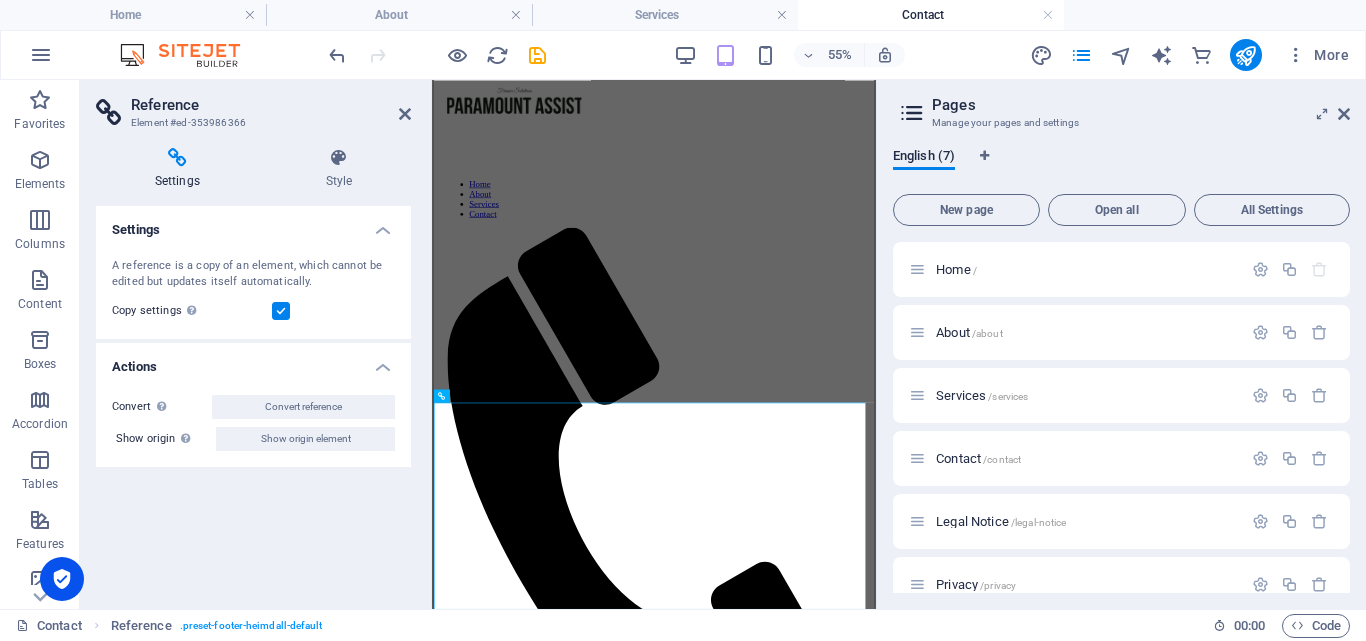 click at bounding box center (281, 311) 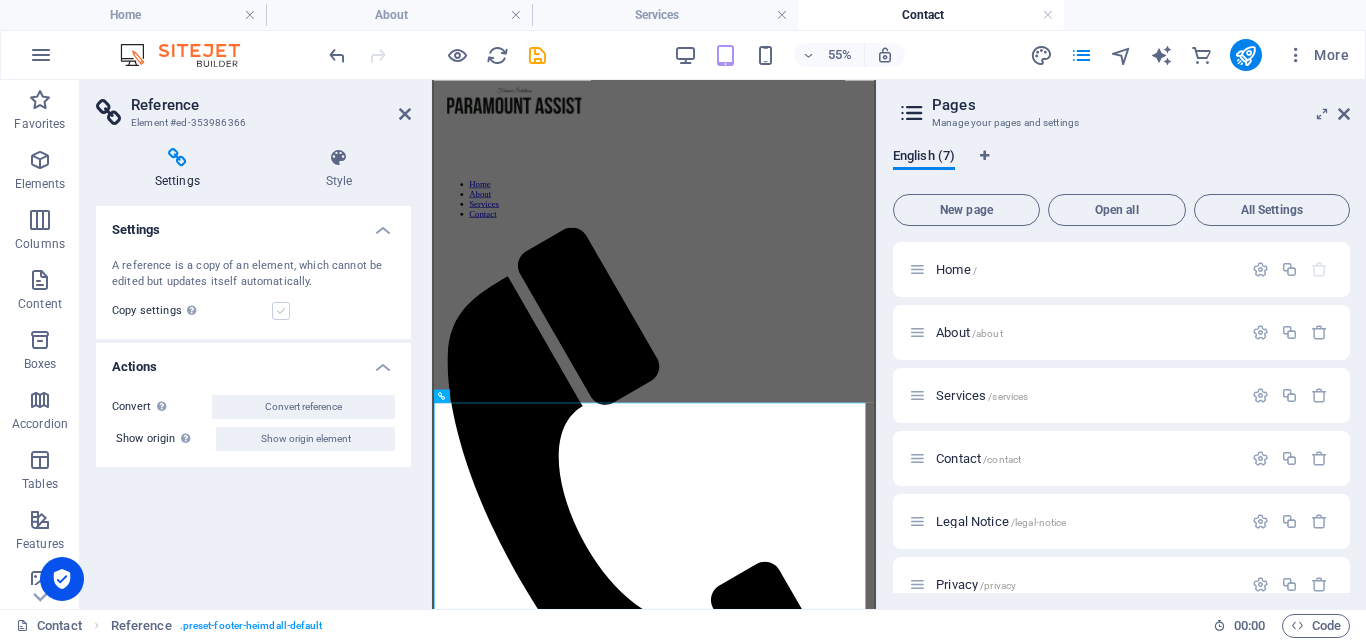 click at bounding box center [281, 311] 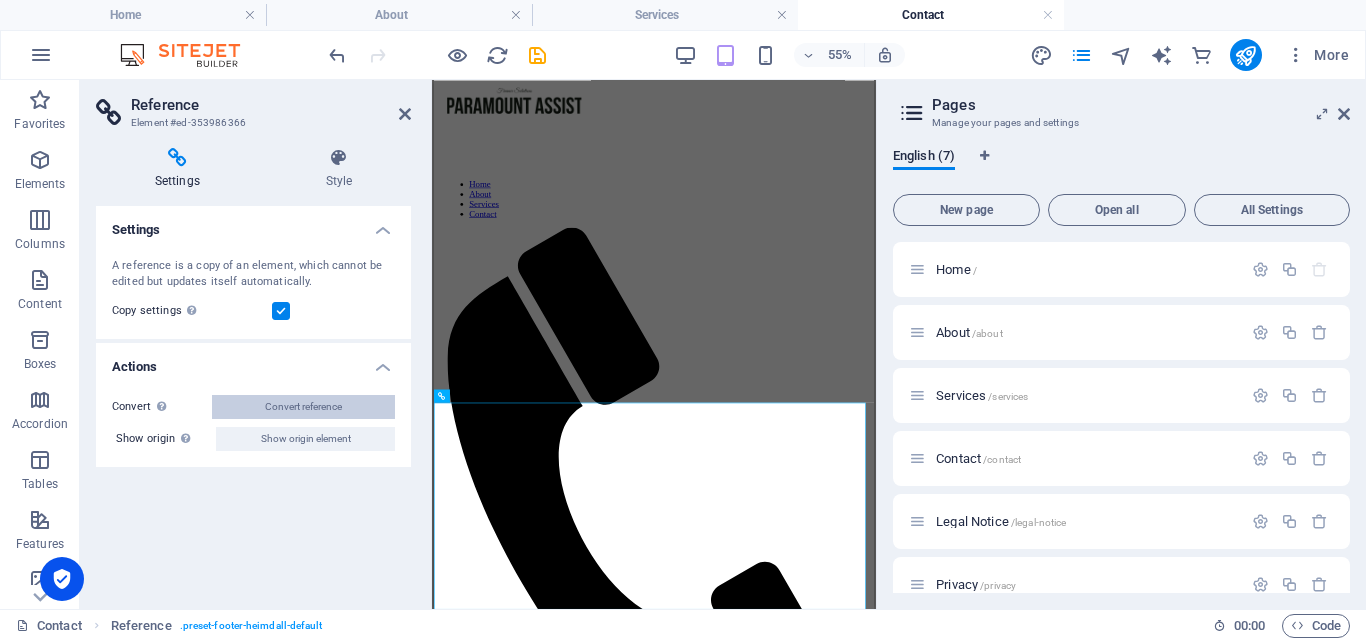 click on "Convert reference" at bounding box center [303, 407] 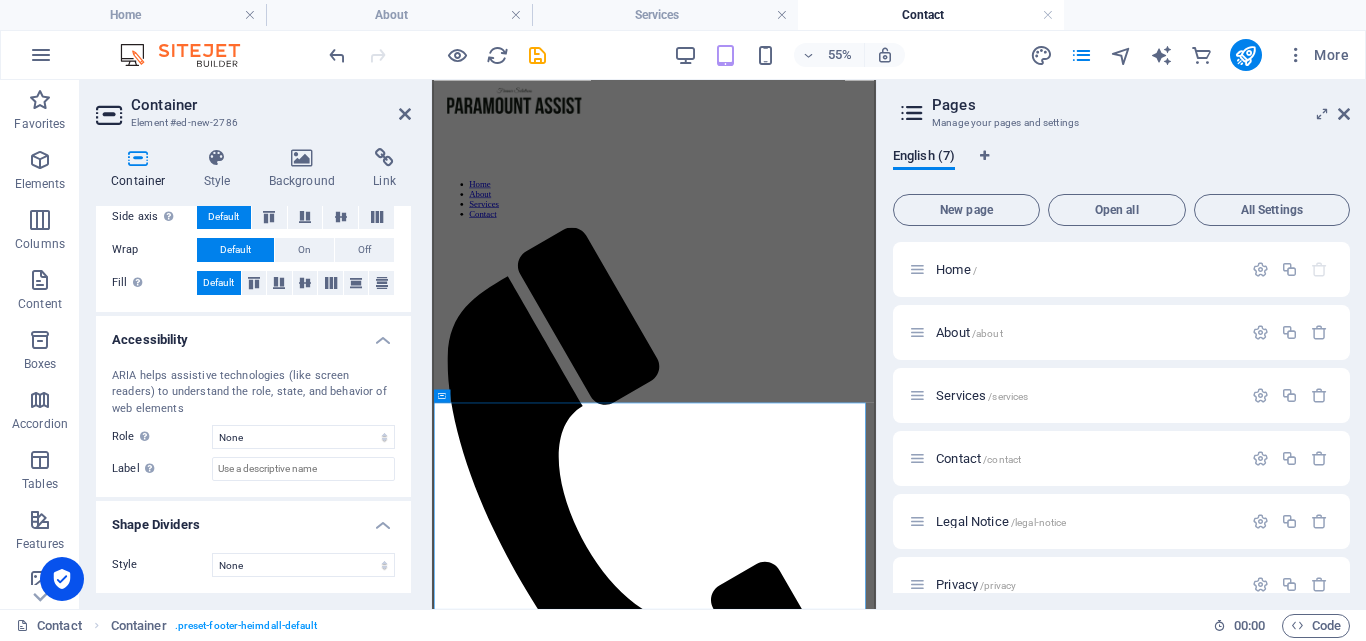 scroll, scrollTop: 0, scrollLeft: 0, axis: both 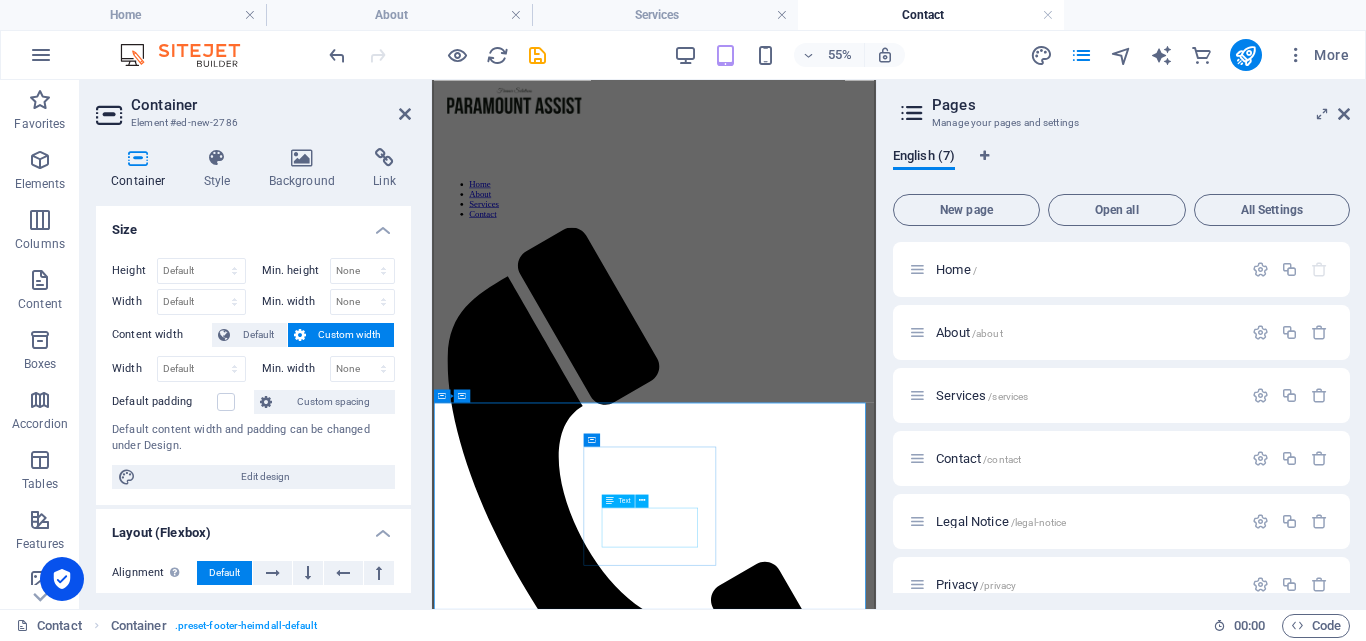 click on "Phone:  0103351611 0609229552 Whatsapp: [PHONE_NUMBER]" at bounding box center [834, 4674] 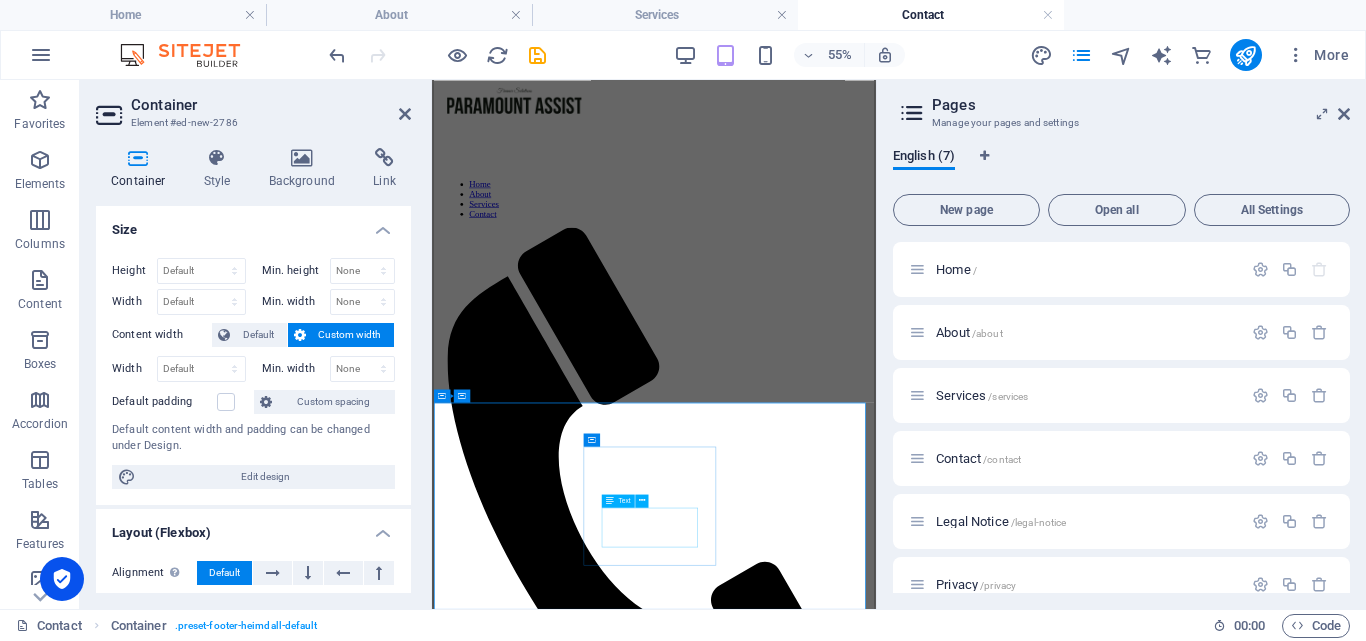 click on "Phone:  0103351611 0609229552 Whatsapp: [PHONE_NUMBER]" at bounding box center (834, 4674) 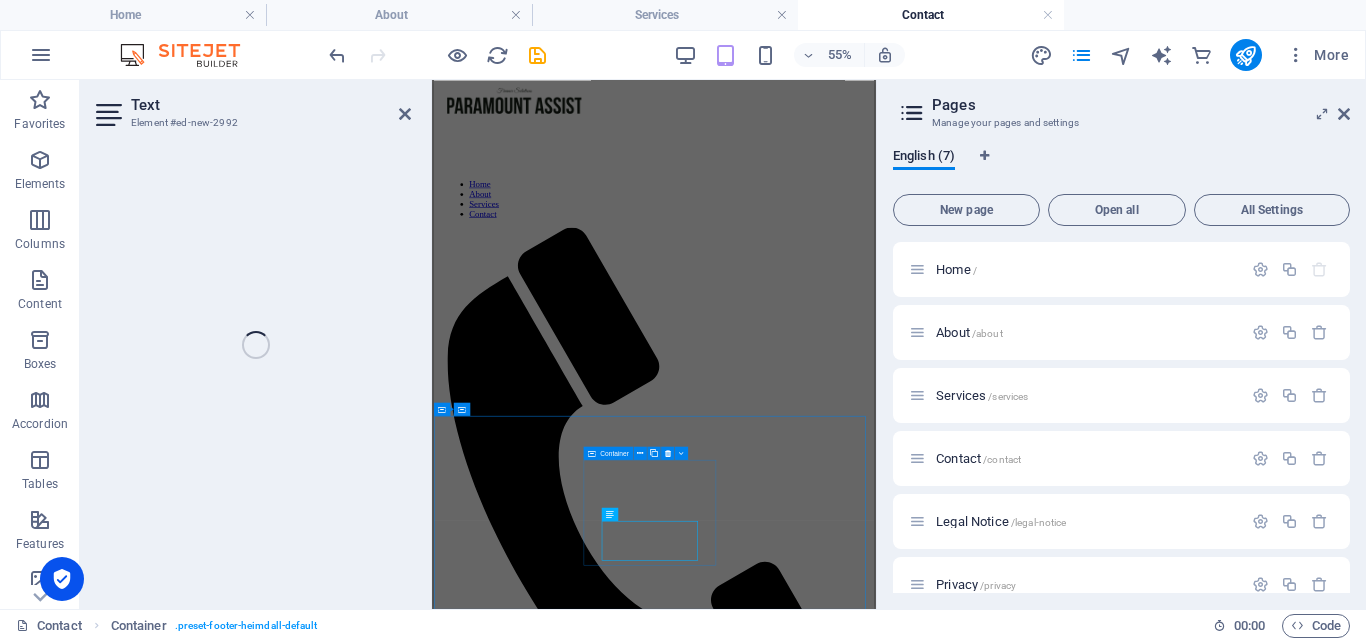 click on "Phone Phone:  0103351611 0609229552 Whatsapp: [PHONE_NUMBER]" at bounding box center [834, 4249] 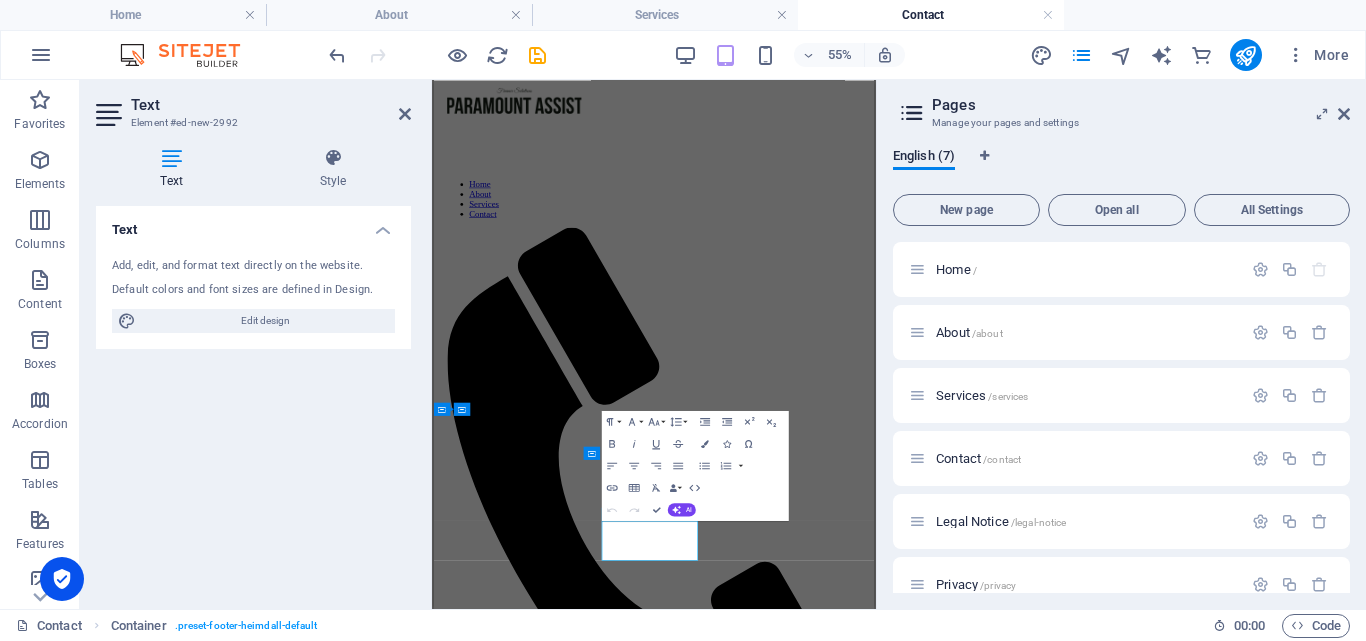 scroll, scrollTop: 84, scrollLeft: 0, axis: vertical 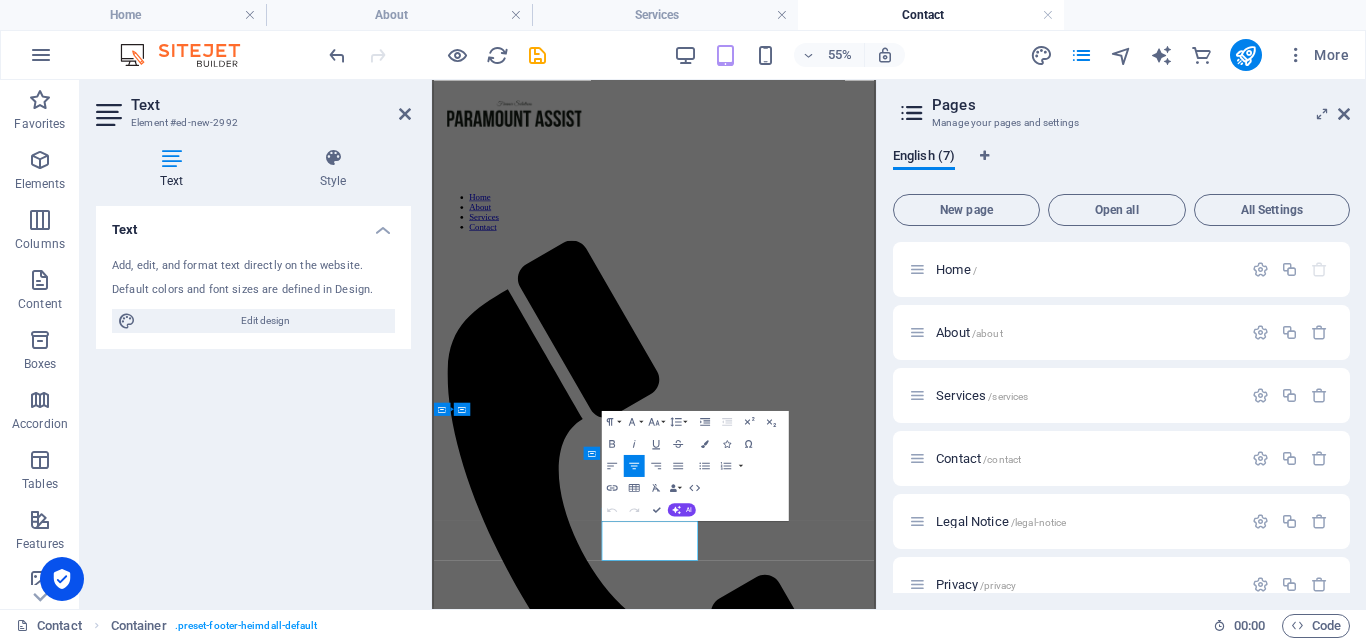 click on "0609229552 Whatsapp: [PHONE_NUMBER]" at bounding box center [834, 4715] 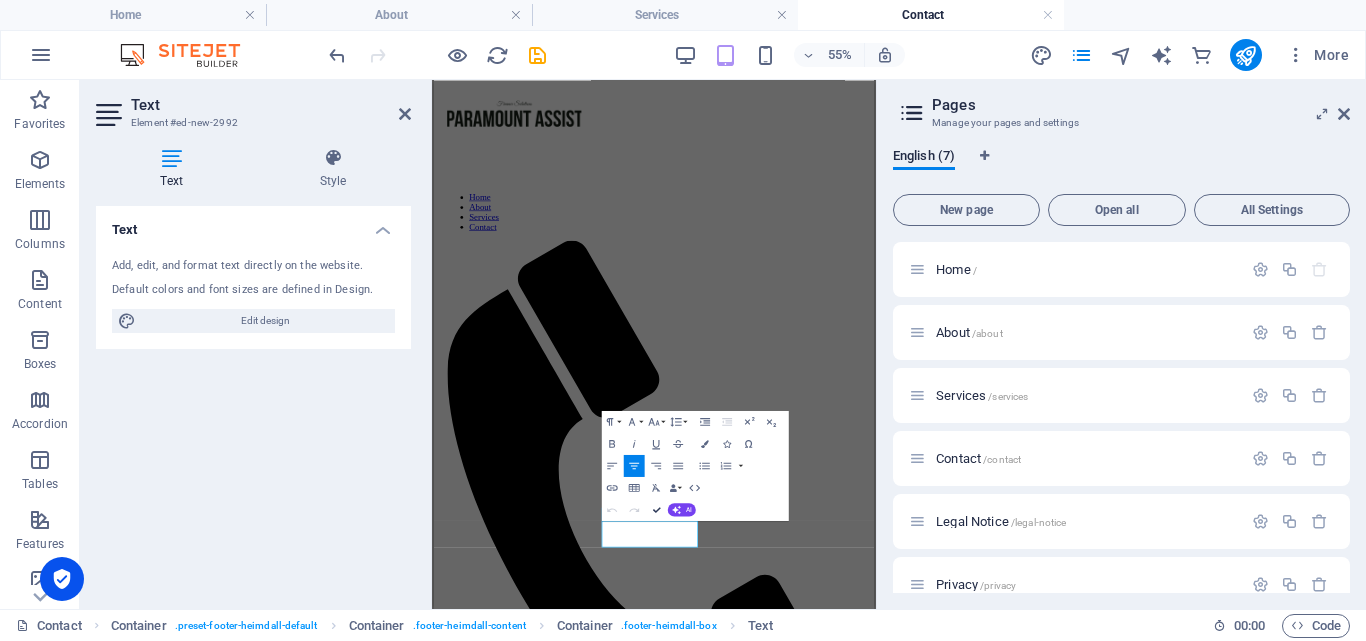 drag, startPoint x: 656, startPoint y: 505, endPoint x: 504, endPoint y: 290, distance: 263.30402 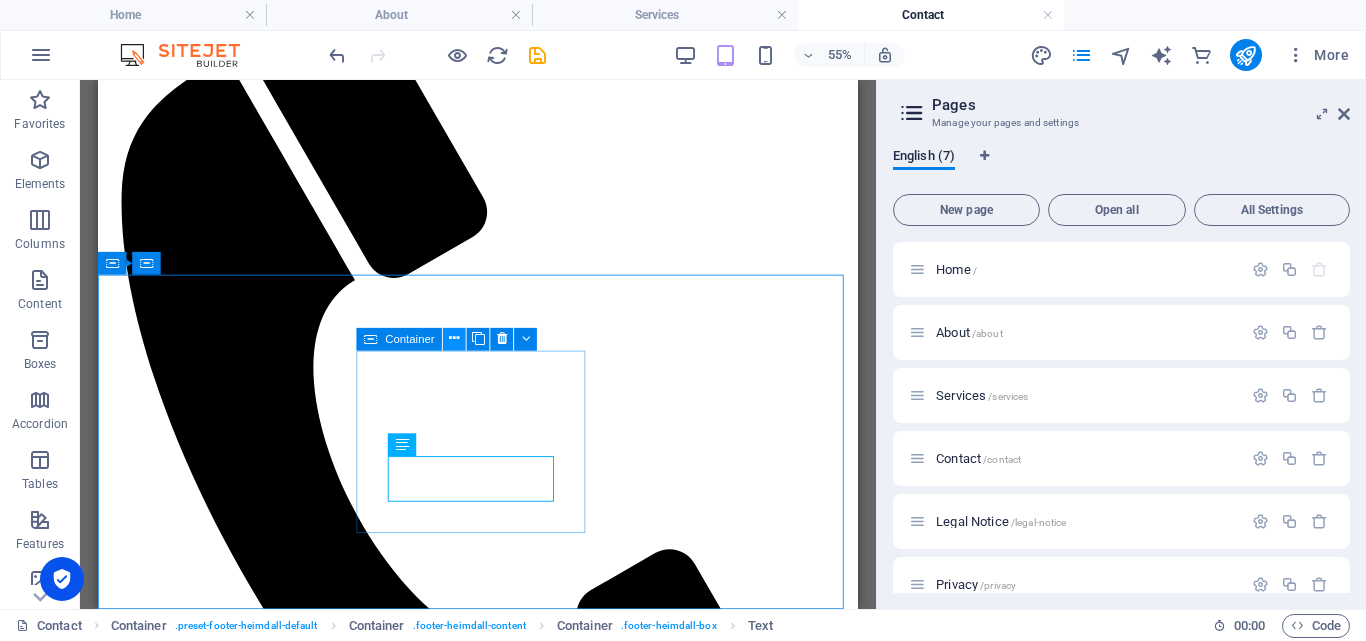 click at bounding box center (454, 339) 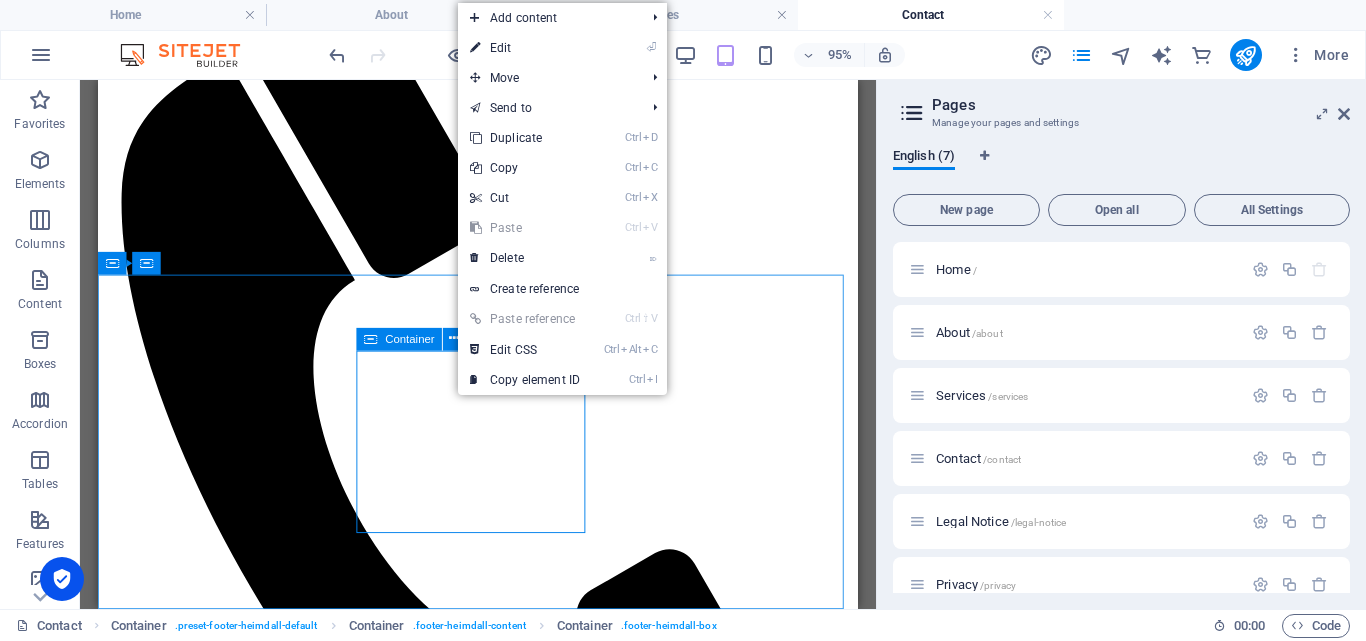 drag, startPoint x: 377, startPoint y: 341, endPoint x: 358, endPoint y: 318, distance: 29.832869 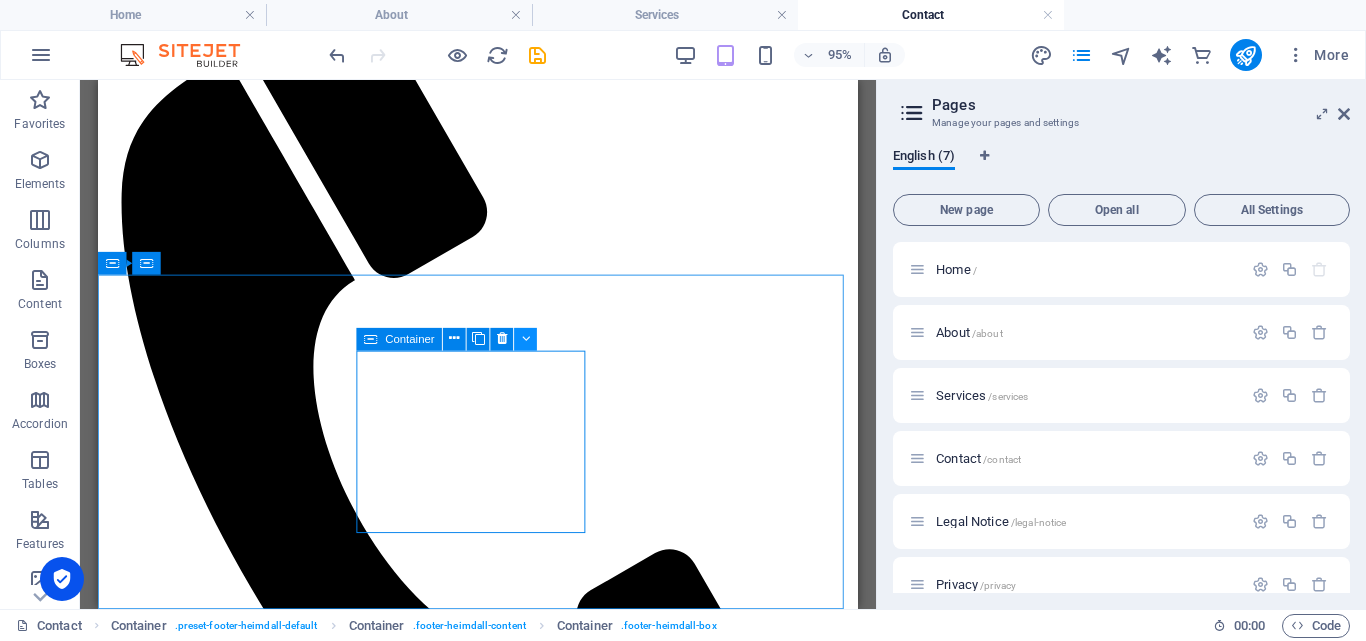 click at bounding box center [525, 339] 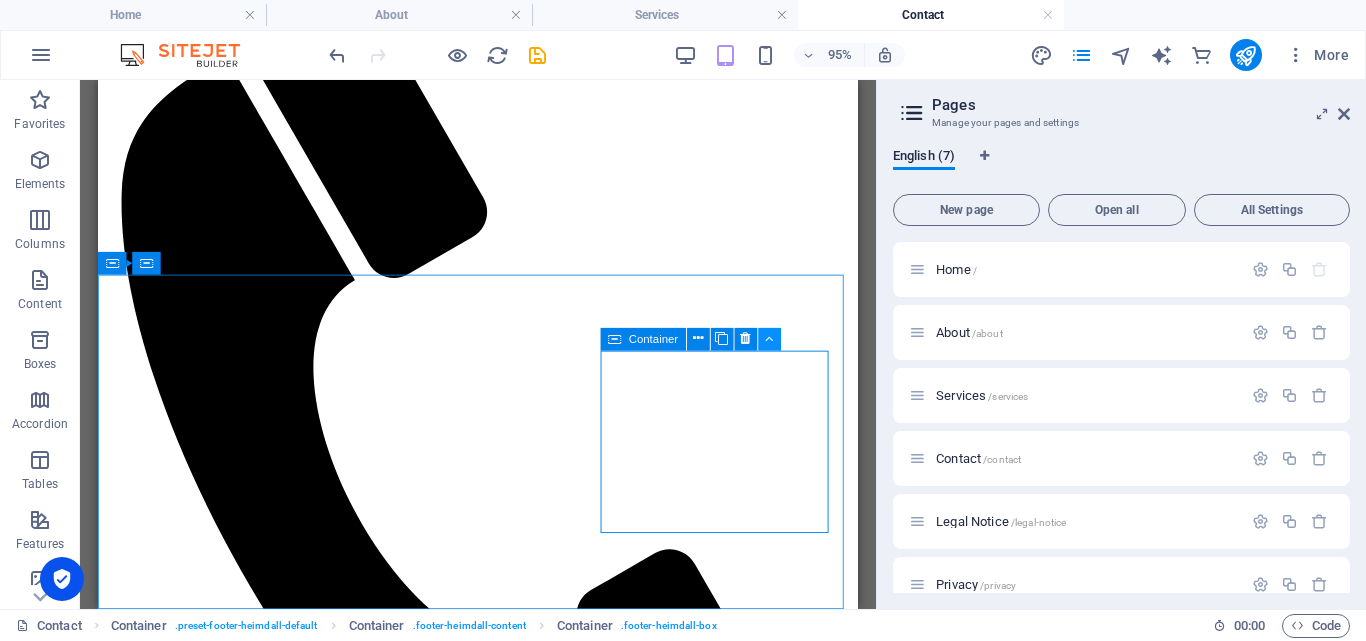 click at bounding box center (769, 339) 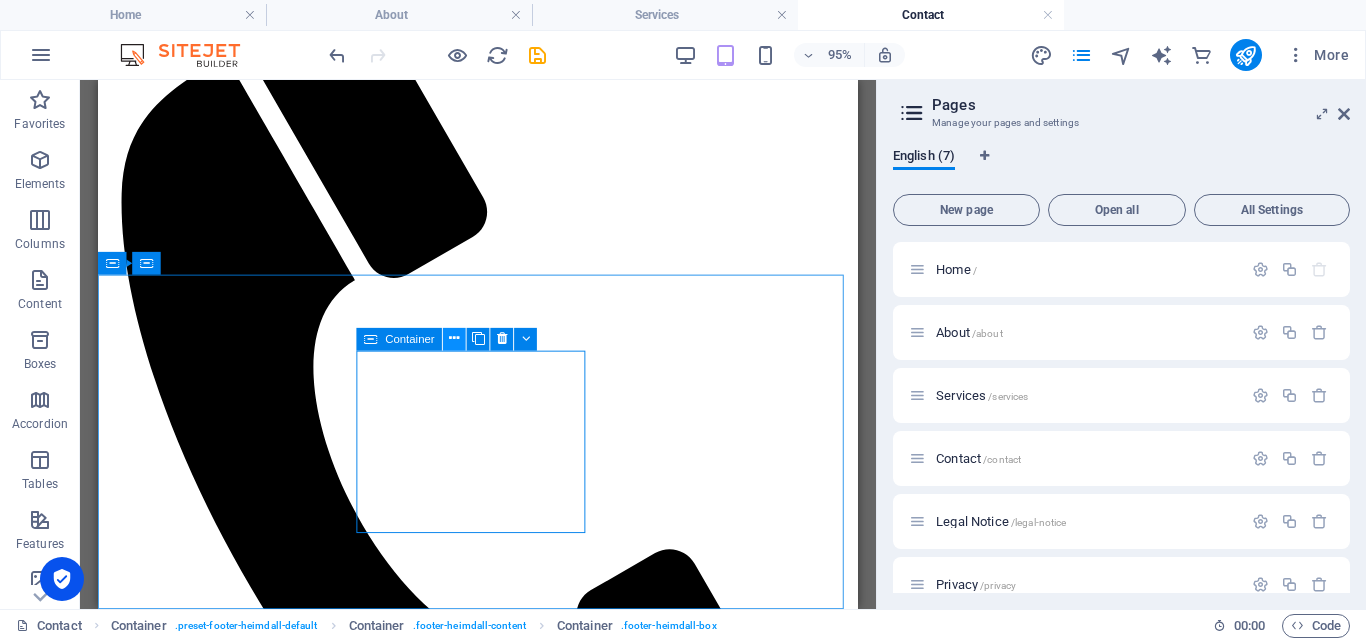click at bounding box center [454, 339] 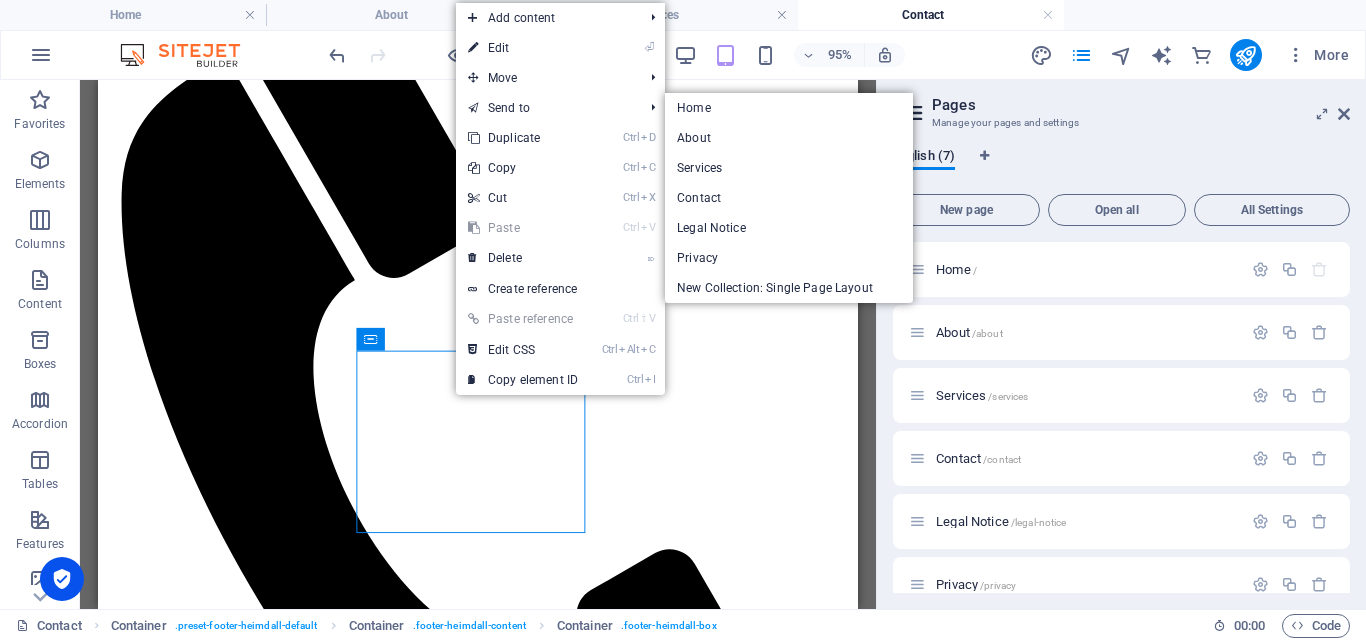 click on "H1   Container   Preset   Reference   Reference   Banner   Preset   Container   Container   Preset   Form   Container   Container   Text   Container   Container   Text" at bounding box center (478, 344) 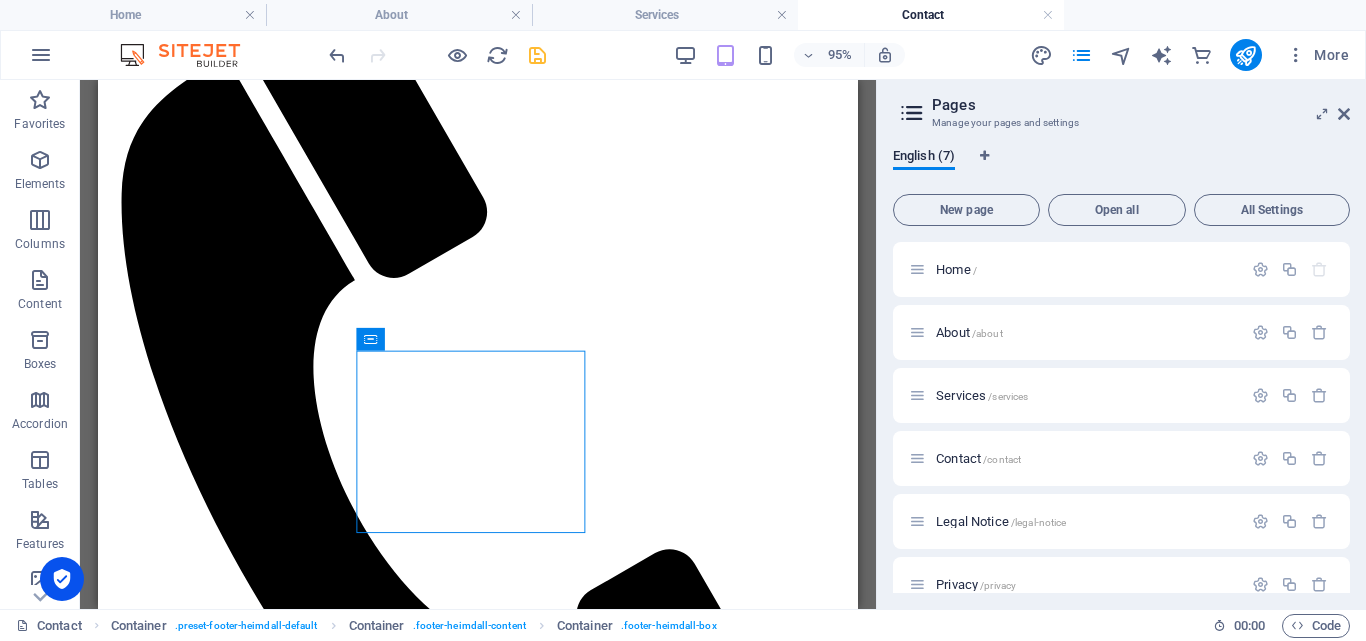 click at bounding box center [537, 55] 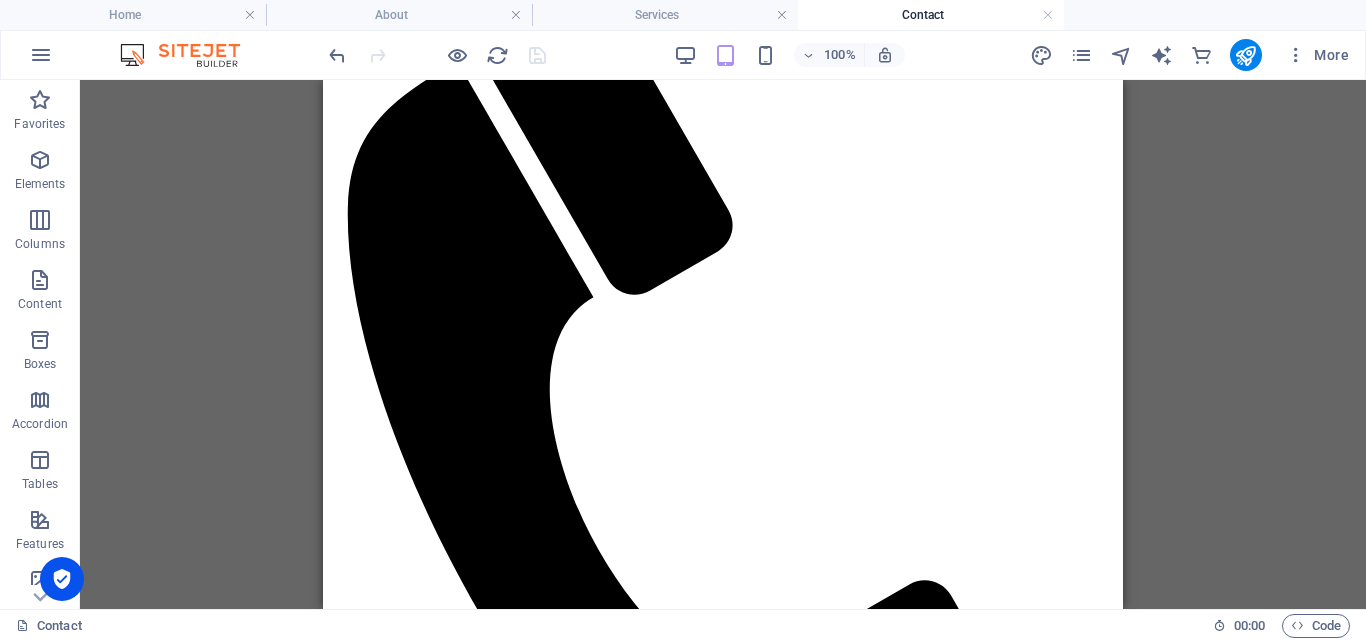 scroll, scrollTop: 211, scrollLeft: 0, axis: vertical 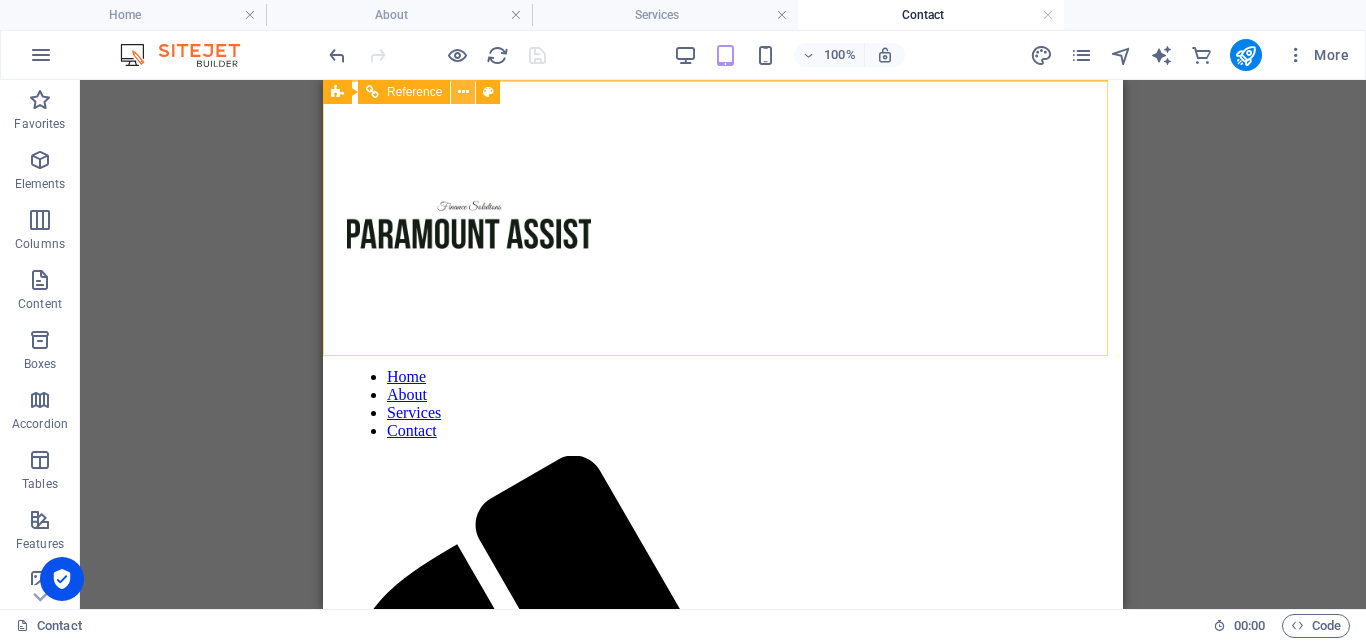 click at bounding box center [463, 92] 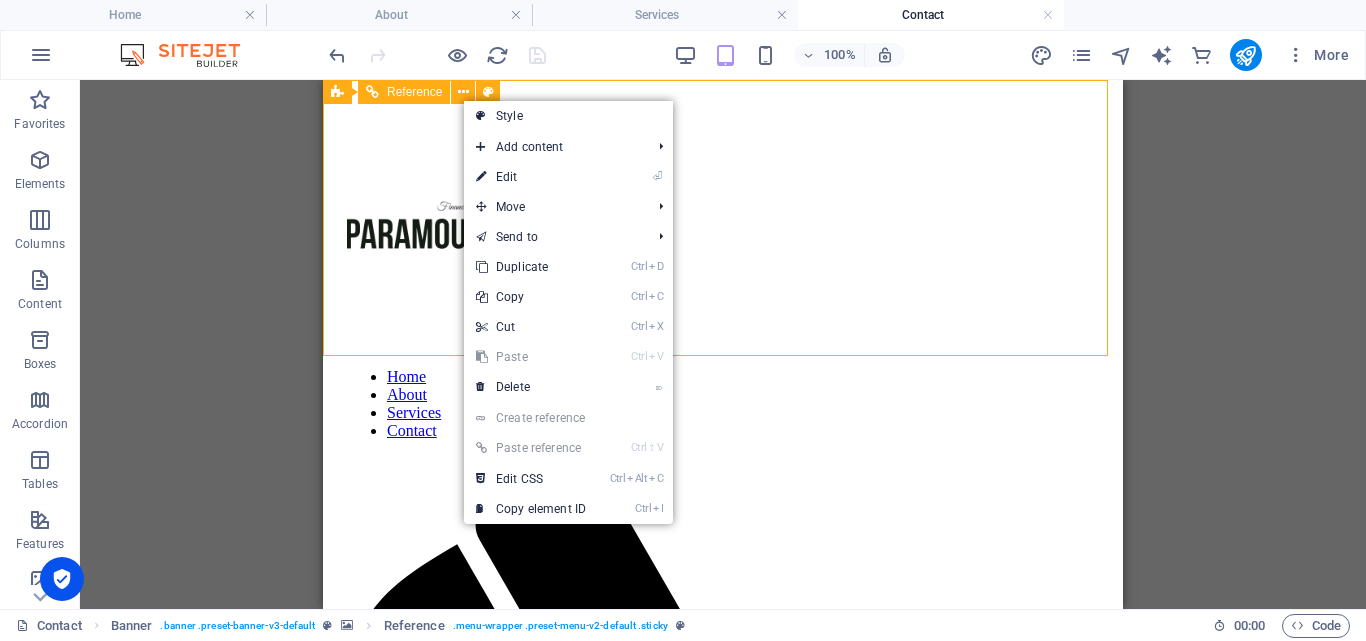 click at bounding box center [723, 228] 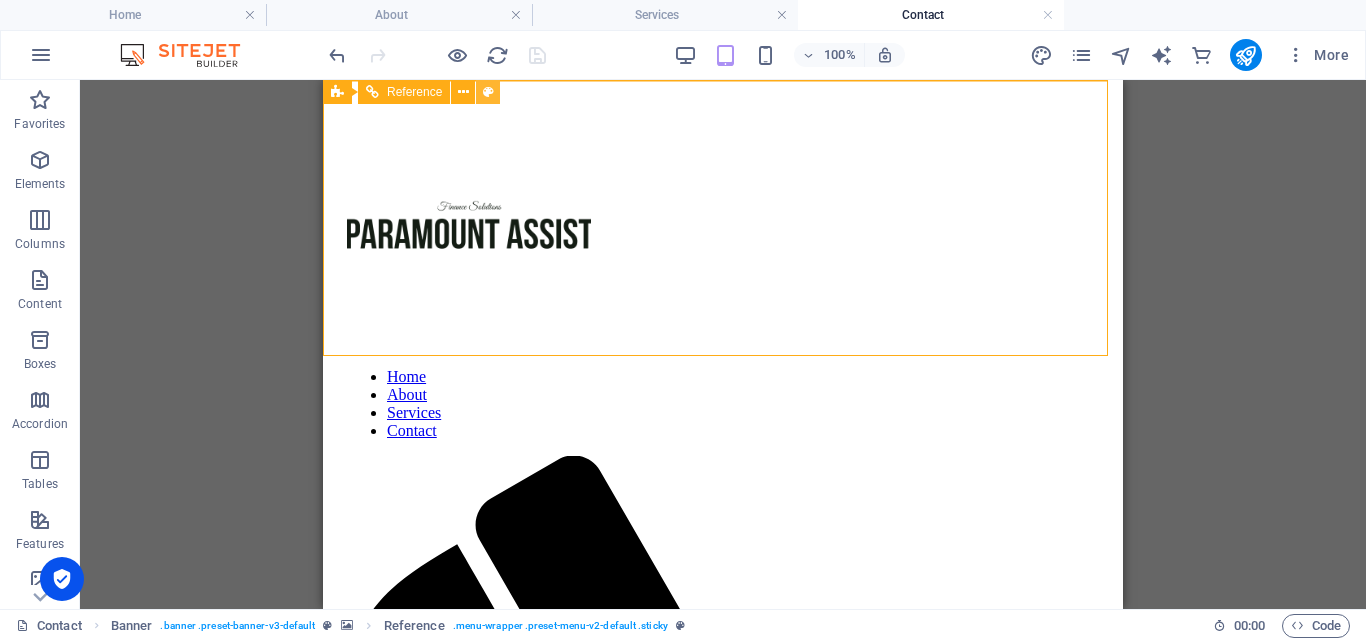 drag, startPoint x: 480, startPoint y: 95, endPoint x: 148, endPoint y: 30, distance: 338.30313 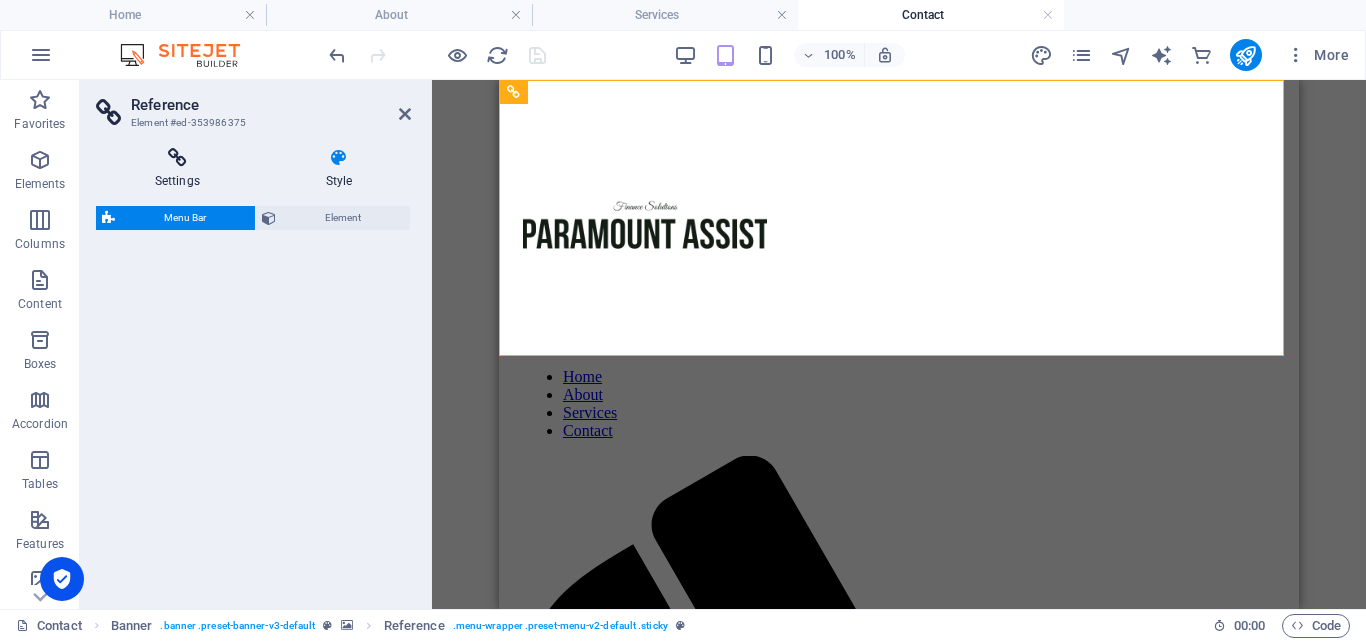 click on "Element" at bounding box center [343, 218] 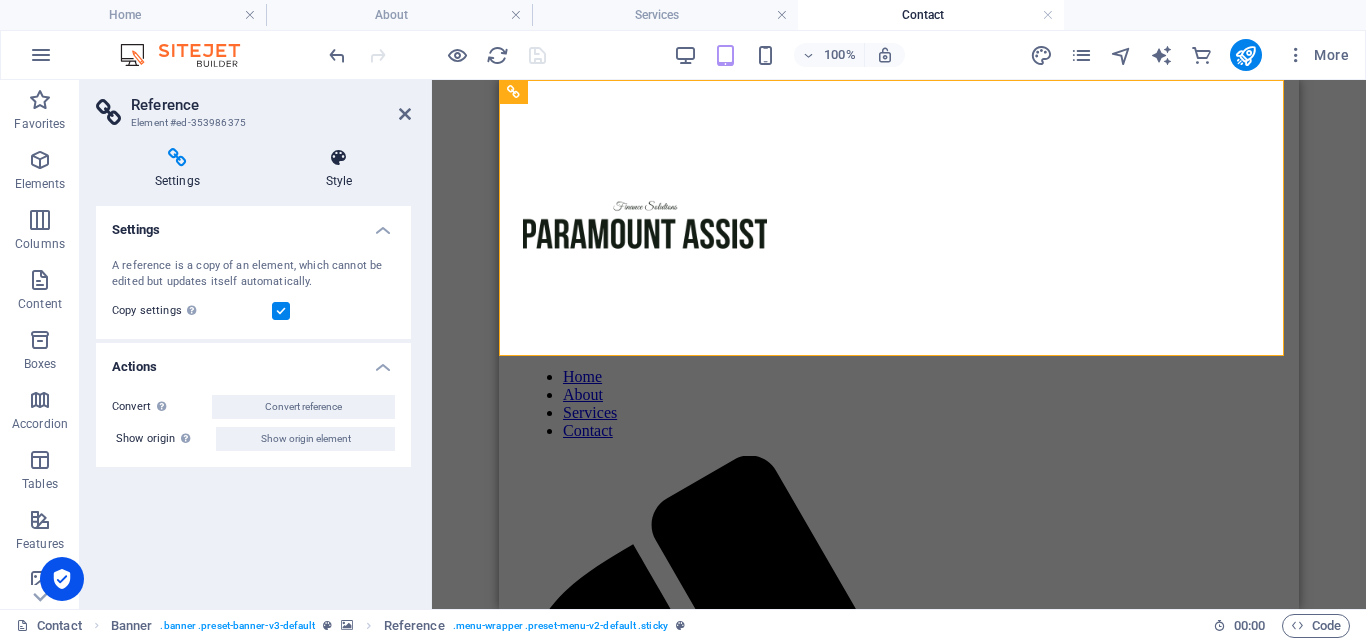 click on "Style" at bounding box center [339, 169] 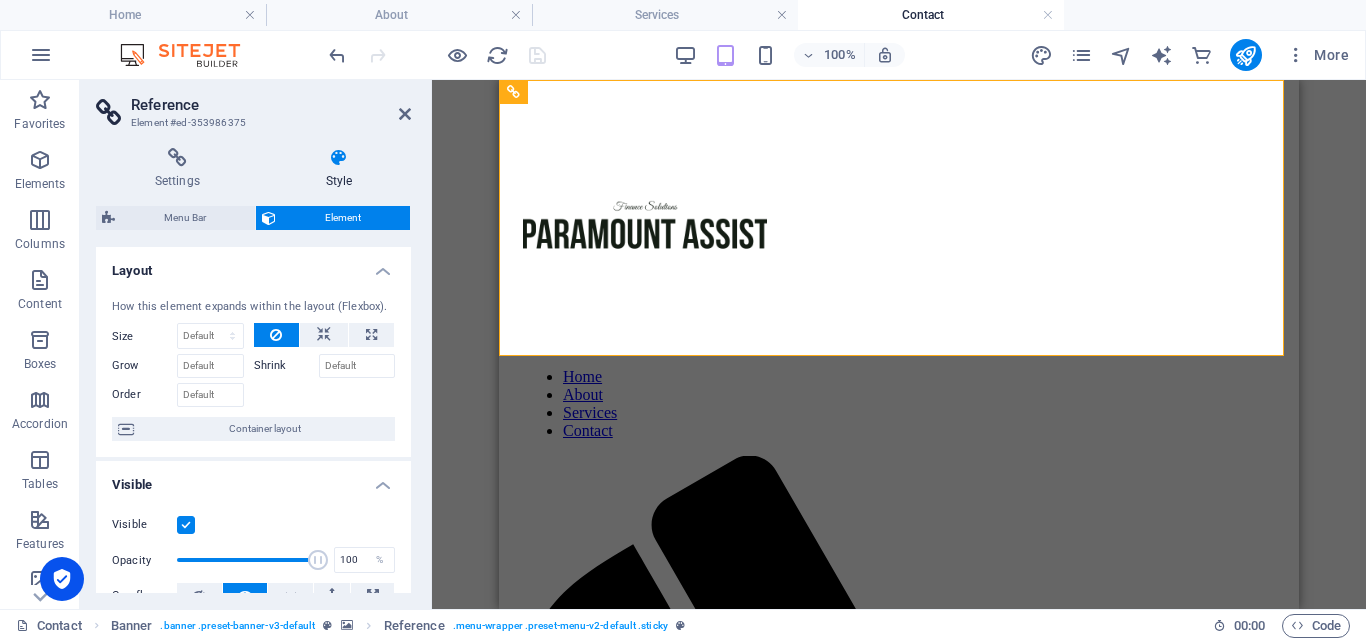 click on "Shrink" at bounding box center [286, 366] 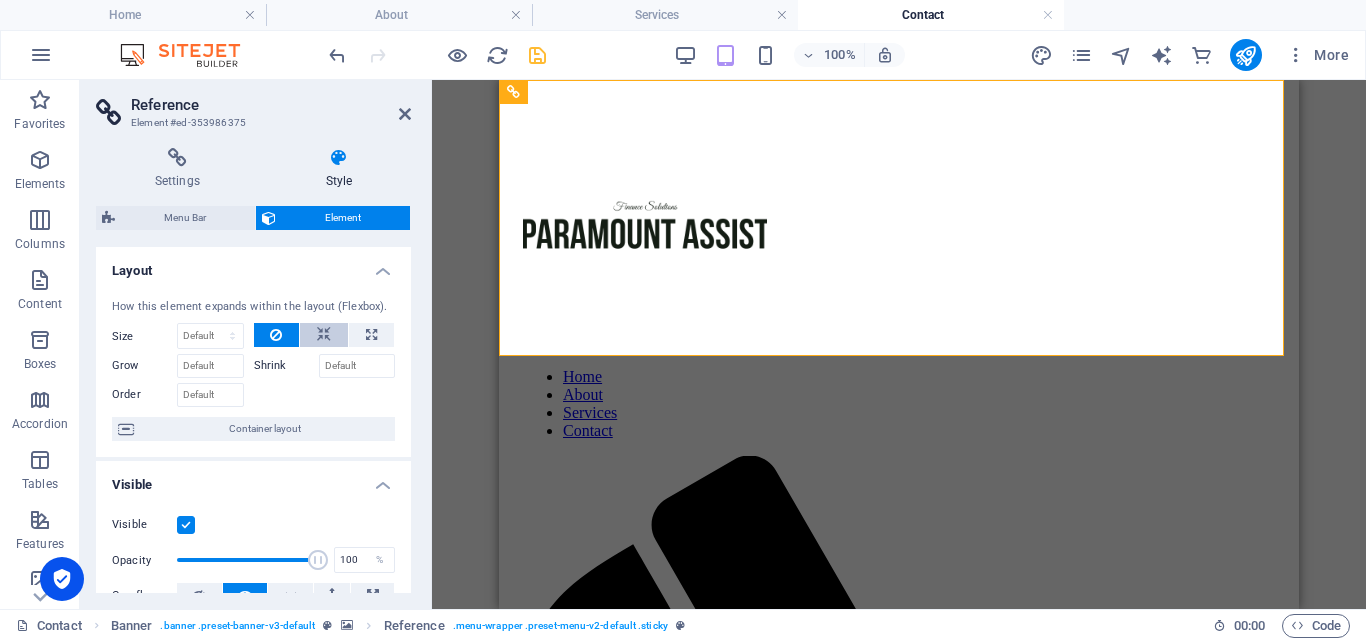 click at bounding box center (324, 335) 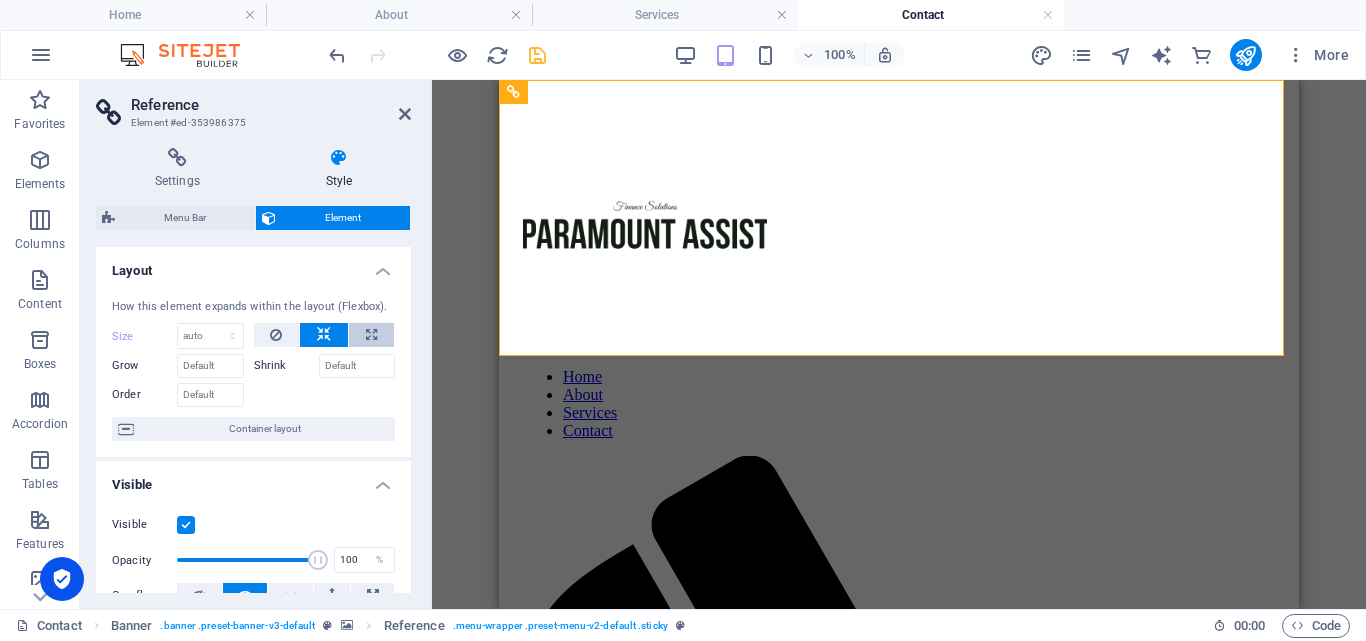 click at bounding box center (371, 335) 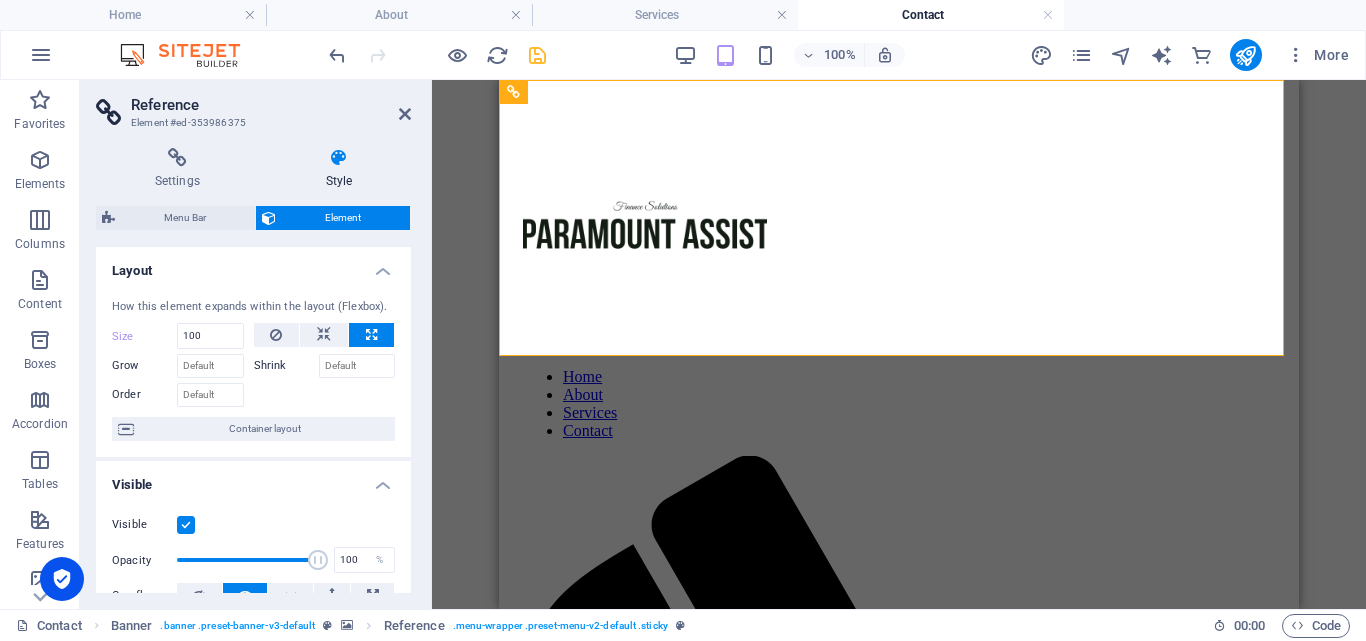 type on "100" 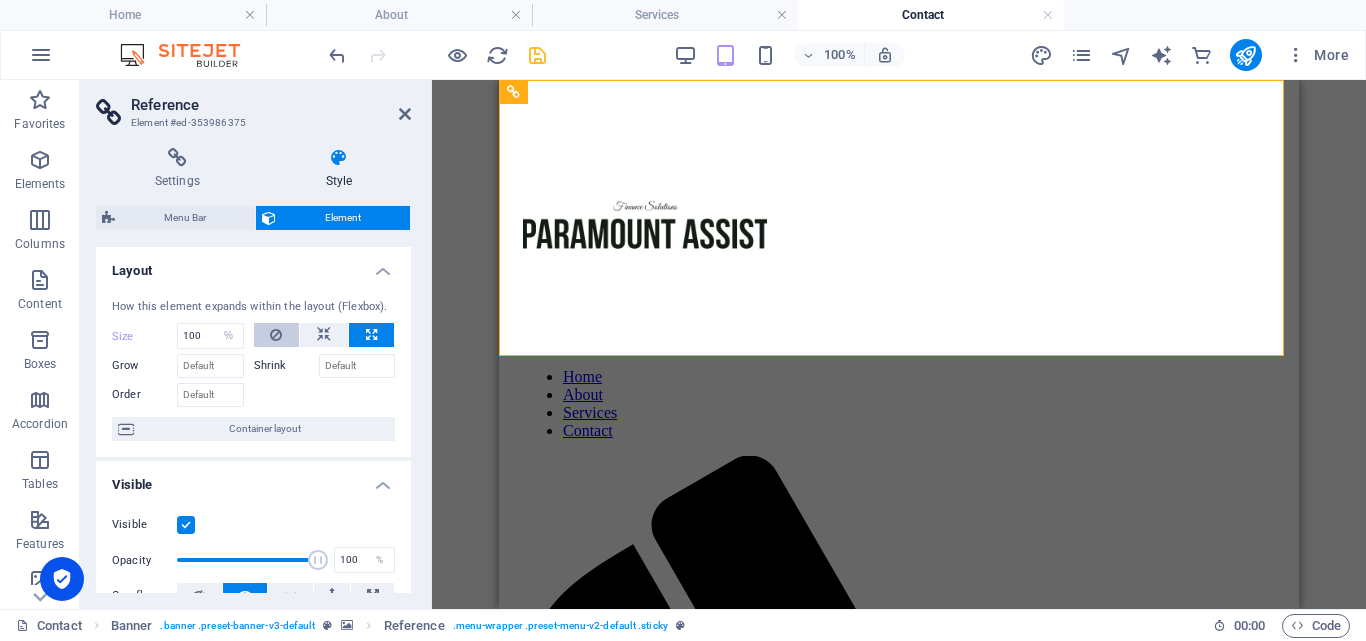 click at bounding box center (276, 335) 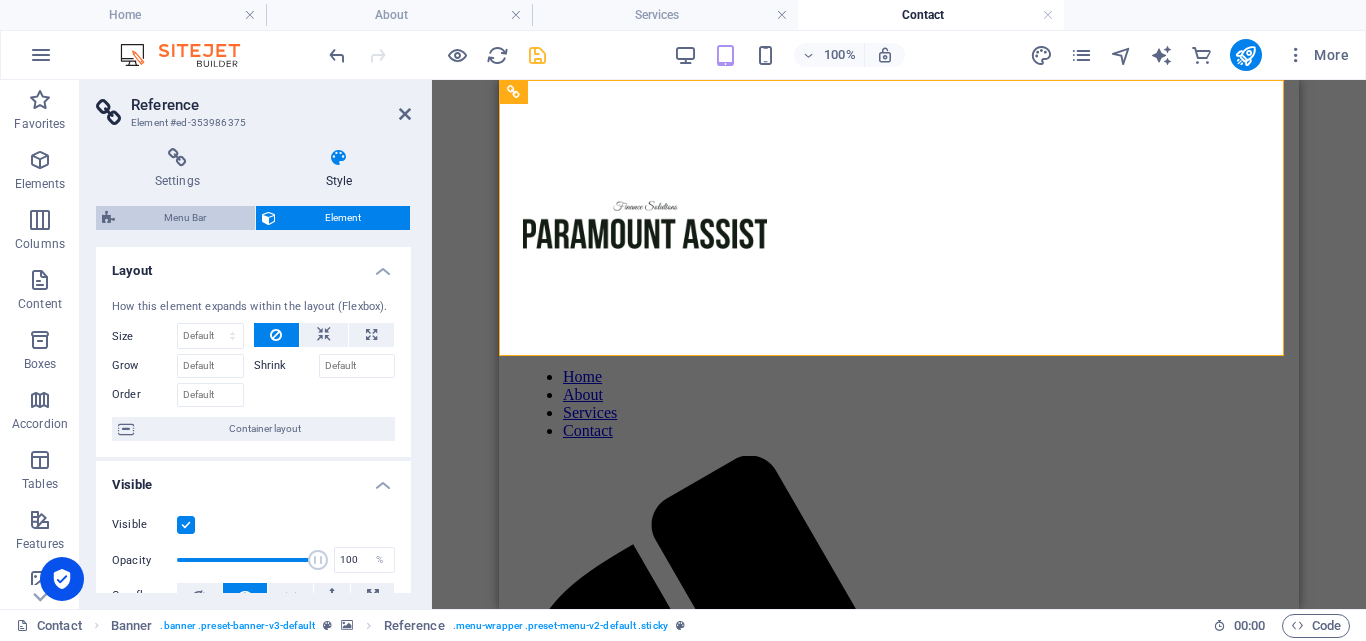 click on "Menu Bar" at bounding box center (185, 218) 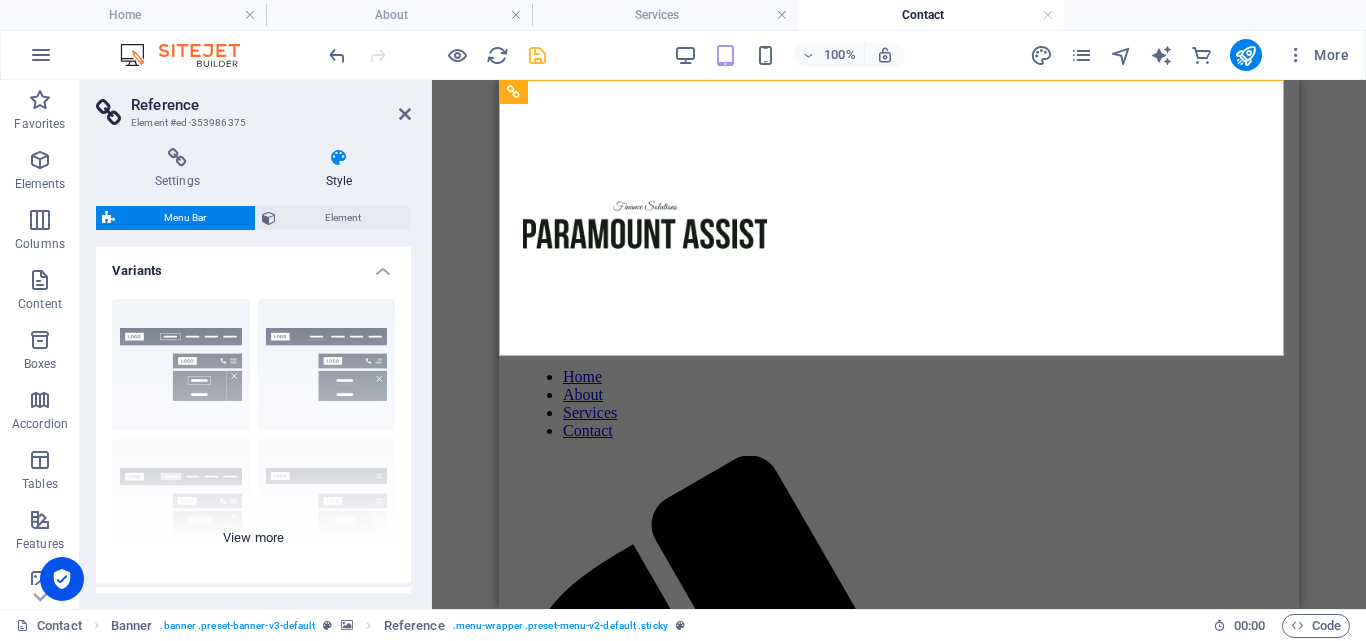 click on "Border Centered Default Fixed Loki Trigger Wide XXL" at bounding box center (253, 433) 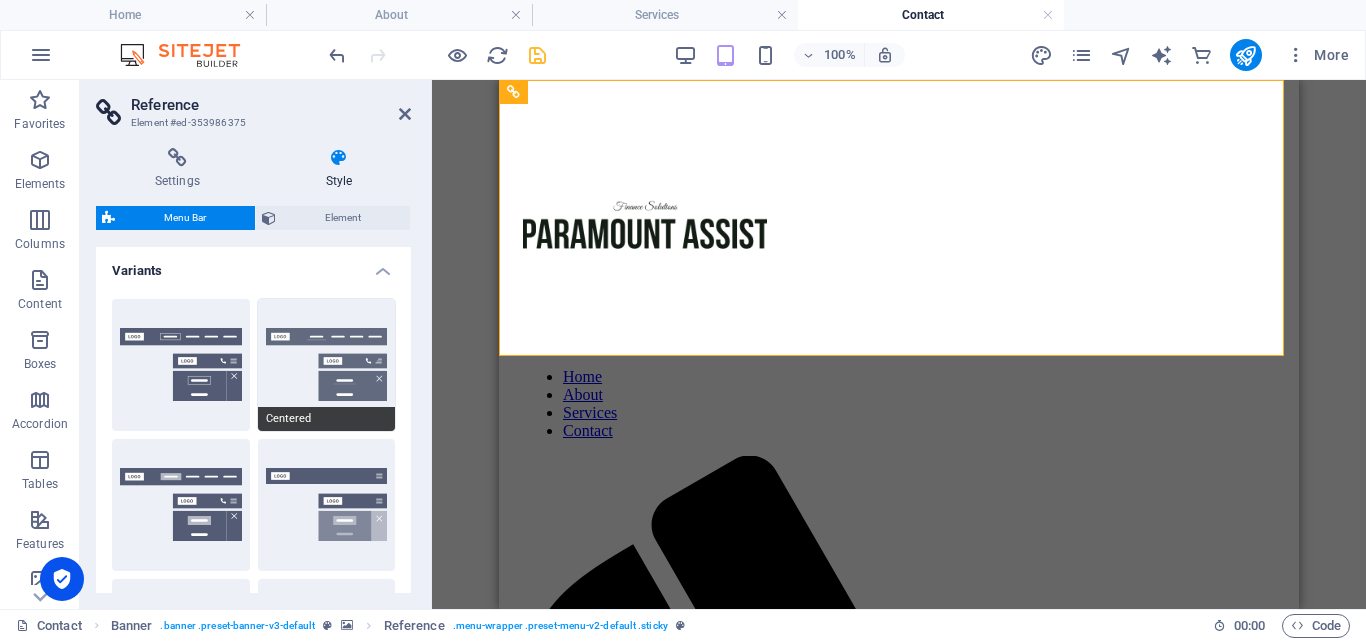 click on "Centered" at bounding box center (327, 365) 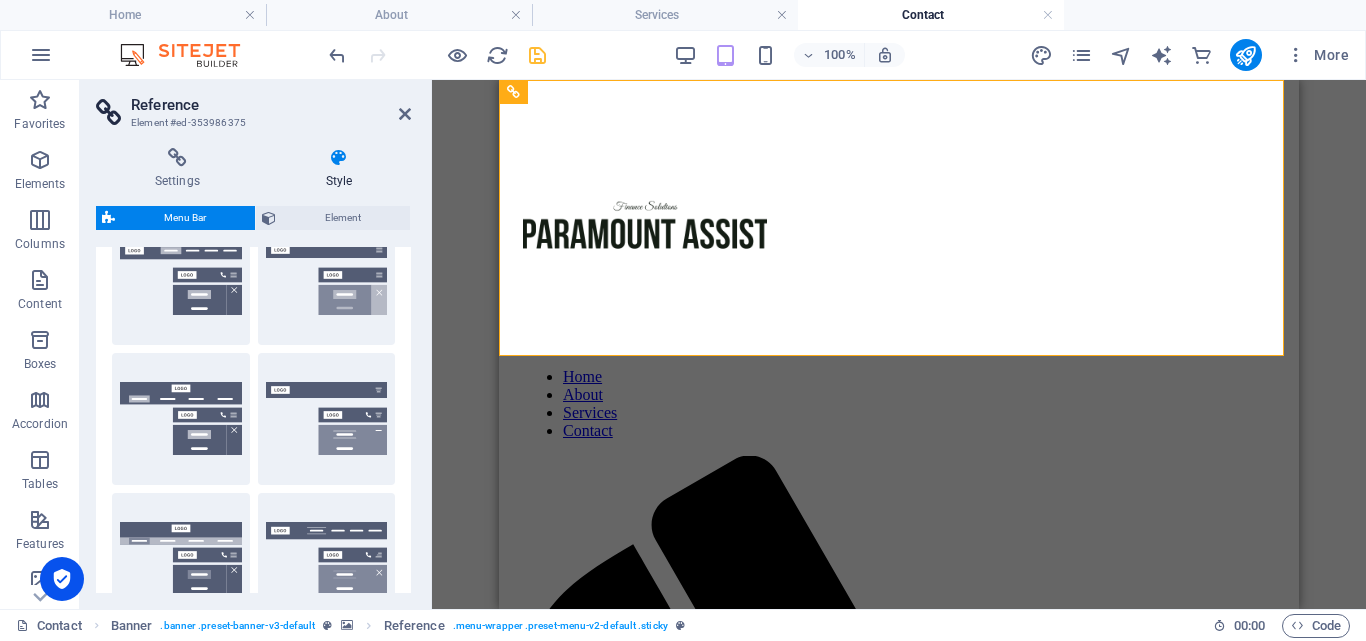 scroll, scrollTop: 324, scrollLeft: 0, axis: vertical 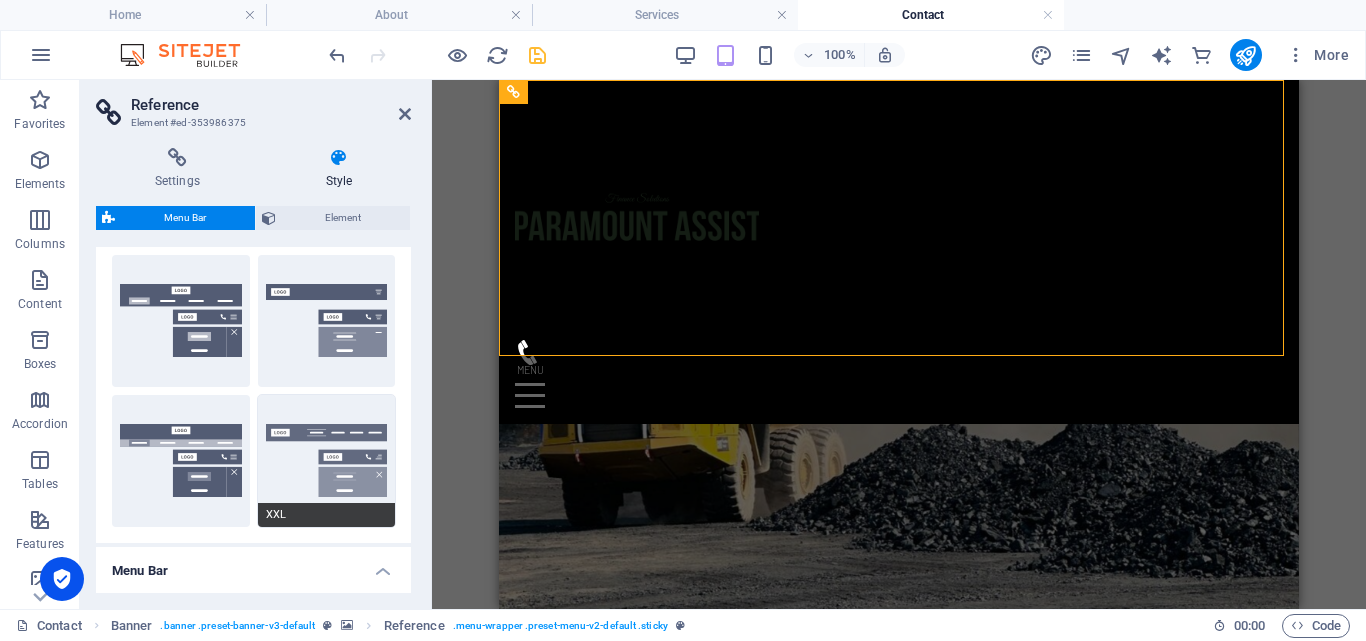 click on "XXL" at bounding box center [327, 461] 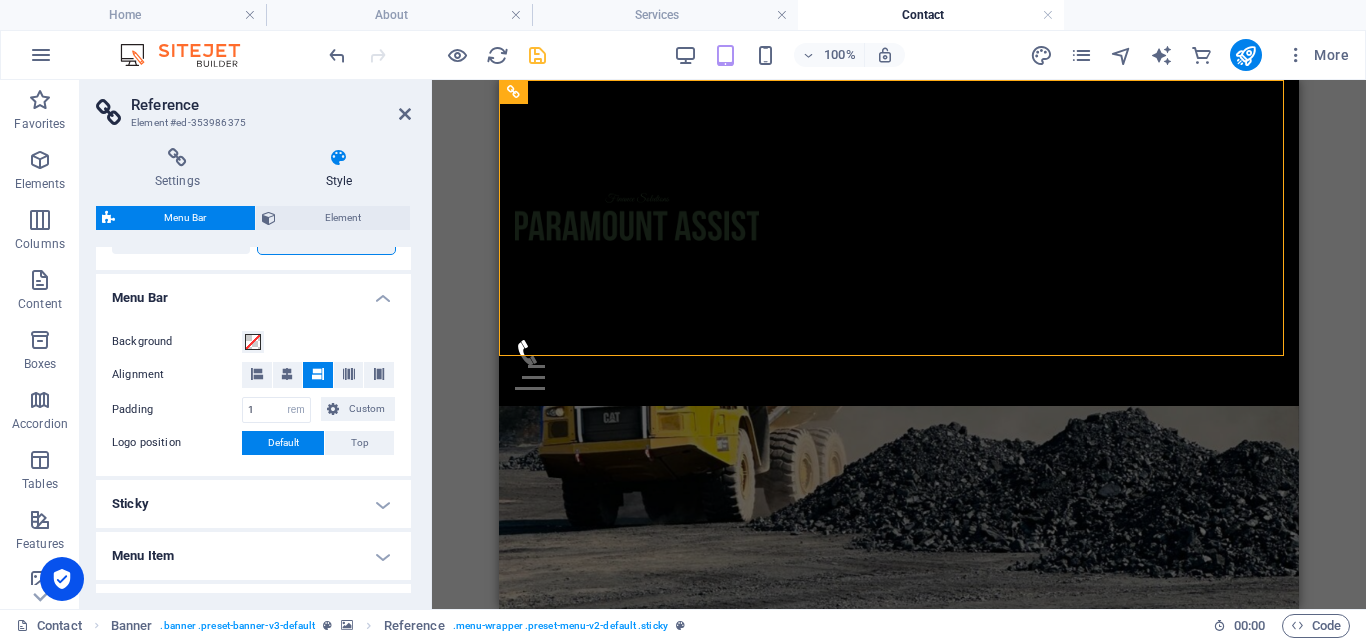 scroll, scrollTop: 560, scrollLeft: 0, axis: vertical 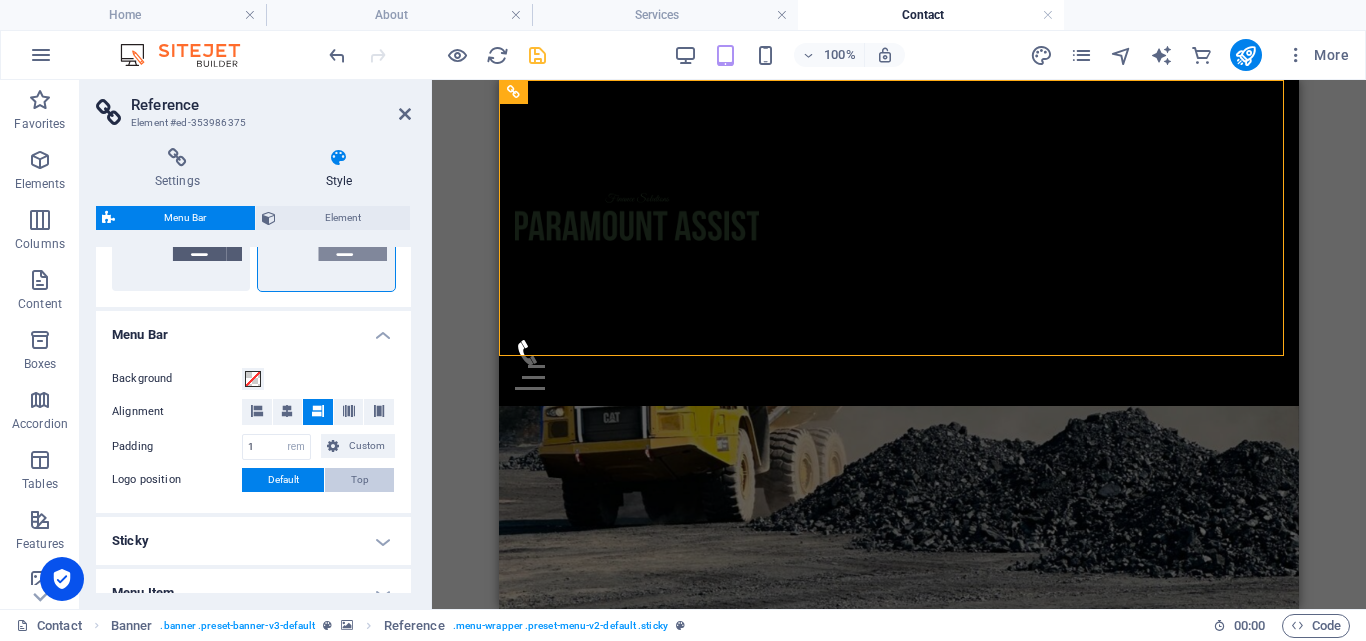 click on "Top" at bounding box center [360, 480] 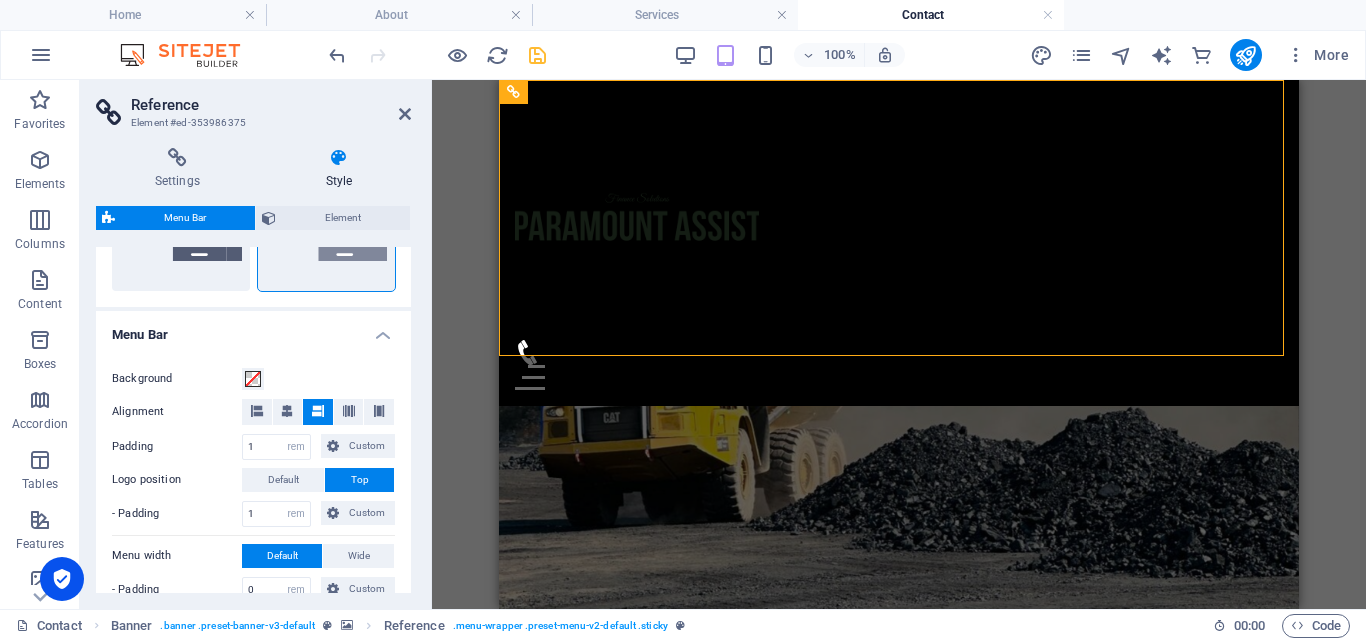 click on "Background Alignment Padding 1 px rem % vh vw Custom Custom 1 px rem % vh vw 1 px rem % vh vw 1 px rem % vh vw 1 px rem % vh vw Logo position Default Top  - Padding 1 px rem % vh vw Custom Custom 1 px rem % vh vw 1 px rem % vh vw 1 px rem % vh vw 1 px rem % vh vw Menu width Default Wide  - Padding 0 px rem % vh vw Custom Custom 0 px rem % vh vw 0 px rem % vh vw 0 px rem % vh vw 0 px rem % vh vw  - Background" at bounding box center [253, 501] 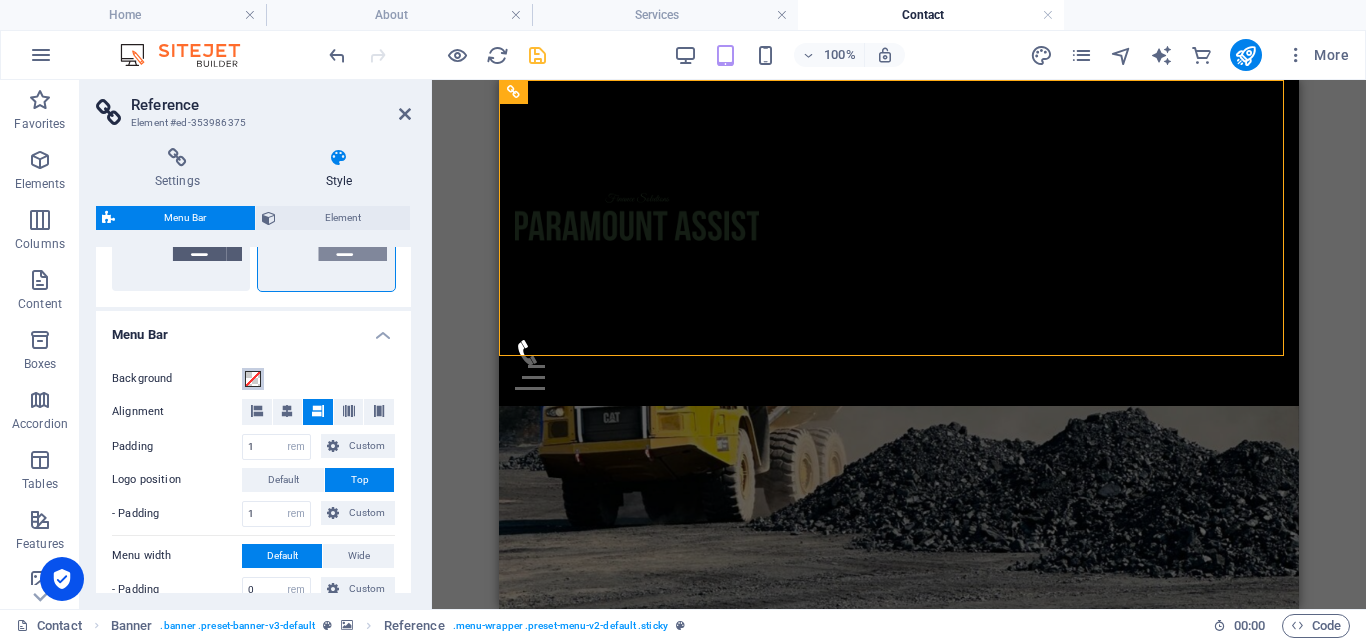 click on "Background" at bounding box center (253, 379) 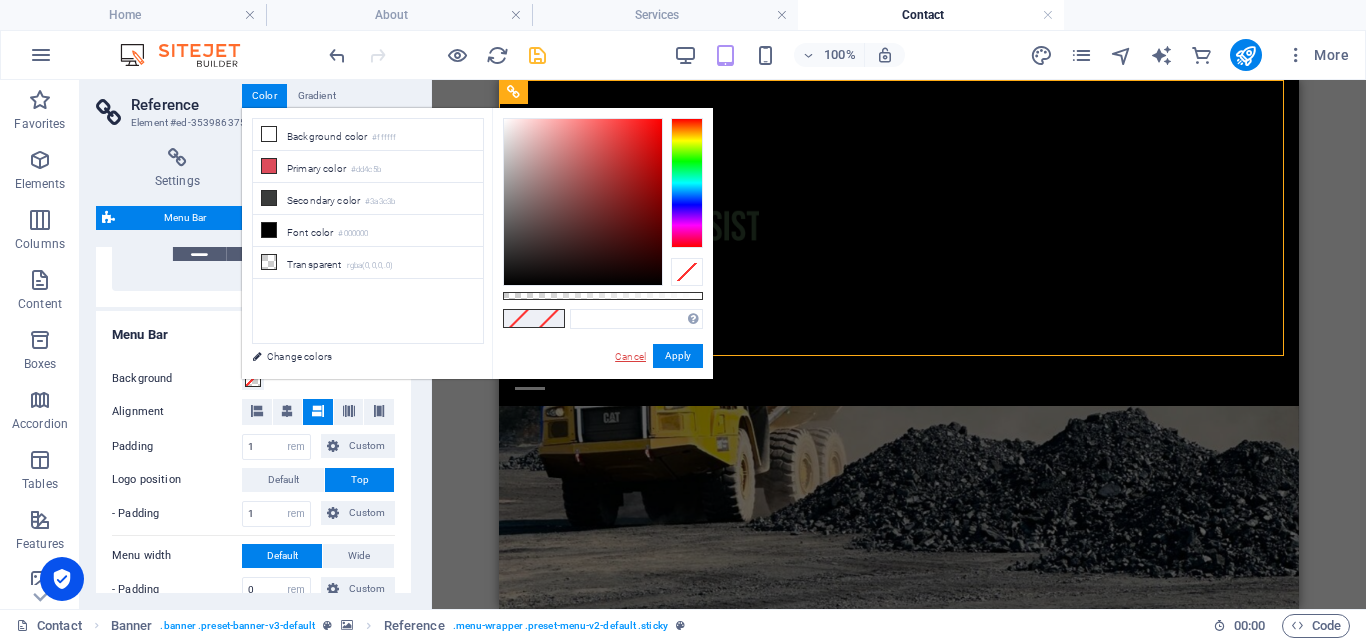 click on "Cancel" at bounding box center [630, 356] 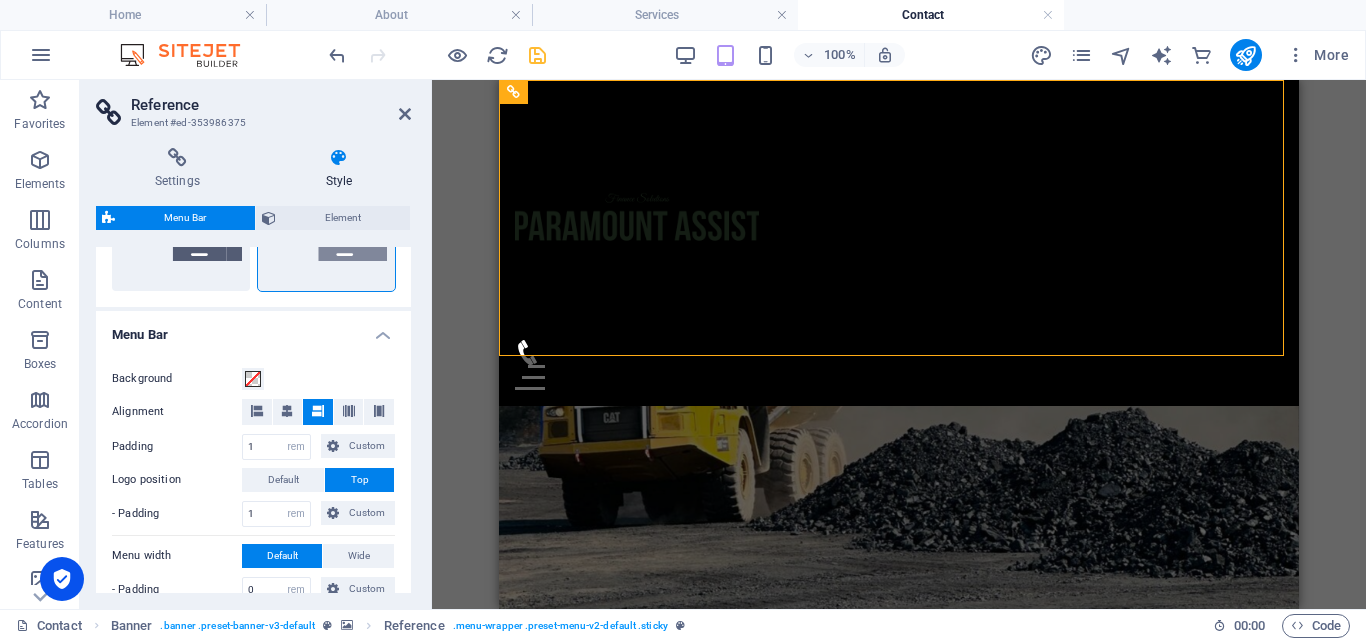 drag, startPoint x: 406, startPoint y: 428, endPoint x: 409, endPoint y: 418, distance: 10.440307 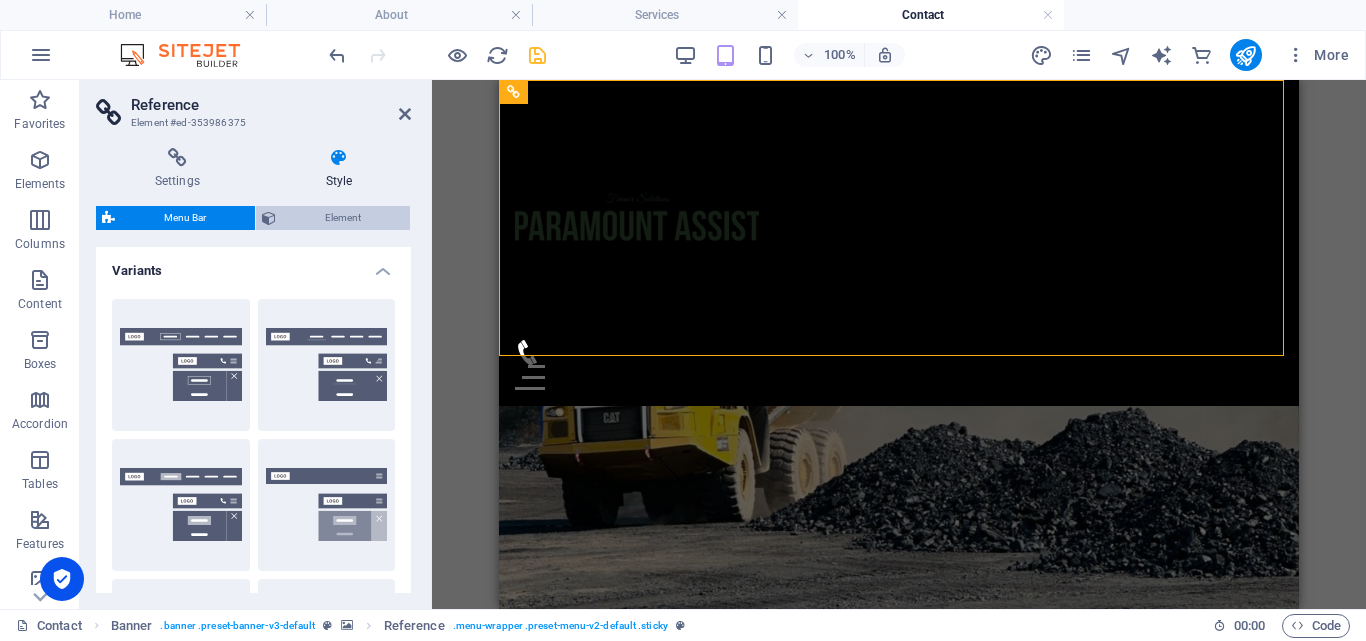 click on "Element" at bounding box center [343, 218] 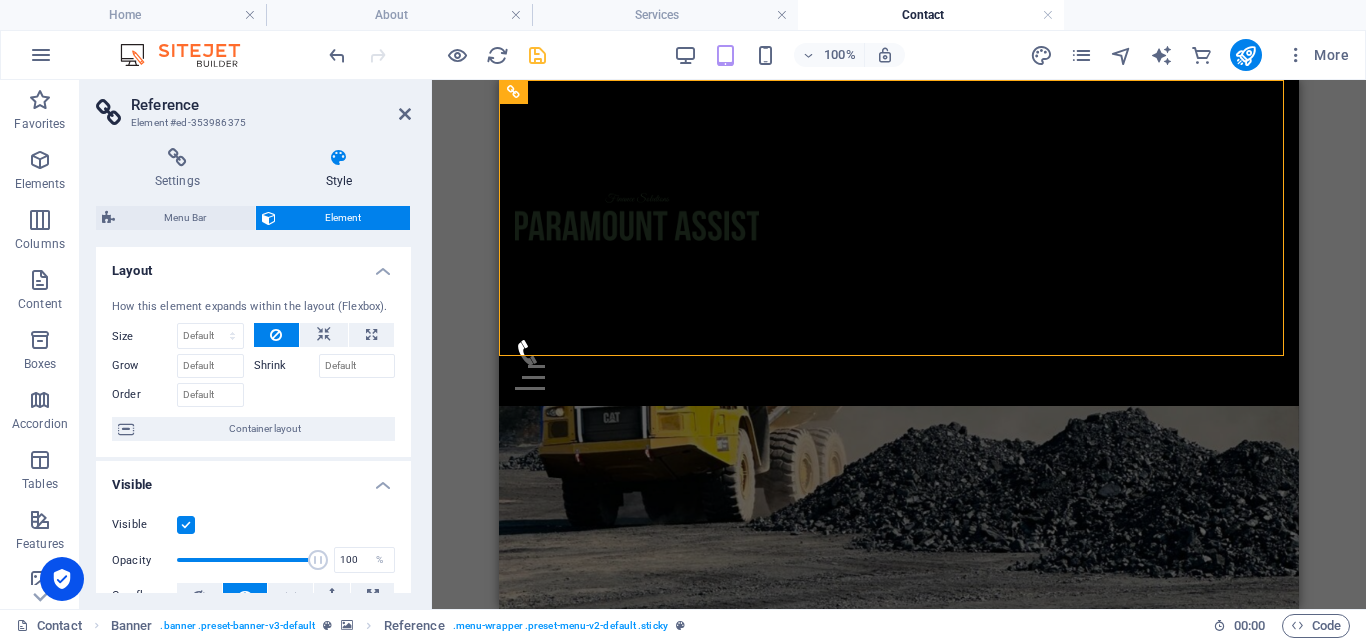 scroll, scrollTop: 201, scrollLeft: 0, axis: vertical 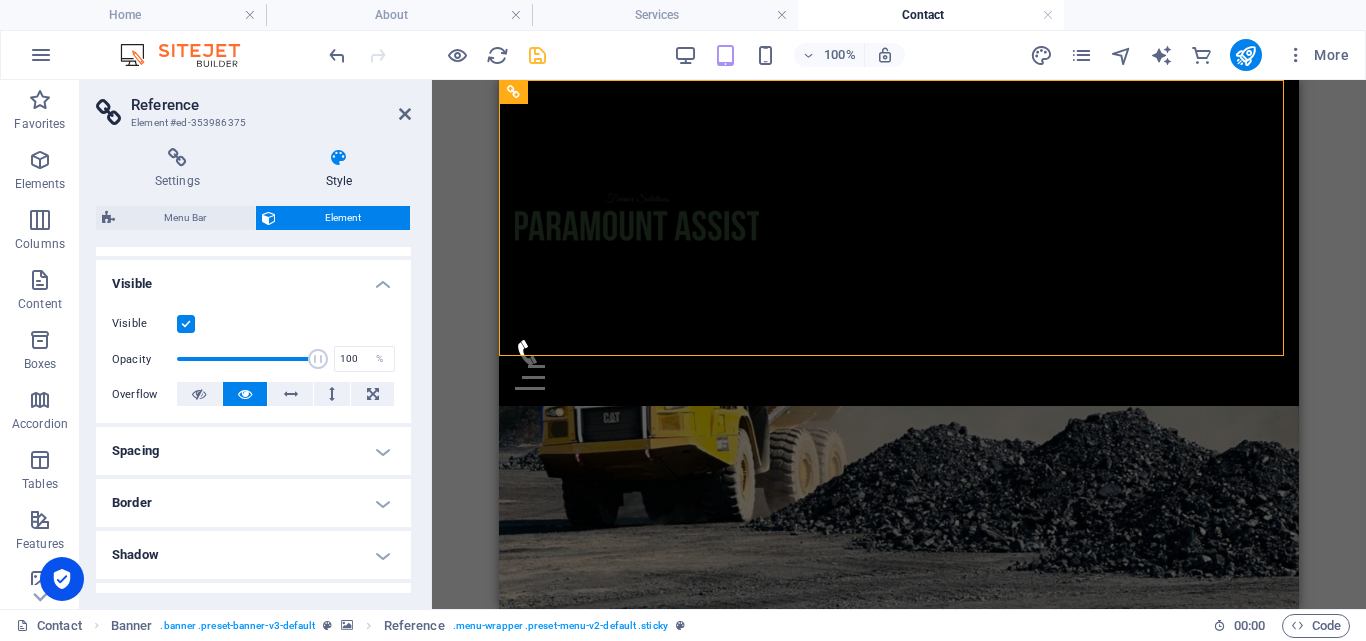 click on "Visible Opacity 100 % Overflow" at bounding box center [253, 359] 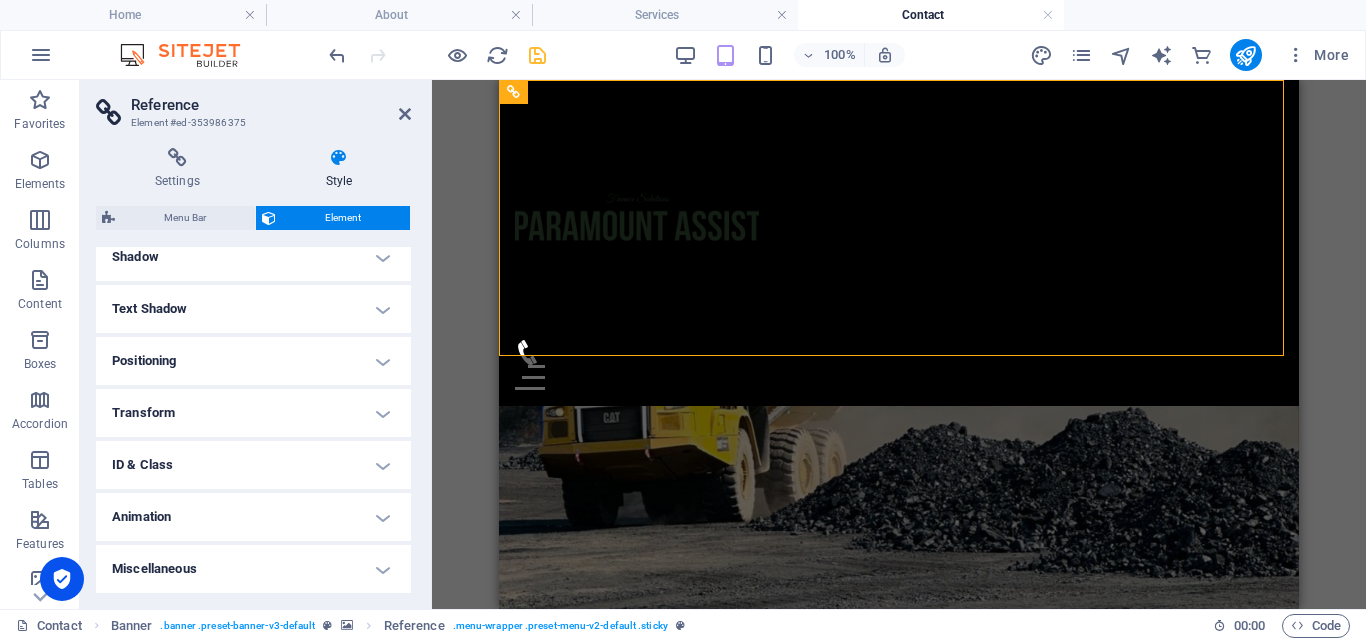 scroll, scrollTop: 0, scrollLeft: 0, axis: both 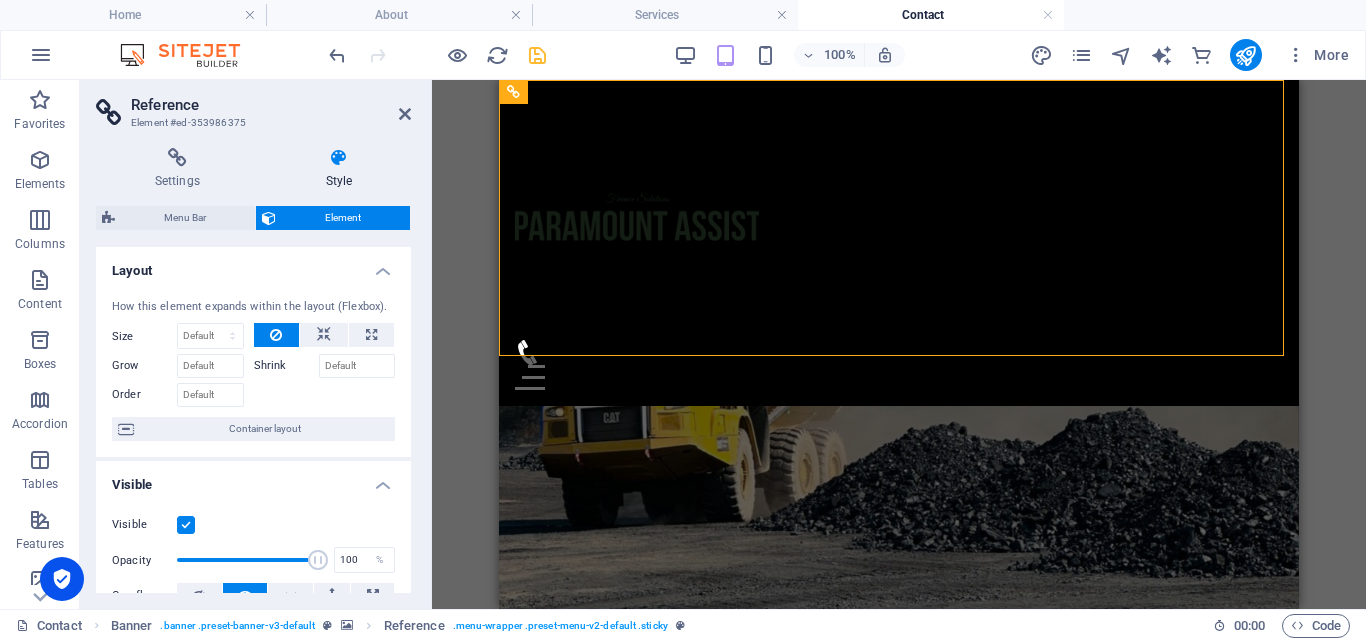 click on "Settings Style Settings A reference is a copy of an element, which cannot be edited but updates itself automatically.  Copy settings Use the same settings (flex, animation, position, style) as for the reference target element Actions Convert Convert the reference into a separate element. All subsequent changes made won't affect the initially referenced element. Convert reference Show origin Jump to the referenced element. If the referenced element is on another page, it will be opened in a new tab. Show origin element Menu Bar Element Layout How this element expands within the layout (Flexbox). Size Default auto px % 1/1 1/2 1/3 1/4 1/5 1/6 1/7 1/8 1/9 1/10 Grow Shrink Order Container layout Visible Visible Opacity 100 % Overflow Spacing Margin Default auto px % rem vw vh Custom Custom auto px % rem vw vh auto px % rem vw vh auto px % rem vw vh auto px % rem vw vh Padding Default px rem % vh vw Custom Custom px rem % vh vw px rem % vh vw px rem % vh vw px rem % vh vw Border Style              - Width" at bounding box center [253, 370] 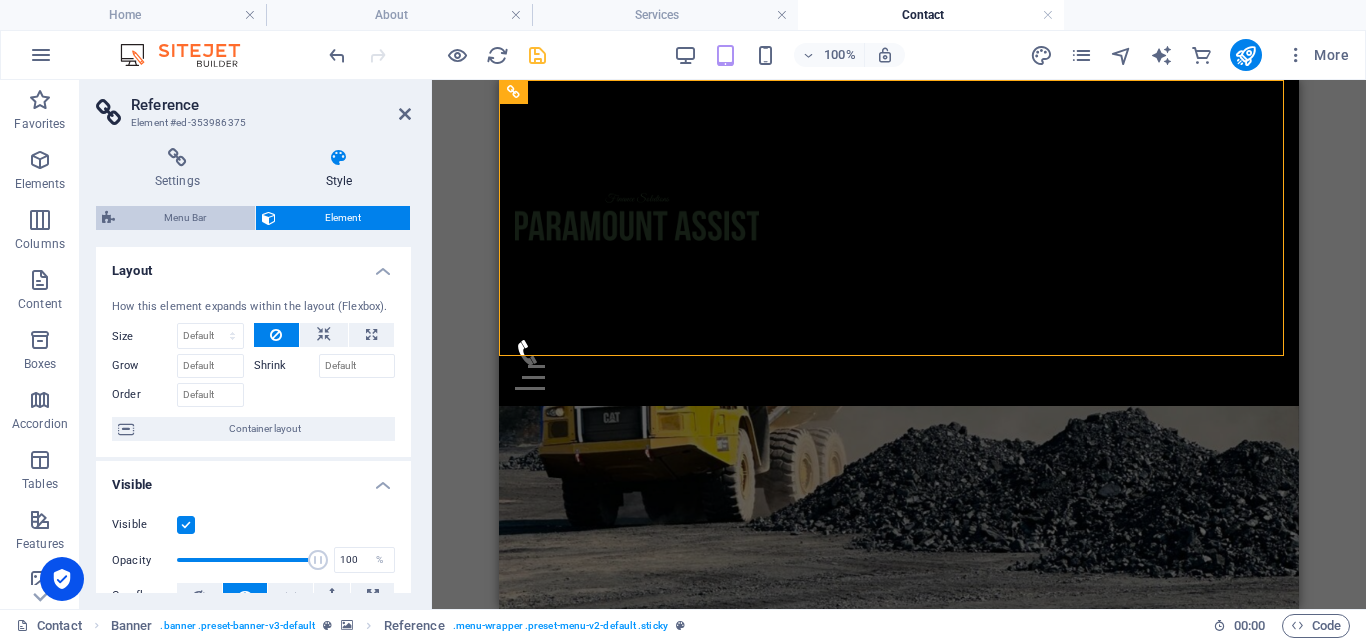 click on "Menu Bar" at bounding box center [185, 218] 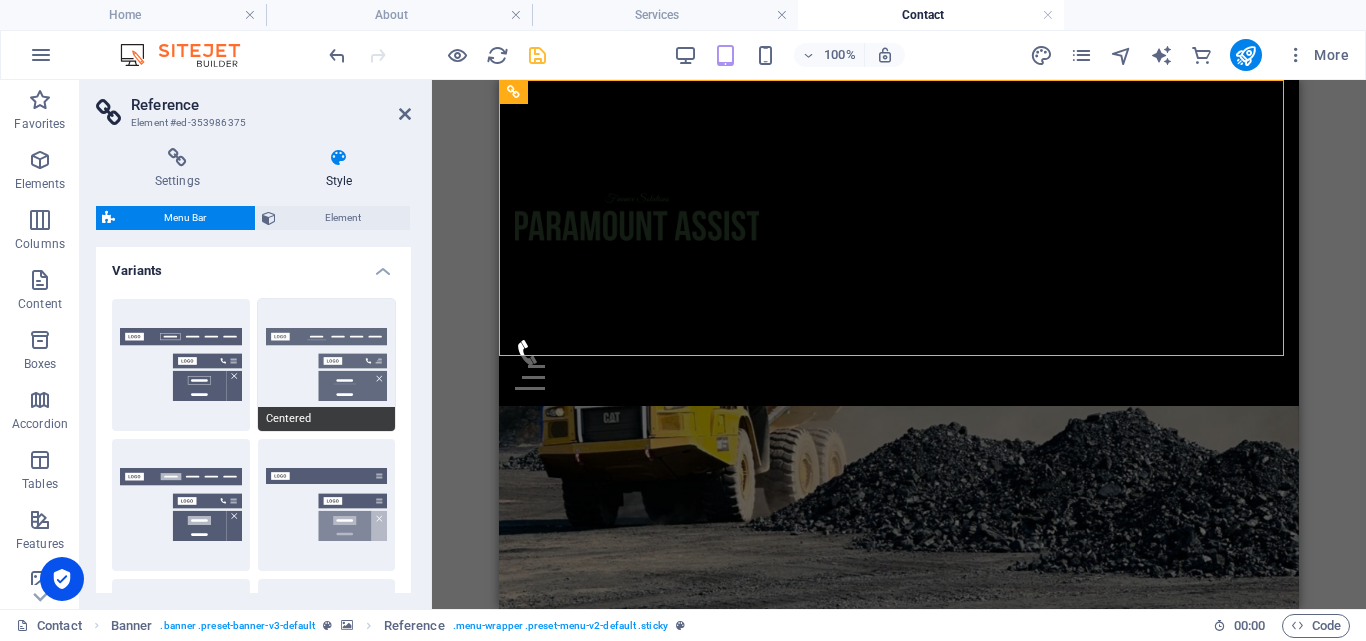 click on "Centered" at bounding box center [327, 365] 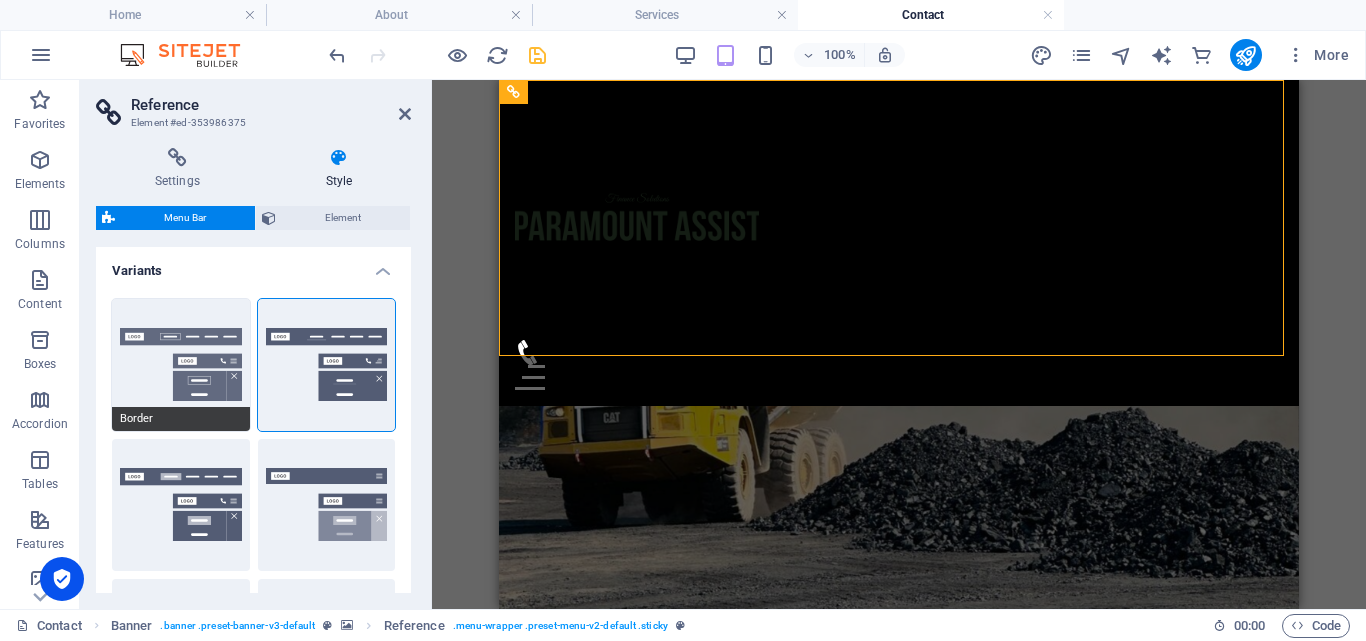 click on "Border" at bounding box center [181, 365] 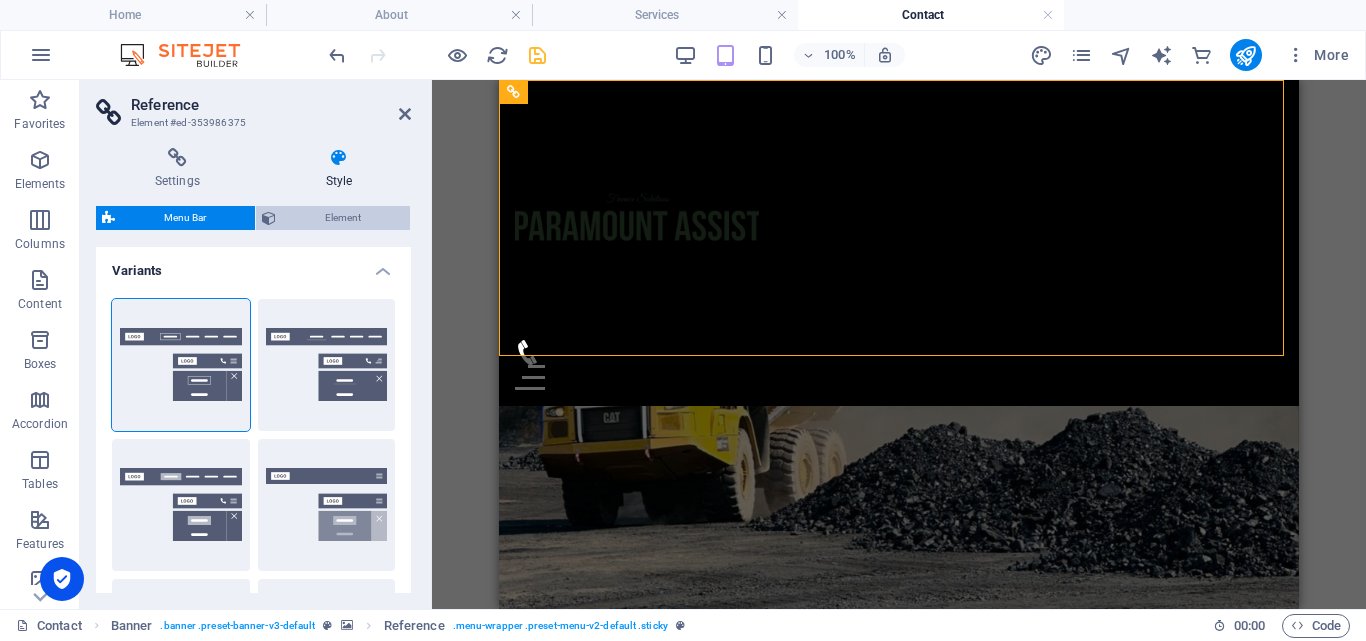 click on "Element" at bounding box center (343, 218) 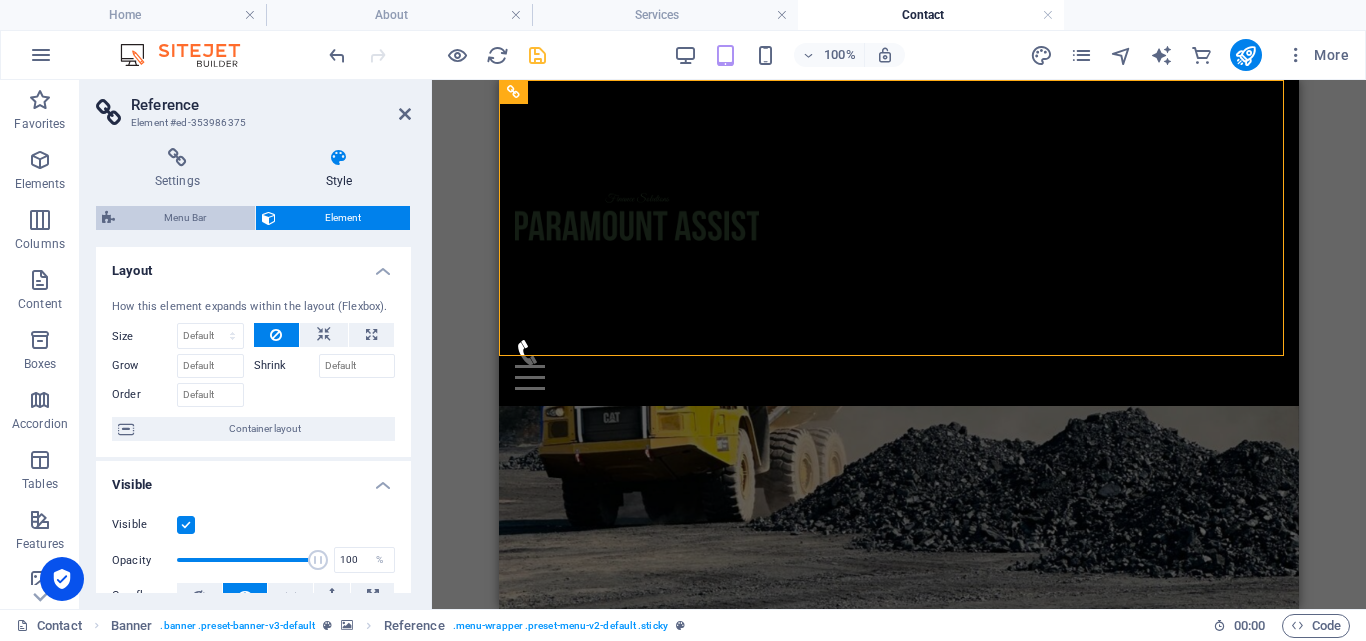 click on "Menu Bar Element" at bounding box center (253, 218) 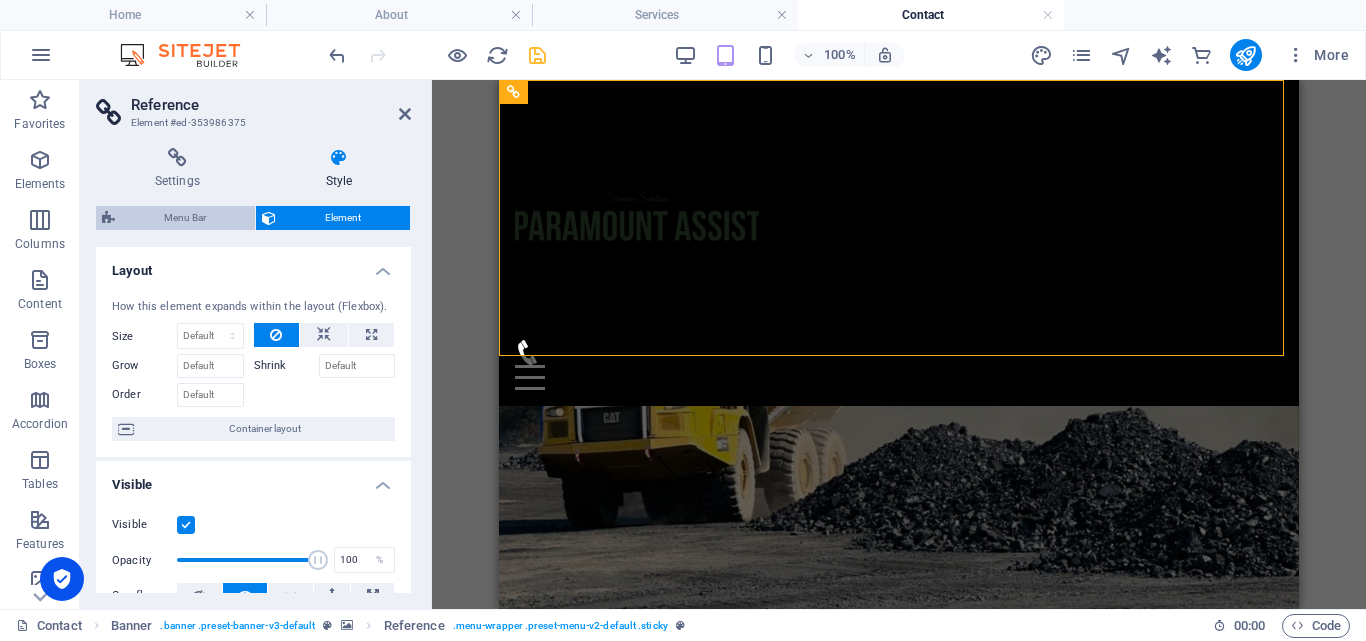 click on "Menu Bar" at bounding box center (185, 218) 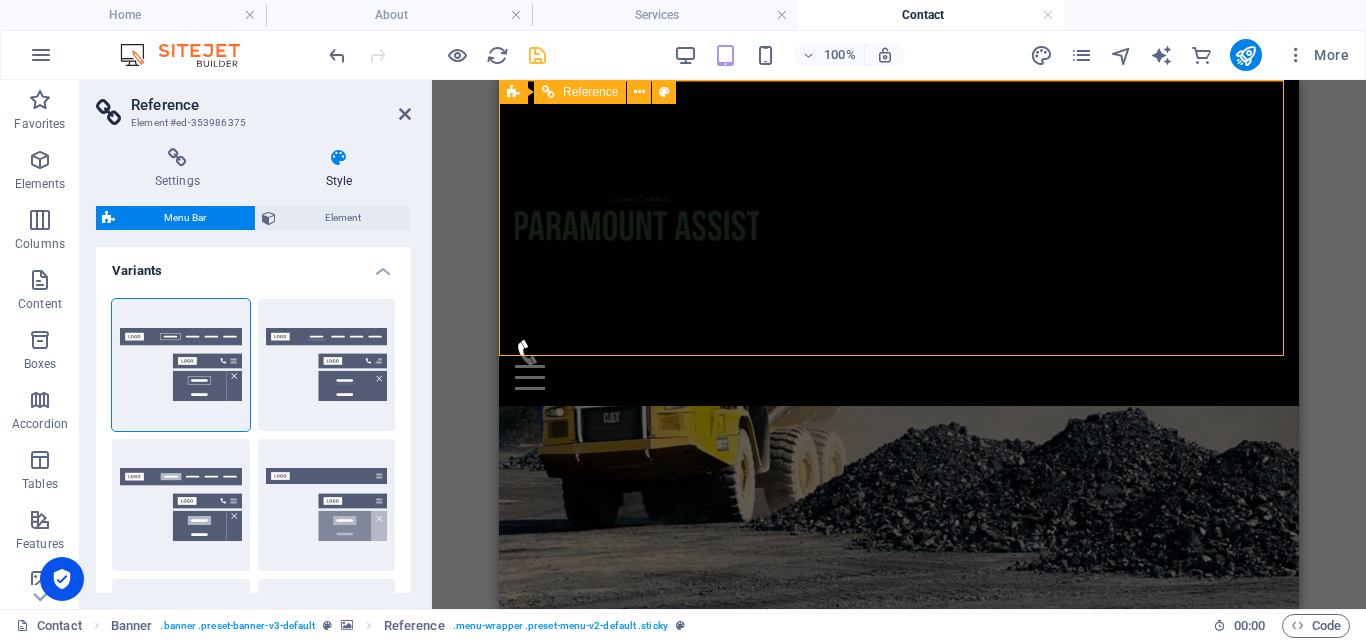 click at bounding box center (899, 377) 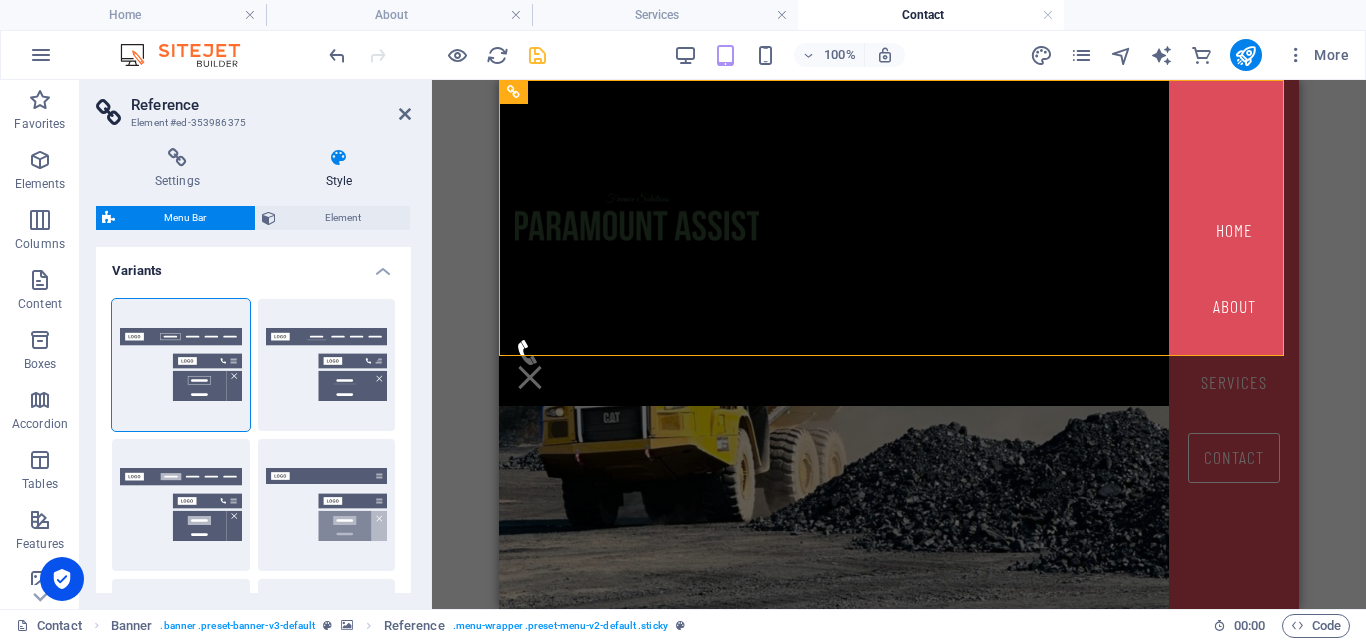 click on "Border Centered Default Fixed Loki Trigger Wide XXL" at bounding box center [253, 575] 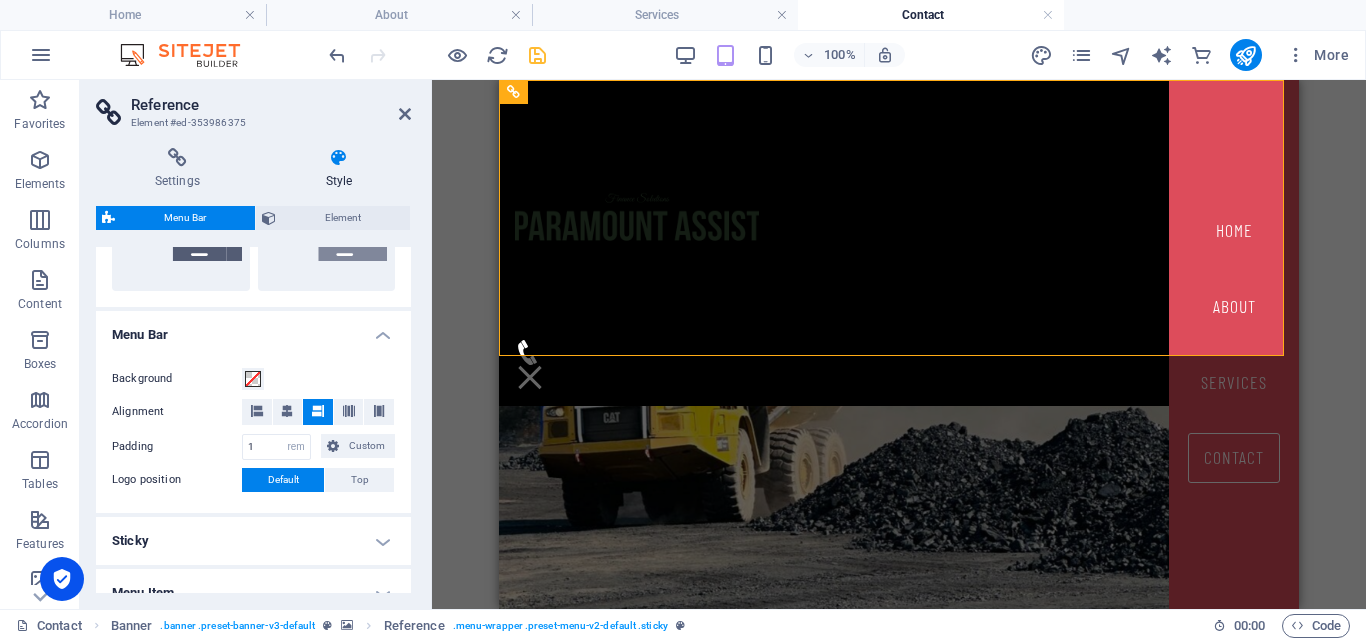 scroll, scrollTop: 0, scrollLeft: 0, axis: both 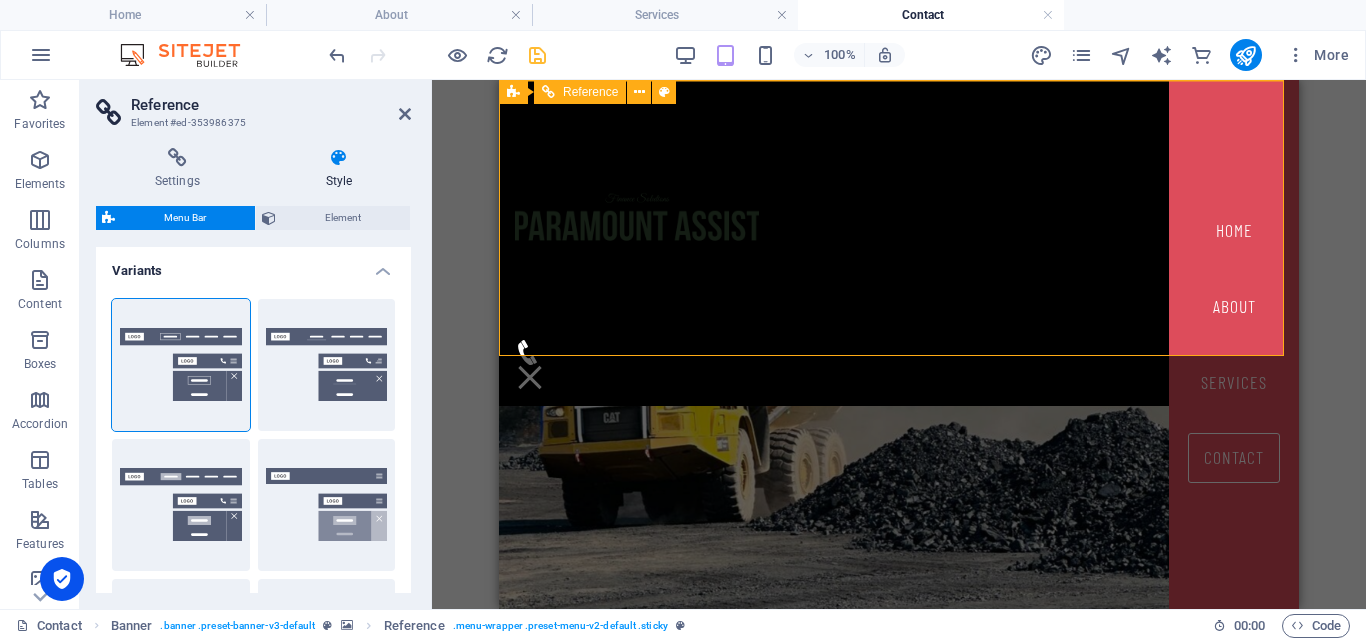 click at bounding box center [899, 377] 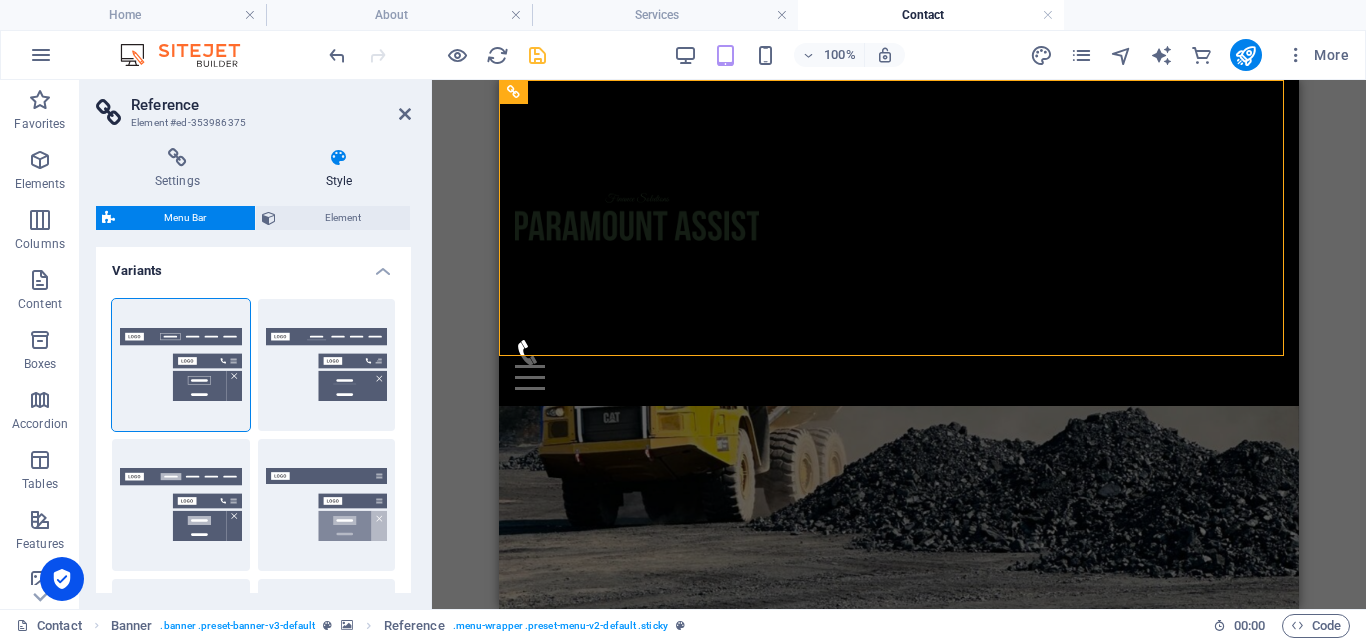 click at bounding box center [537, 55] 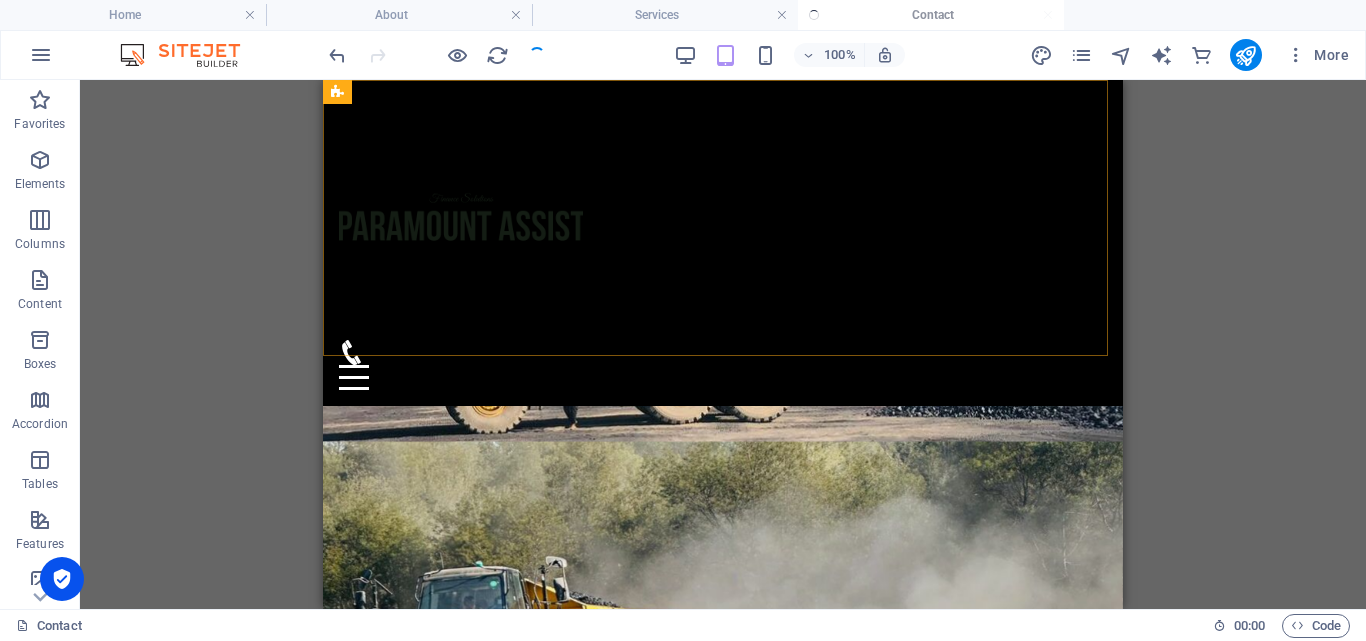 click at bounding box center (723, 377) 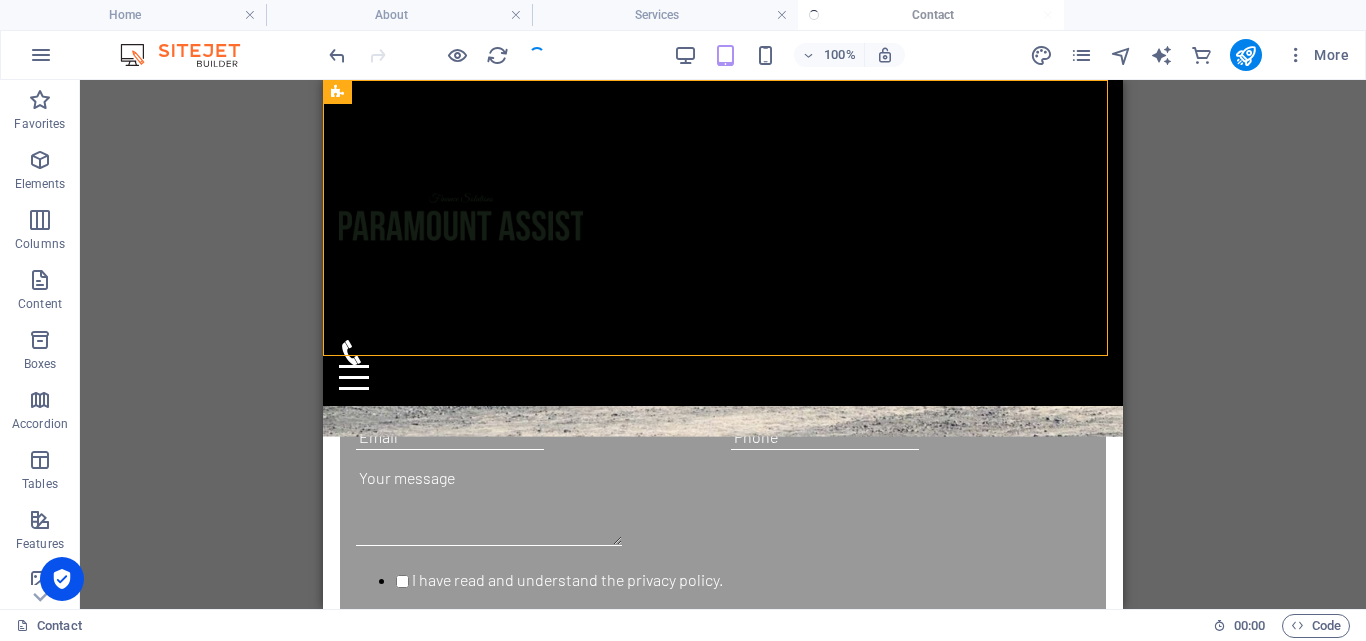 click at bounding box center (723, 377) 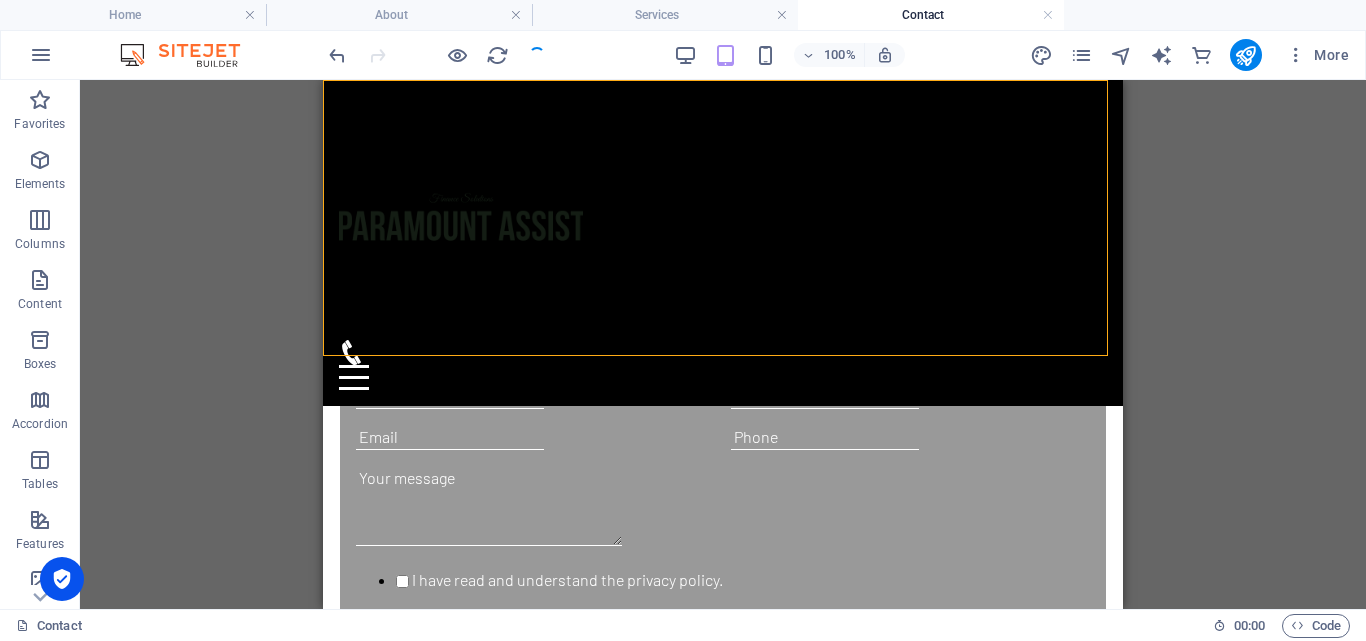 scroll, scrollTop: 0, scrollLeft: 0, axis: both 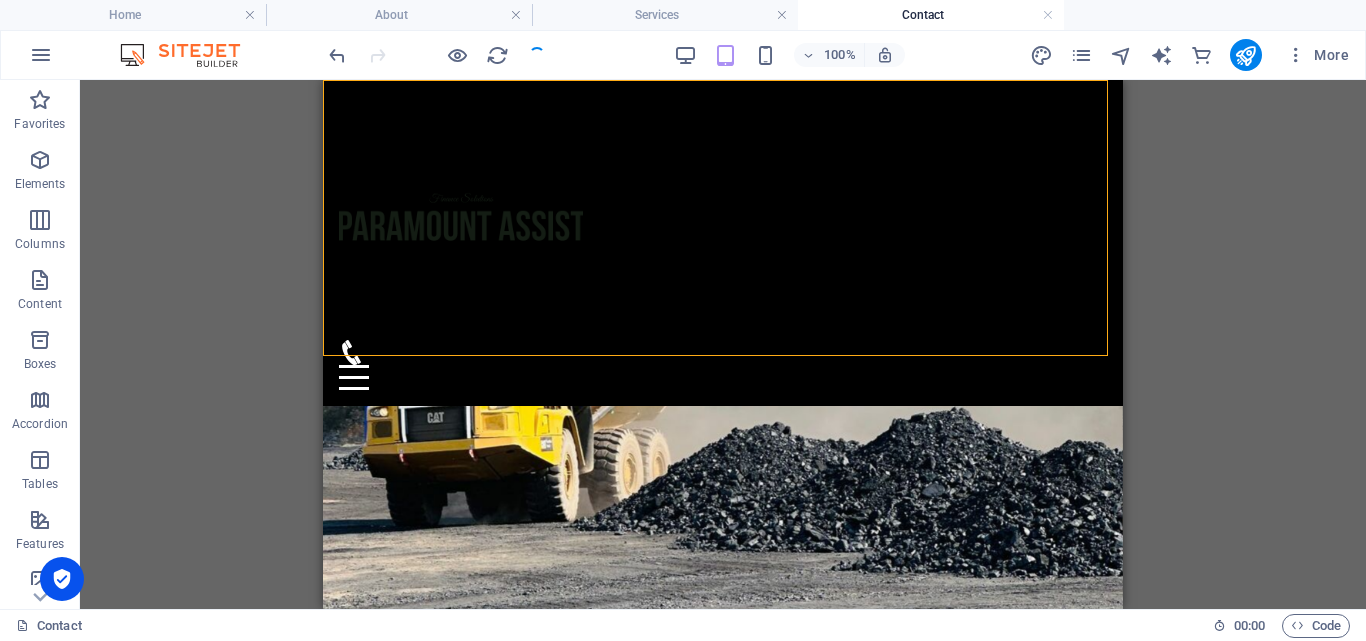 click on "Home About Services Contact" at bounding box center (723, 243) 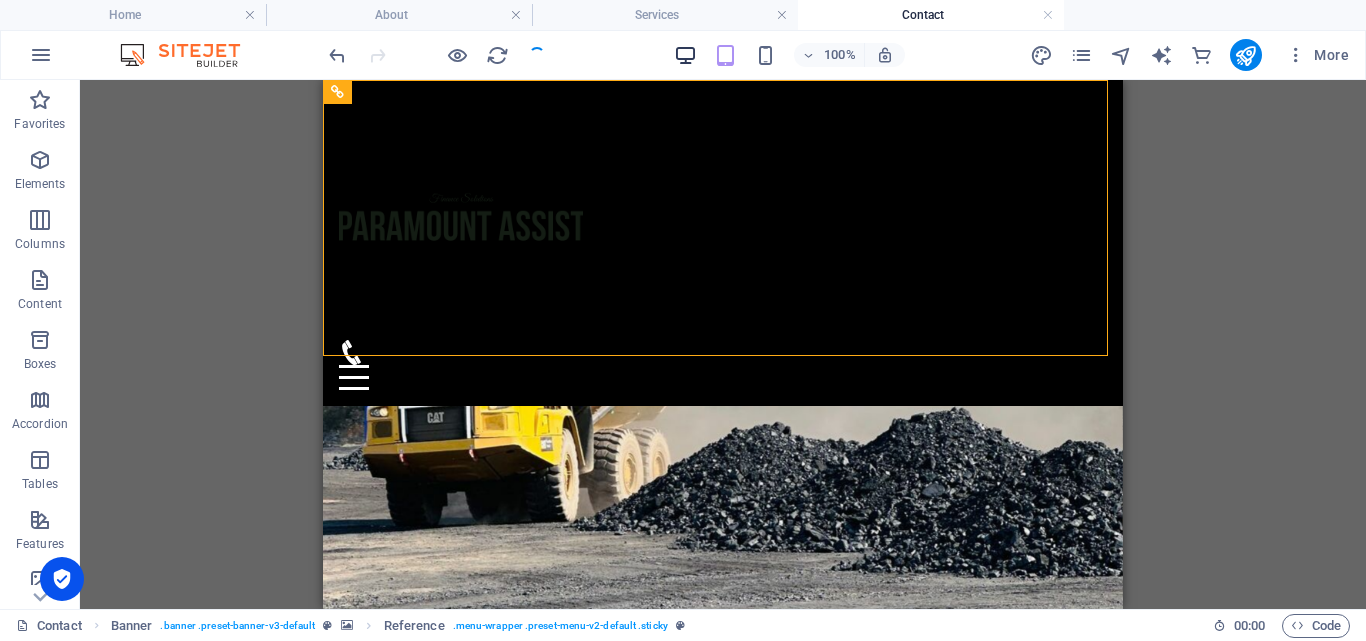 click at bounding box center [685, 55] 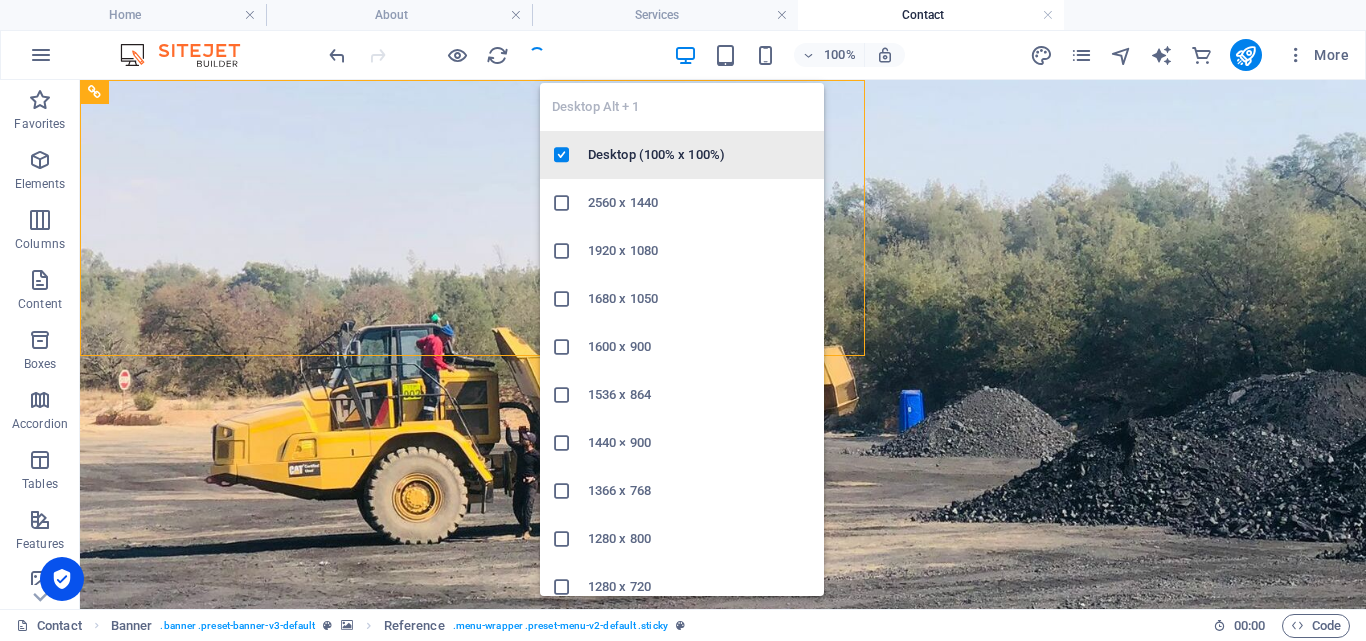click on "Desktop (100% x 100%)" at bounding box center (682, 155) 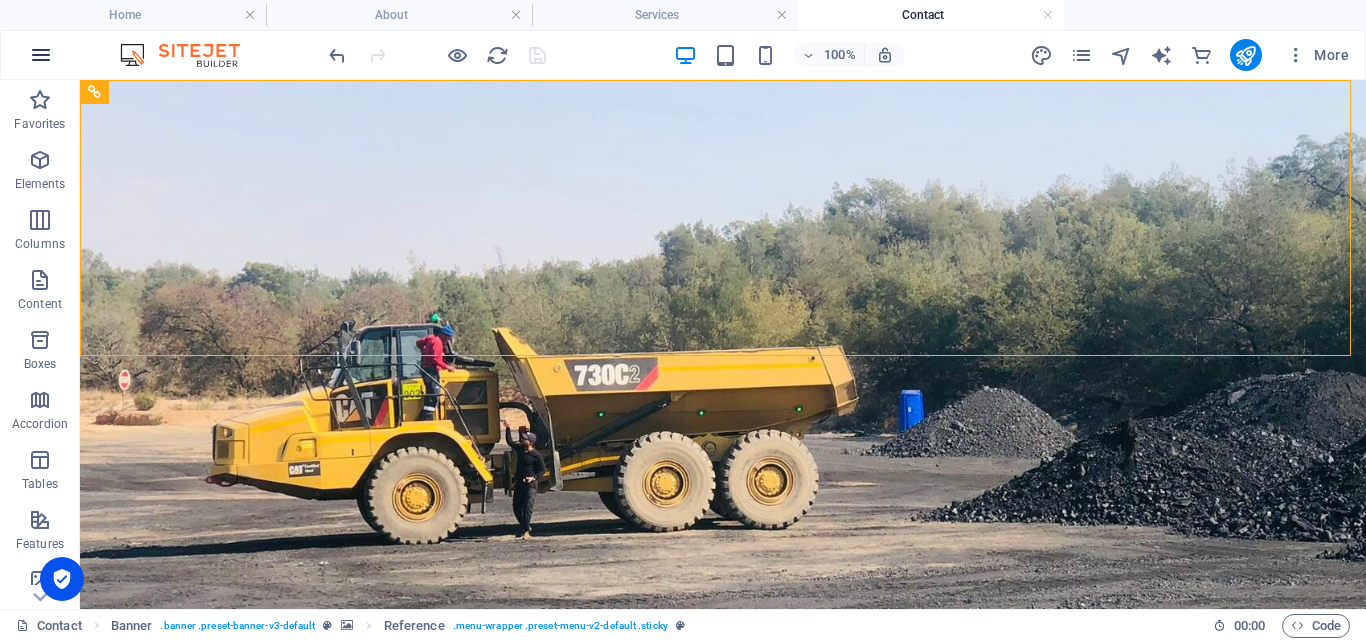 click at bounding box center [41, 55] 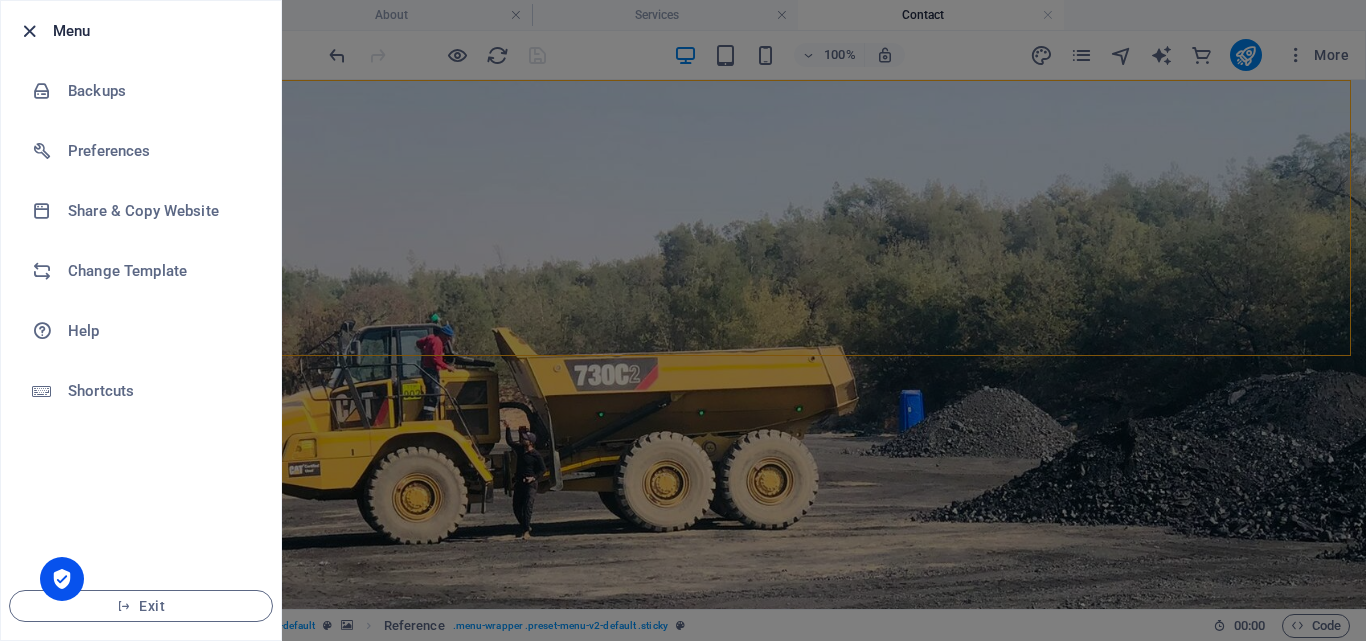 click at bounding box center [29, 31] 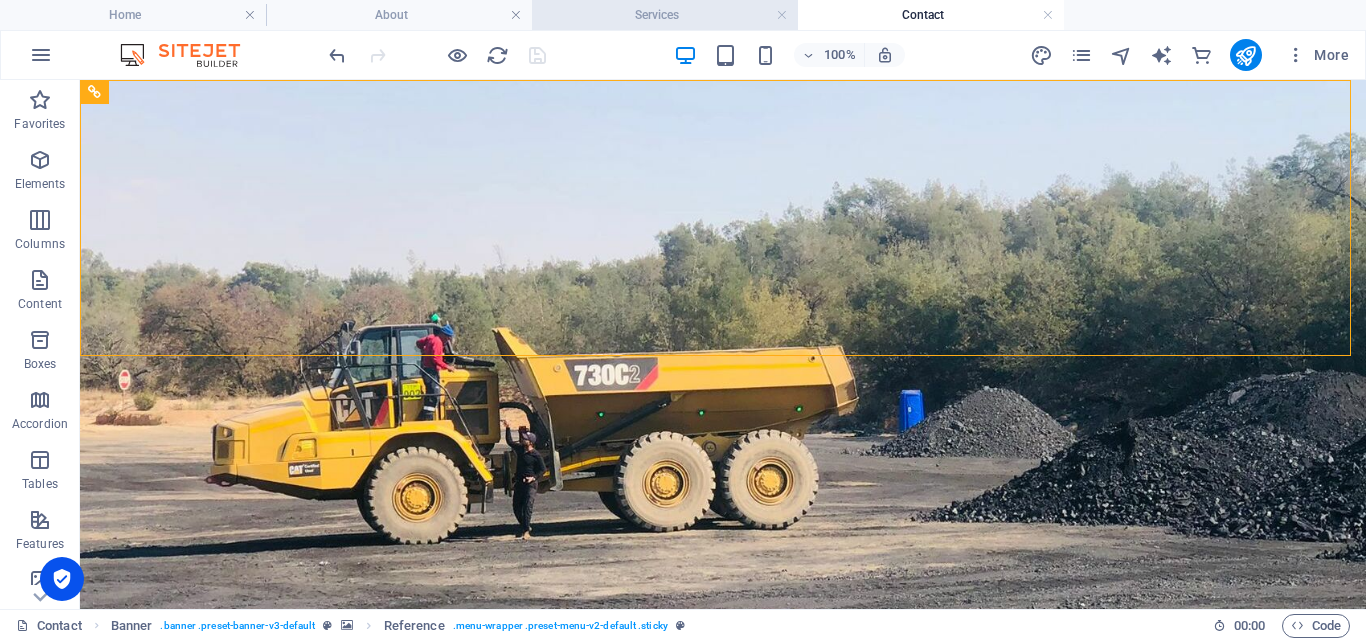 click on "Services" at bounding box center (665, 15) 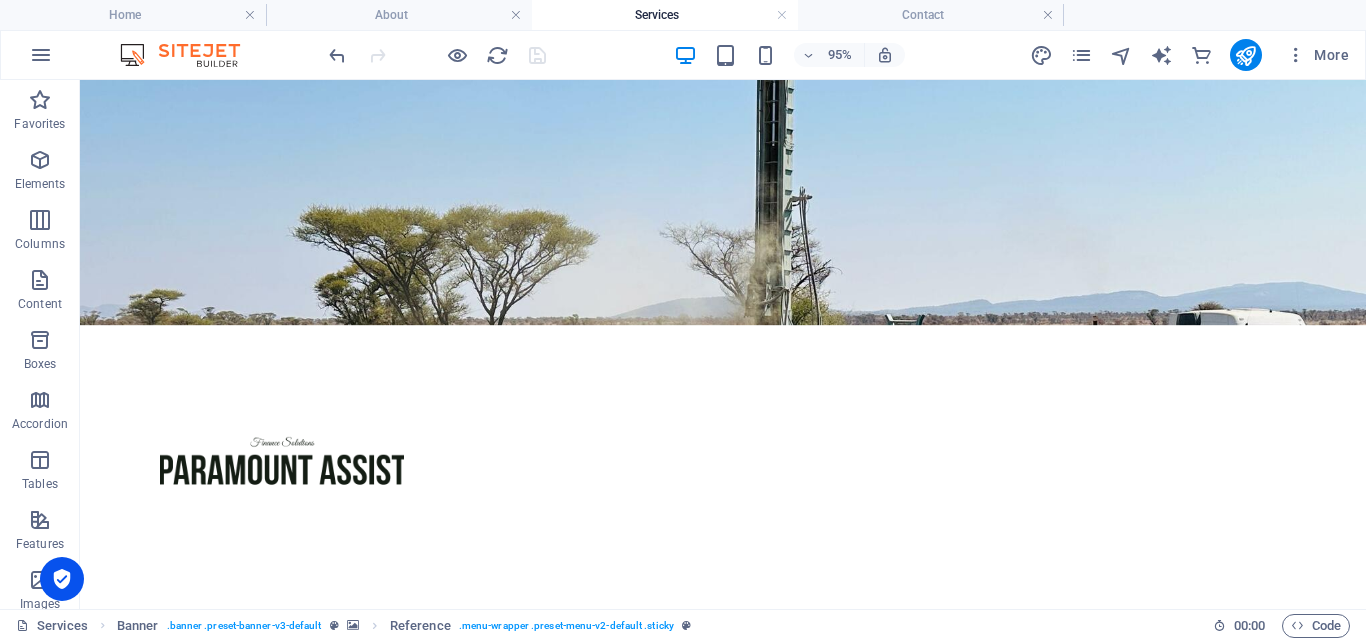 scroll, scrollTop: 1263, scrollLeft: 0, axis: vertical 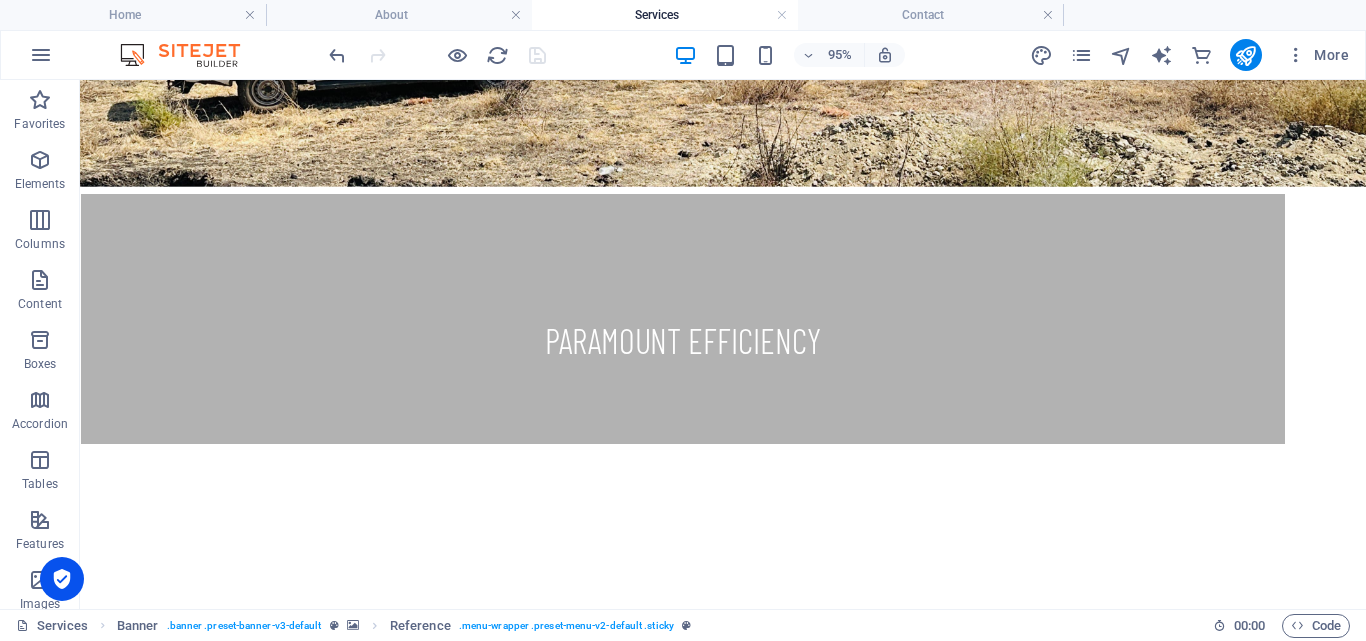 drag, startPoint x: 1365, startPoint y: 236, endPoint x: 1005, endPoint y: 85, distance: 390.3857 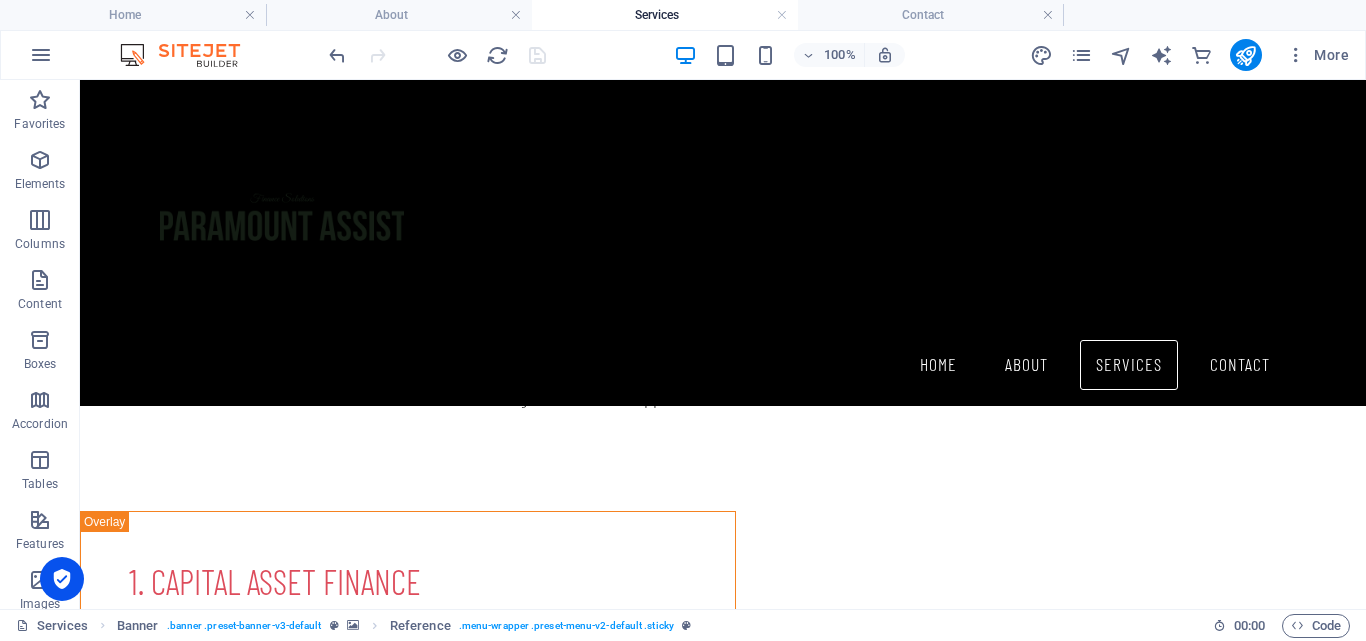 scroll, scrollTop: 0, scrollLeft: 0, axis: both 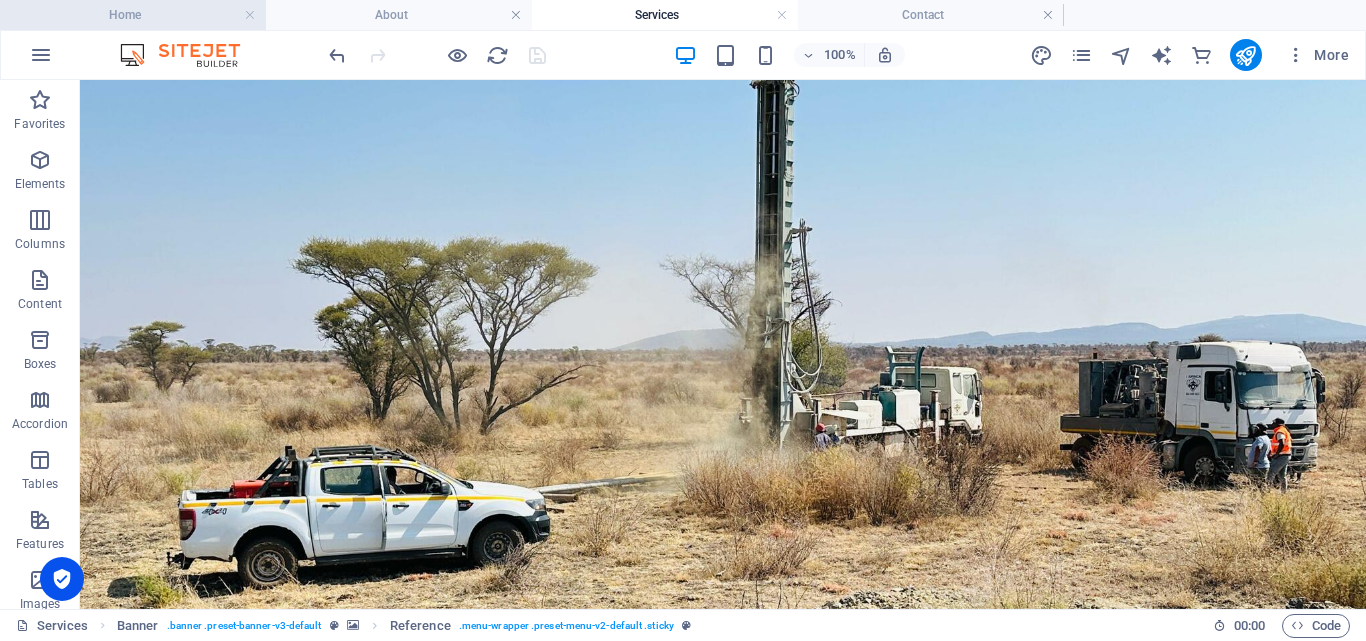 click on "Home" at bounding box center [133, 15] 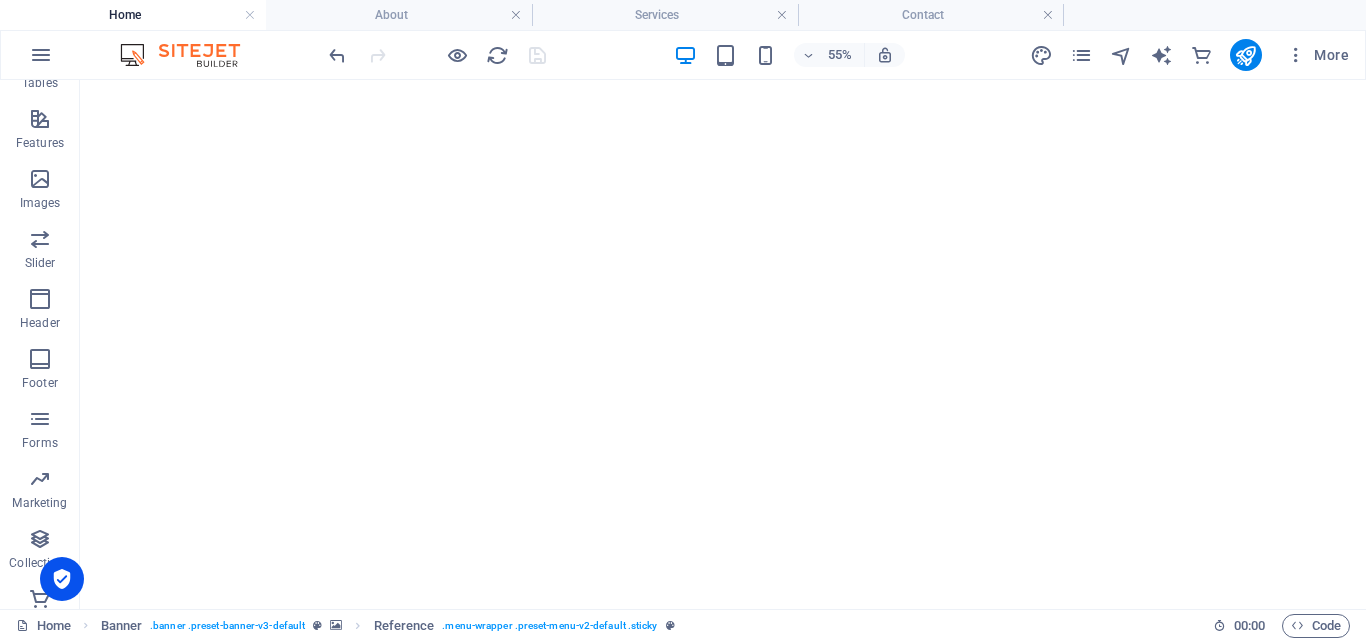 scroll, scrollTop: 2511, scrollLeft: 0, axis: vertical 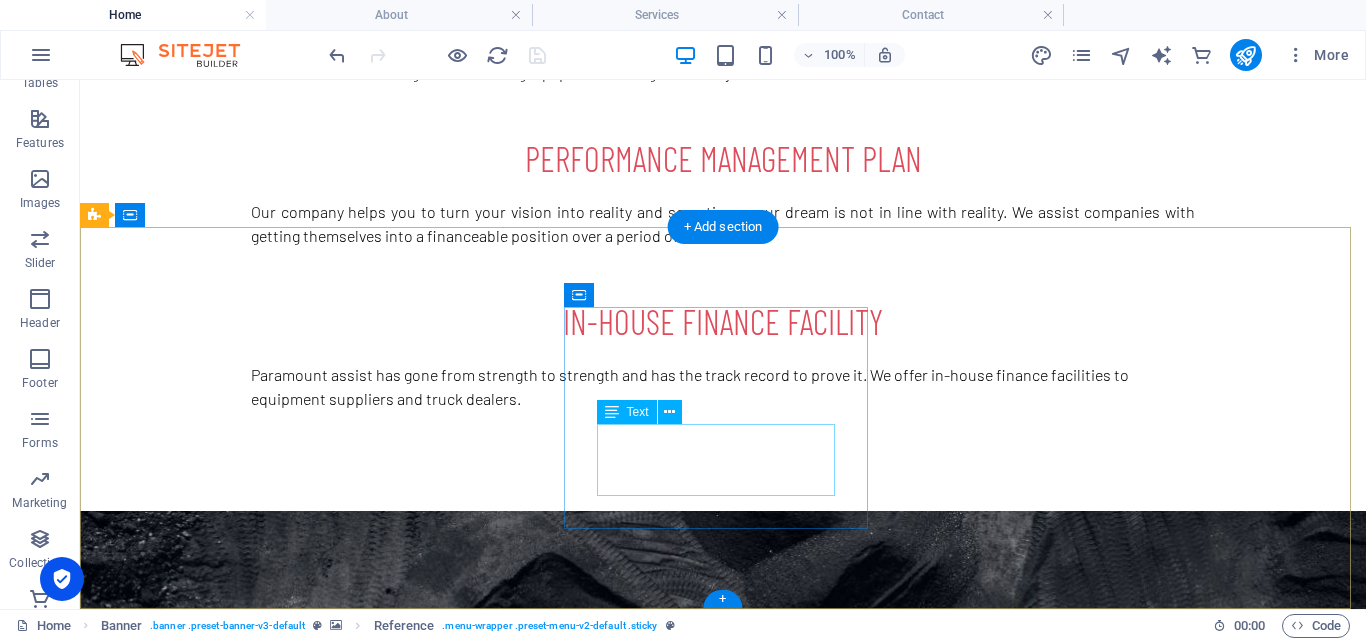 click on "Phone:  0103351611 0609229552 Whatsapp: [PHONE_NUMBER]" at bounding box center [568, 2204] 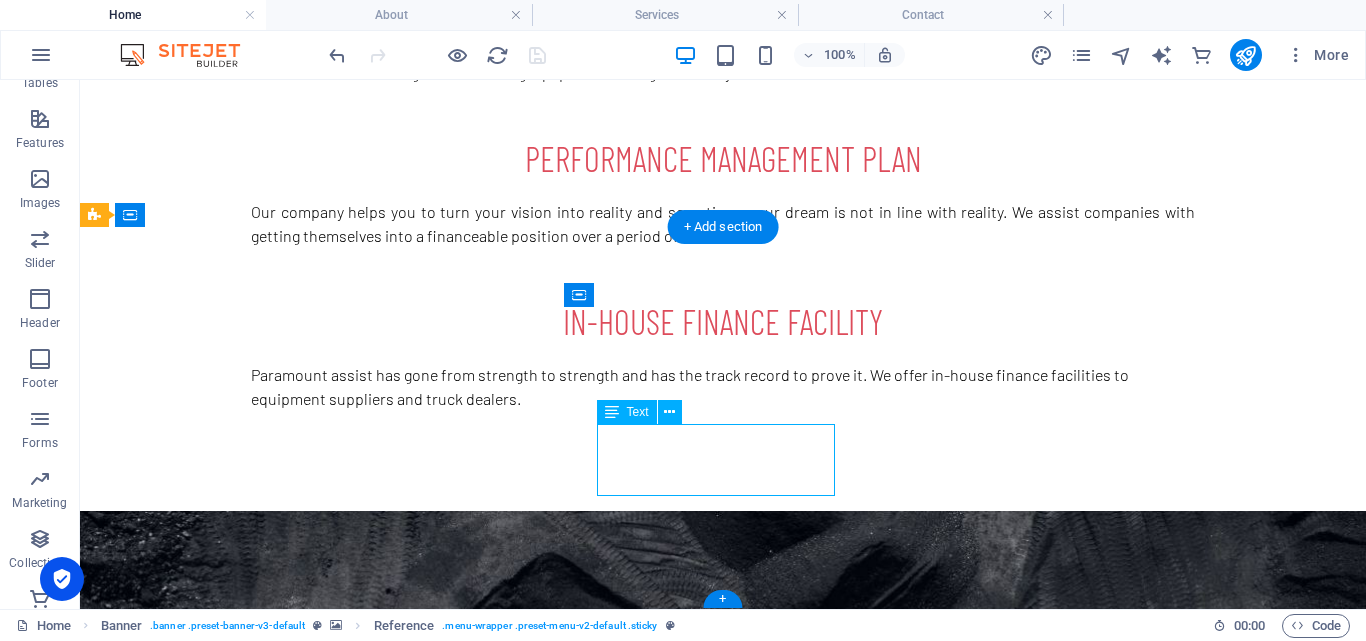 click on "Phone:  0103351611 0609229552 Whatsapp: [PHONE_NUMBER]" at bounding box center (568, 2204) 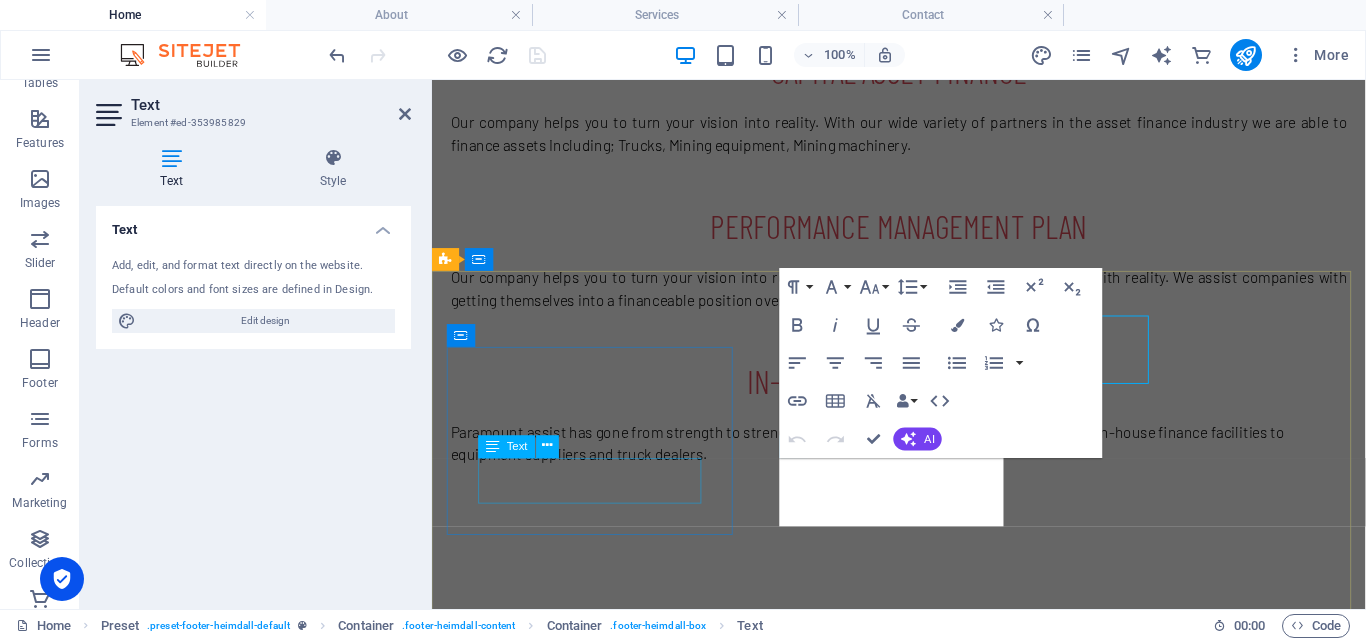 scroll, scrollTop: 2607, scrollLeft: 0, axis: vertical 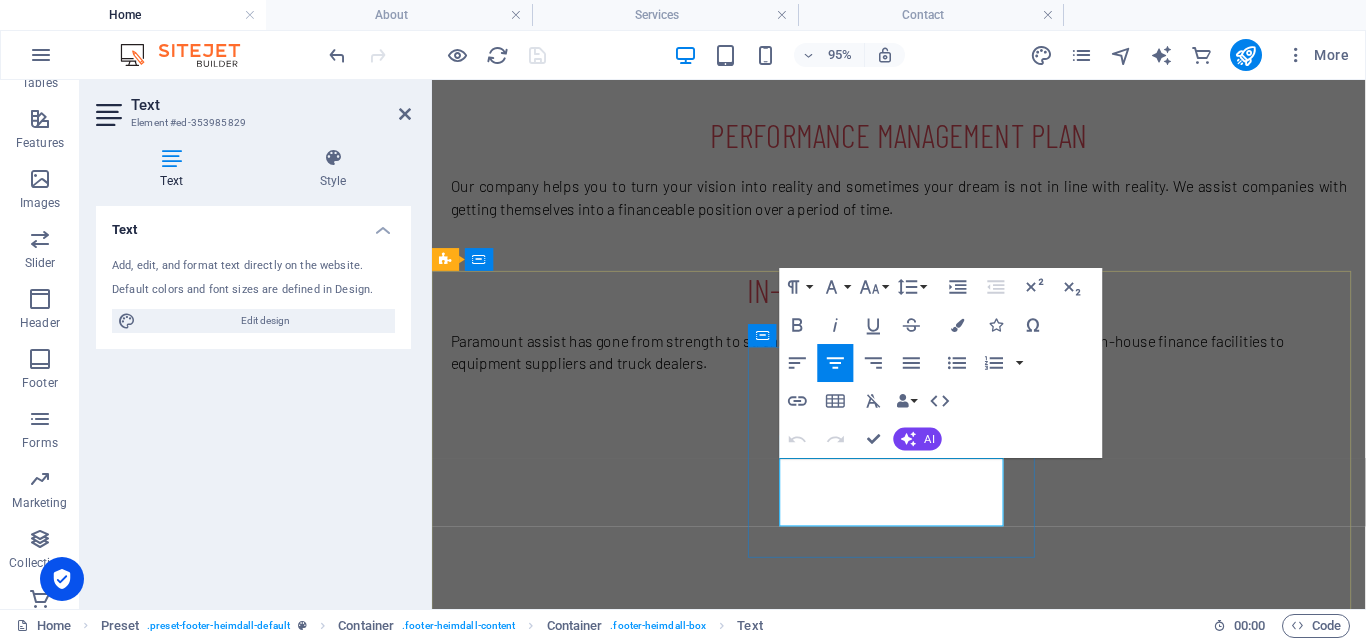 click on "0609229552 Whatsapp: [PHONE_NUMBER]" at bounding box center (920, 2237) 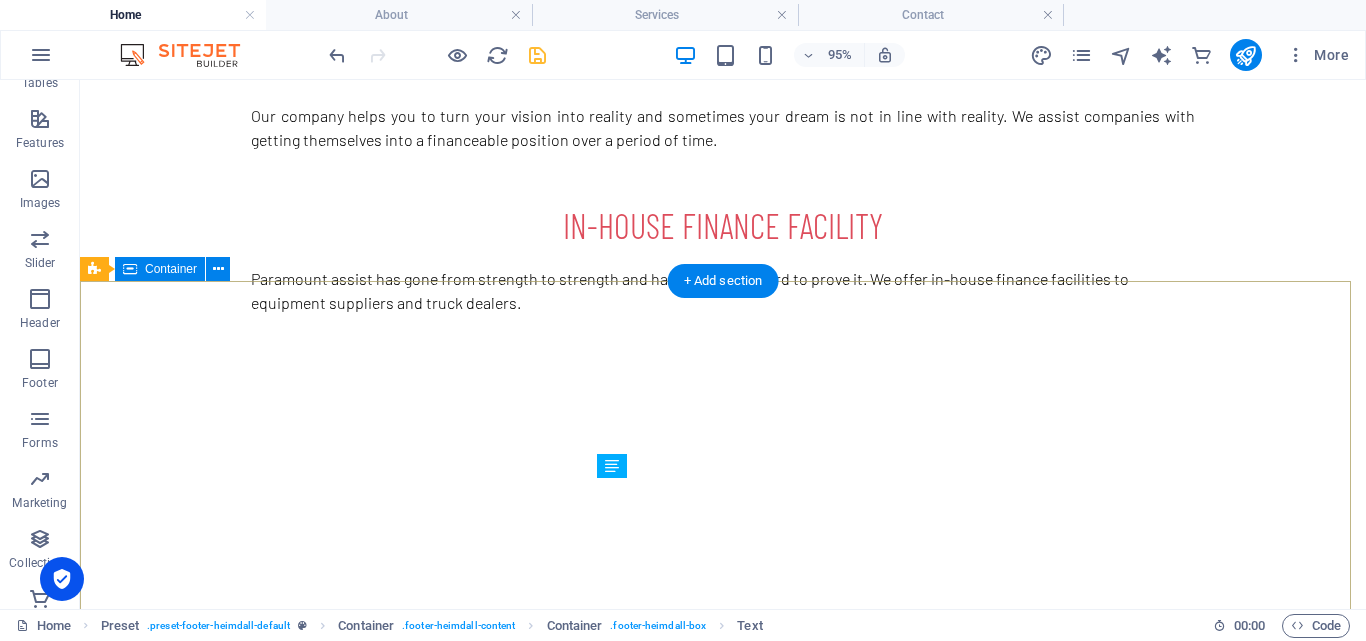 scroll, scrollTop: 2457, scrollLeft: 0, axis: vertical 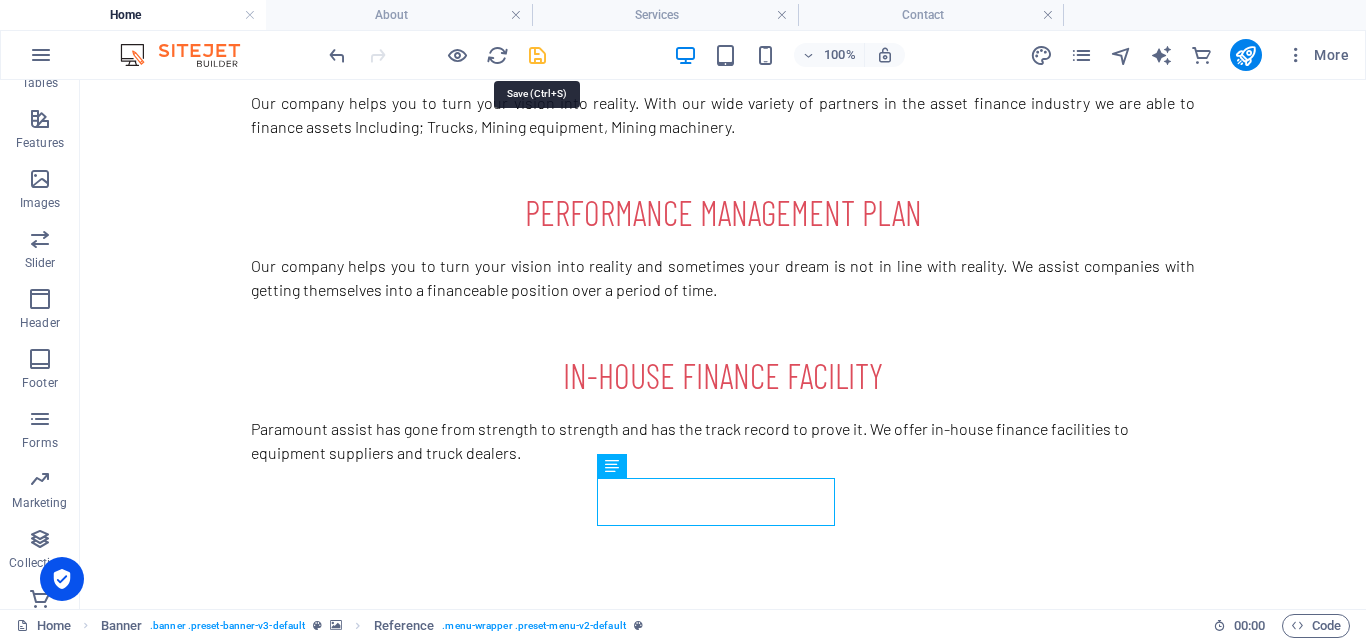 click at bounding box center [537, 55] 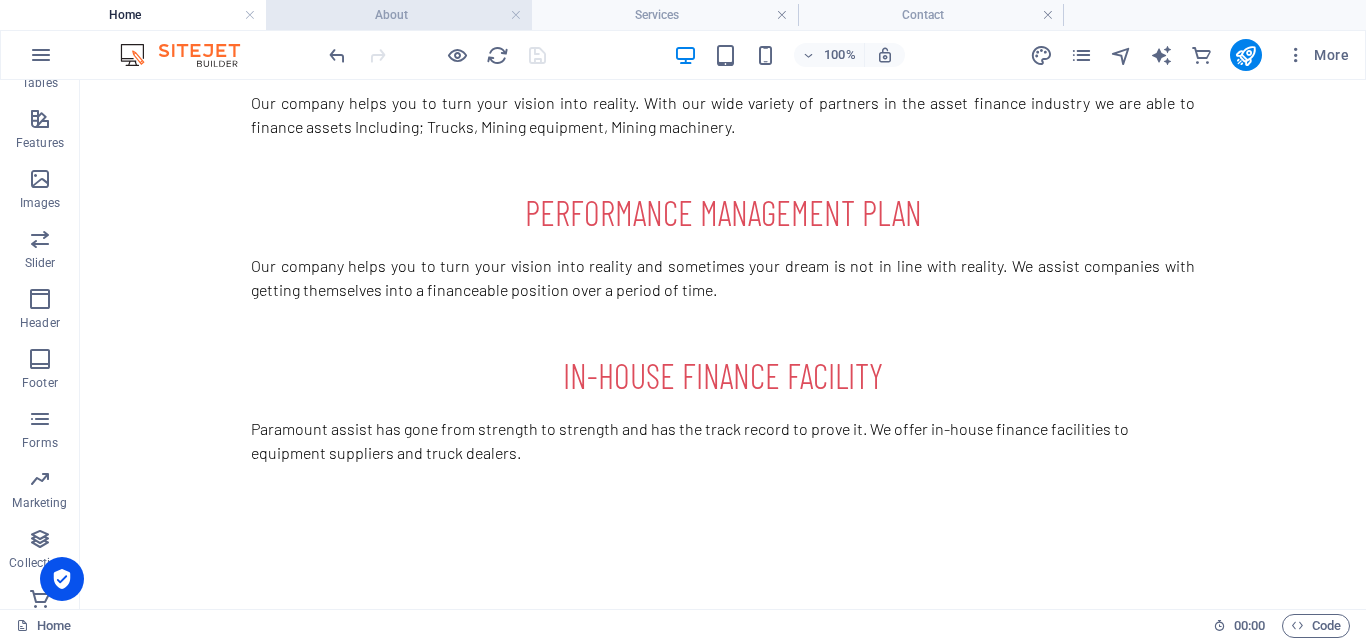 click on "About" at bounding box center (399, 15) 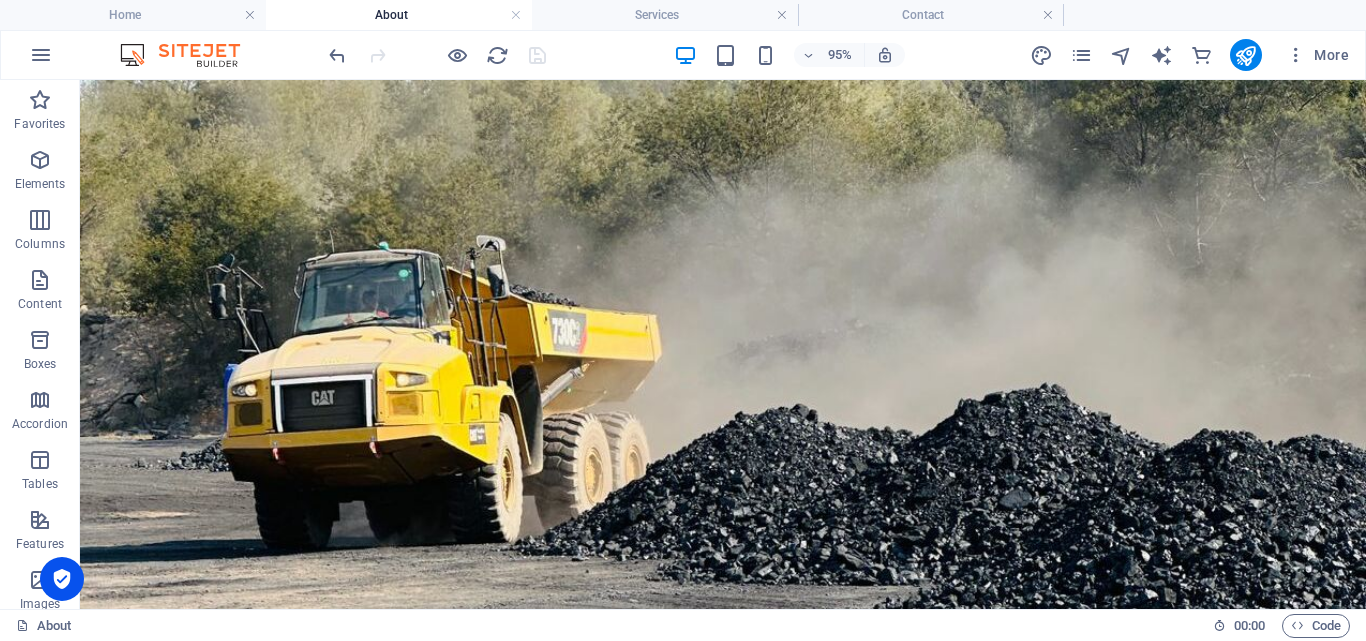 scroll, scrollTop: 0, scrollLeft: 0, axis: both 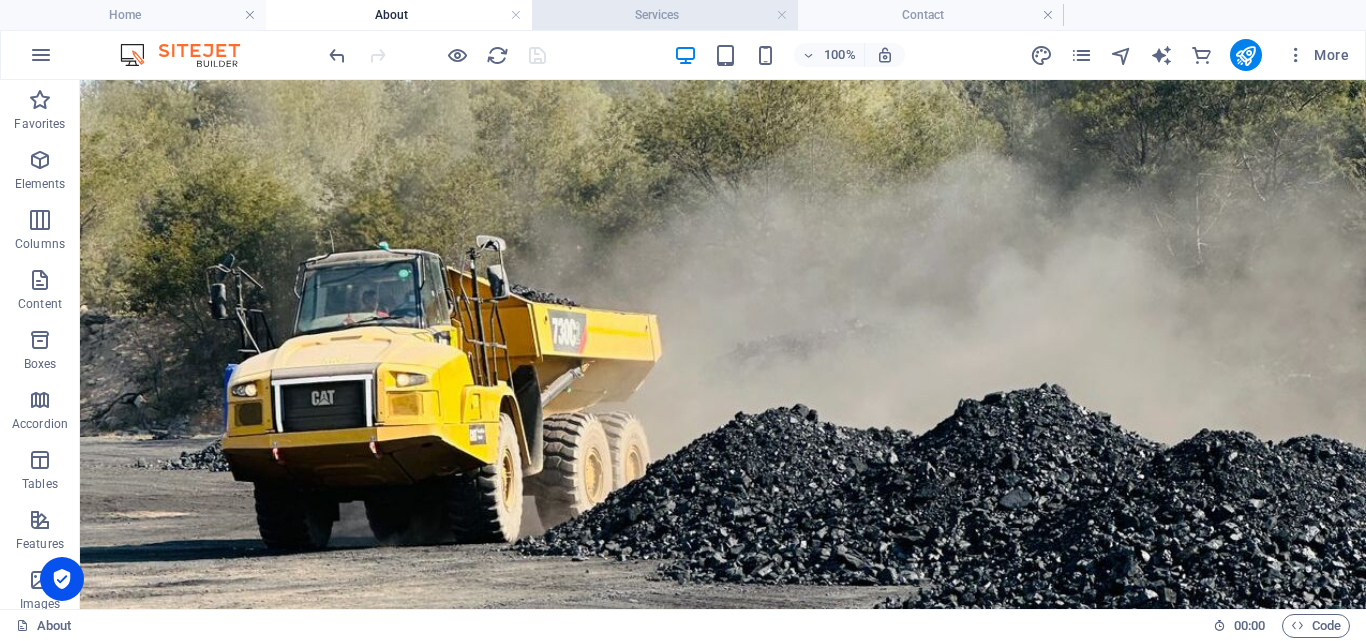 click on "Services" at bounding box center (665, 15) 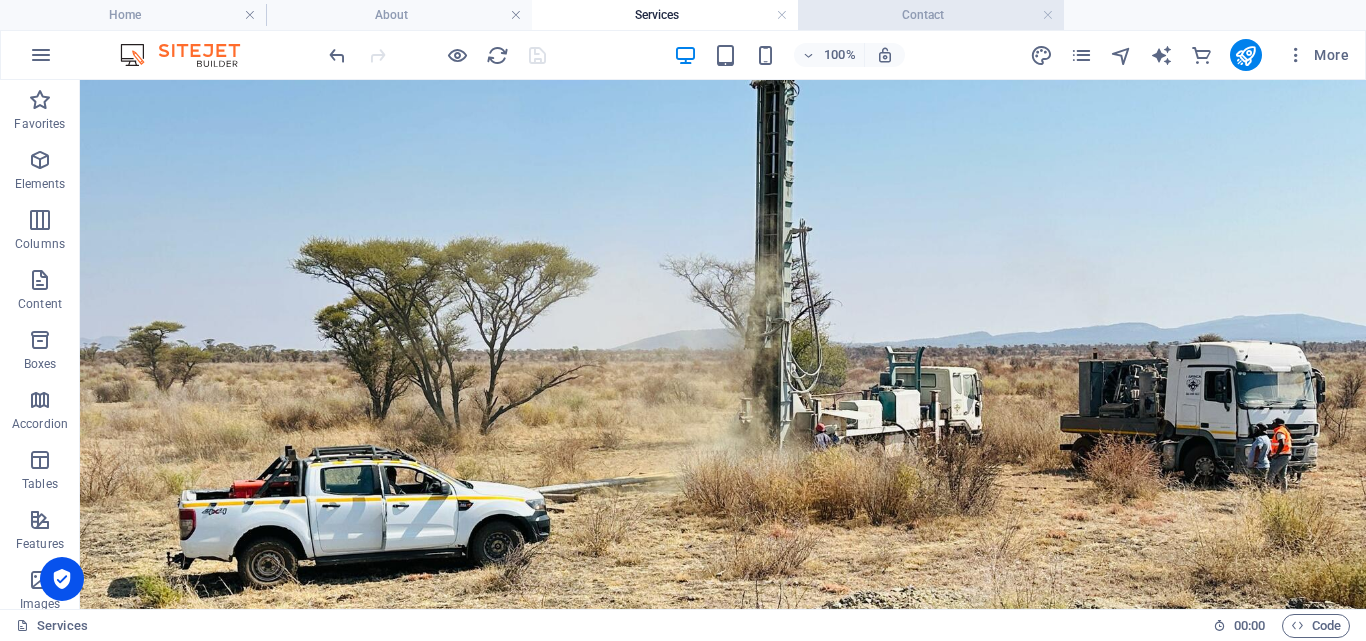 click on "Contact" at bounding box center (931, 15) 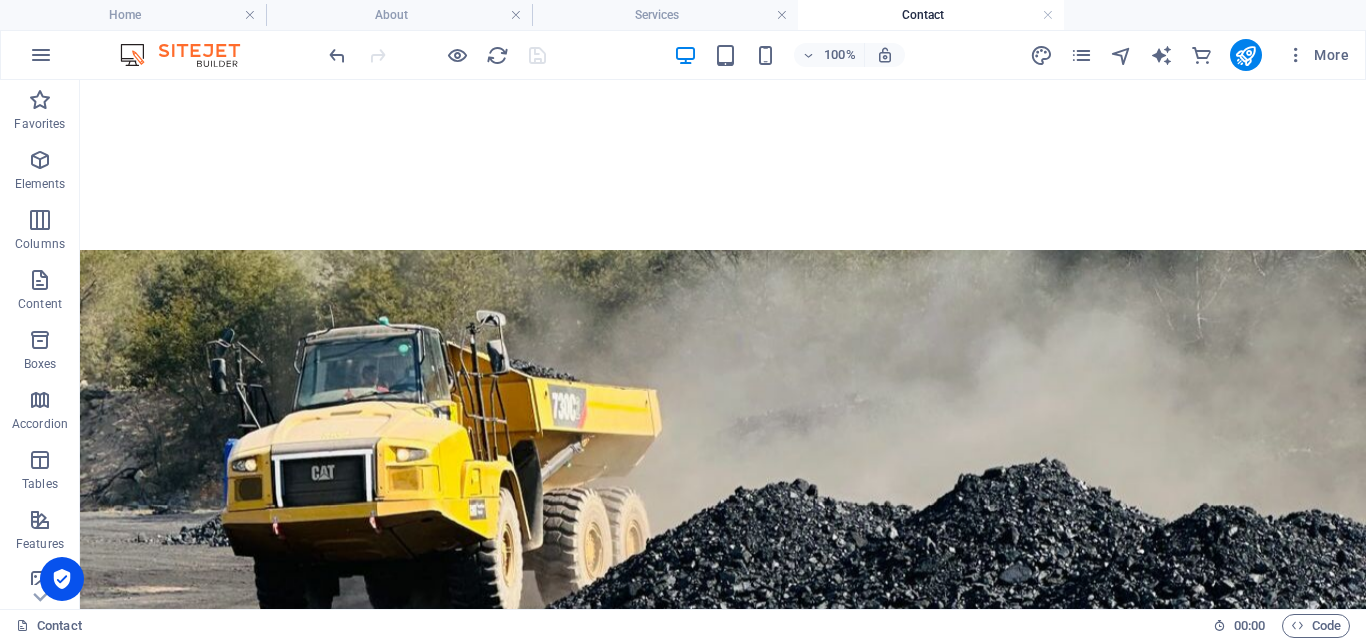 scroll, scrollTop: 0, scrollLeft: 0, axis: both 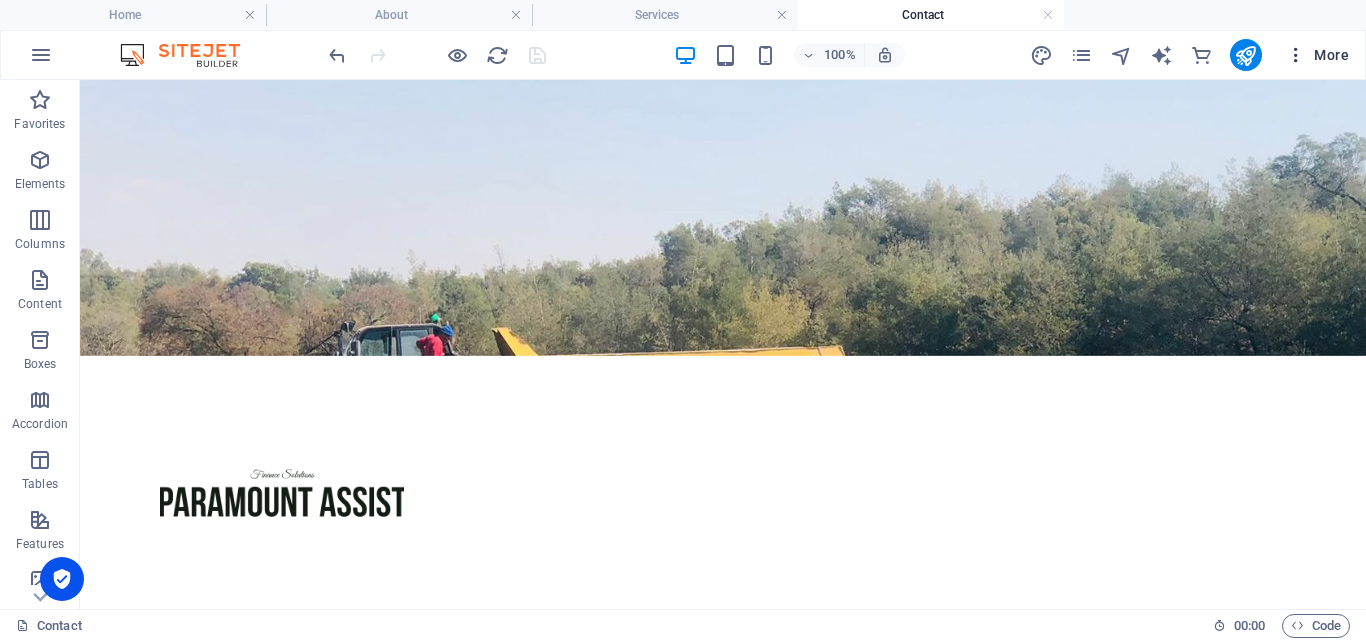 click on "More" at bounding box center (1317, 55) 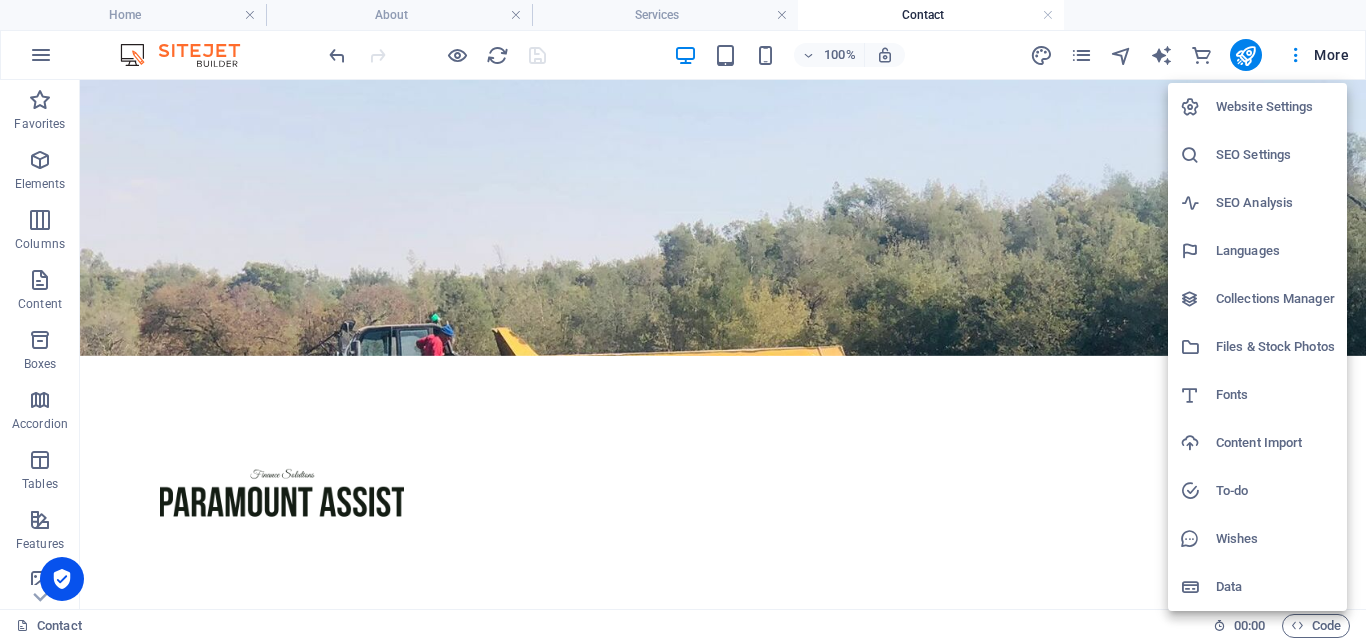 click at bounding box center [683, 320] 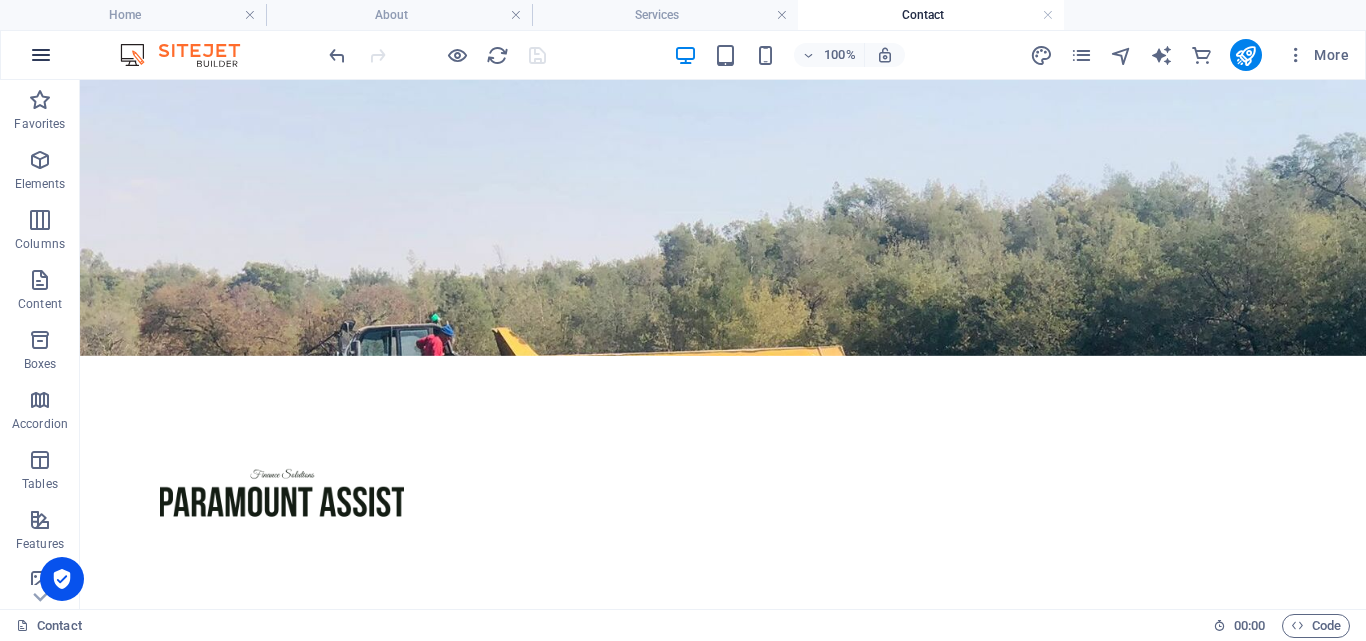 click at bounding box center [41, 55] 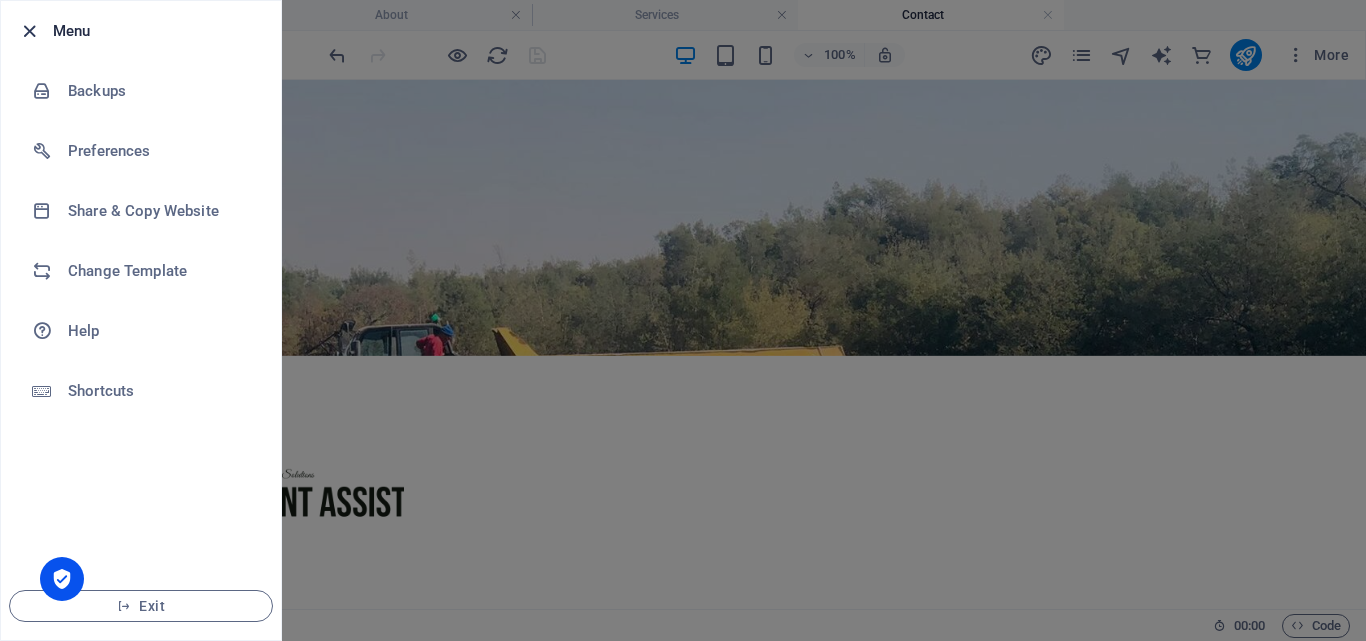 click at bounding box center (29, 31) 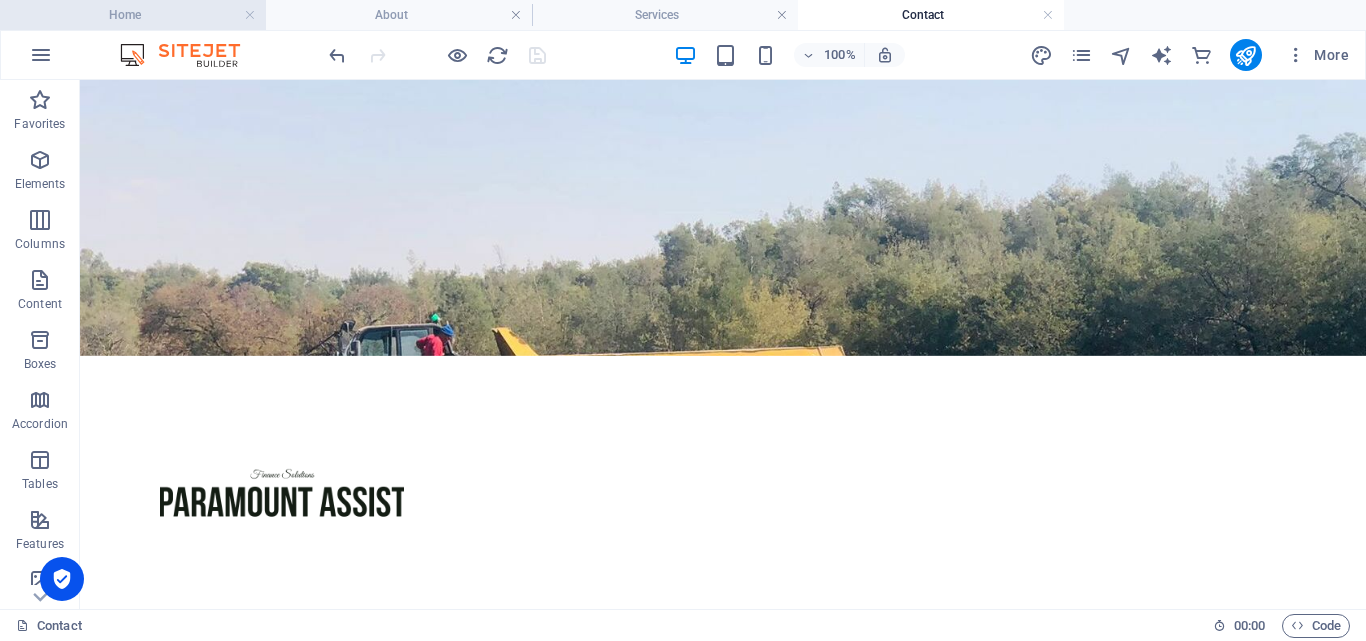 click on "Home" at bounding box center [133, 15] 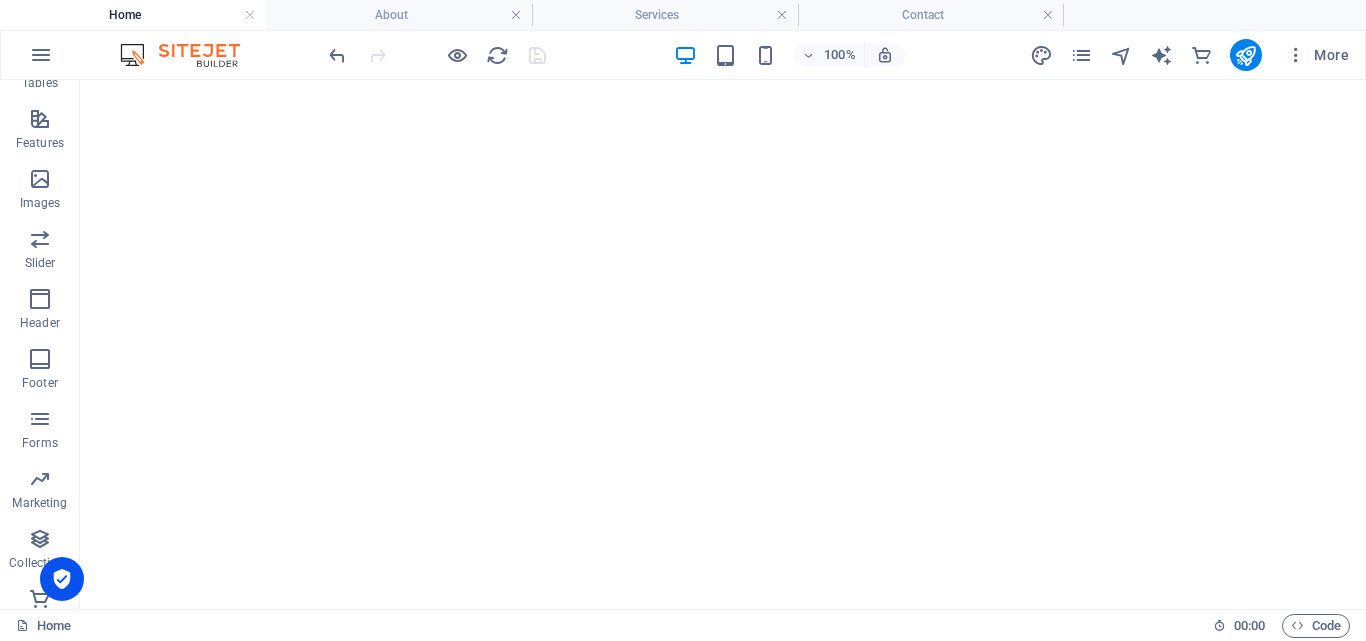 scroll, scrollTop: 2457, scrollLeft: 0, axis: vertical 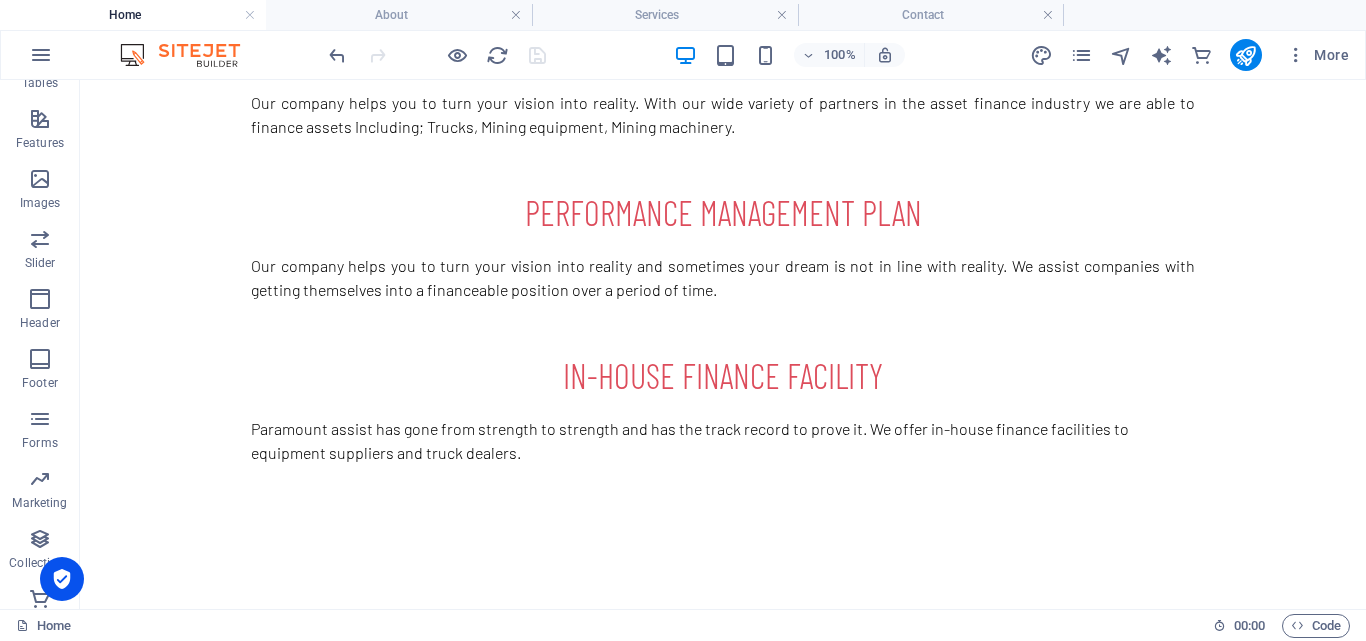 drag, startPoint x: 1364, startPoint y: 563, endPoint x: 1445, endPoint y: 154, distance: 416.94363 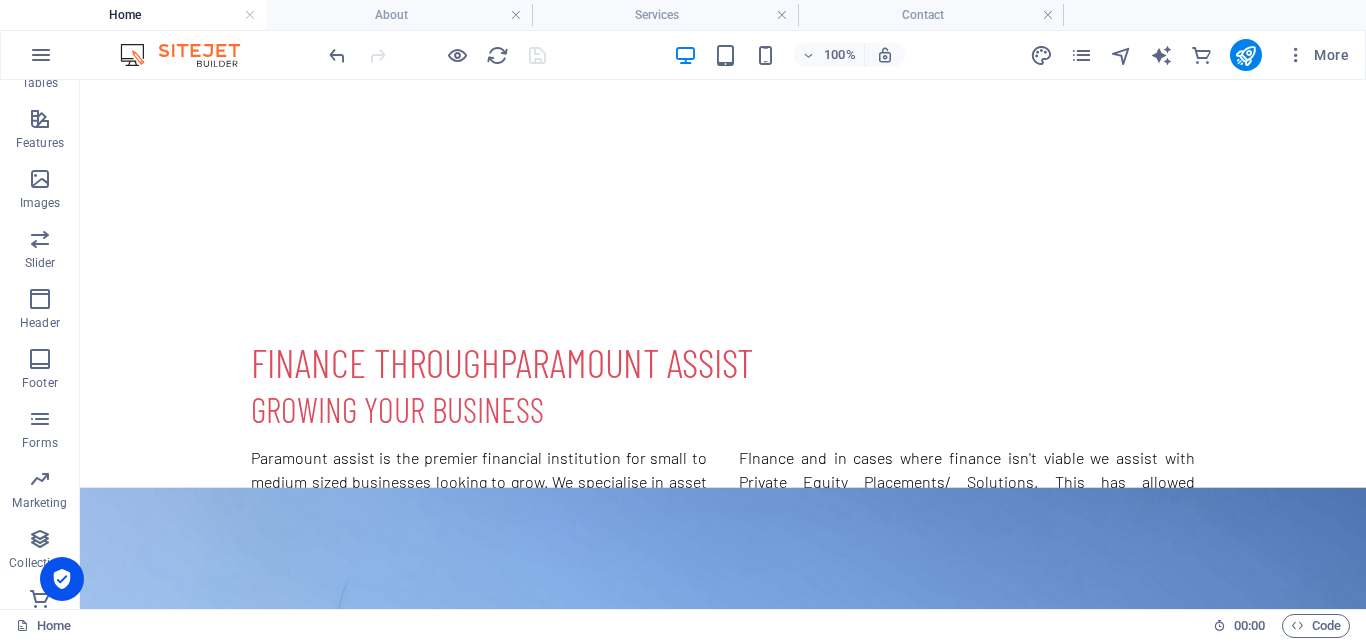 scroll, scrollTop: 0, scrollLeft: 0, axis: both 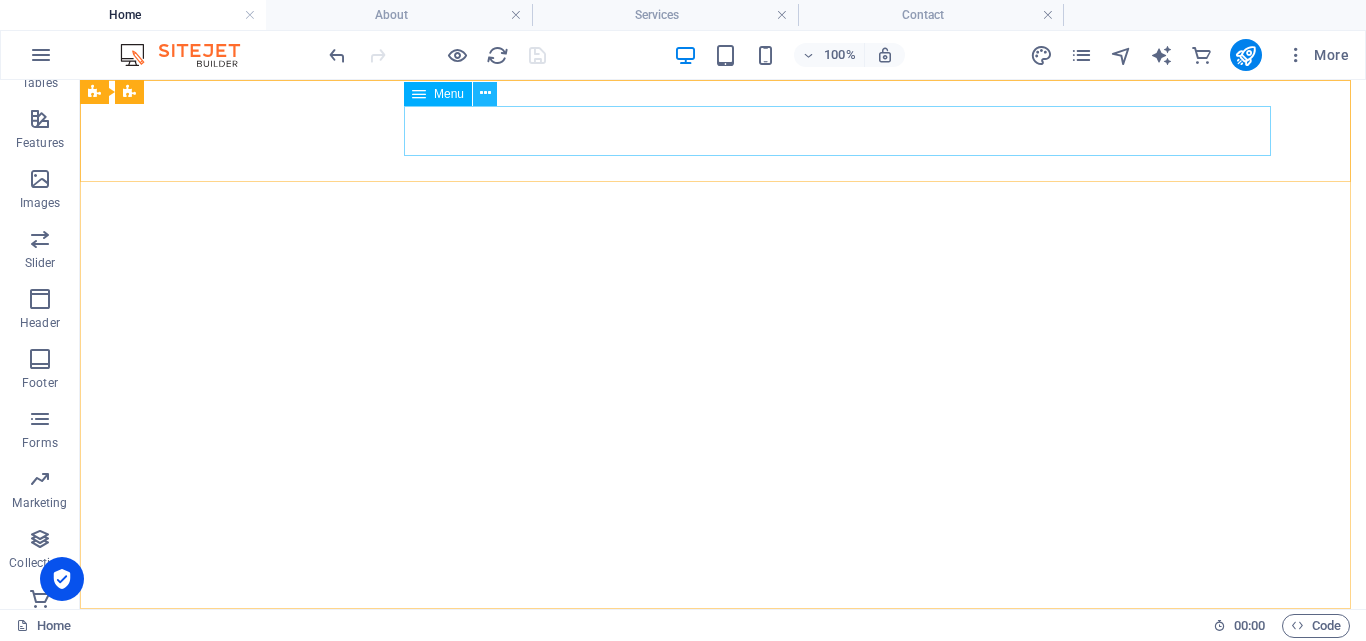 click at bounding box center (485, 93) 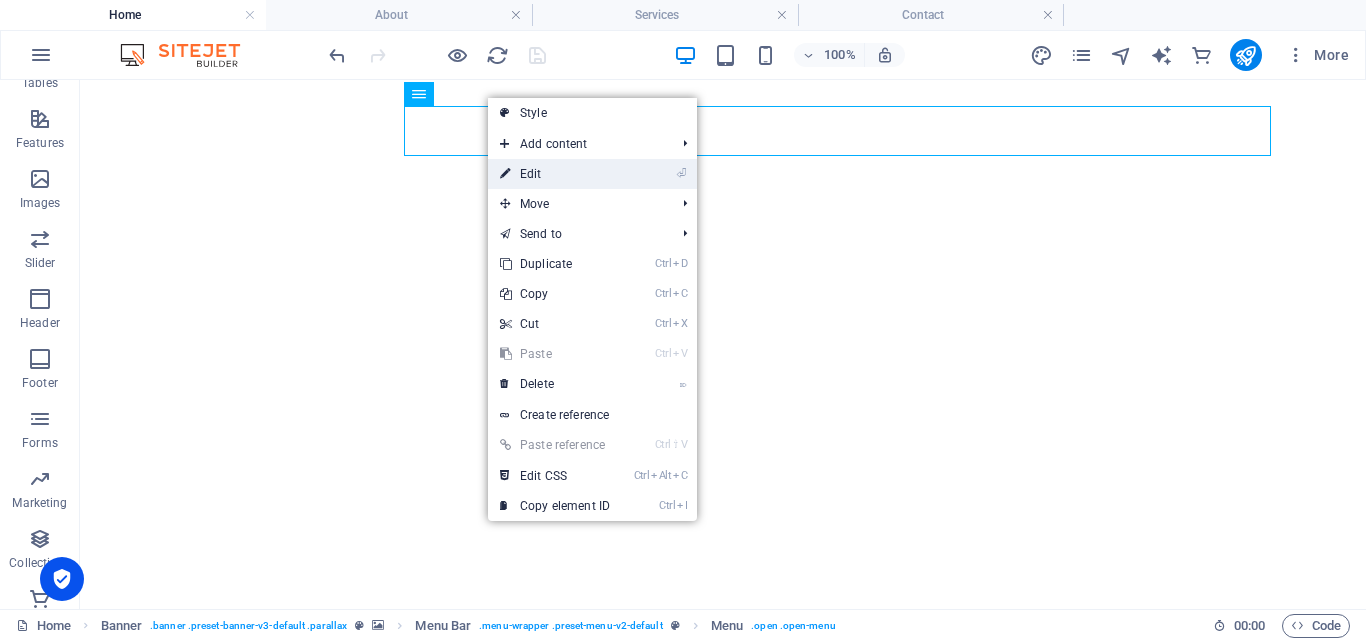 click on "⏎  Edit" at bounding box center (555, 174) 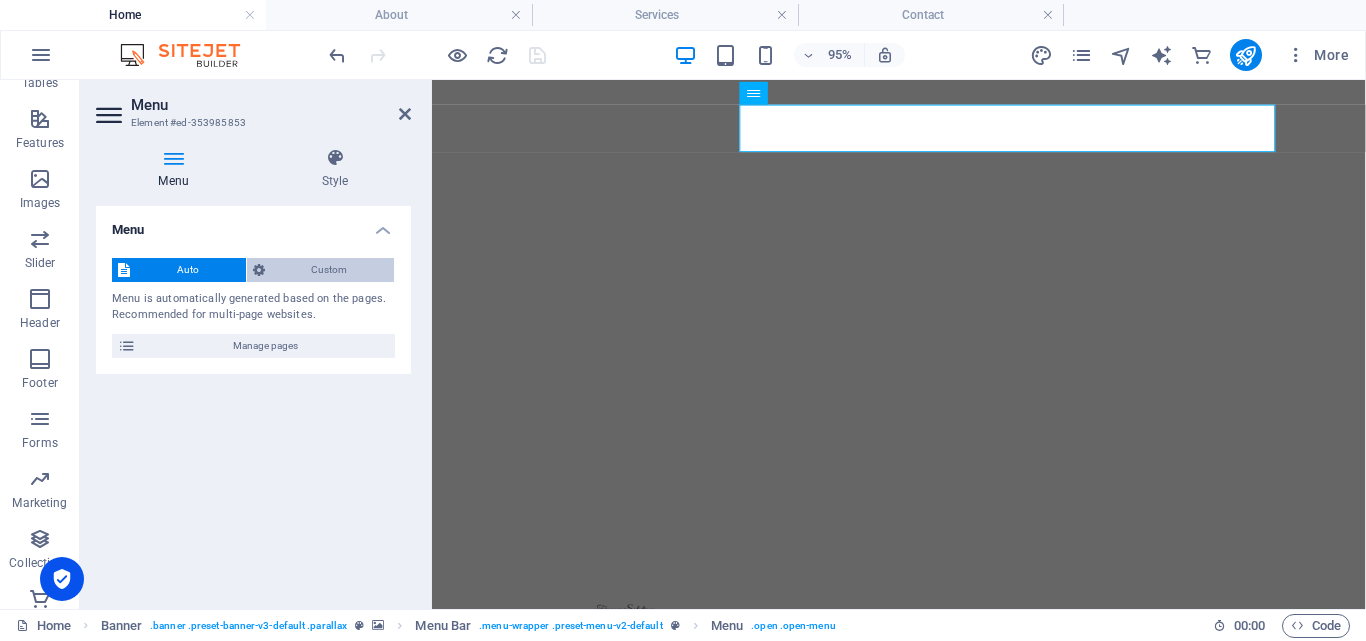 click on "Custom" at bounding box center (330, 270) 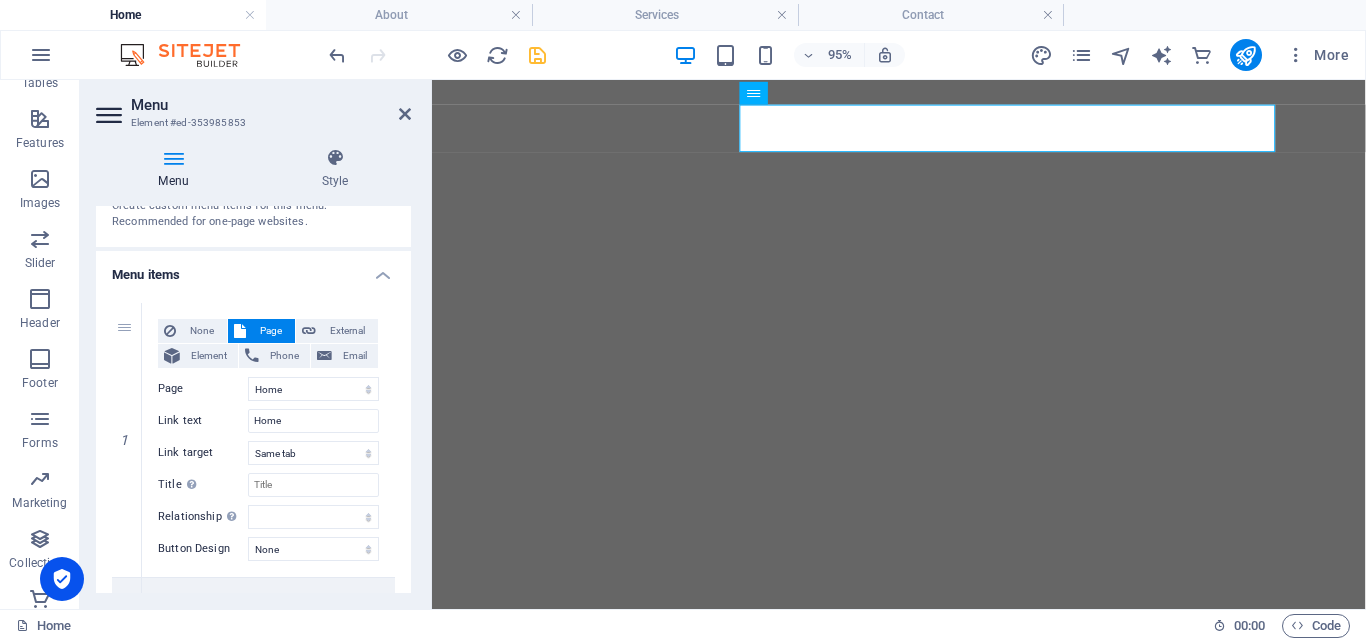 scroll, scrollTop: 0, scrollLeft: 0, axis: both 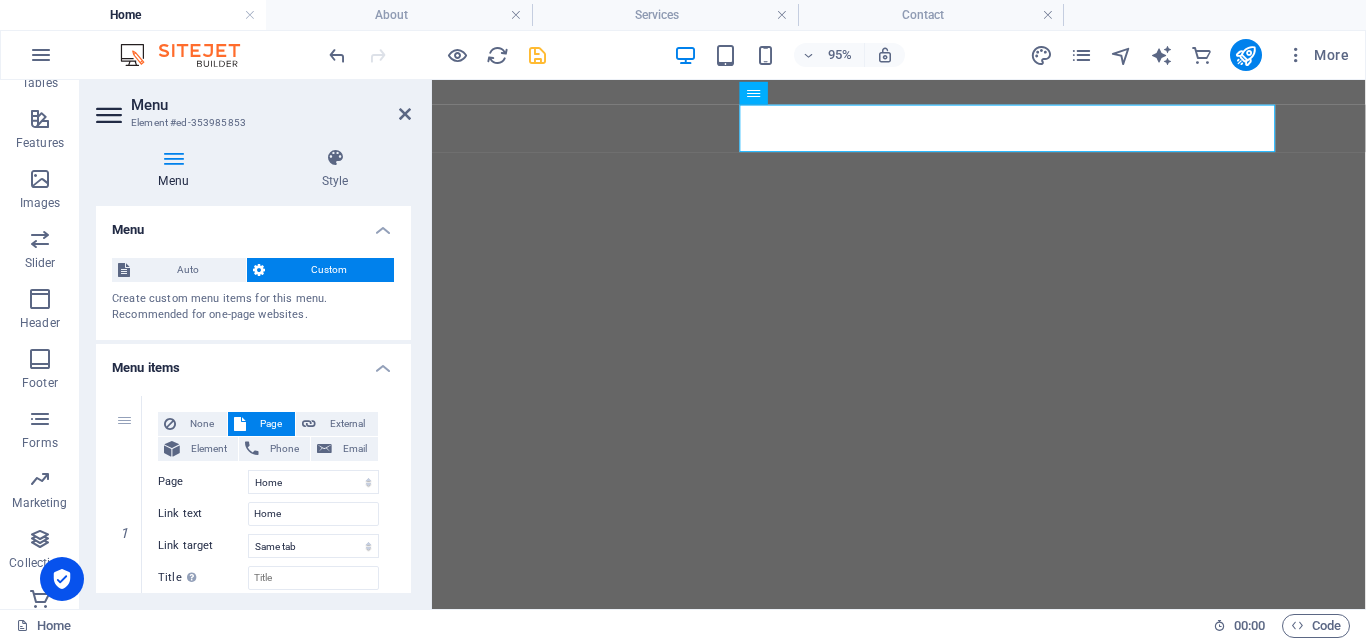 drag, startPoint x: 405, startPoint y: 289, endPoint x: 409, endPoint y: 310, distance: 21.377558 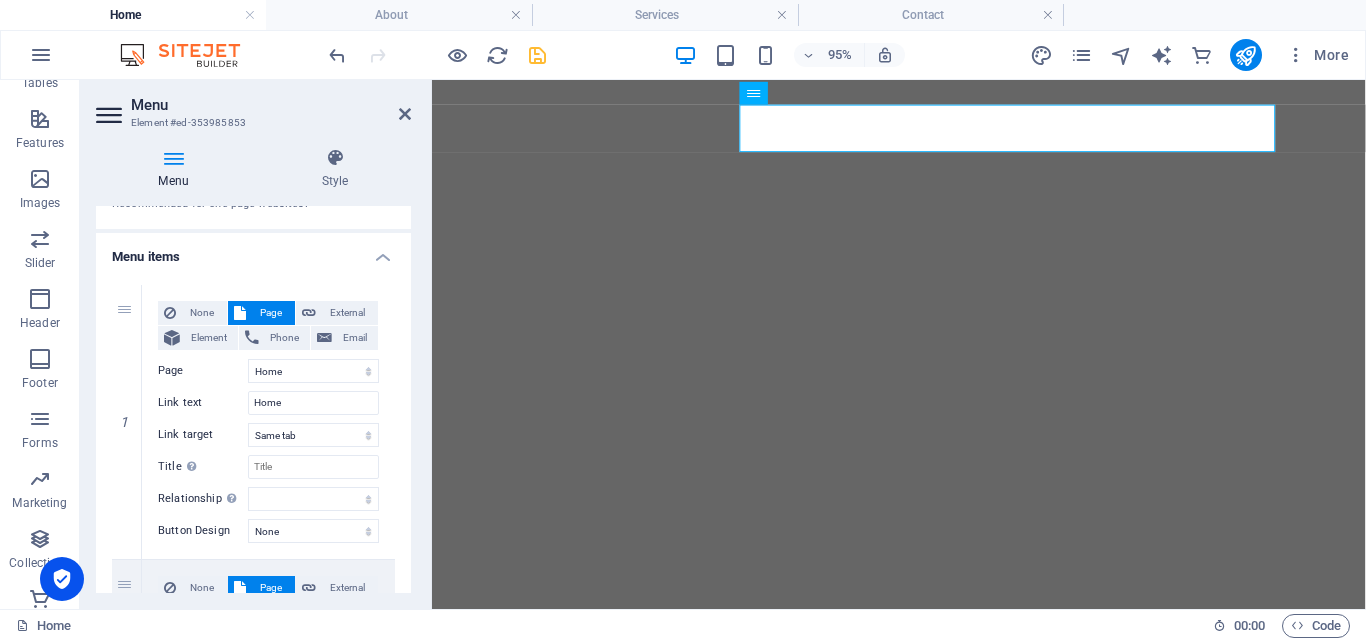 scroll, scrollTop: 0, scrollLeft: 0, axis: both 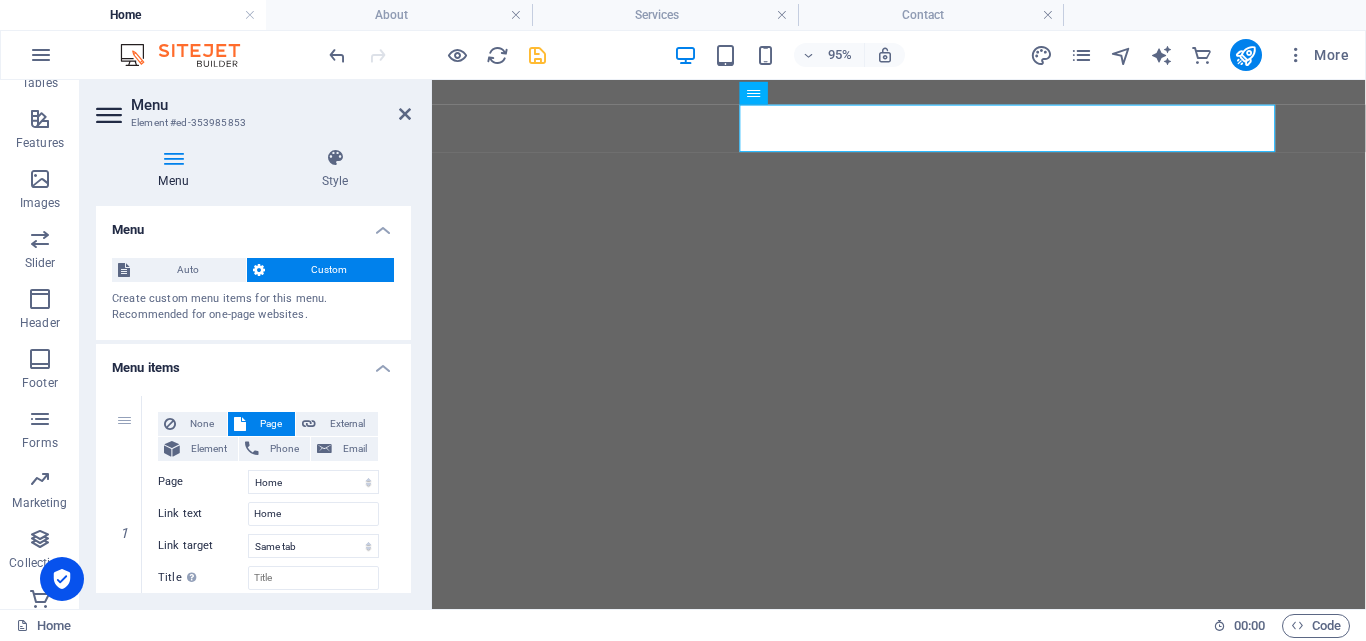 click on "Menu Style Menu Auto Custom Create custom menu items for this menu. Recommended for one-page websites. Manage pages Menu items 1 None Page External Element Phone Email Page Home About Services Contact Legal Notice Privacy Element
URL / Phone Email Link text Home Link target New tab Same tab Overlay Title Additional link description, should not be the same as the link text. The title is most often shown as a tooltip text when the mouse moves over the element. Leave empty if uncertain. Relationship Sets the  relationship of this link to the link target . For example, the value "nofollow" instructs search engines not to follow the link. Can be left empty. alternate author bookmark external help license next nofollow noreferrer noopener prev search tag Button Design None Default Primary Secondary 2 None Page External Element Phone Email Page Home About Services Contact Legal Notice Privacy Element
URL /about Phone Email Link text About Link target New tab Same tab 3" at bounding box center (253, 370) 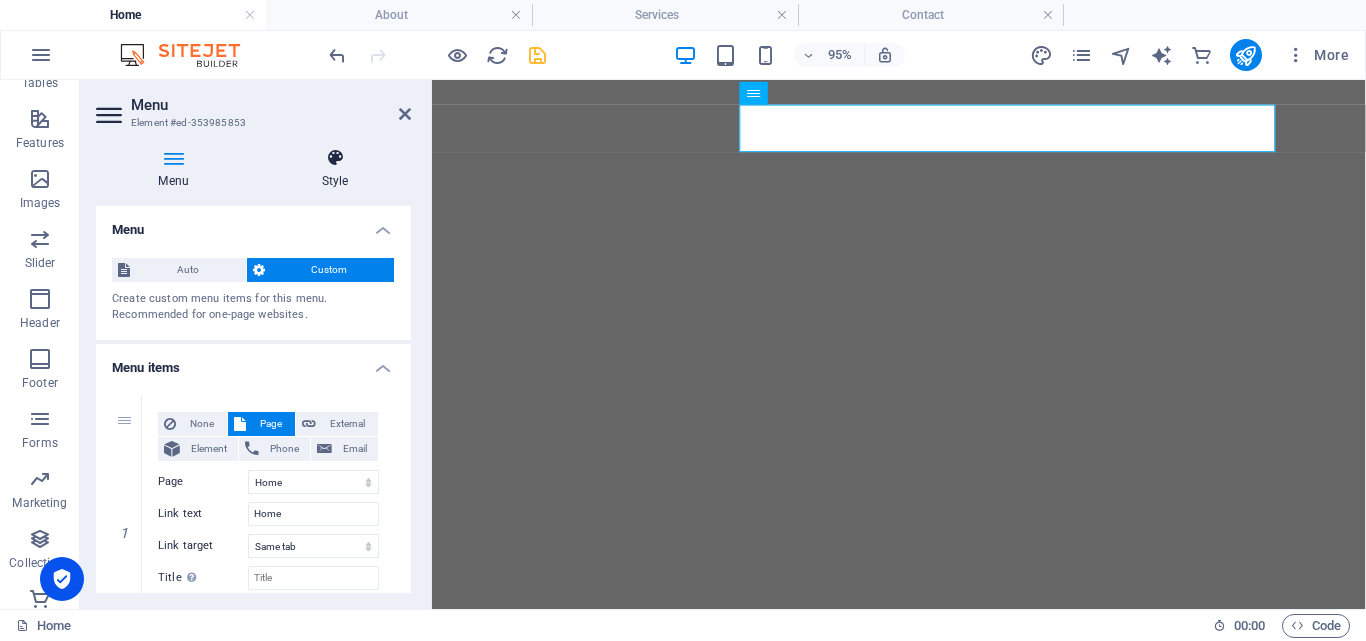 drag, startPoint x: 355, startPoint y: 140, endPoint x: 335, endPoint y: 156, distance: 25.612497 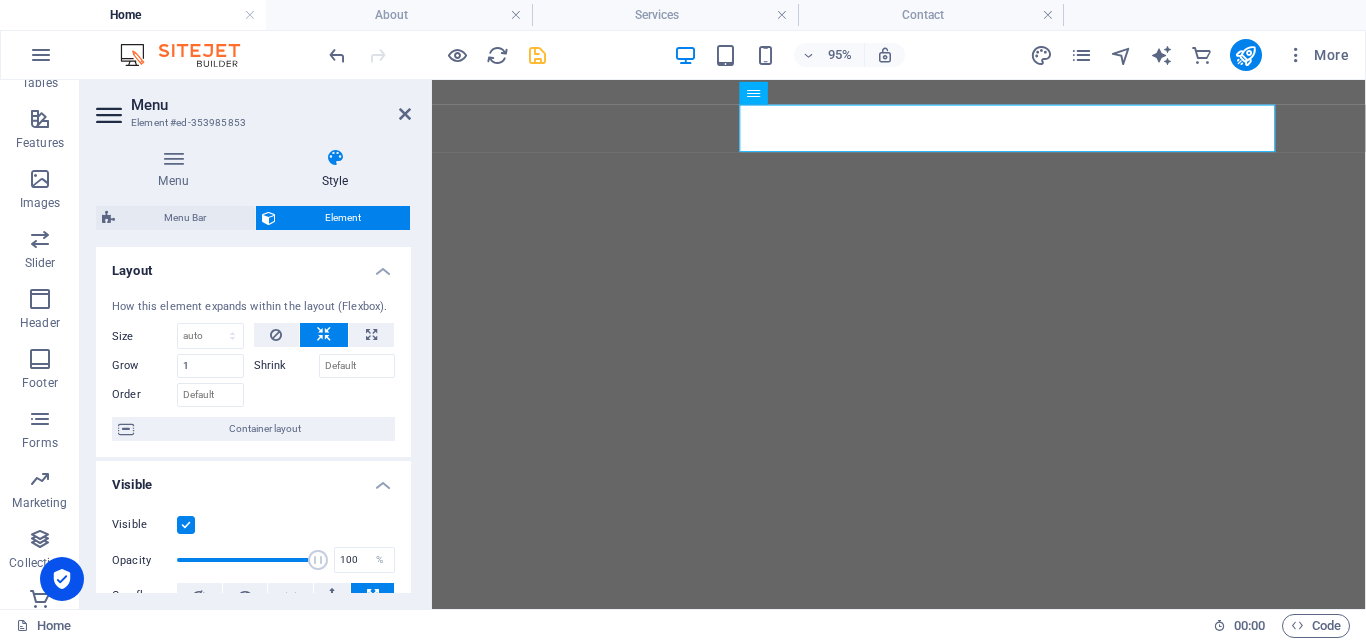 click at bounding box center [186, 525] 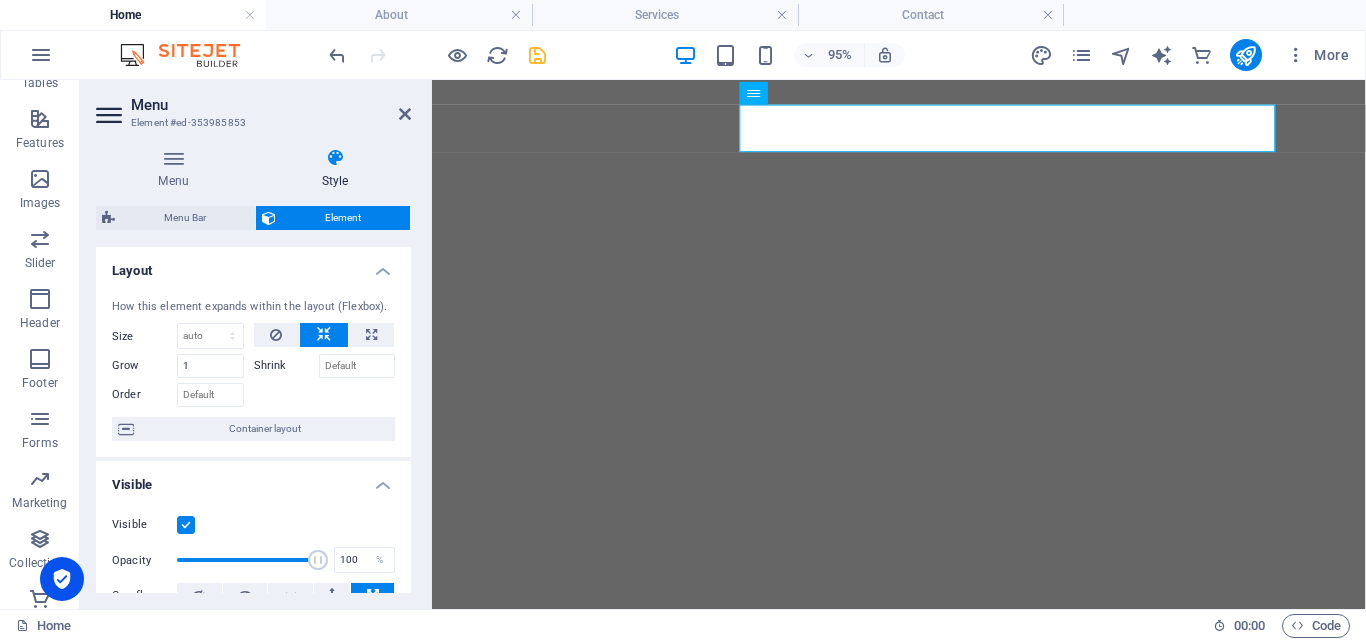 click on "Visible" at bounding box center (0, 0) 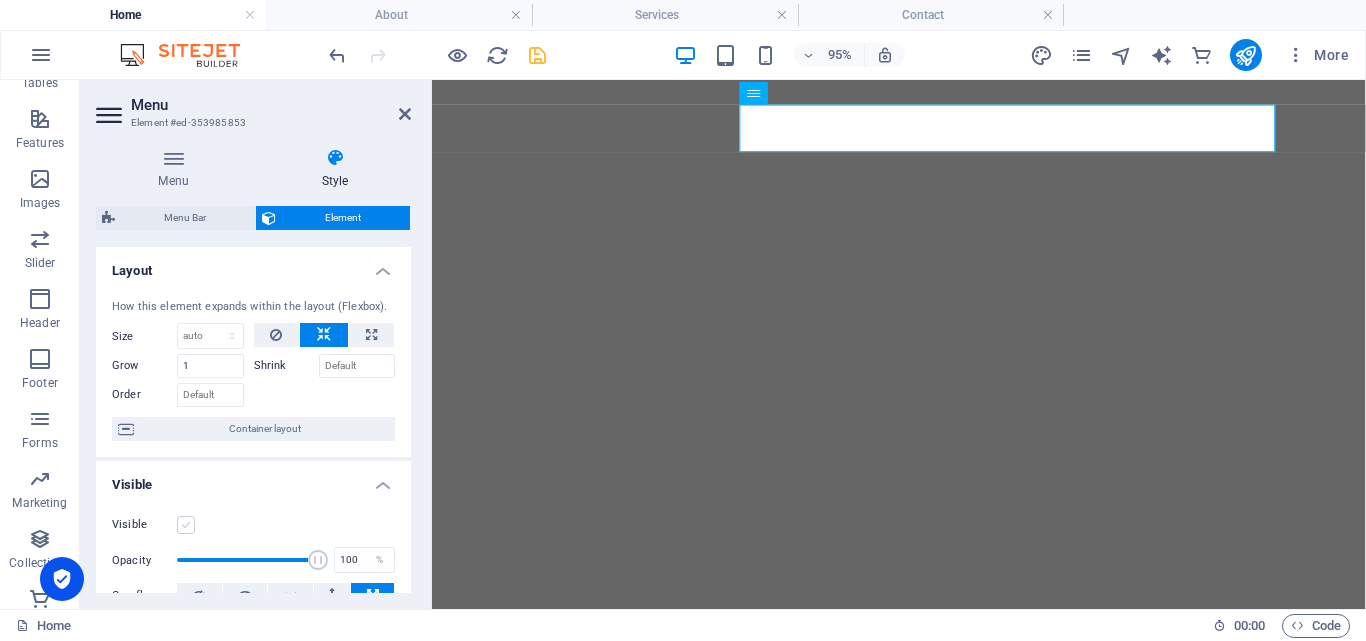 click at bounding box center [186, 525] 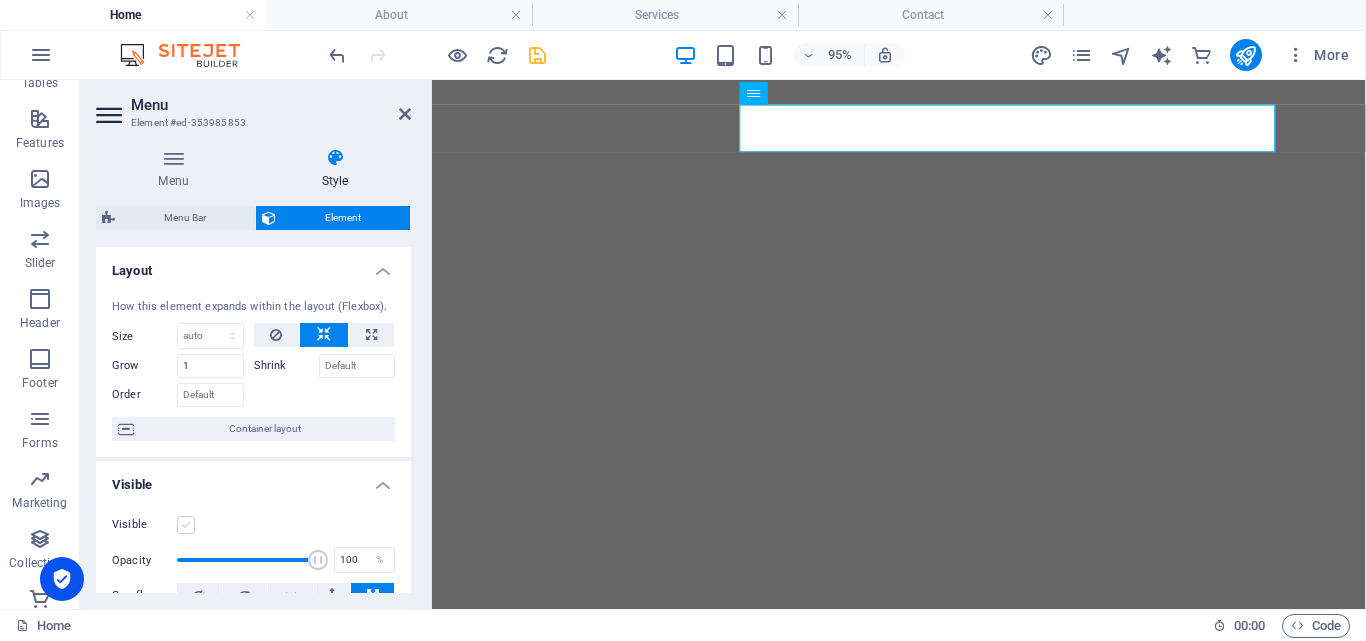 click on "Visible" at bounding box center (0, 0) 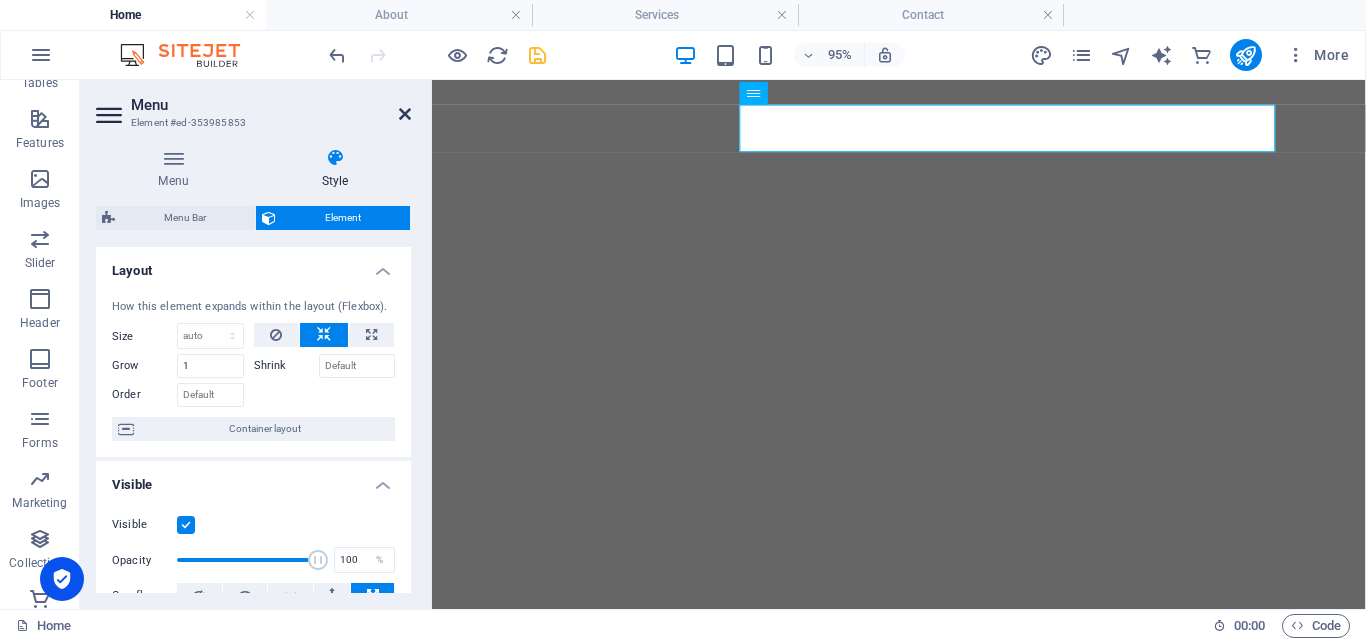 click at bounding box center [405, 114] 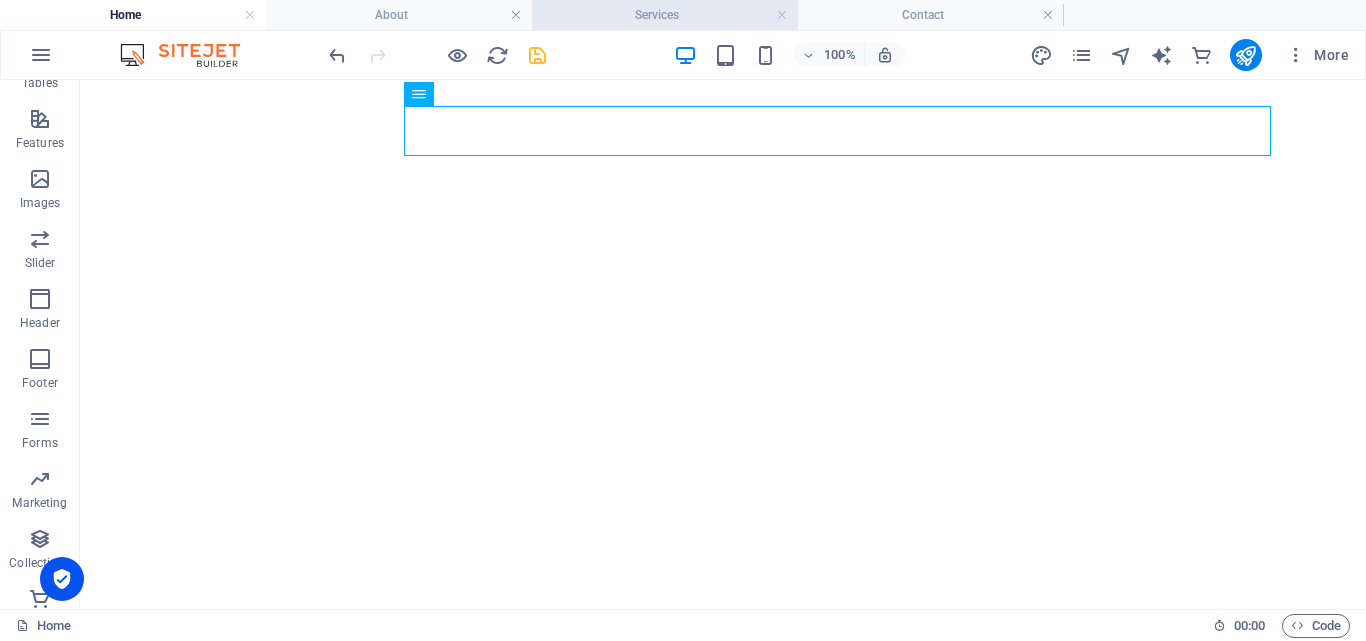 click on "Services" at bounding box center (665, 15) 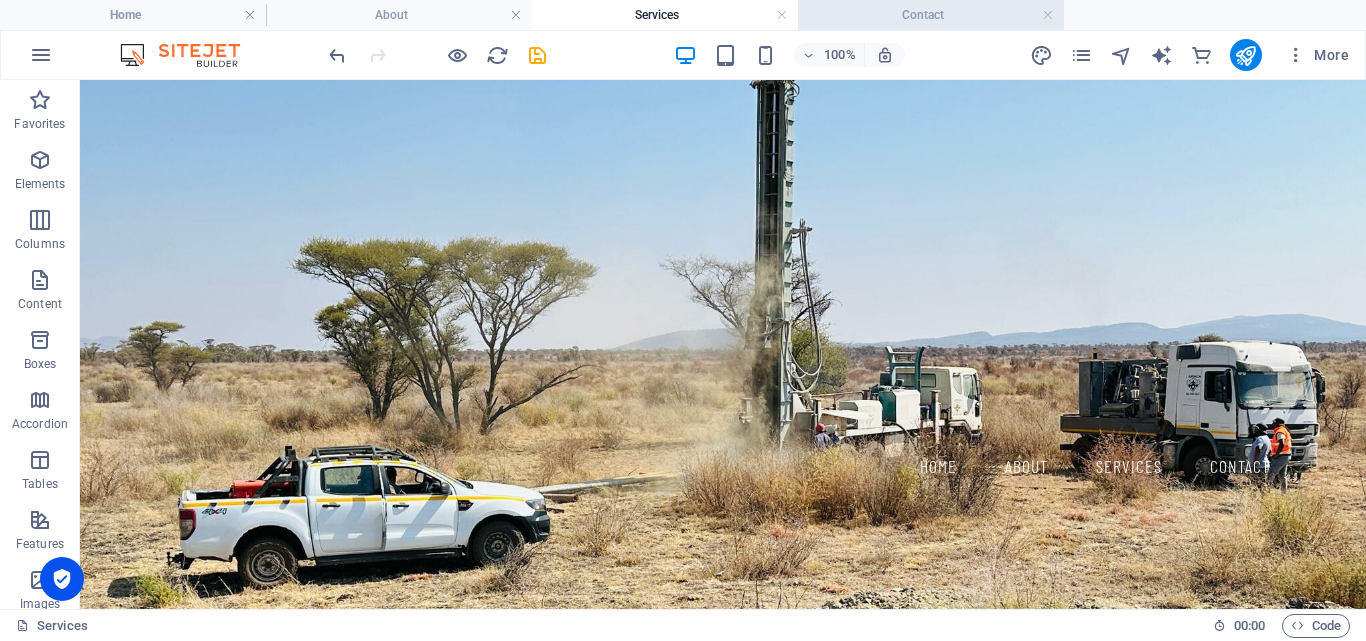 click on "Contact" at bounding box center [931, 15] 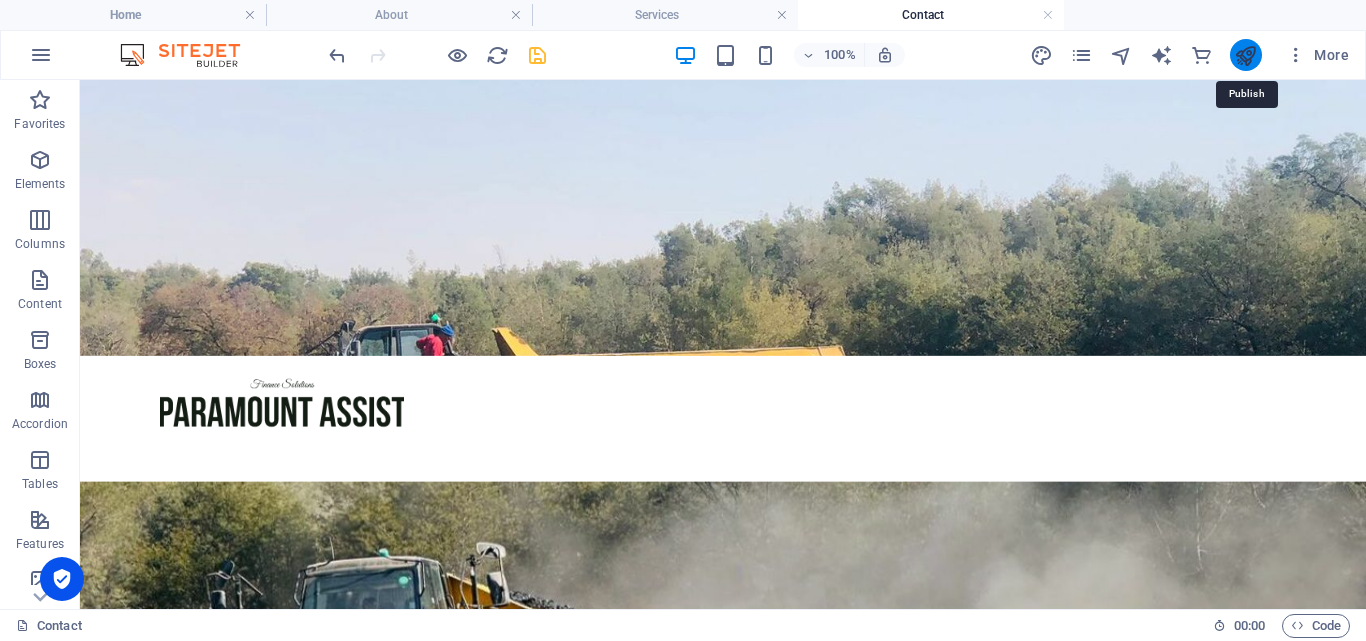 click at bounding box center [1245, 55] 